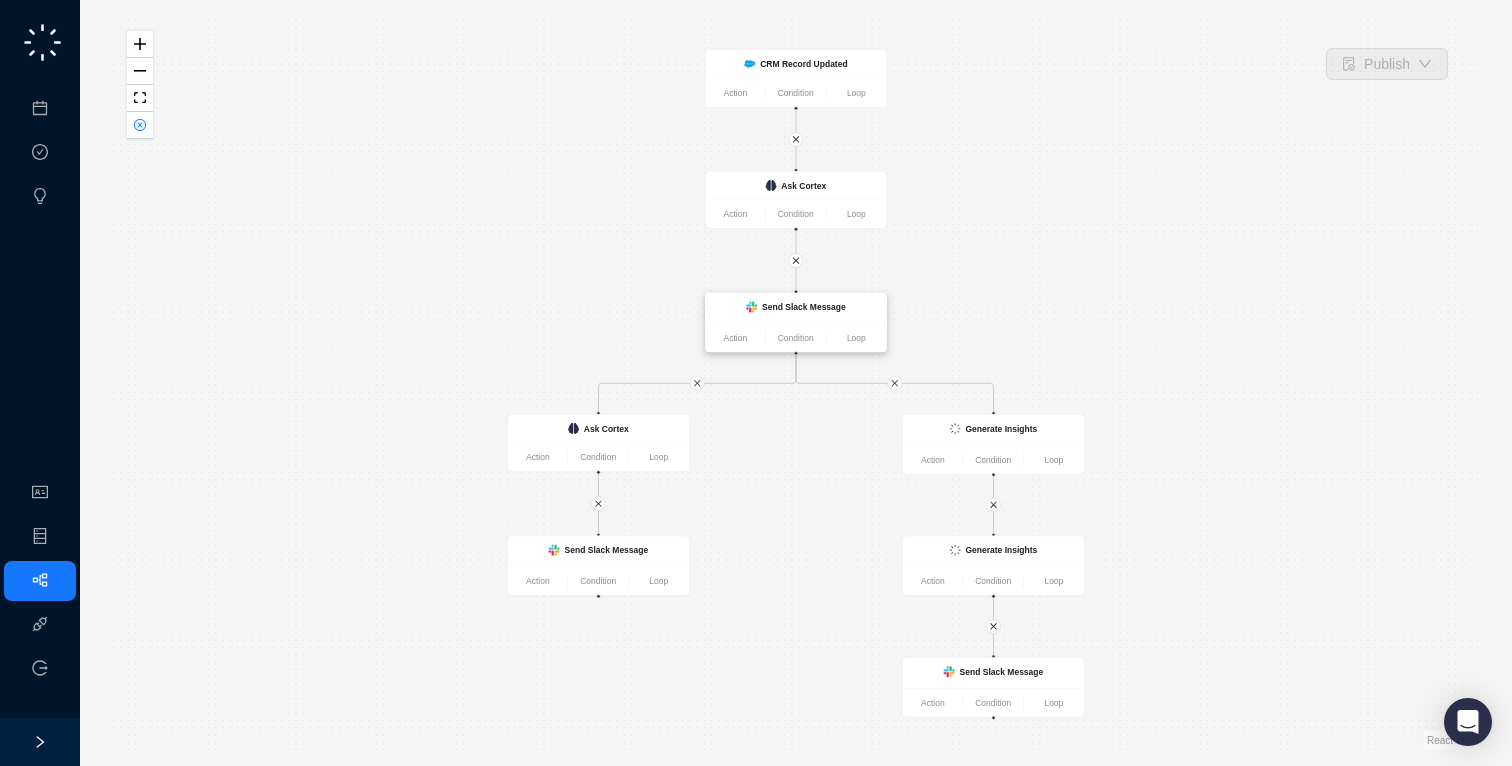 scroll, scrollTop: 0, scrollLeft: 0, axis: both 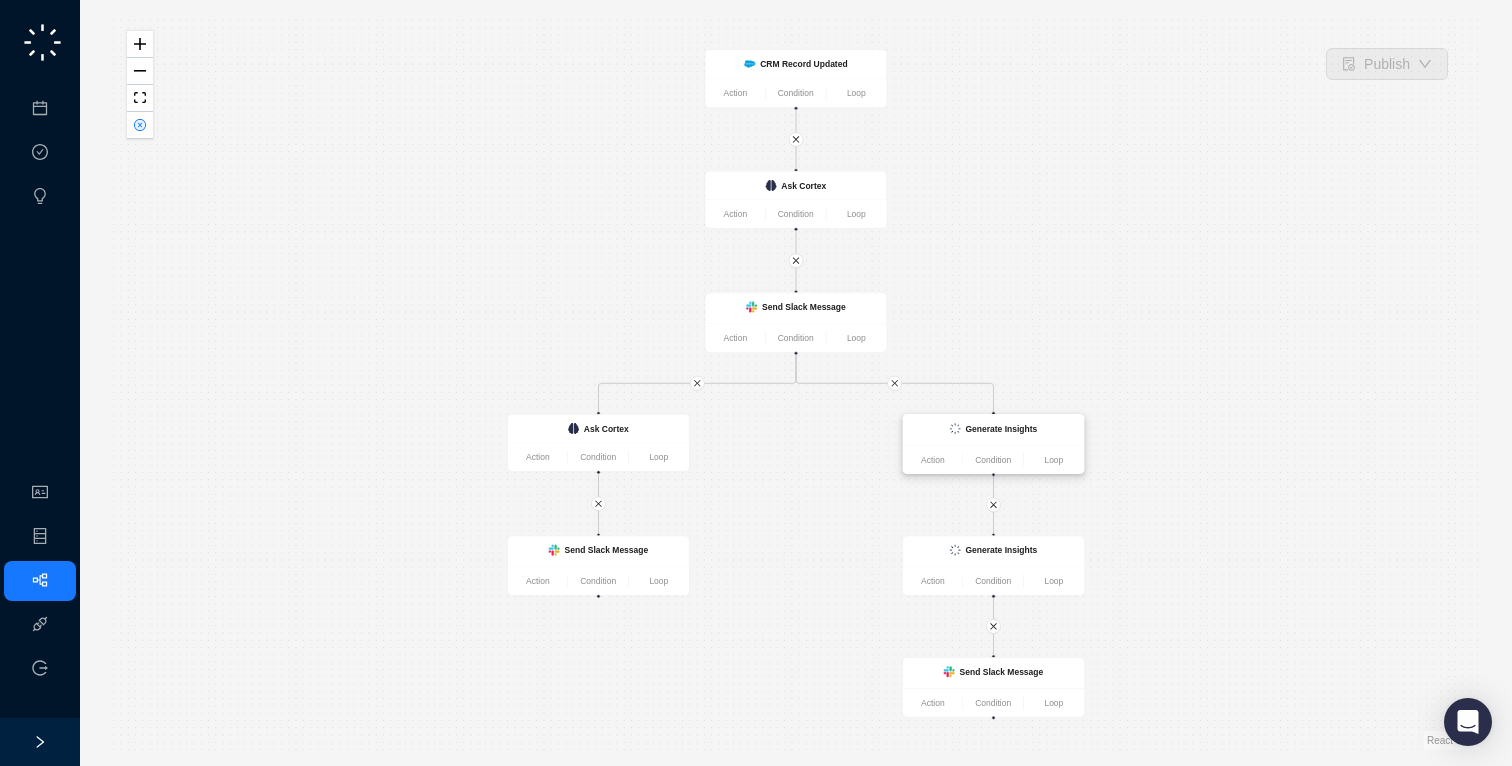 click on "Generate Insights" at bounding box center [993, 430] 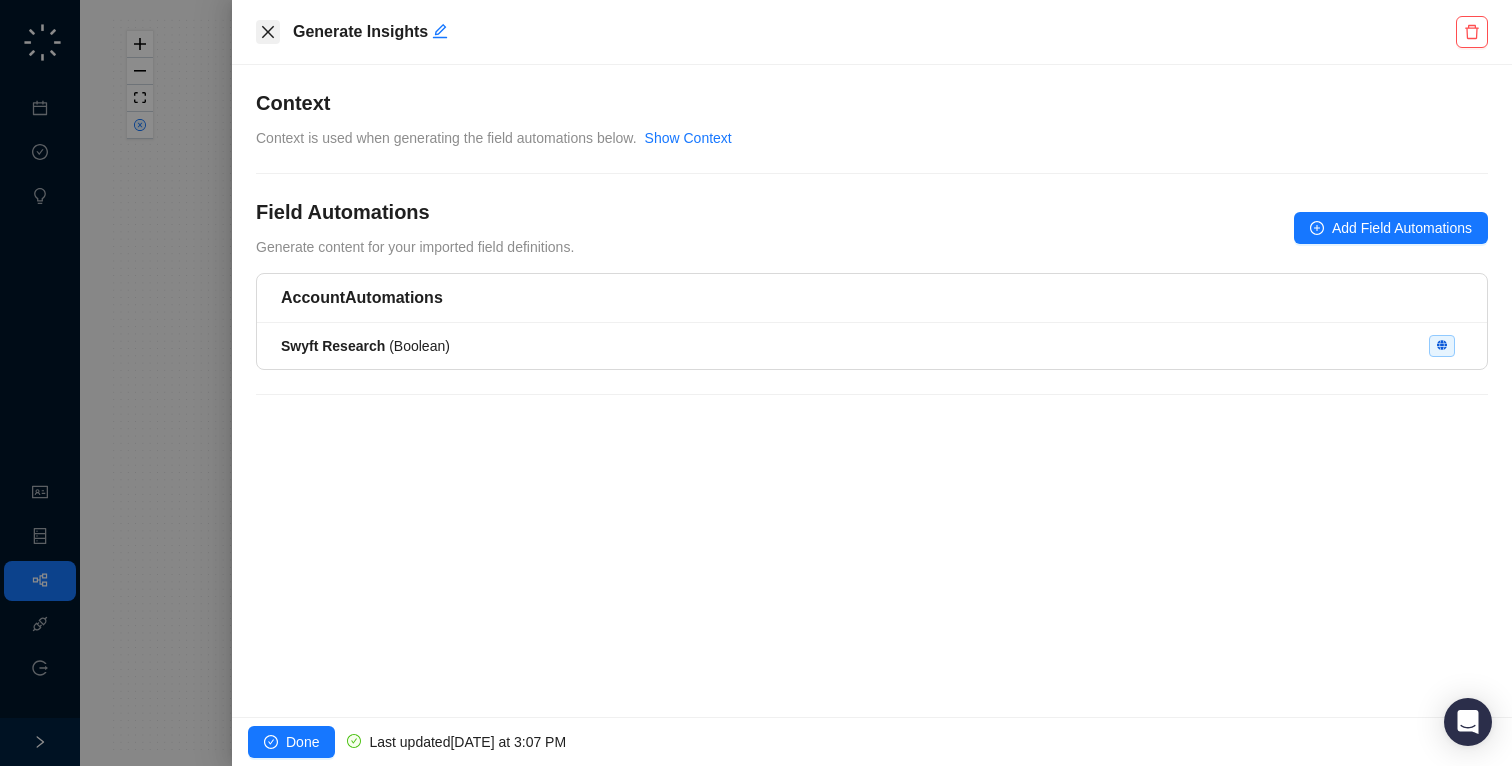 click 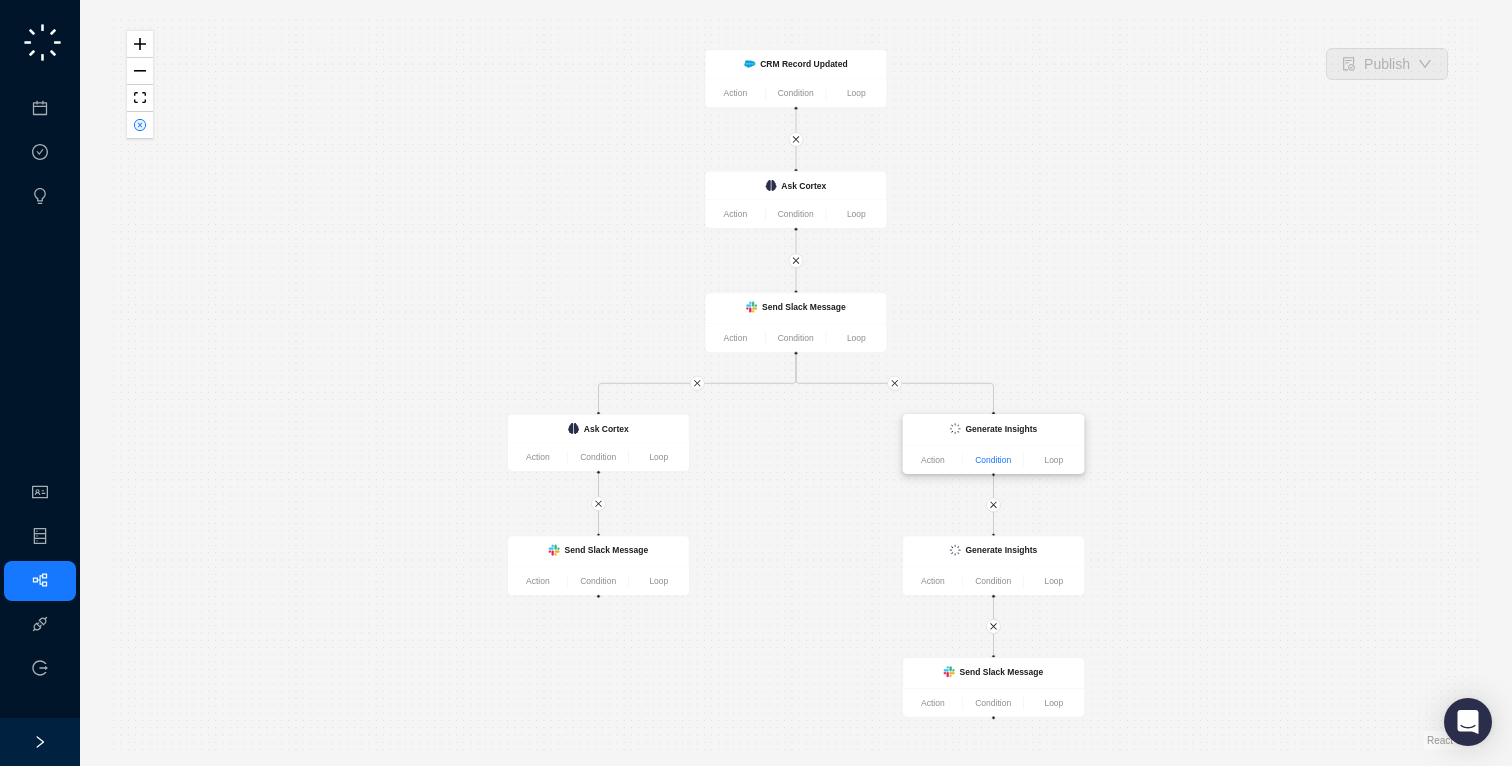 click on "Condition" at bounding box center [993, 459] 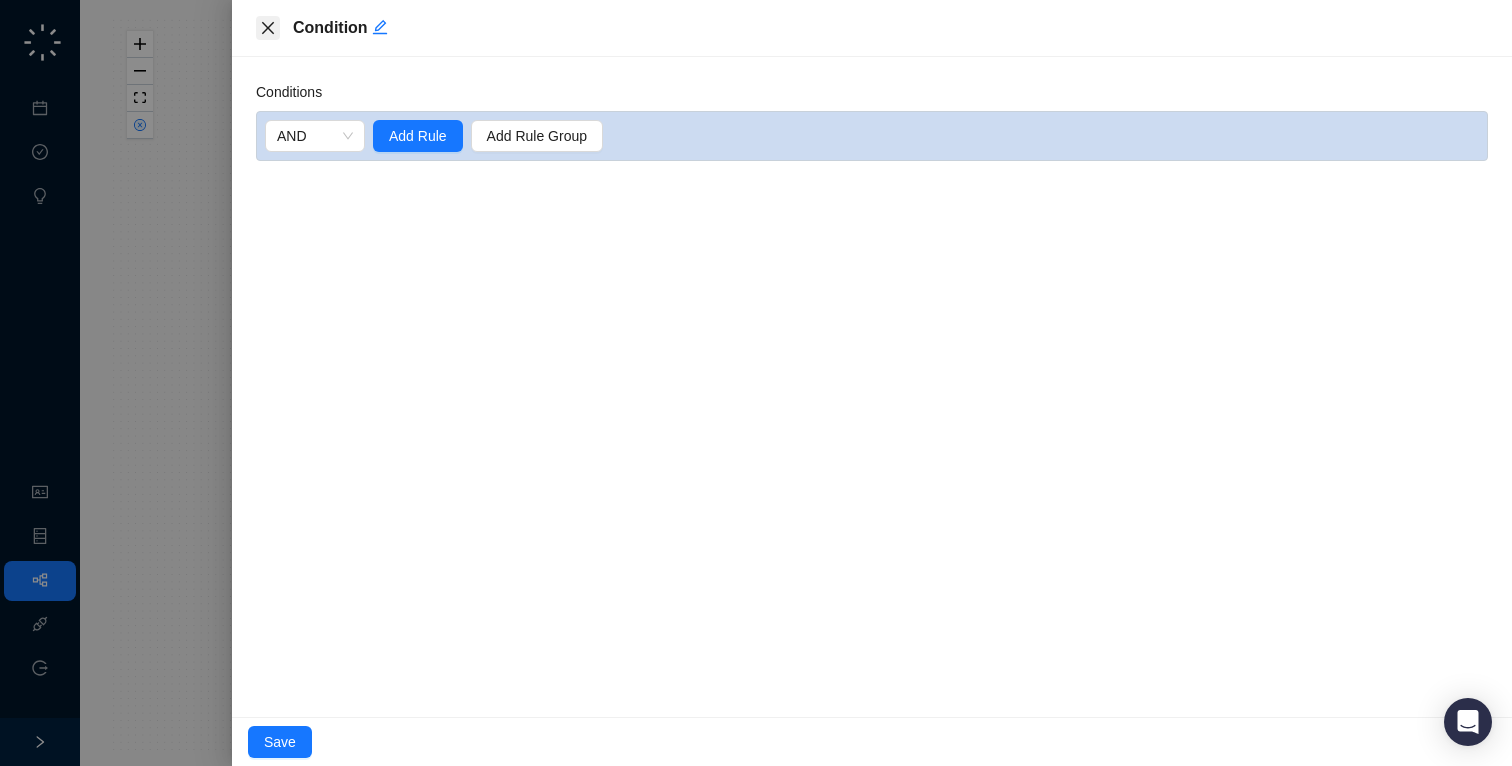 click on "Condition" at bounding box center (872, 28) 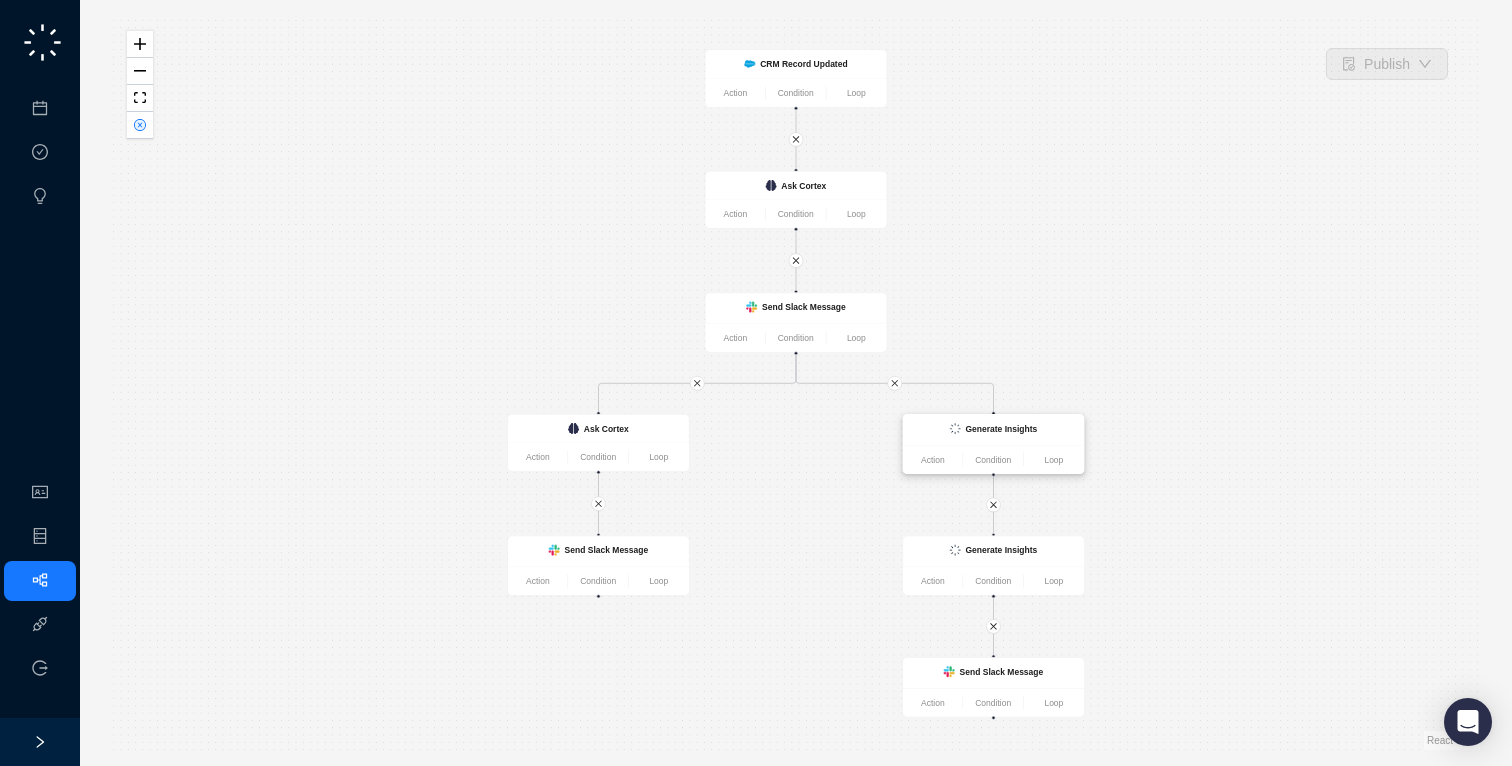click on "Generate Insights" at bounding box center (993, 430) 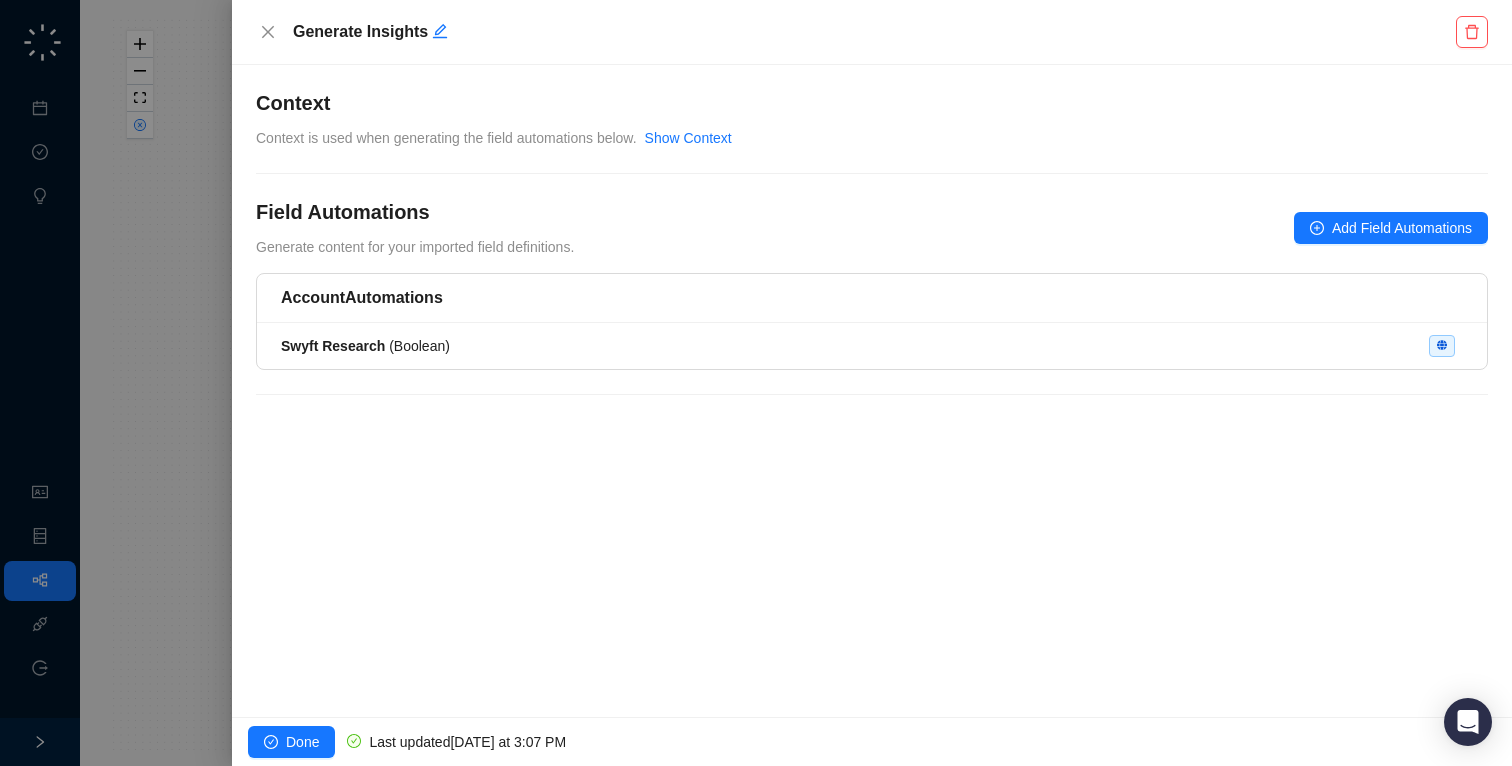click on "Account  Automations" at bounding box center (872, 298) 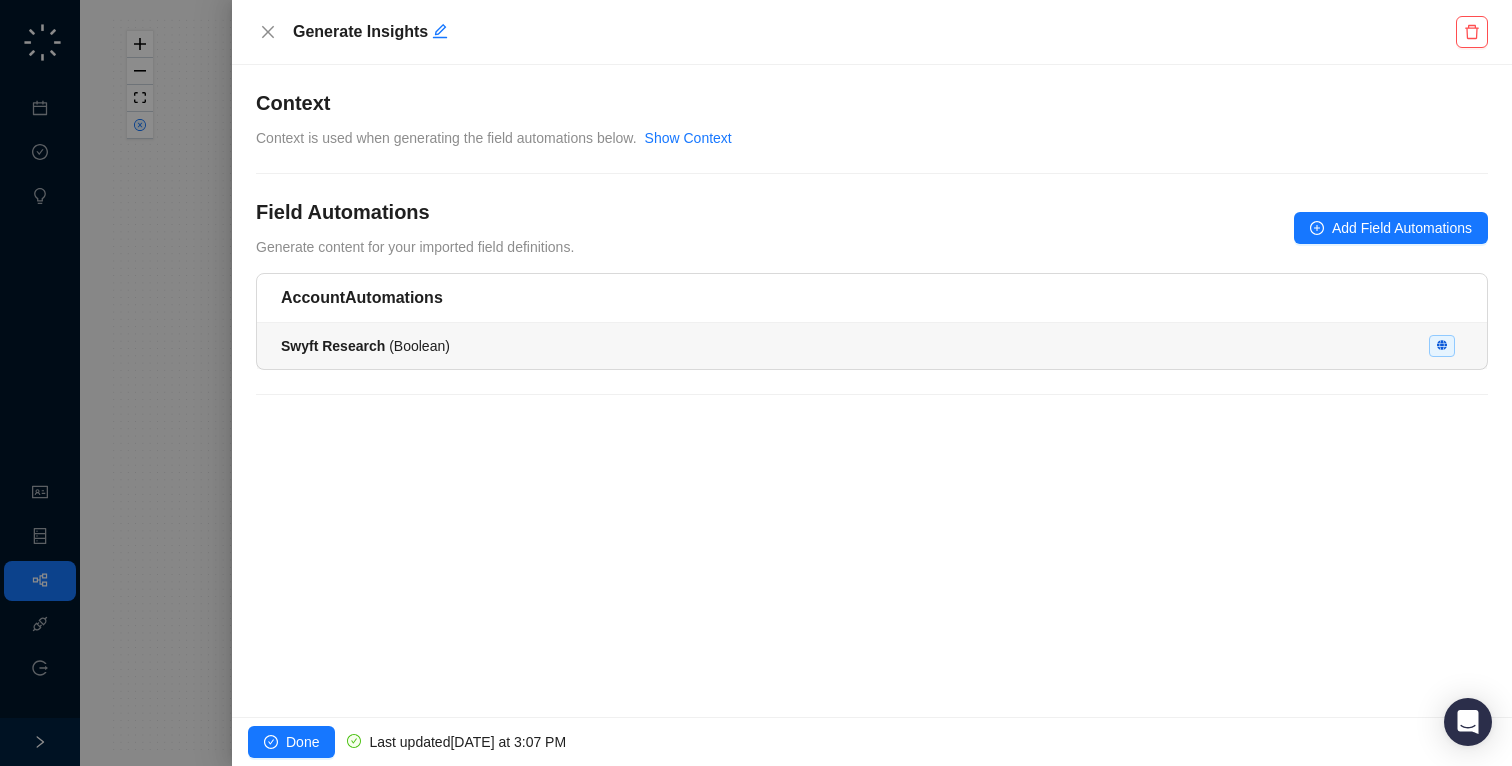 click on "Swyft Research   ( Boolean )" at bounding box center (872, 346) 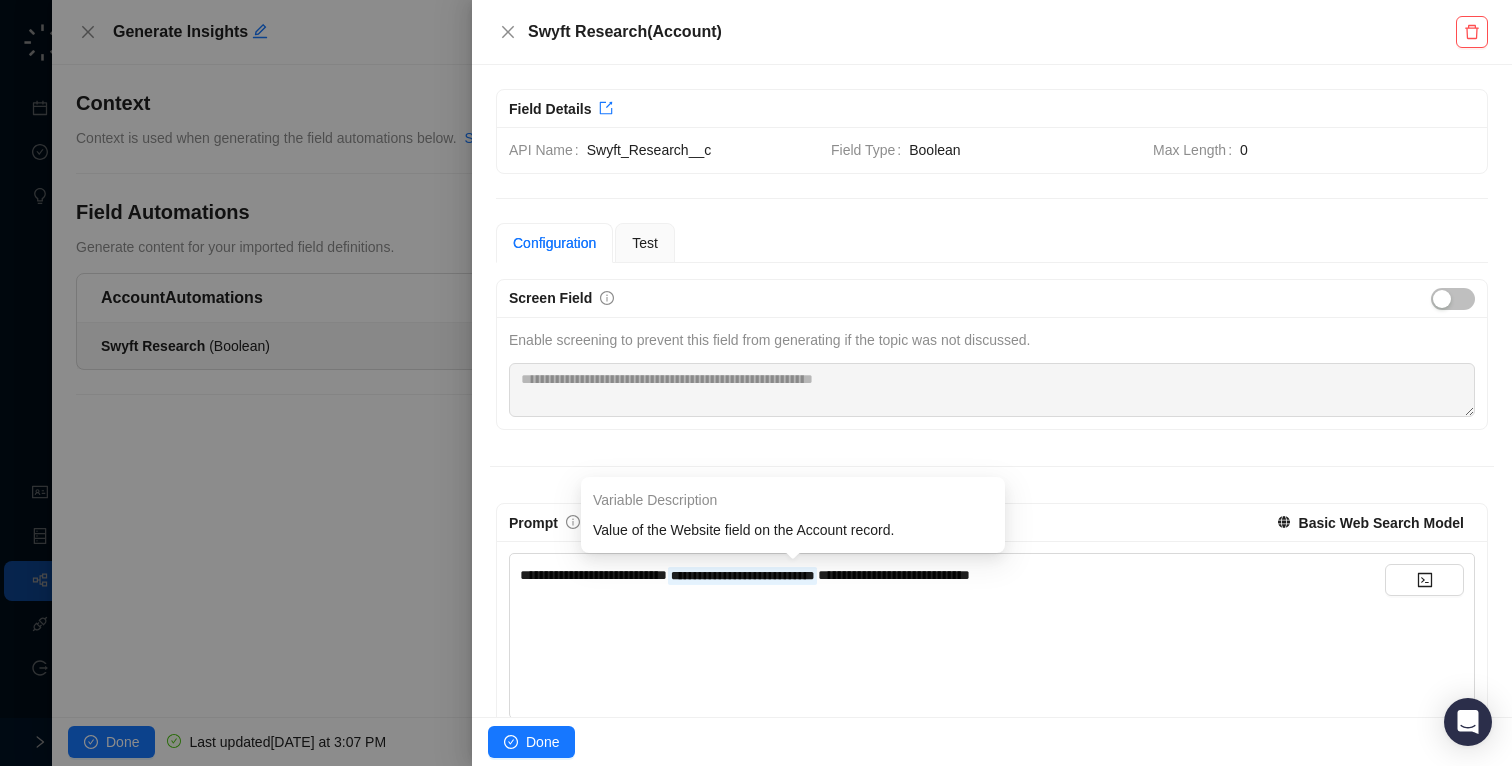click on "**********" at bounding box center [742, 576] 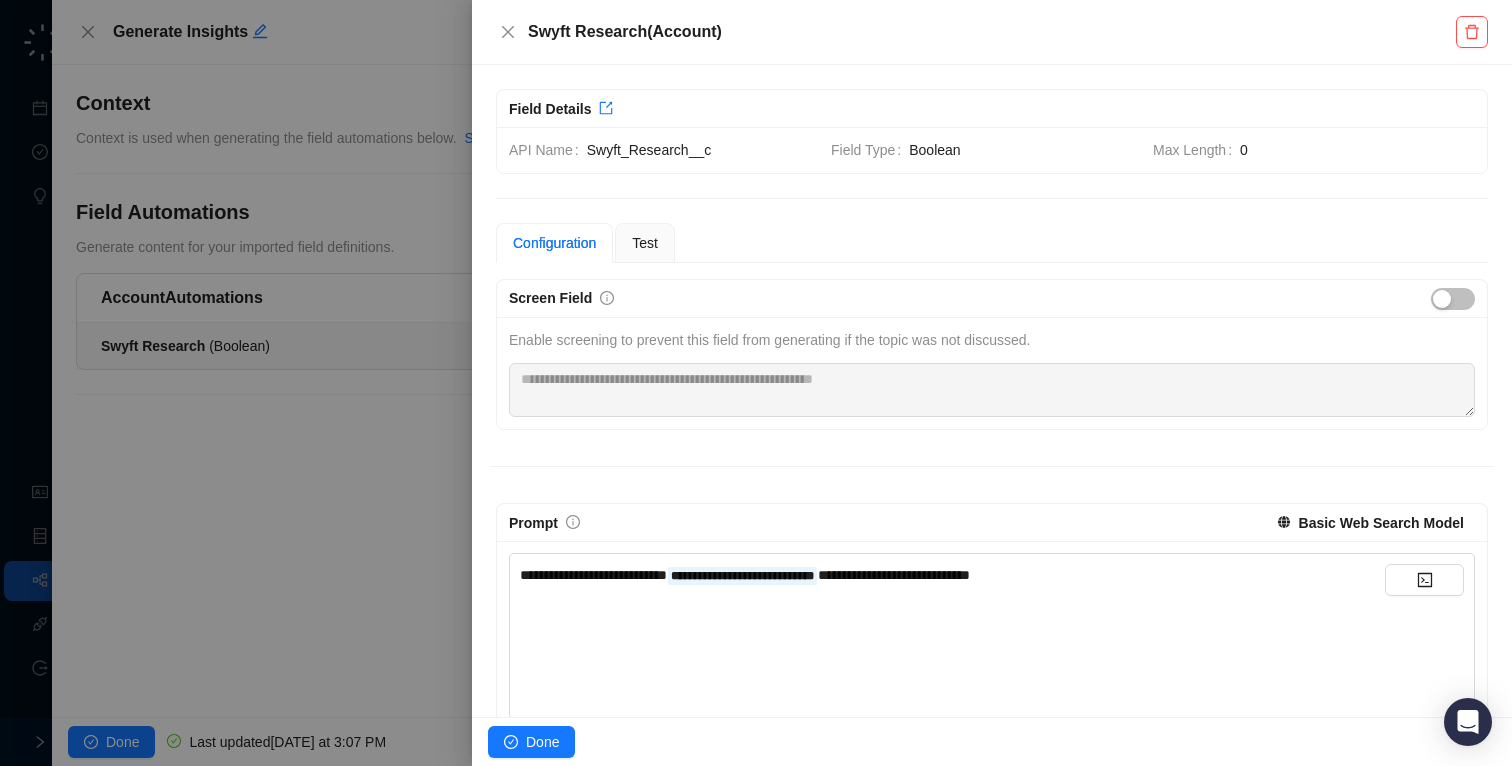 click on "**********" at bounding box center [952, 629] 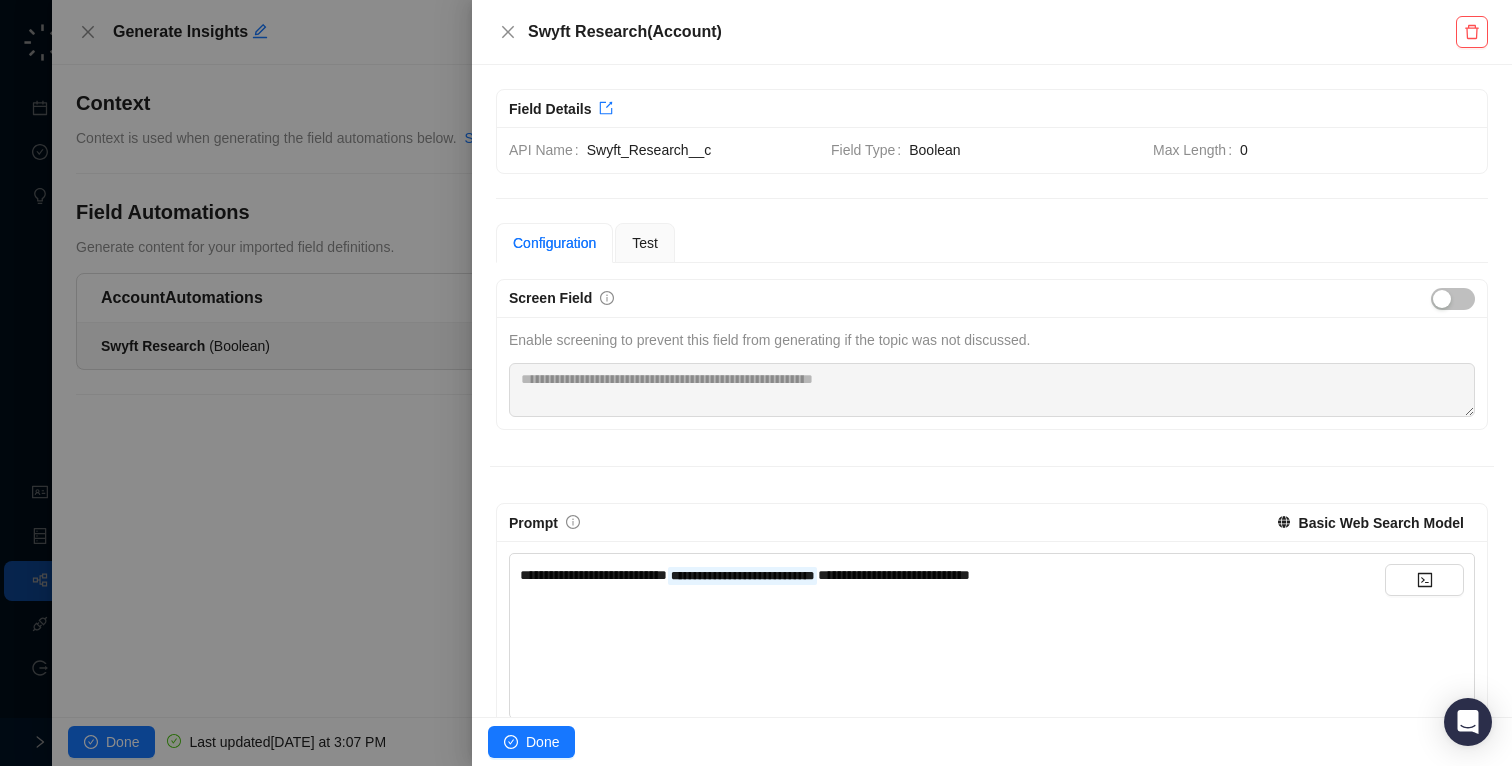 scroll, scrollTop: 39, scrollLeft: 0, axis: vertical 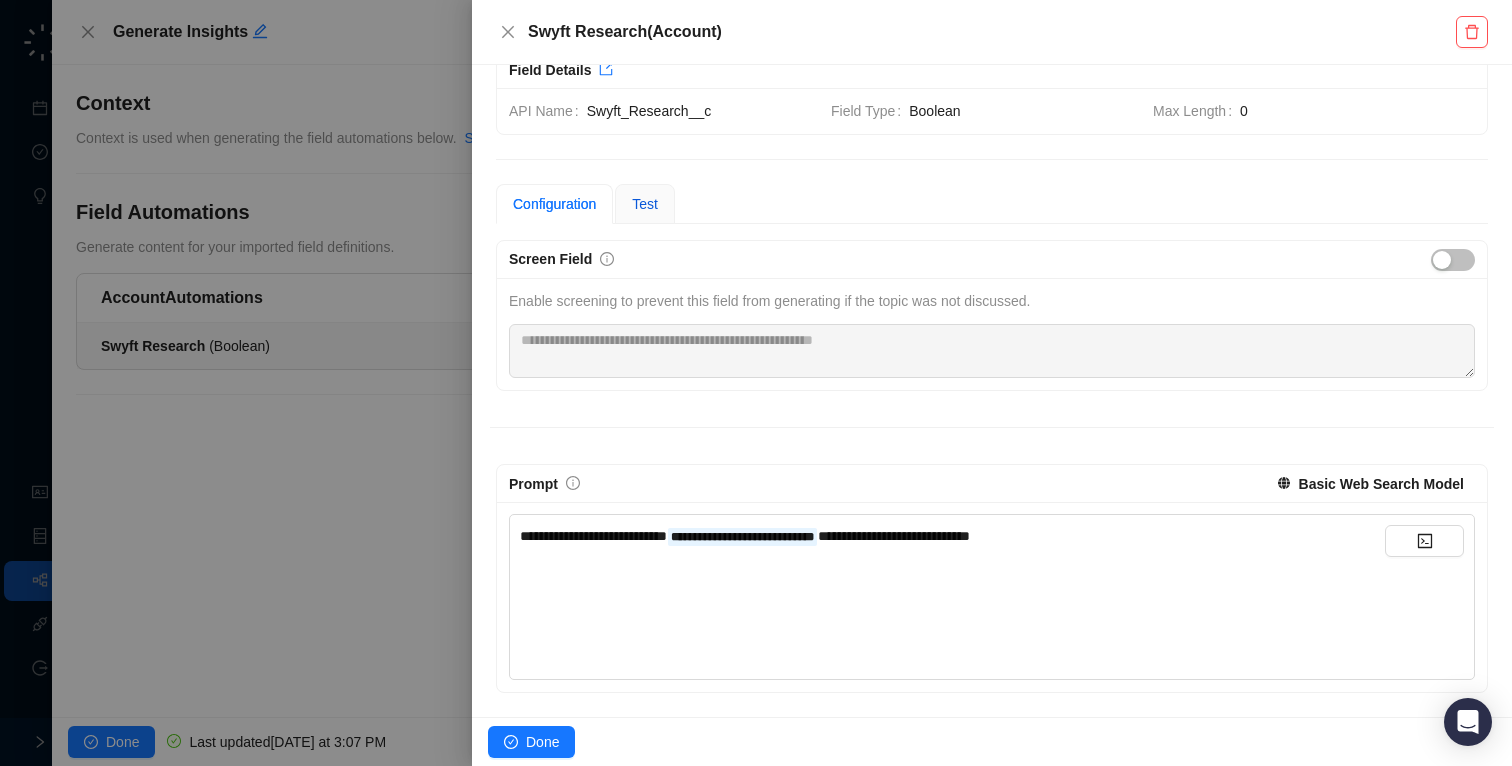 click on "Test" at bounding box center [645, 204] 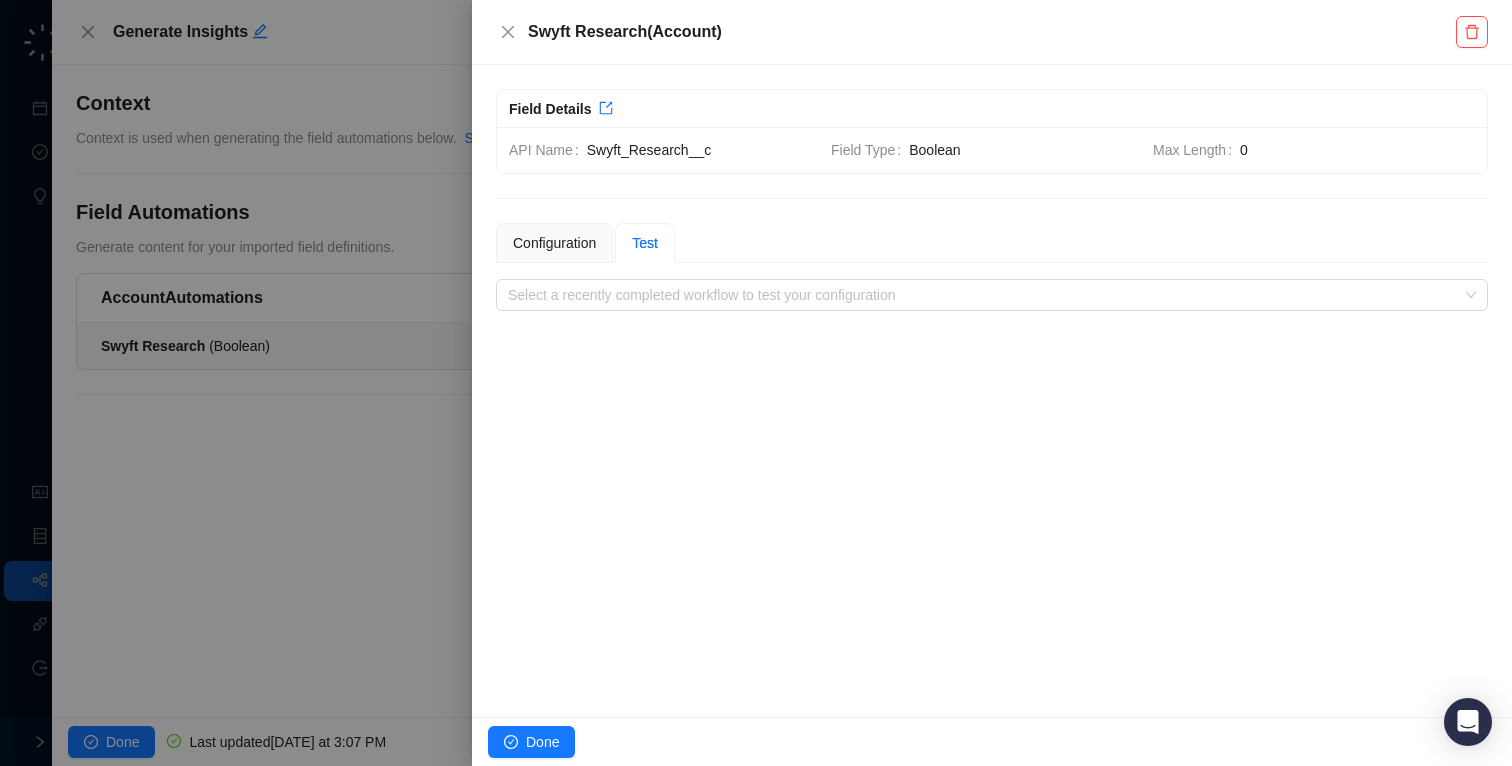scroll, scrollTop: 0, scrollLeft: 0, axis: both 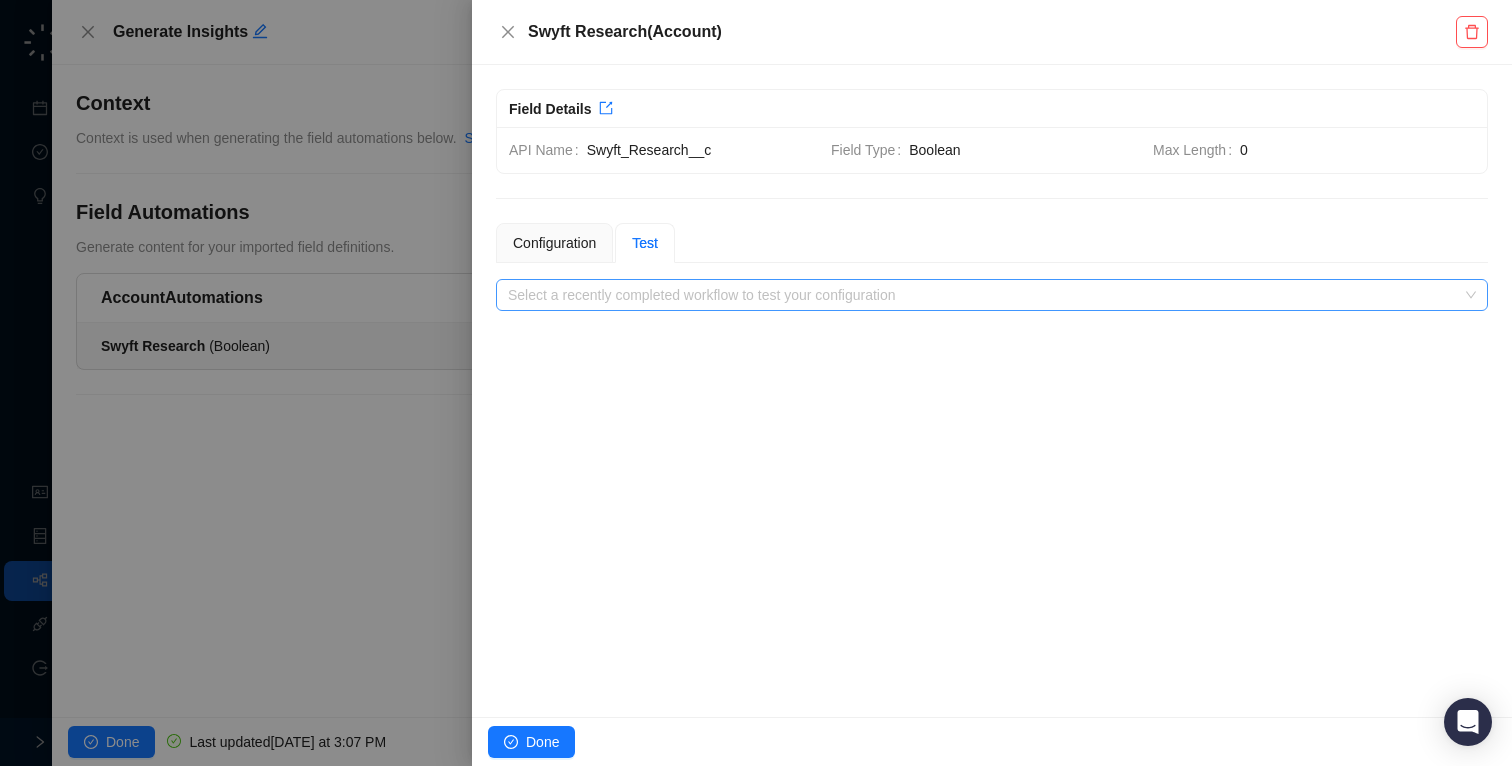 click on "Select a recently completed workflow to test your configuration" at bounding box center (992, 295) 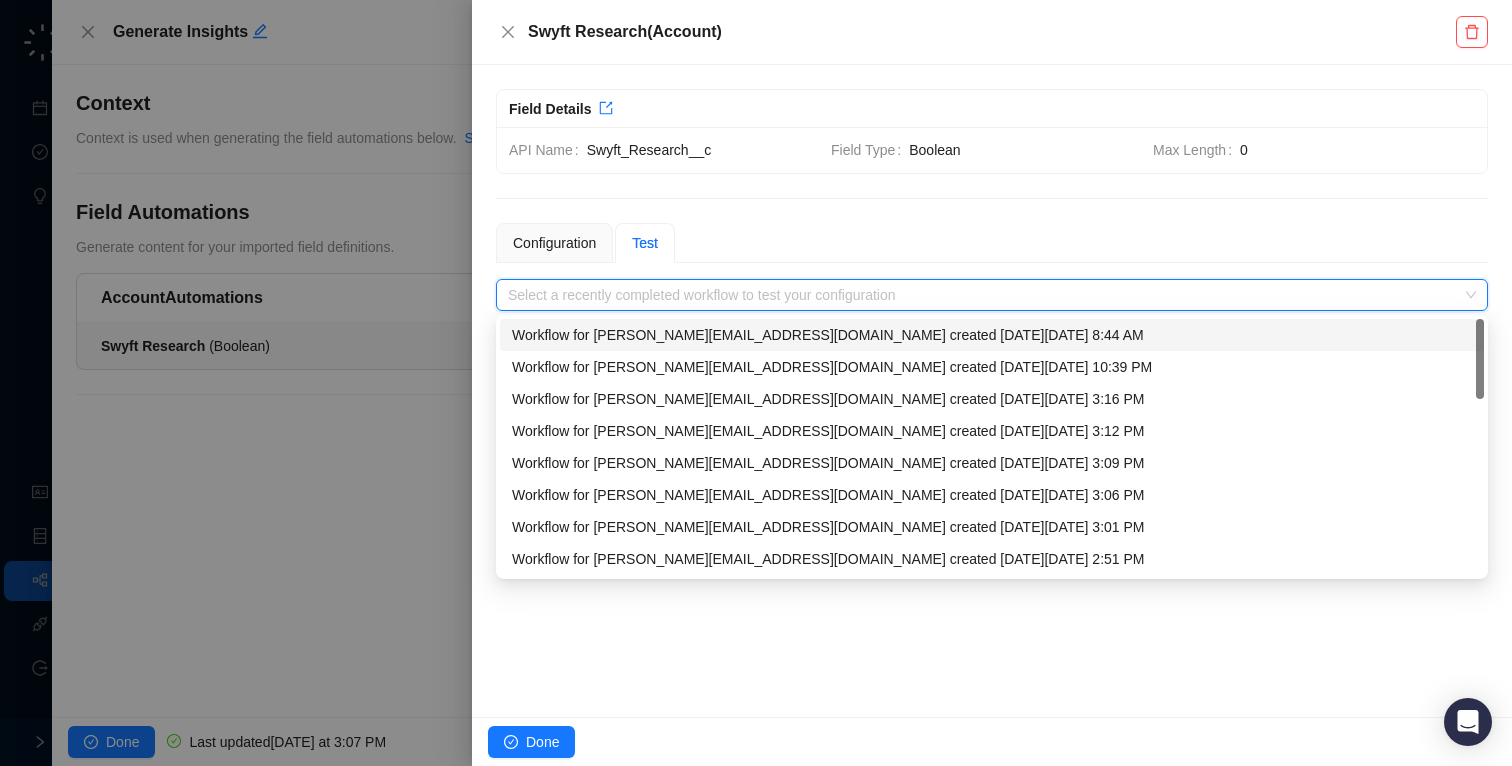 click on "Workflow for [PERSON_NAME][EMAIL_ADDRESS][DOMAIN_NAME] created [DATE][DATE] 8:44 AM" at bounding box center (992, 335) 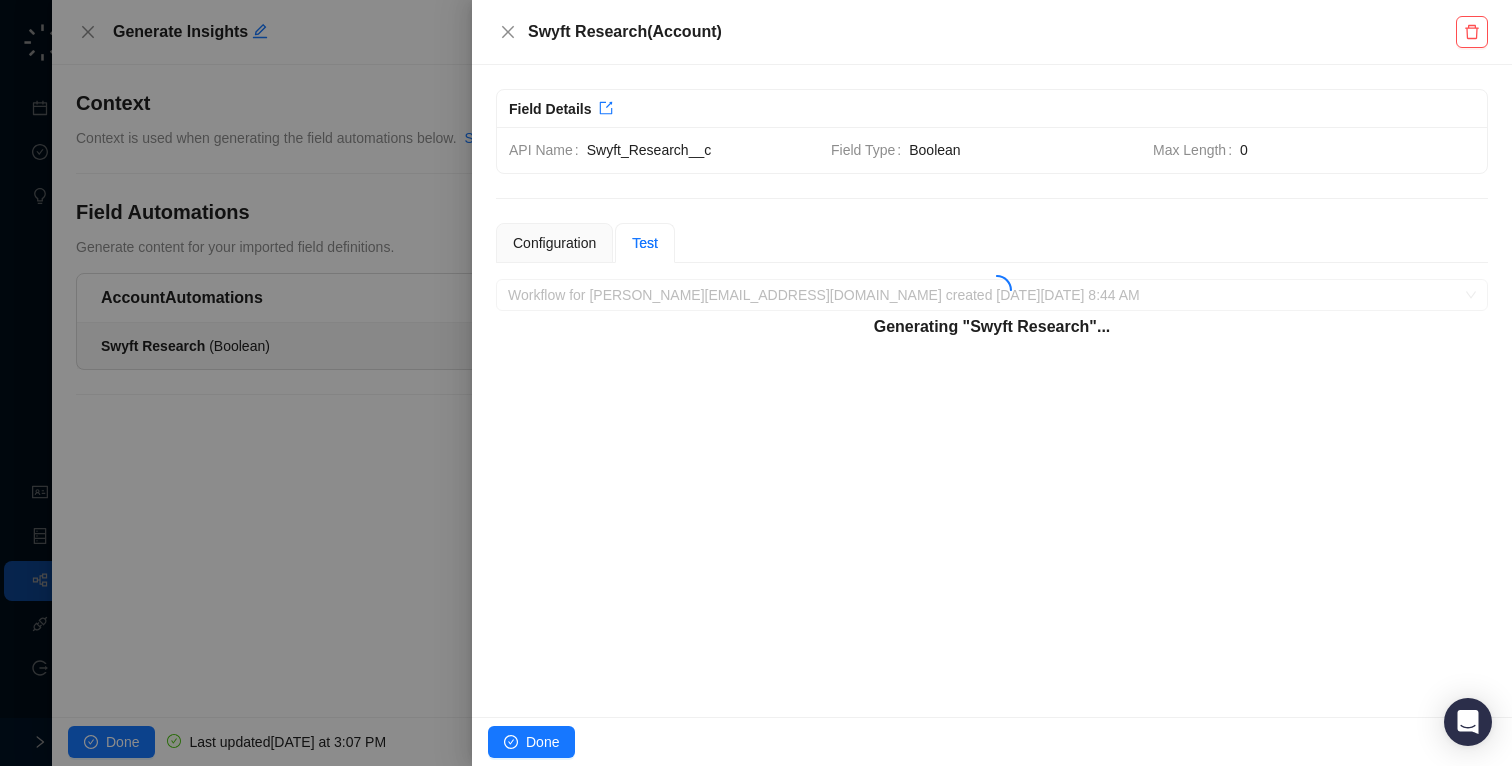 drag, startPoint x: 510, startPoint y: 729, endPoint x: 614, endPoint y: 552, distance: 205.29248 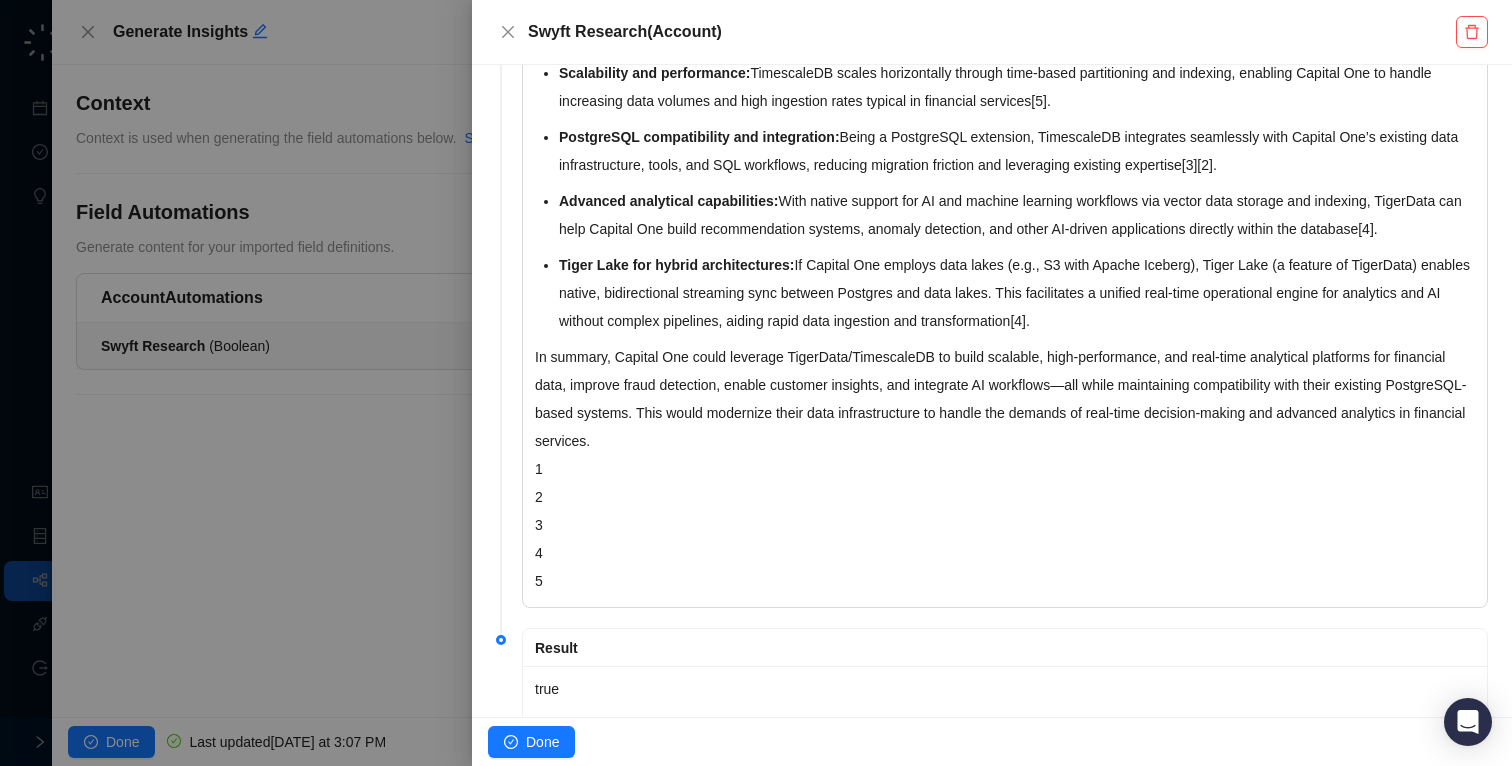 scroll, scrollTop: 760, scrollLeft: 0, axis: vertical 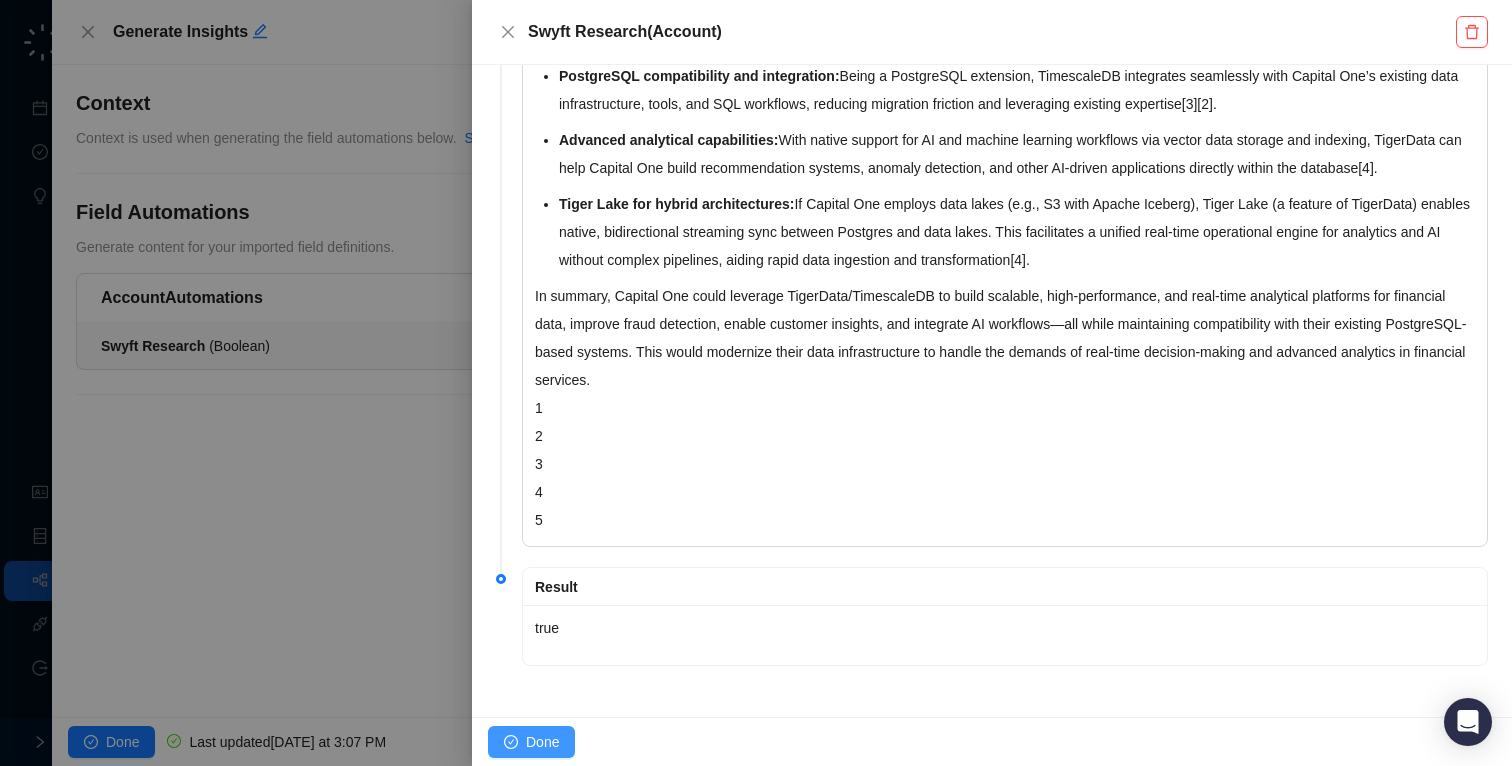 click on "Done" at bounding box center [542, 742] 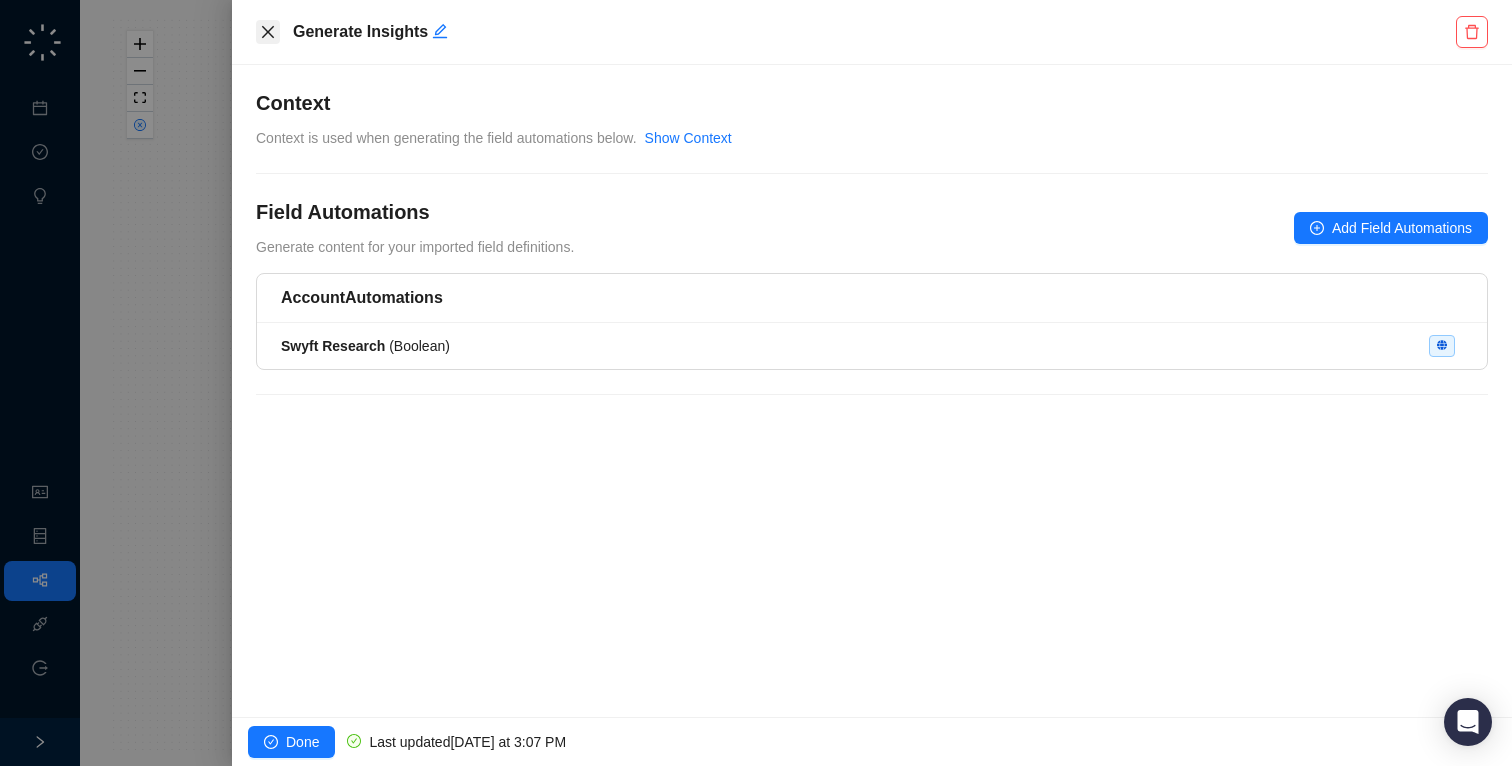 click at bounding box center [268, 32] 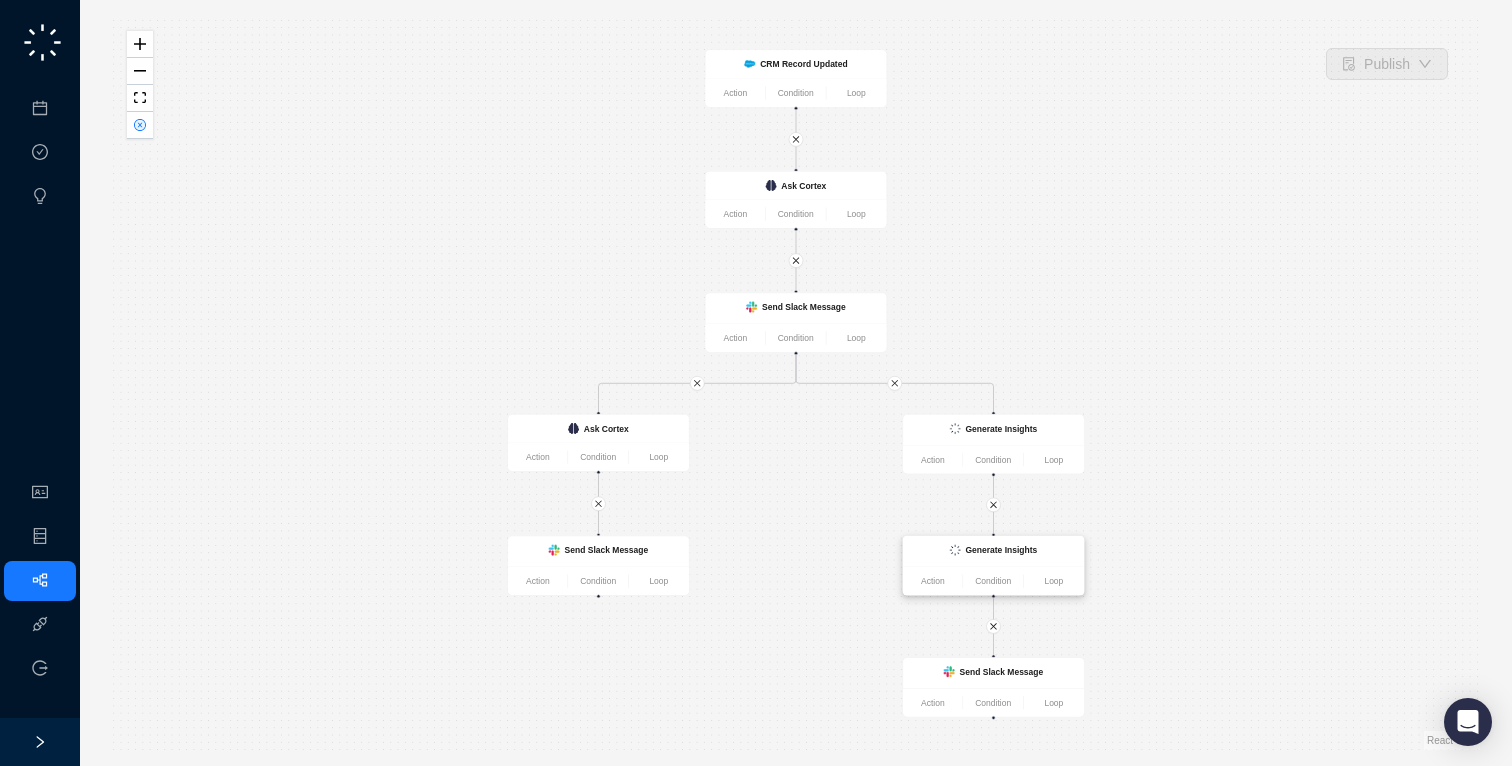 click on "Generate Insights" at bounding box center (993, 551) 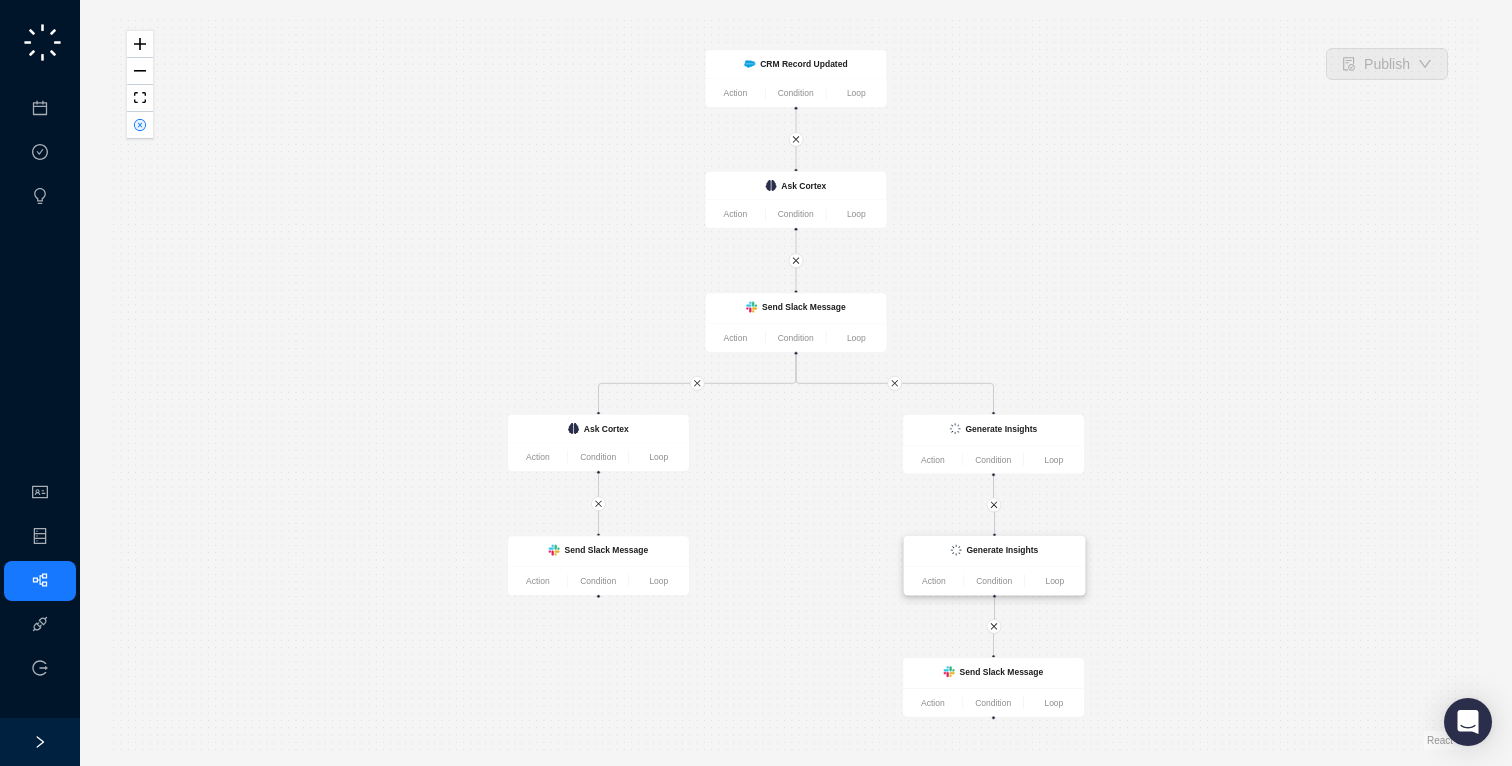 click on "Generate Insights" at bounding box center (994, 551) 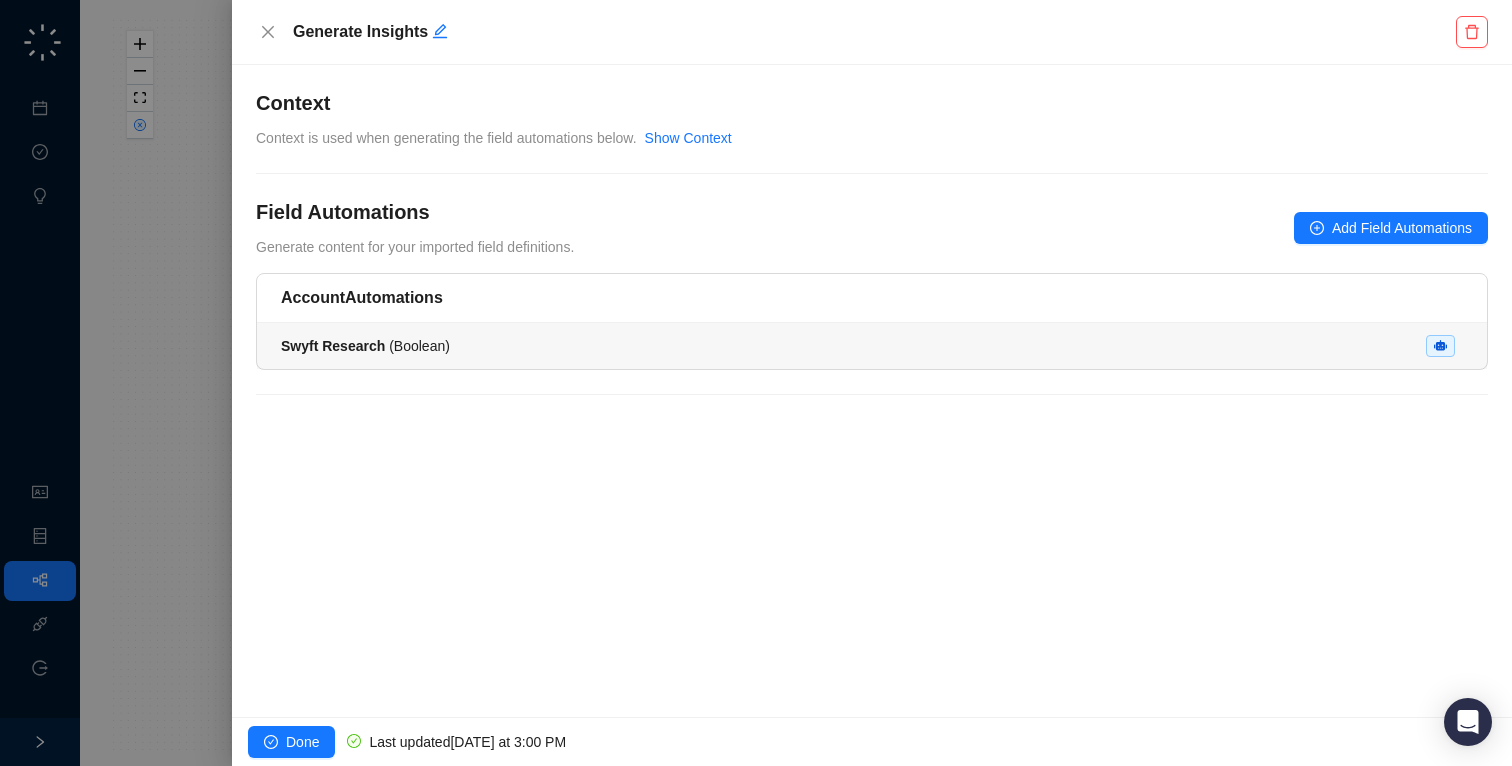 click on "Swyft Research   ( Boolean )" at bounding box center (872, 346) 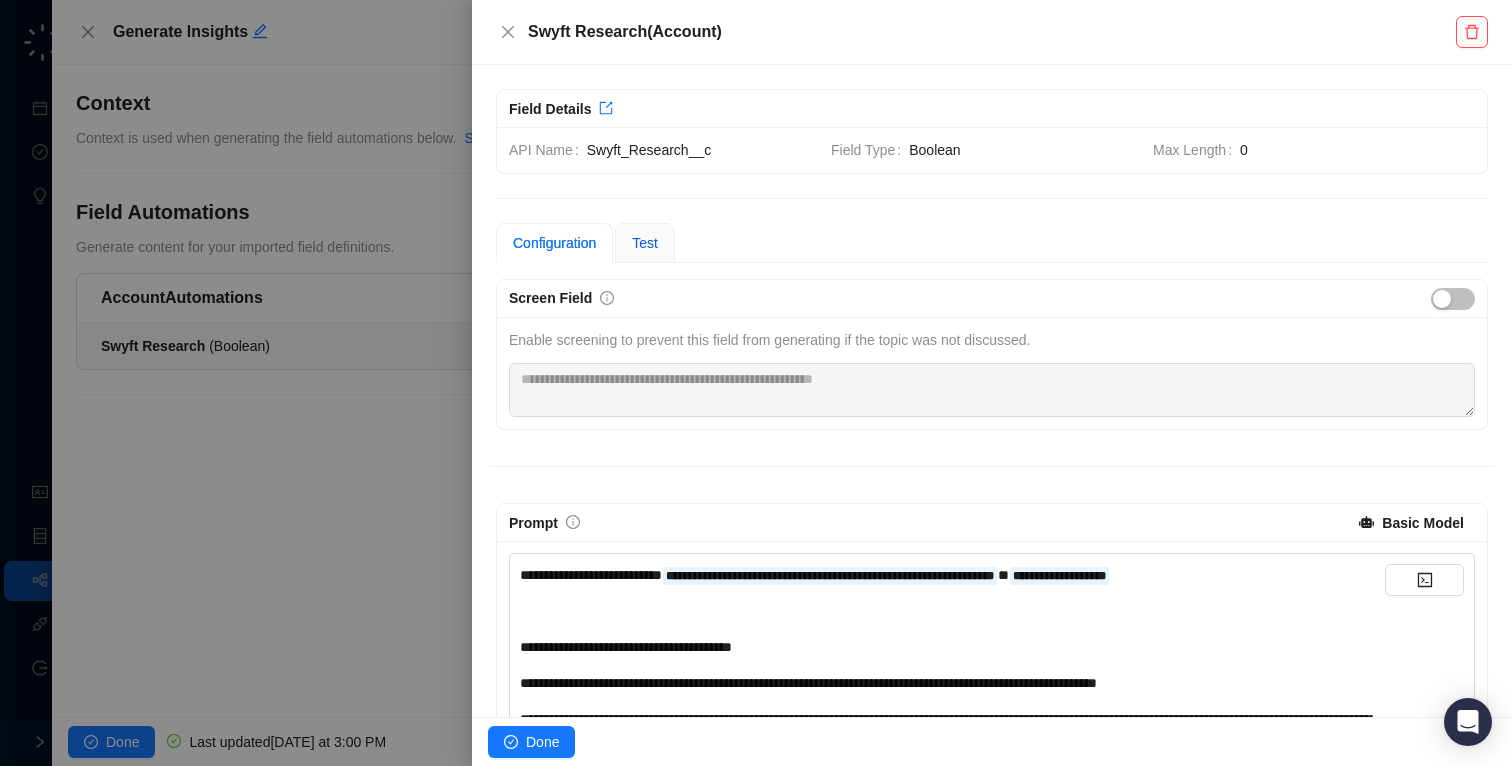 click on "Test" at bounding box center (645, 243) 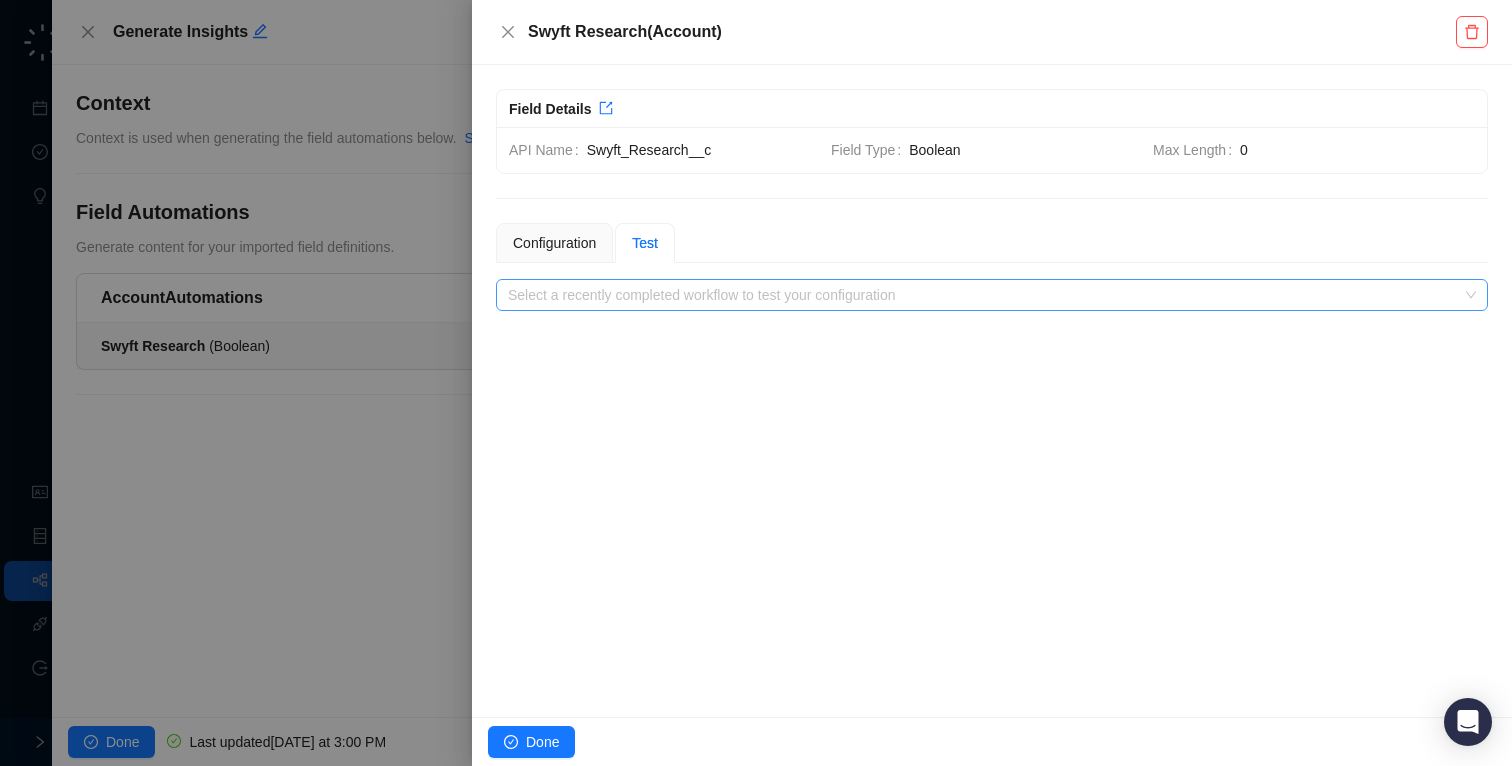 click at bounding box center (986, 295) 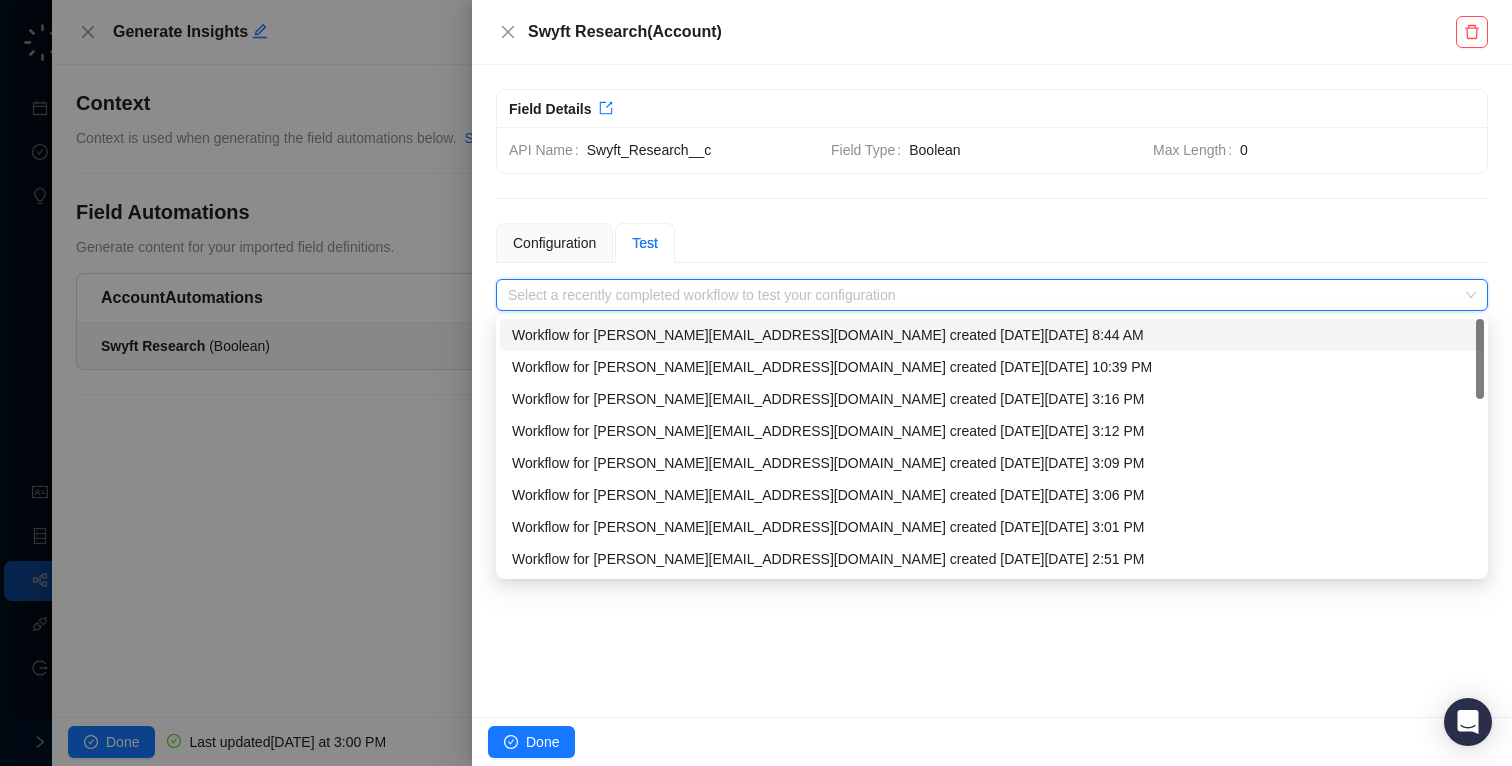 click on "Workflow for [PERSON_NAME][EMAIL_ADDRESS][DOMAIN_NAME] created [DATE][DATE] 8:44 AM" at bounding box center (992, 335) 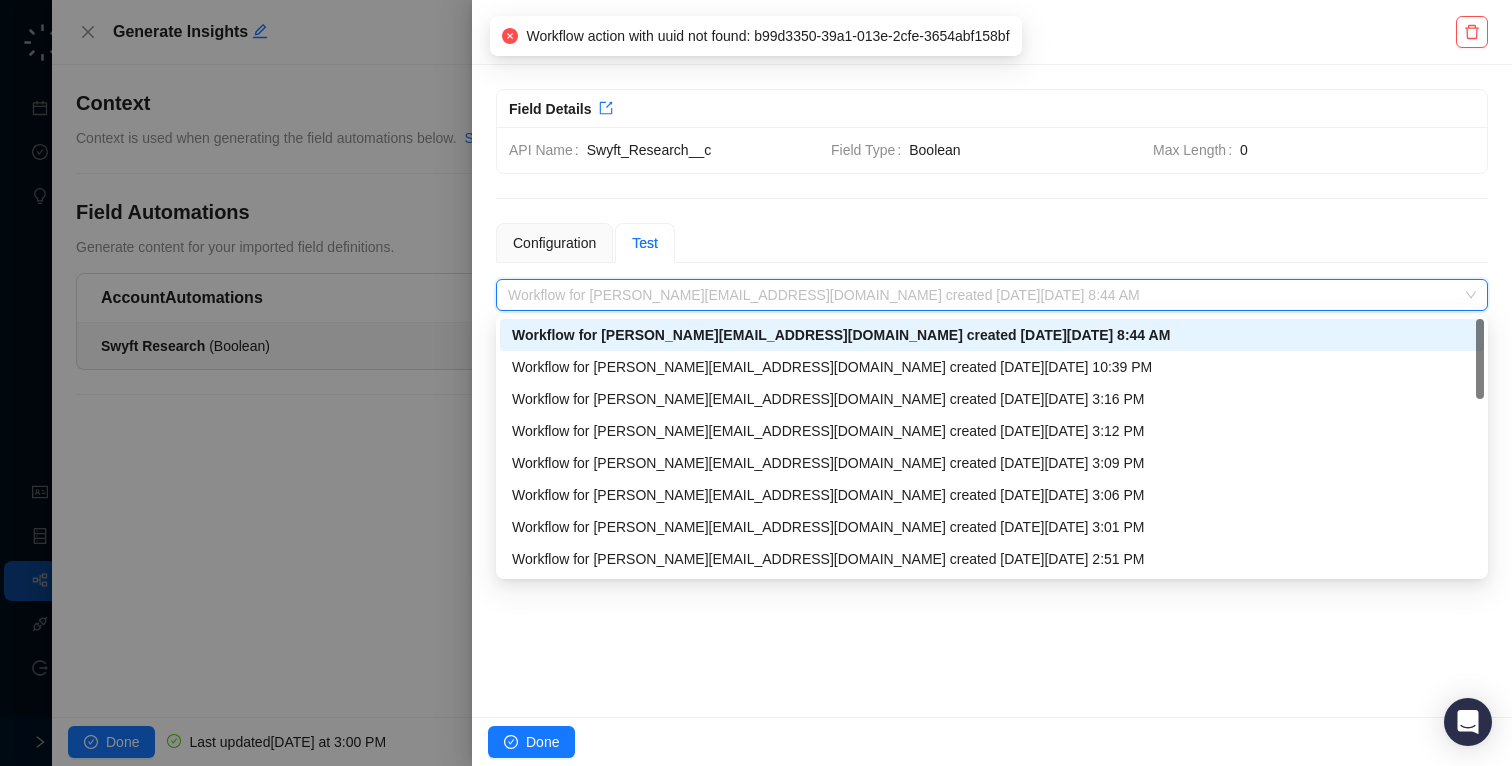 click on "Workflow for [PERSON_NAME][EMAIL_ADDRESS][DOMAIN_NAME] created [DATE][DATE] 8:44 AM" at bounding box center (992, 295) 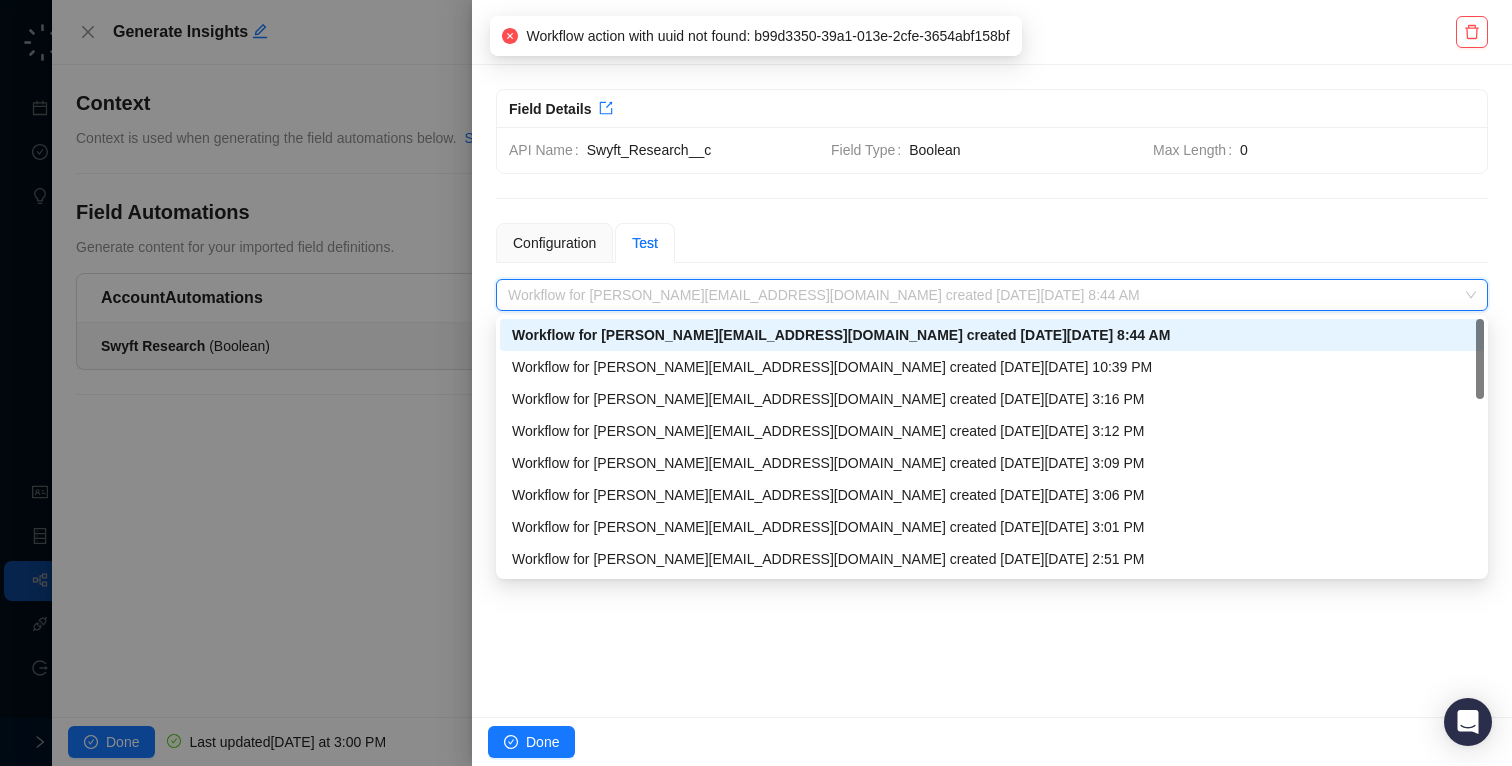 click on "Workflow for [PERSON_NAME][EMAIL_ADDRESS][DOMAIN_NAME] created [DATE][DATE] 8:44 AM" at bounding box center (992, 335) 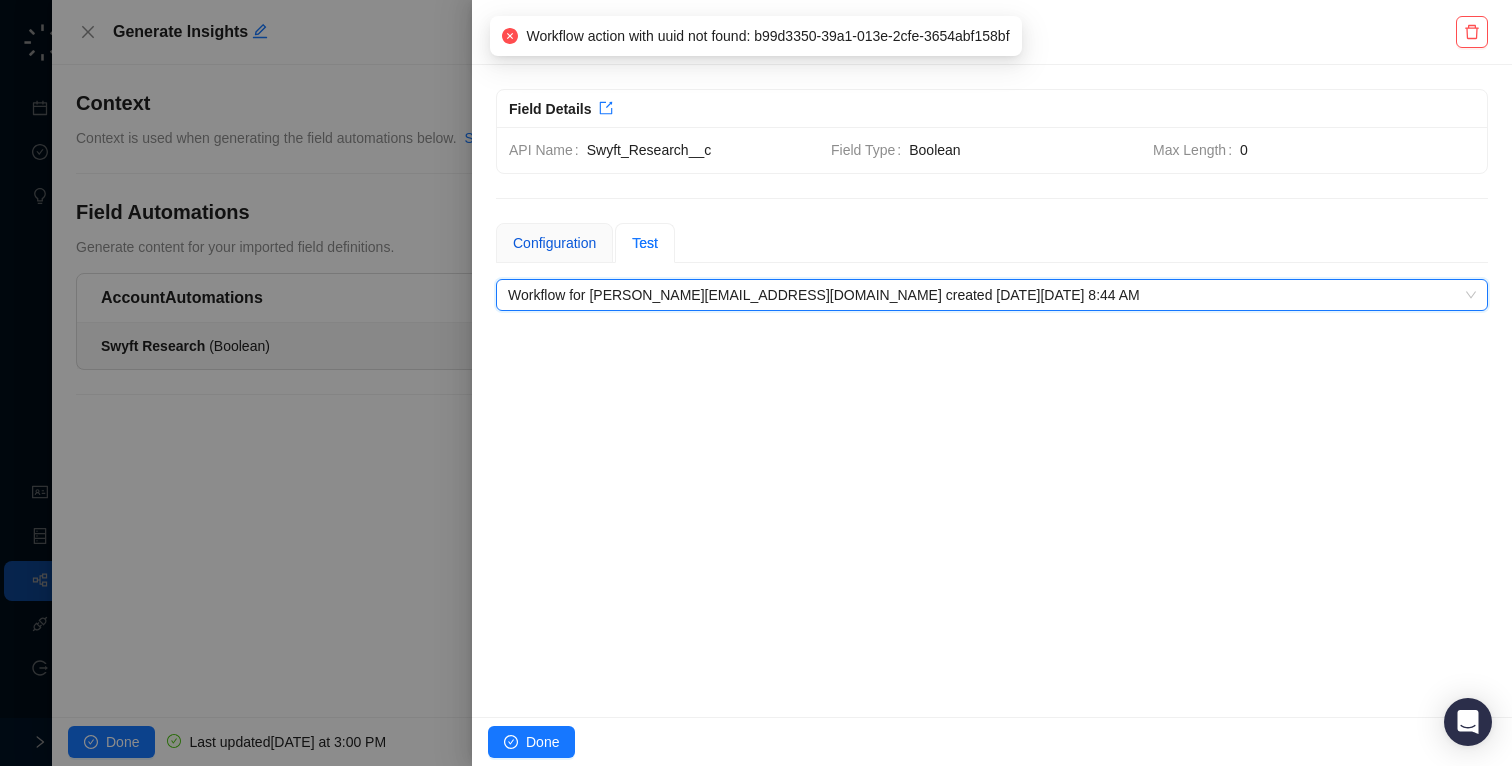 click on "Configuration" at bounding box center [554, 243] 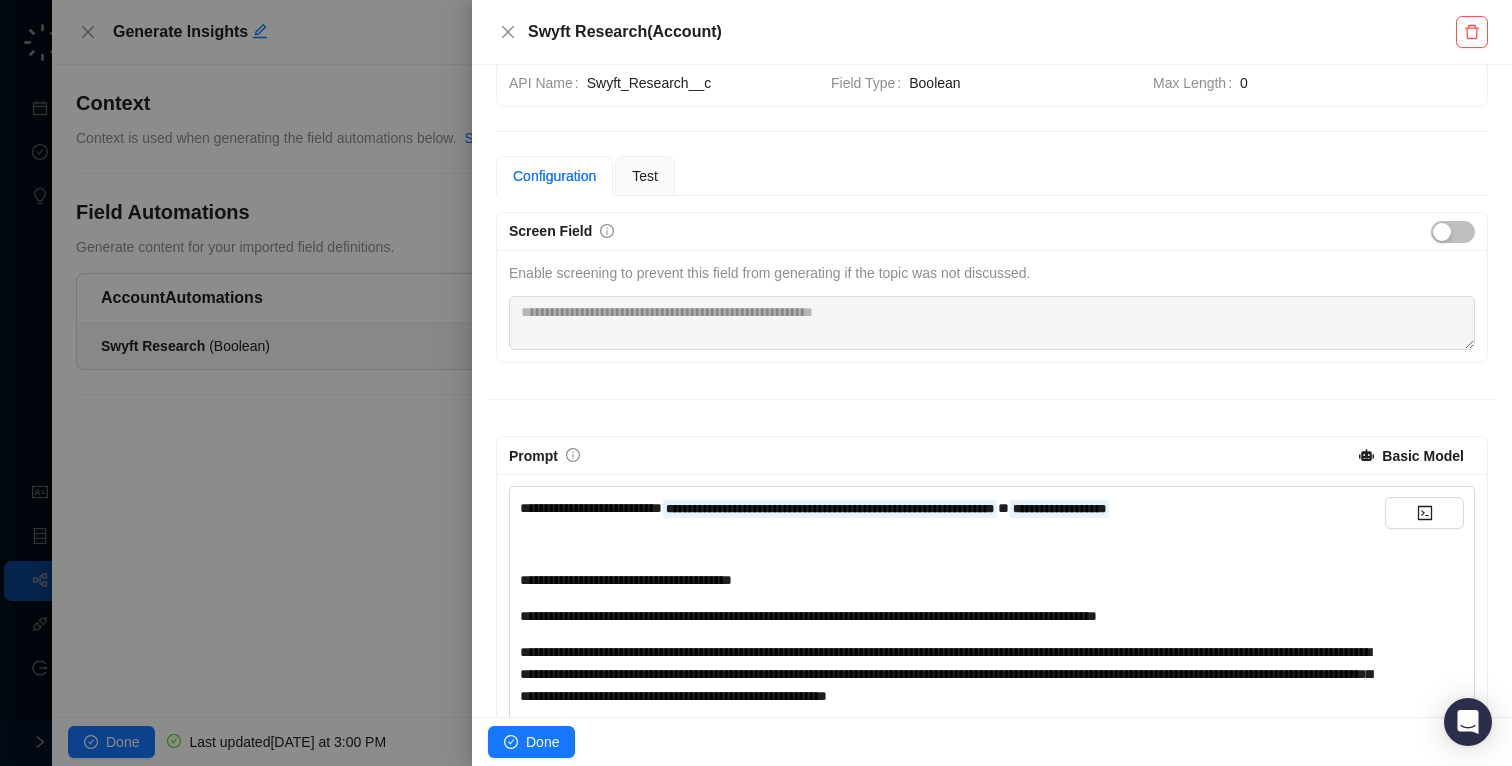 scroll, scrollTop: 70, scrollLeft: 0, axis: vertical 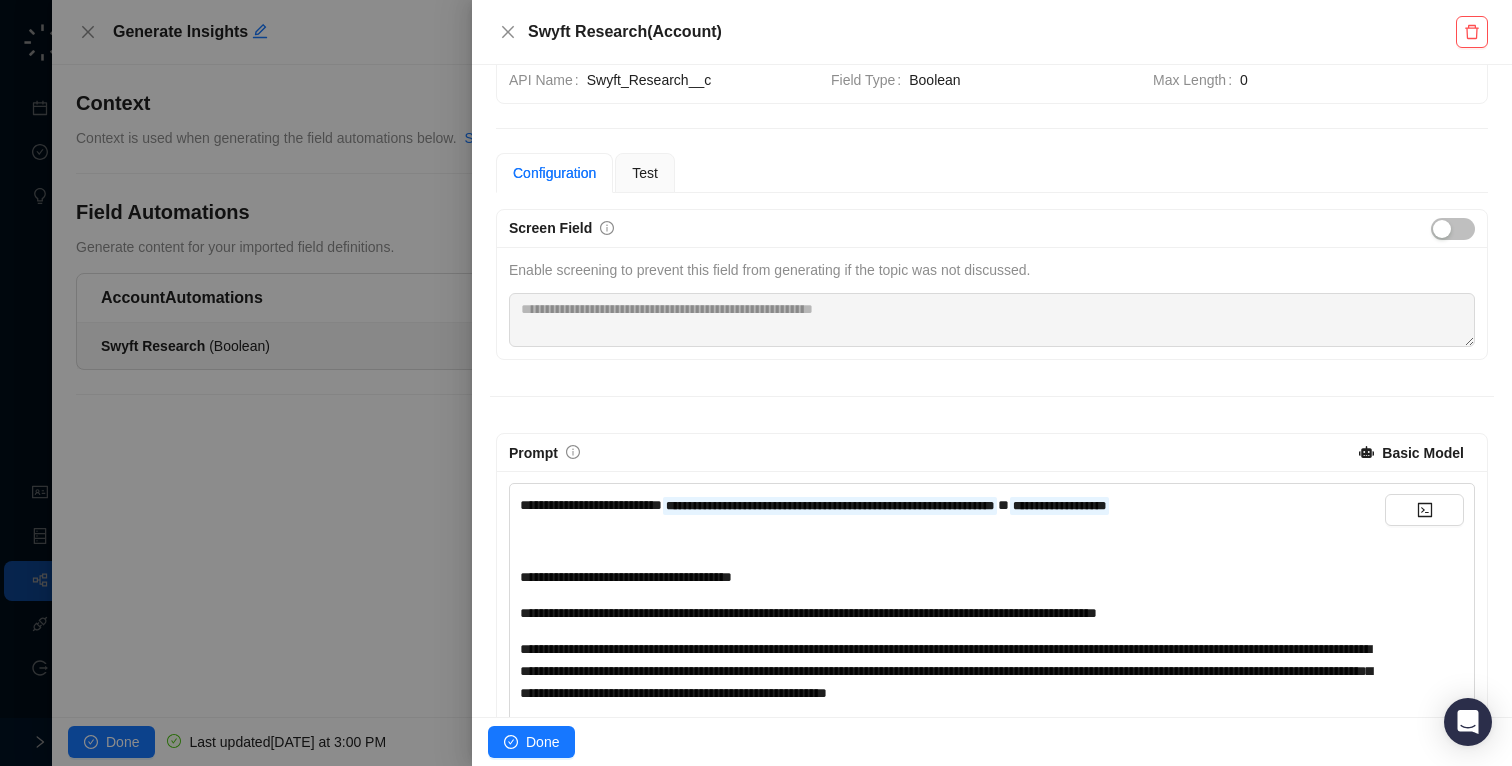click on "﻿" at bounding box center (952, 541) 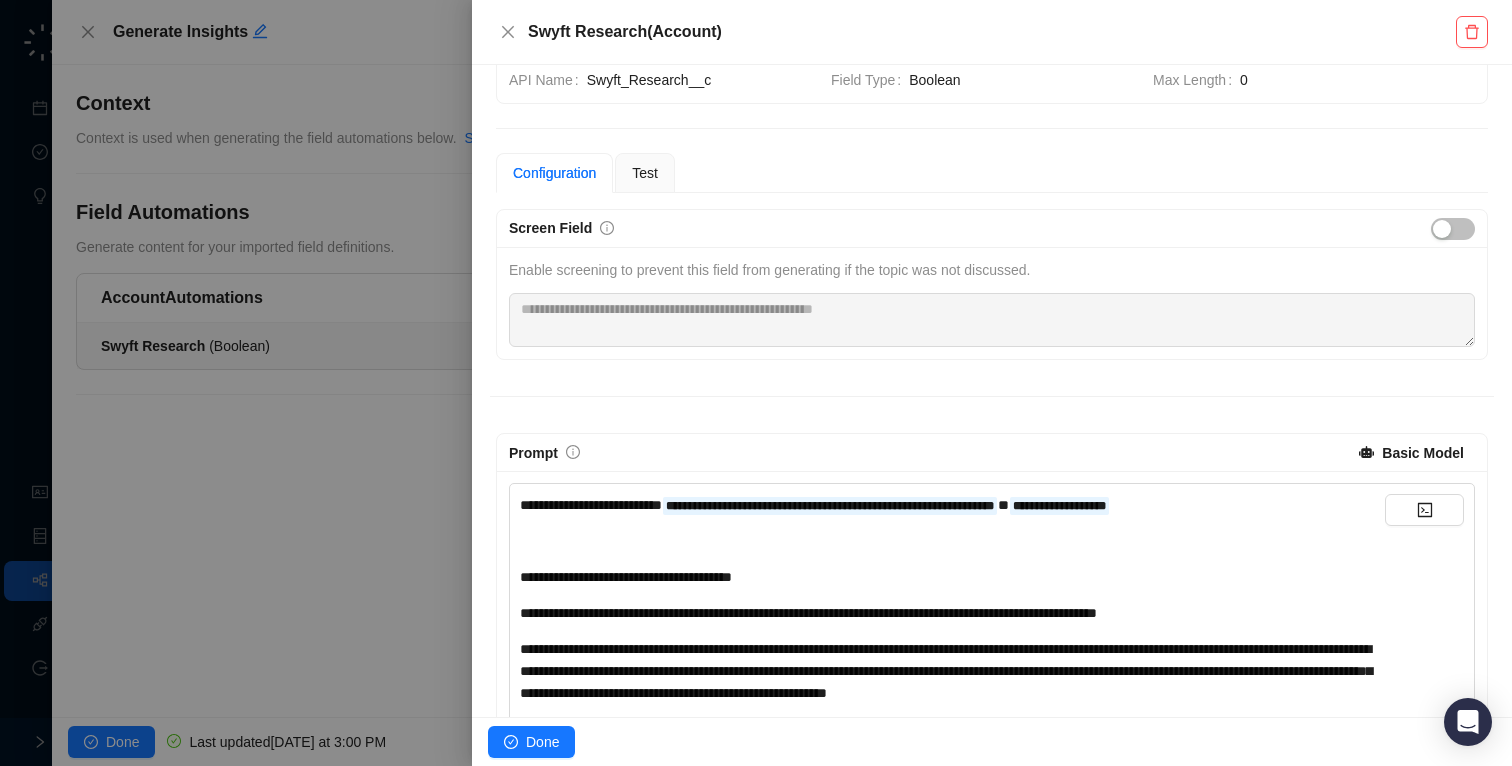 click on "**********" at bounding box center (952, 722) 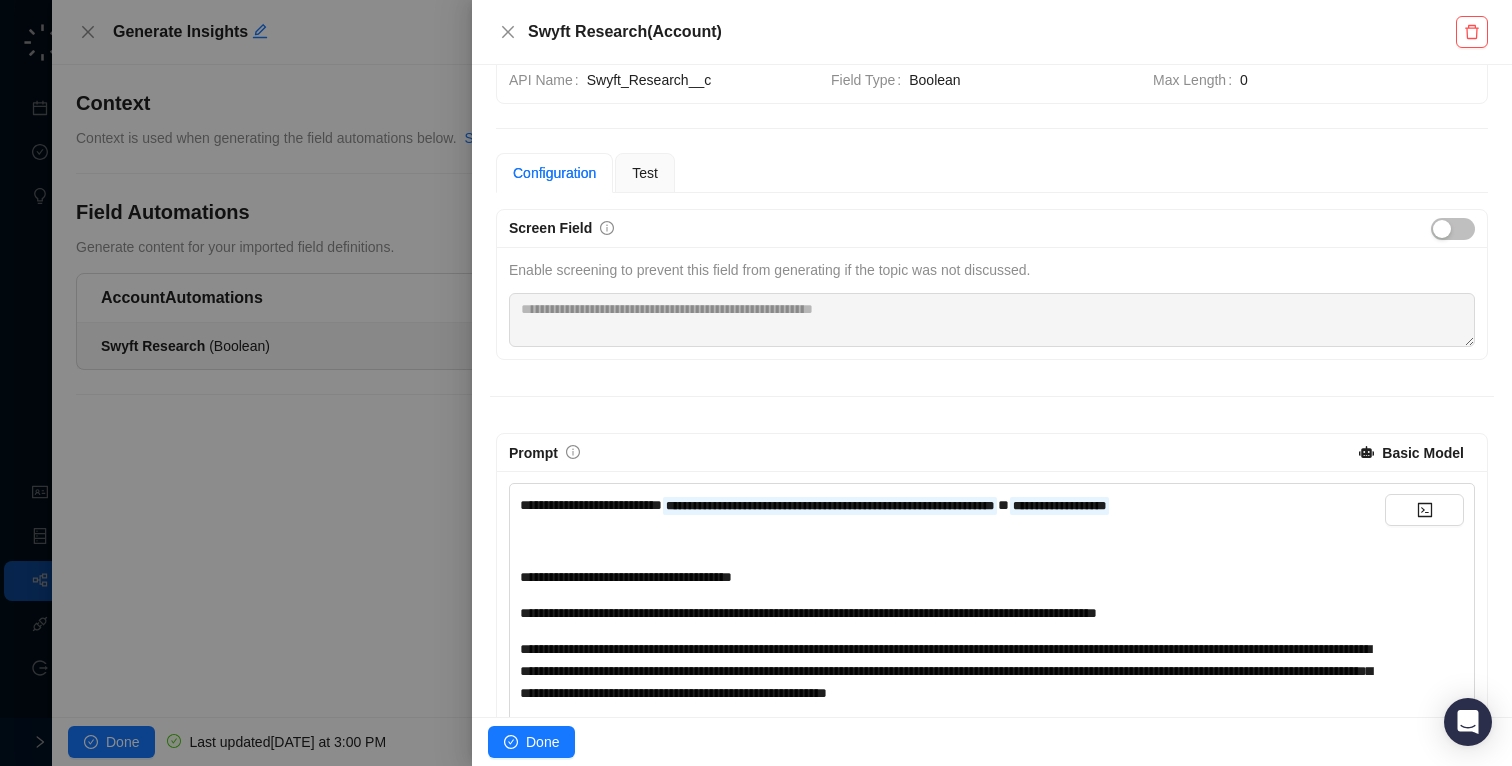 click on "**********" at bounding box center (1059, 505) 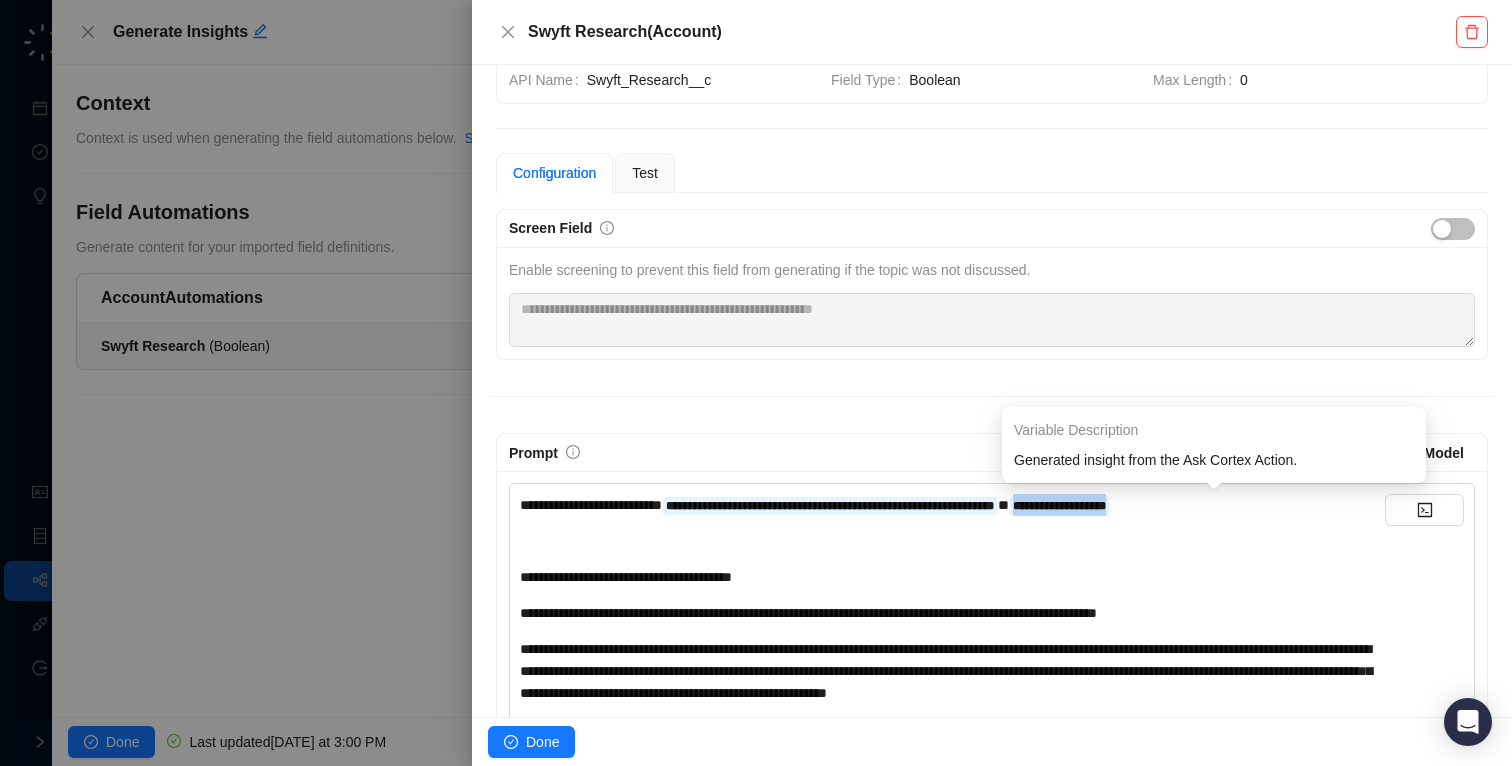 drag, startPoint x: 1277, startPoint y: 507, endPoint x: 1166, endPoint y: 510, distance: 111.040535 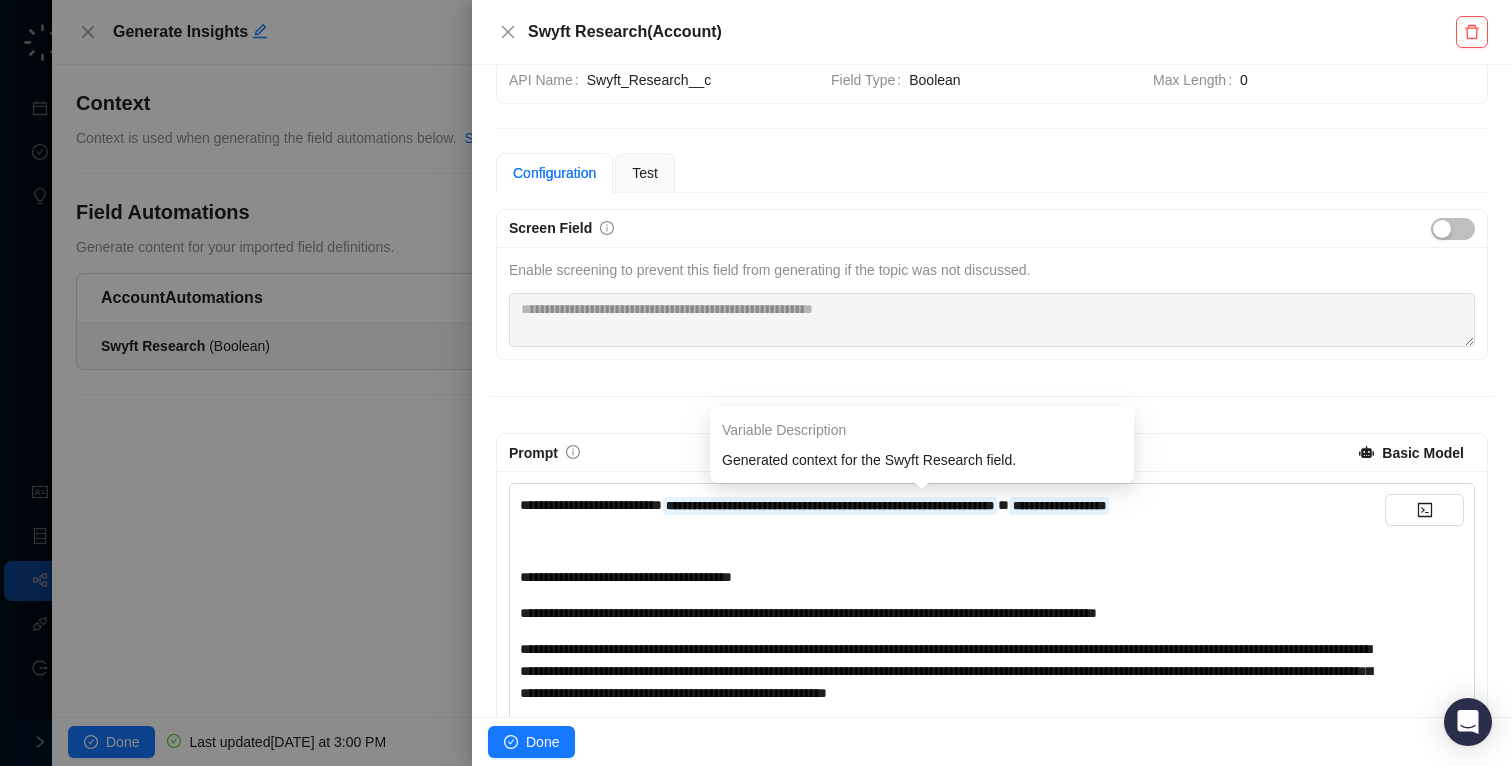 click on "**********" at bounding box center [830, 506] 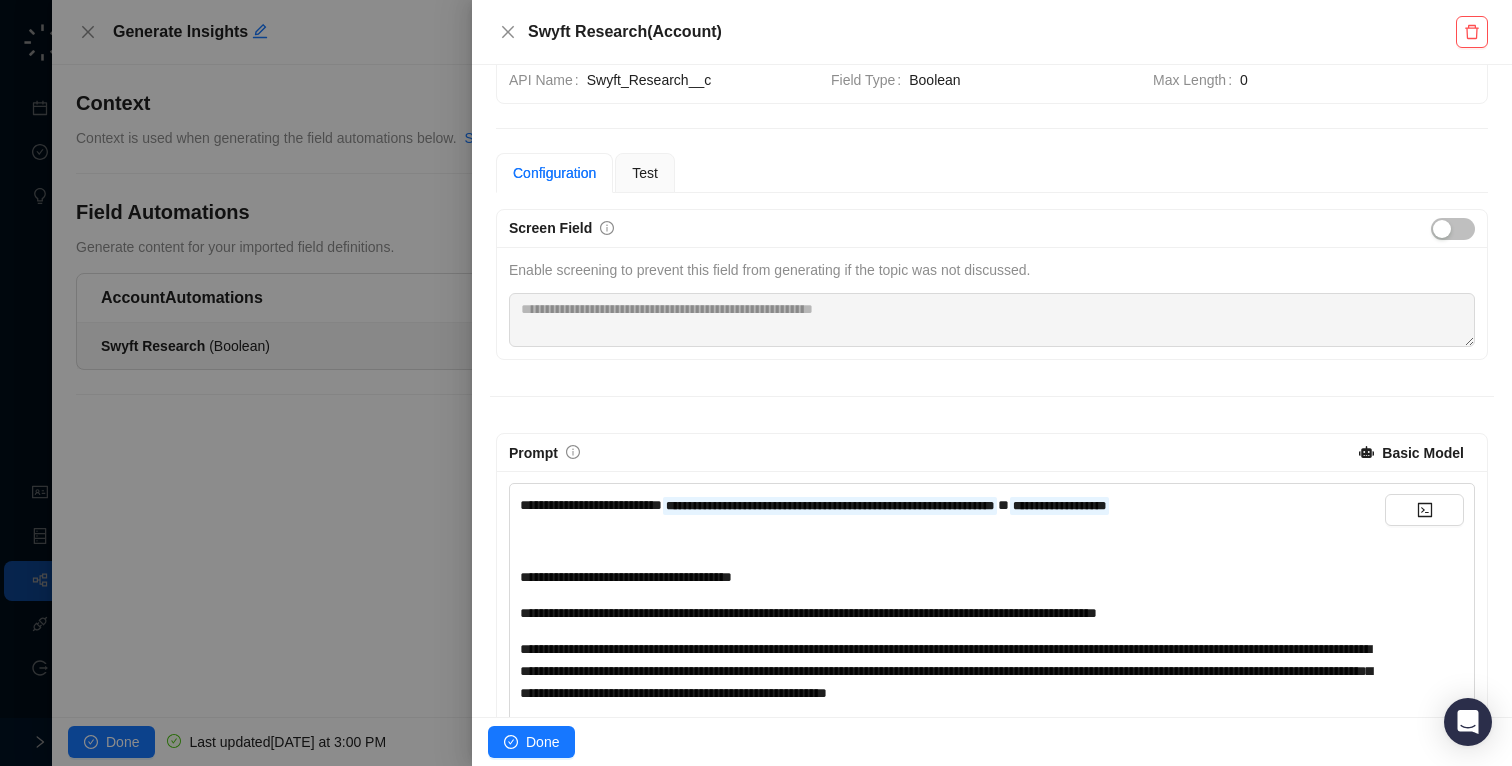 click on "*" at bounding box center (1003, 505) 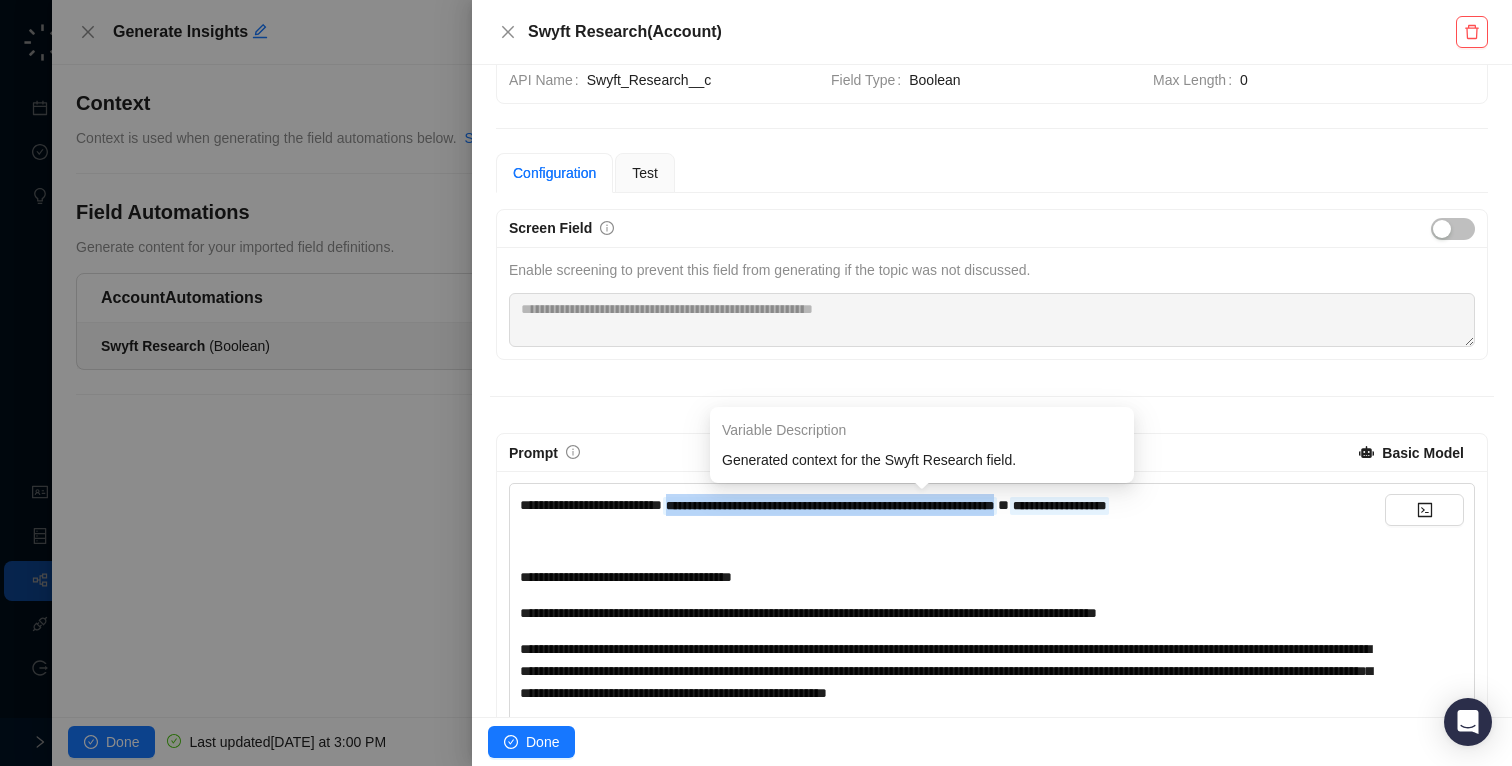 drag, startPoint x: 1136, startPoint y: 506, endPoint x: 899, endPoint y: 502, distance: 237.03375 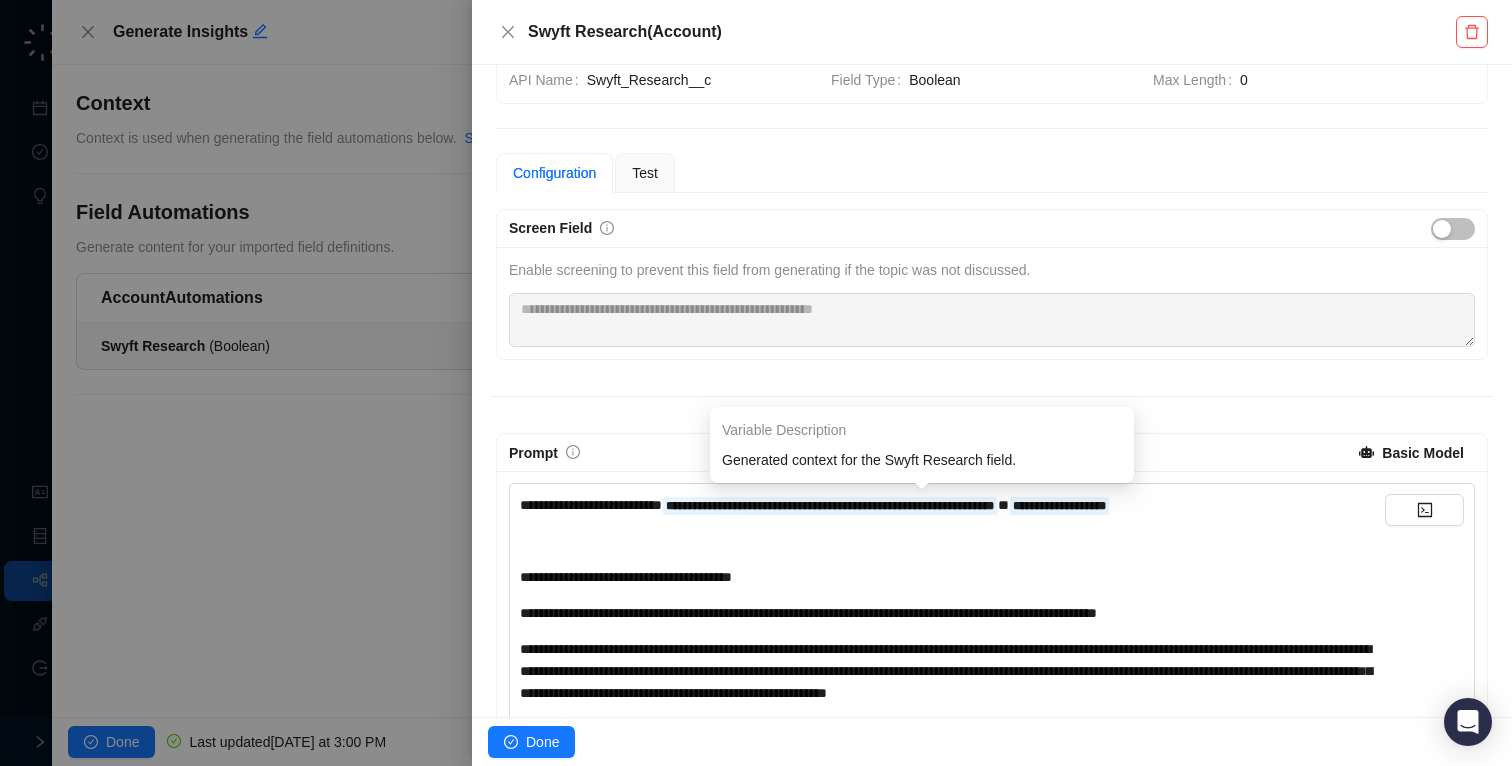 click on "**********" at bounding box center [830, 506] 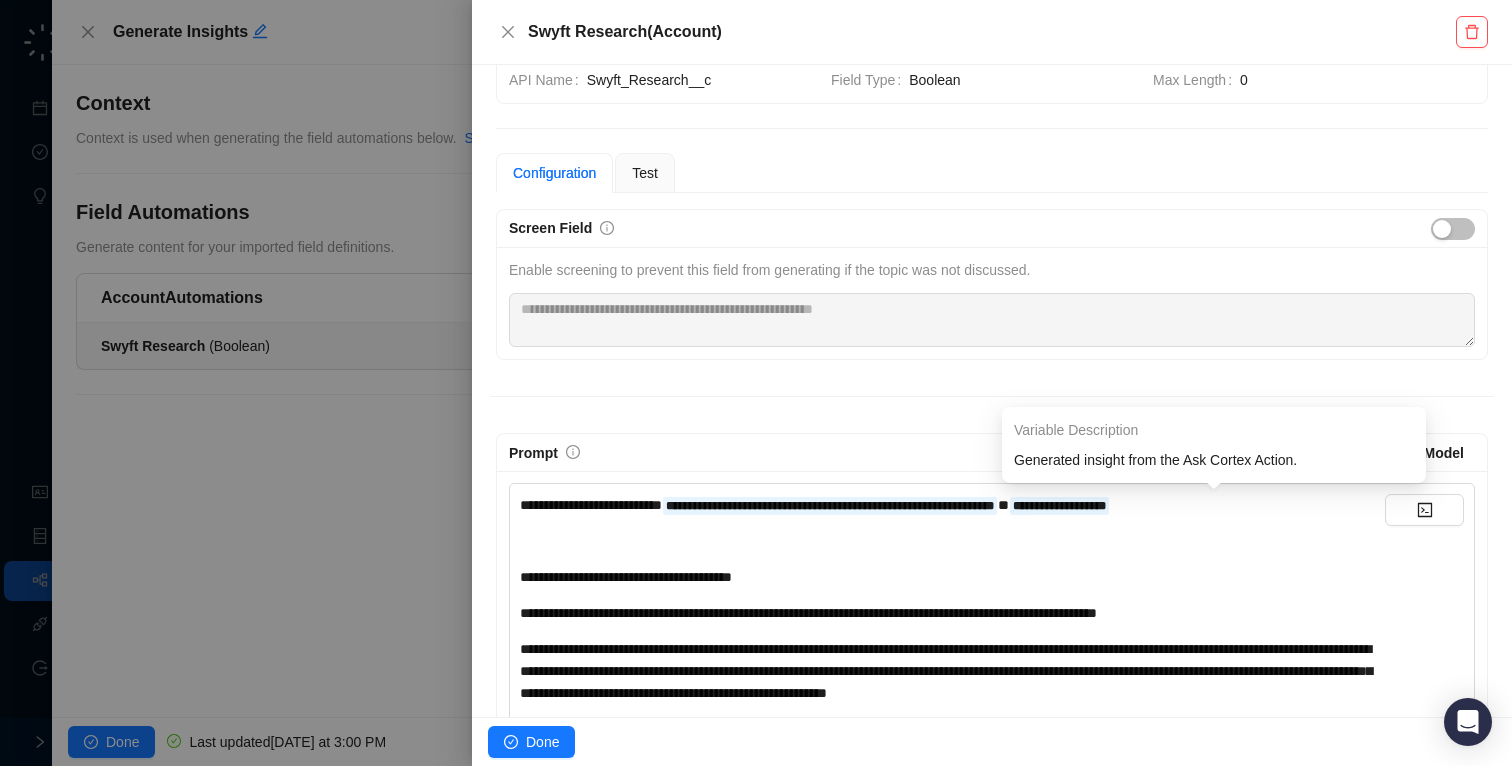 click on "**********" at bounding box center [1059, 506] 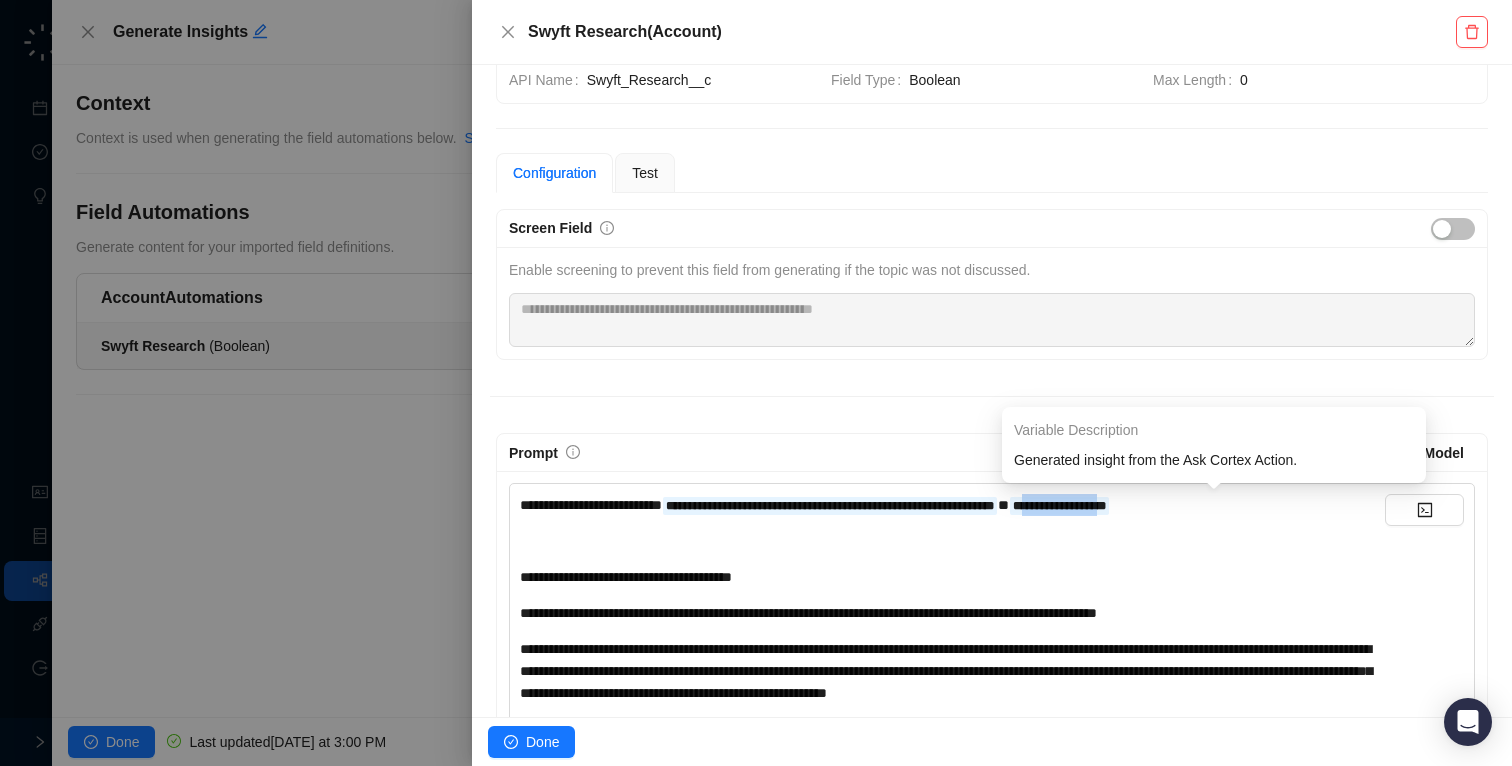 click on "**********" at bounding box center [1059, 506] 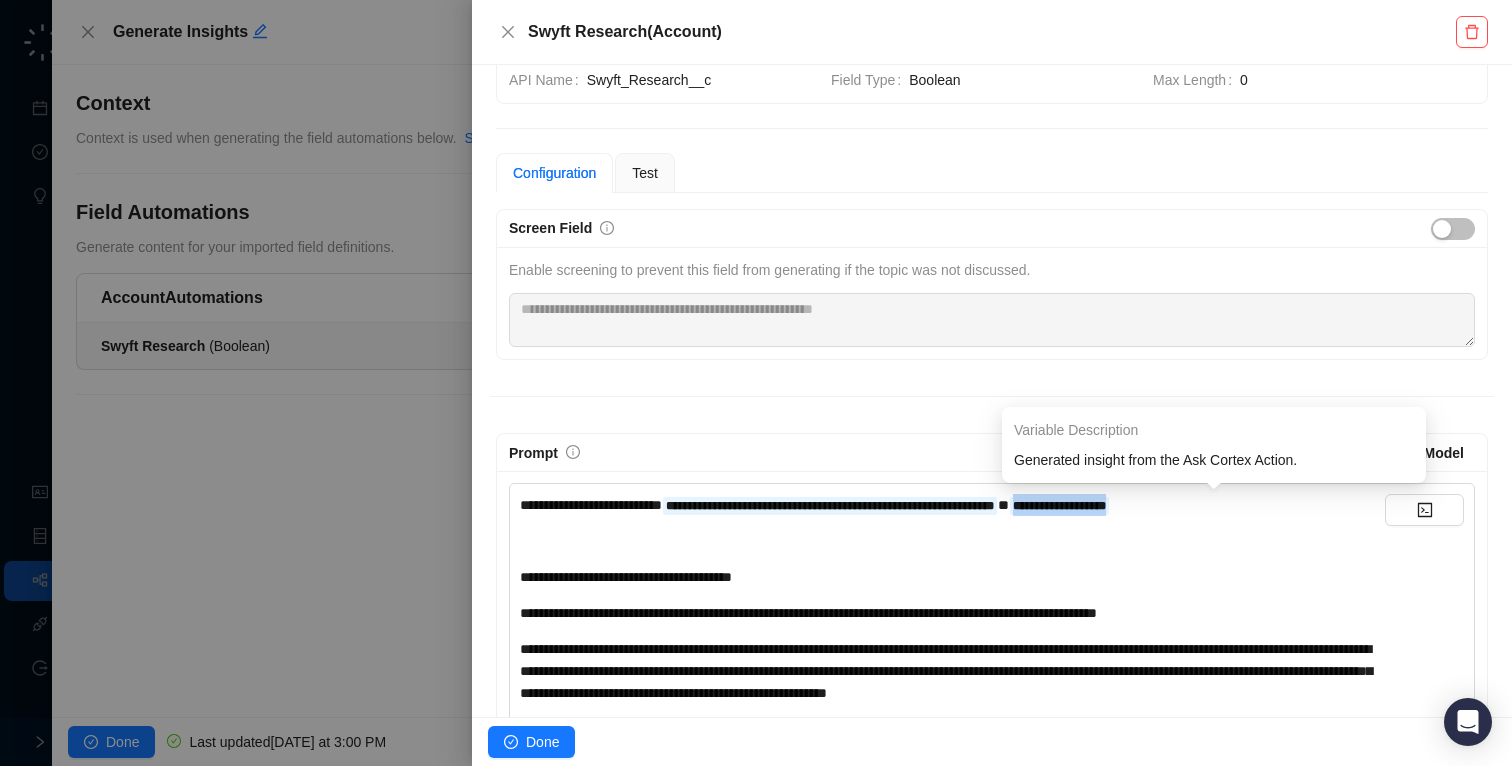 click on "**********" at bounding box center (1059, 506) 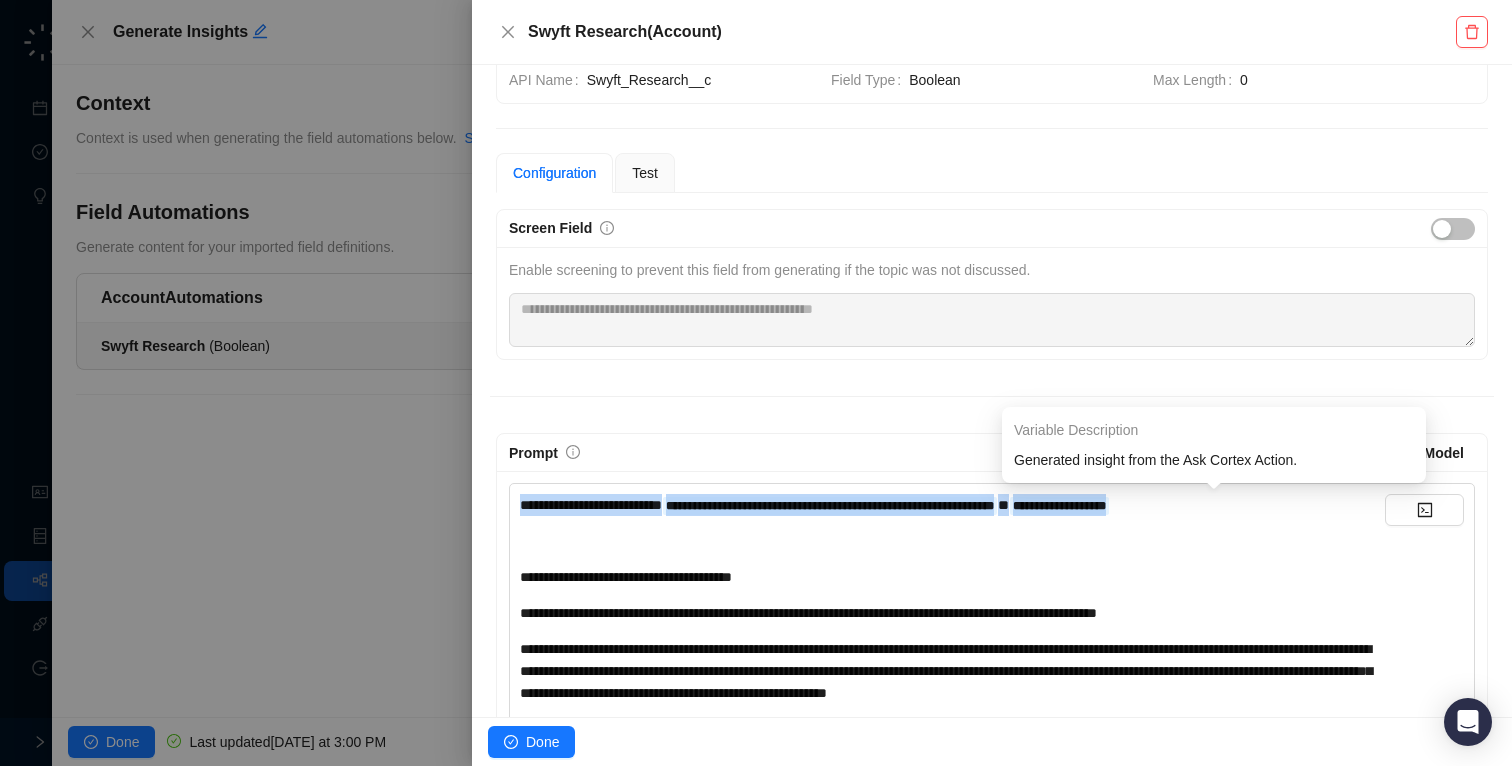 click on "**********" at bounding box center (1059, 506) 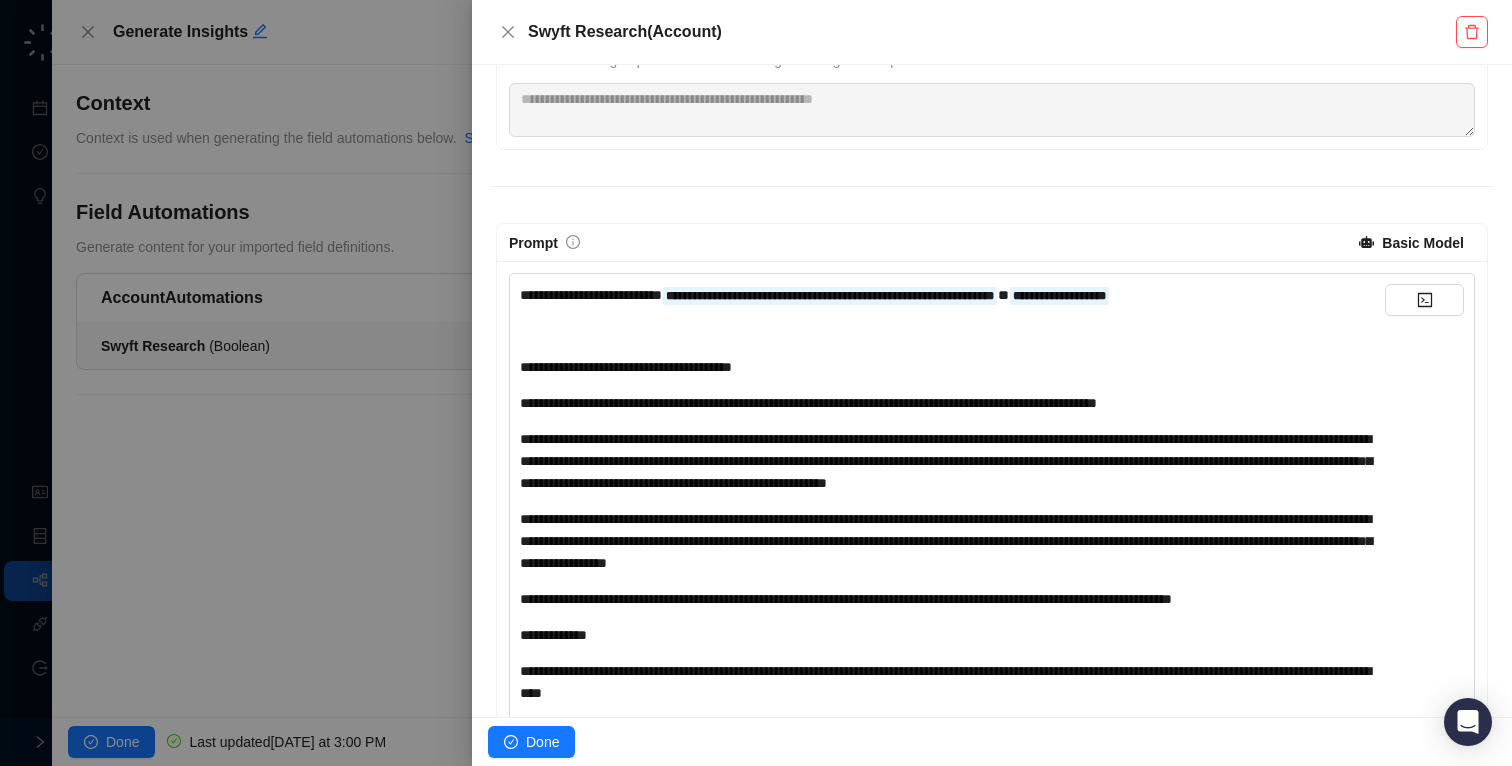 scroll, scrollTop: 226, scrollLeft: 0, axis: vertical 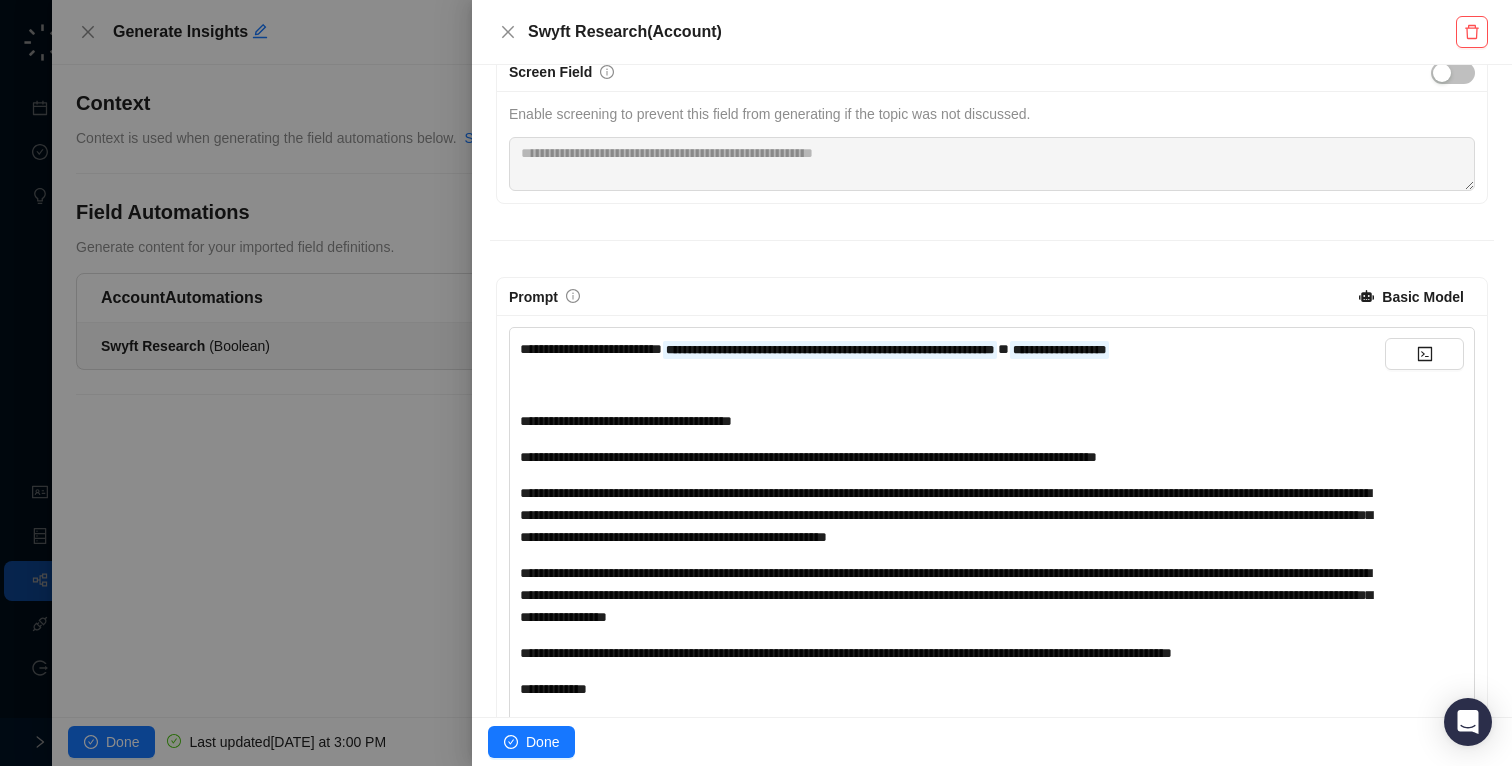 click on "**********" at bounding box center [952, 421] 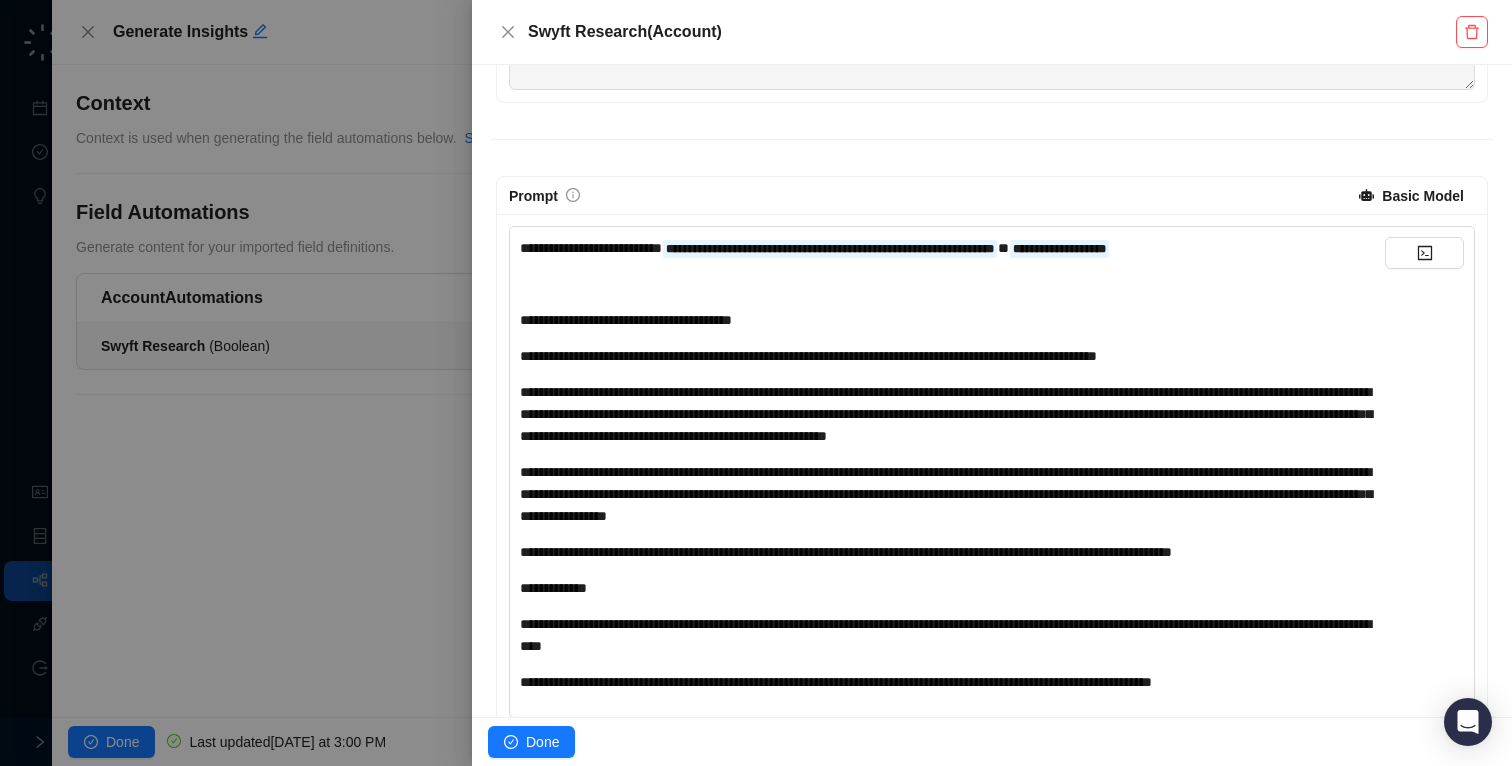 scroll, scrollTop: 365, scrollLeft: 0, axis: vertical 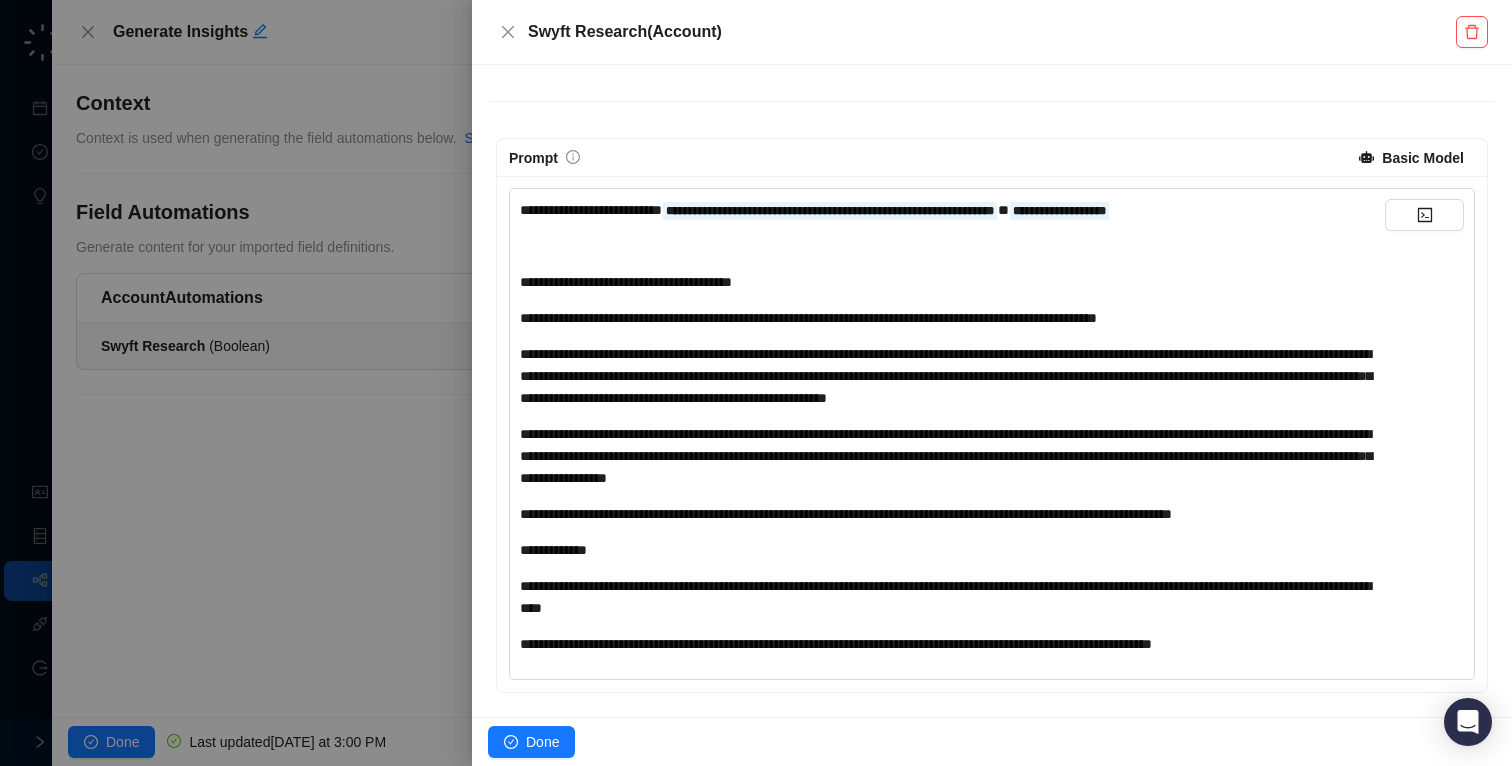 click at bounding box center (756, 383) 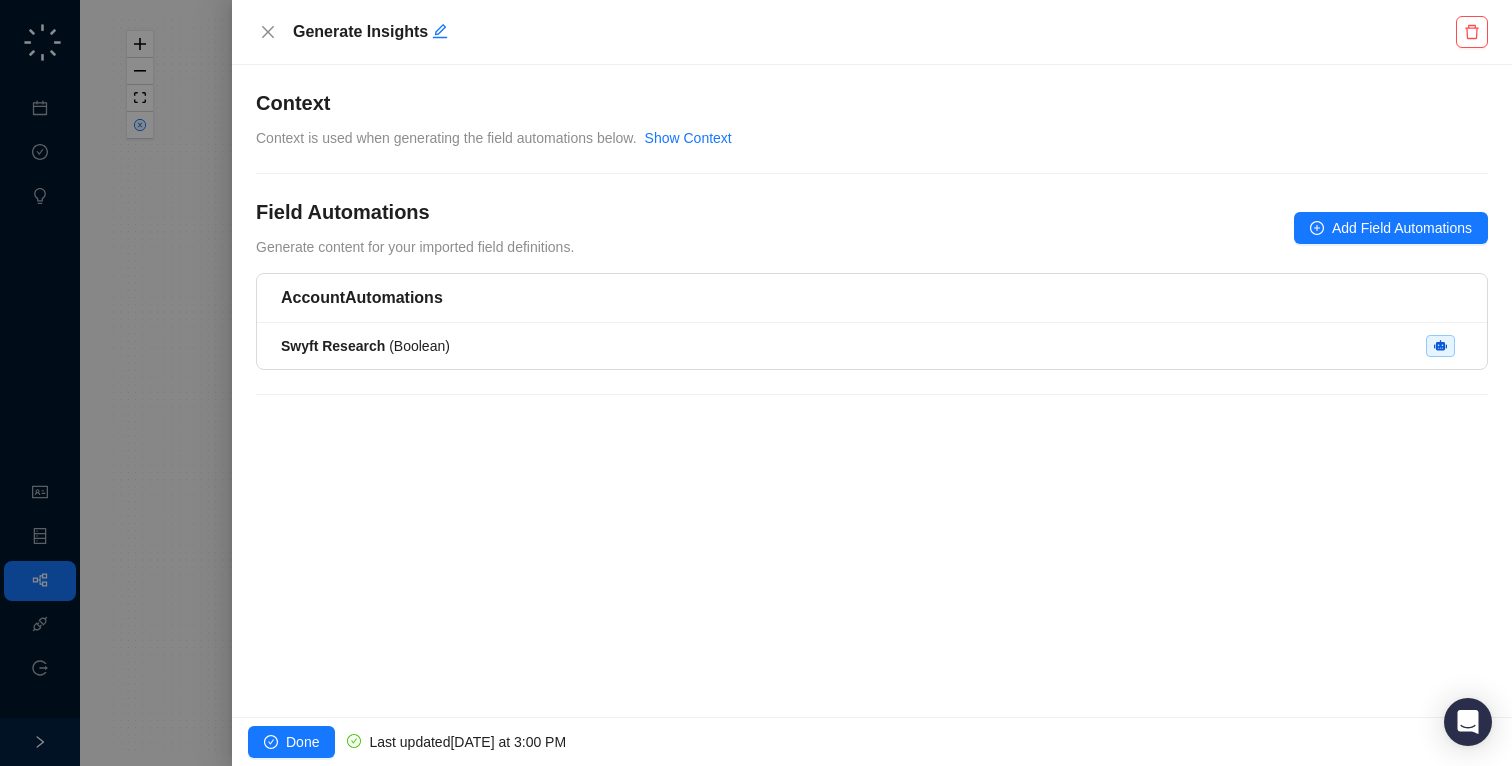 click at bounding box center [756, 383] 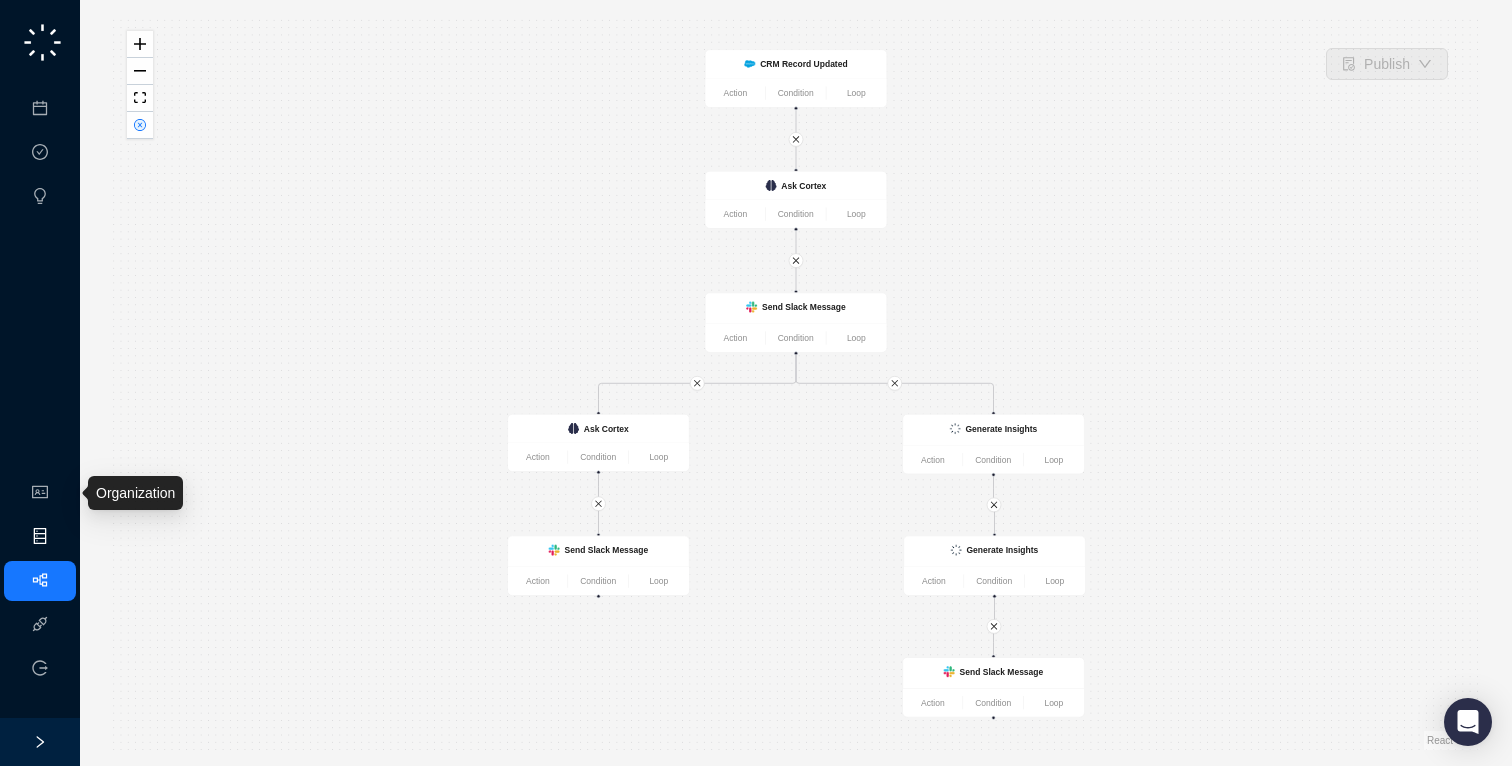 click 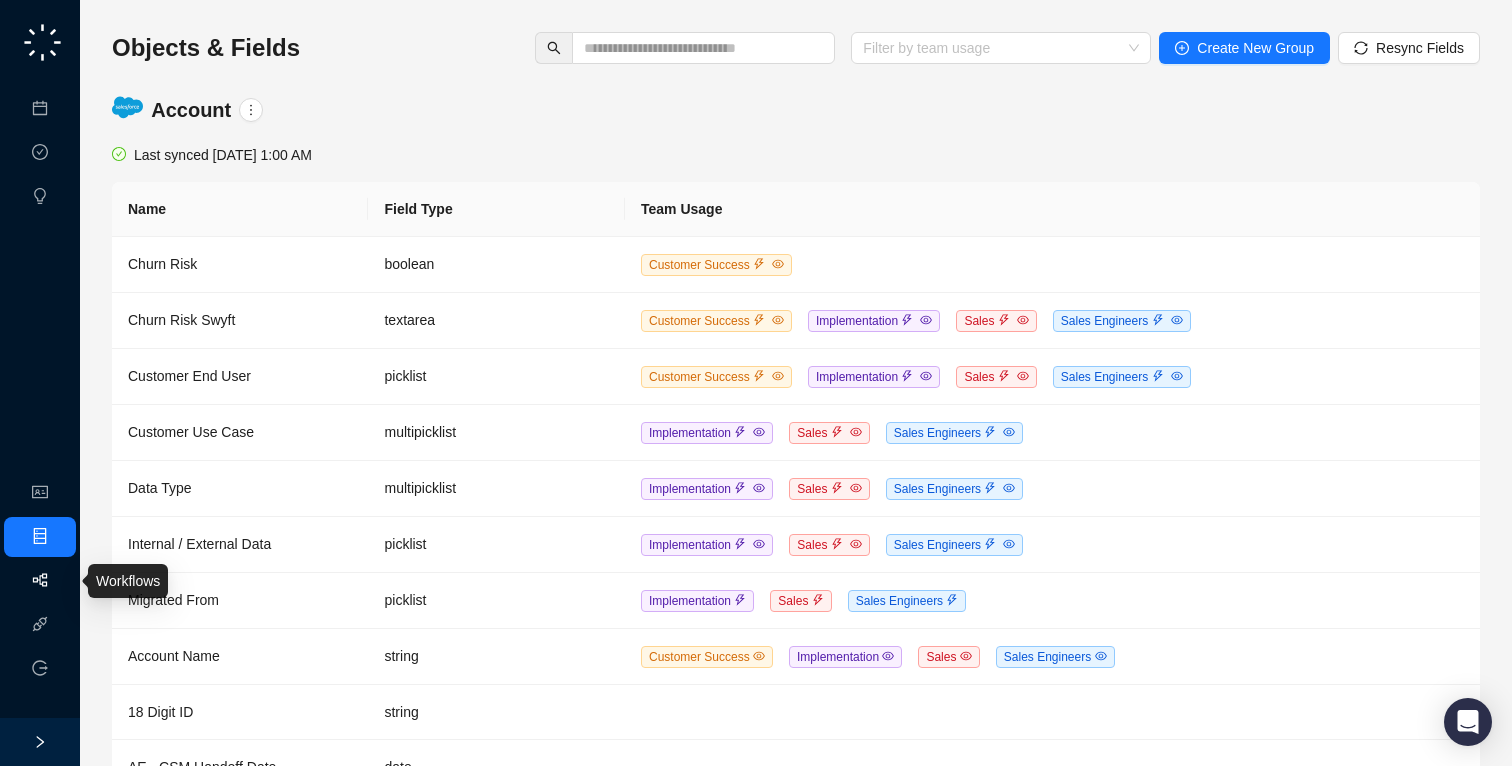 click on "Workflows" at bounding box center [40, 581] 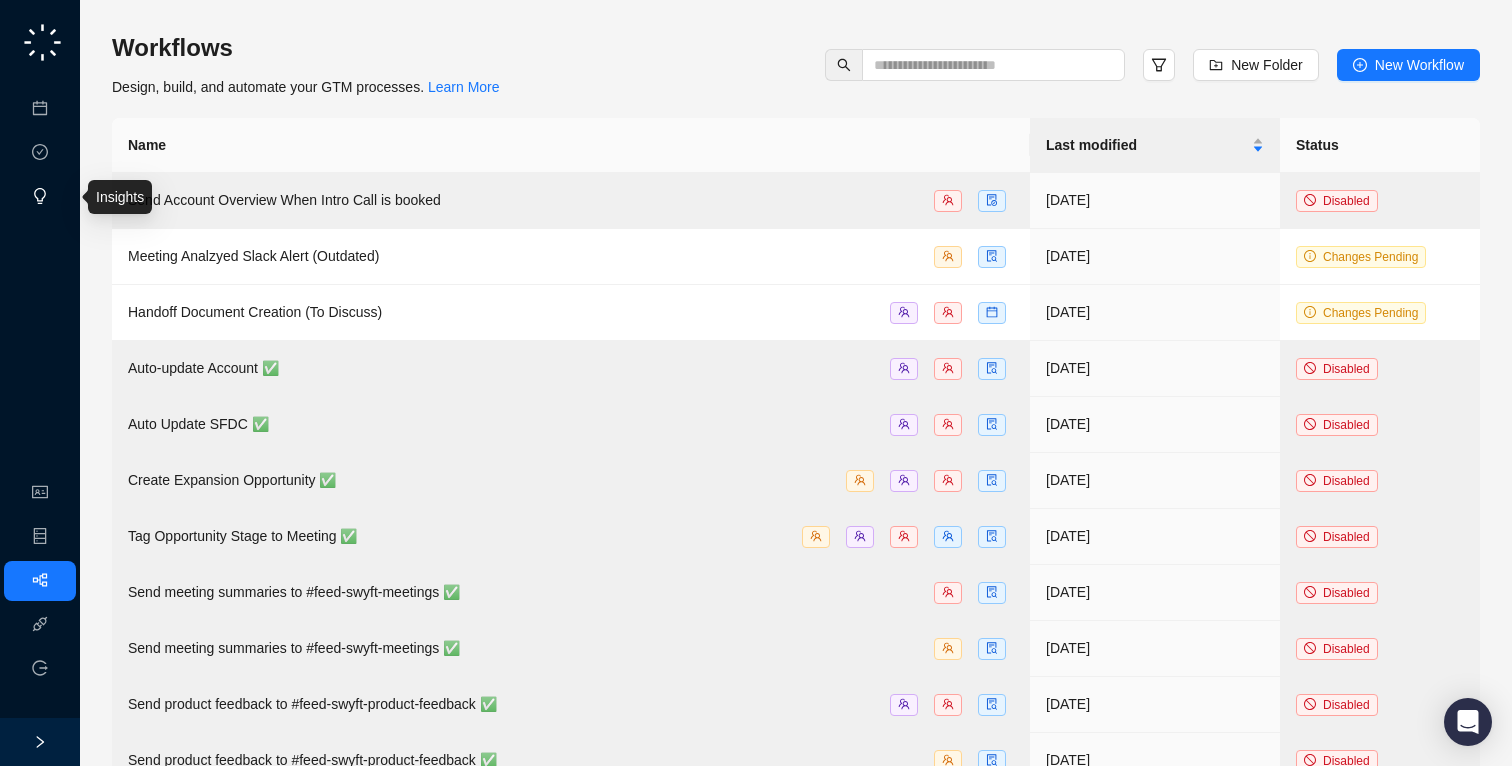 click on "Insights" at bounding box center [40, 197] 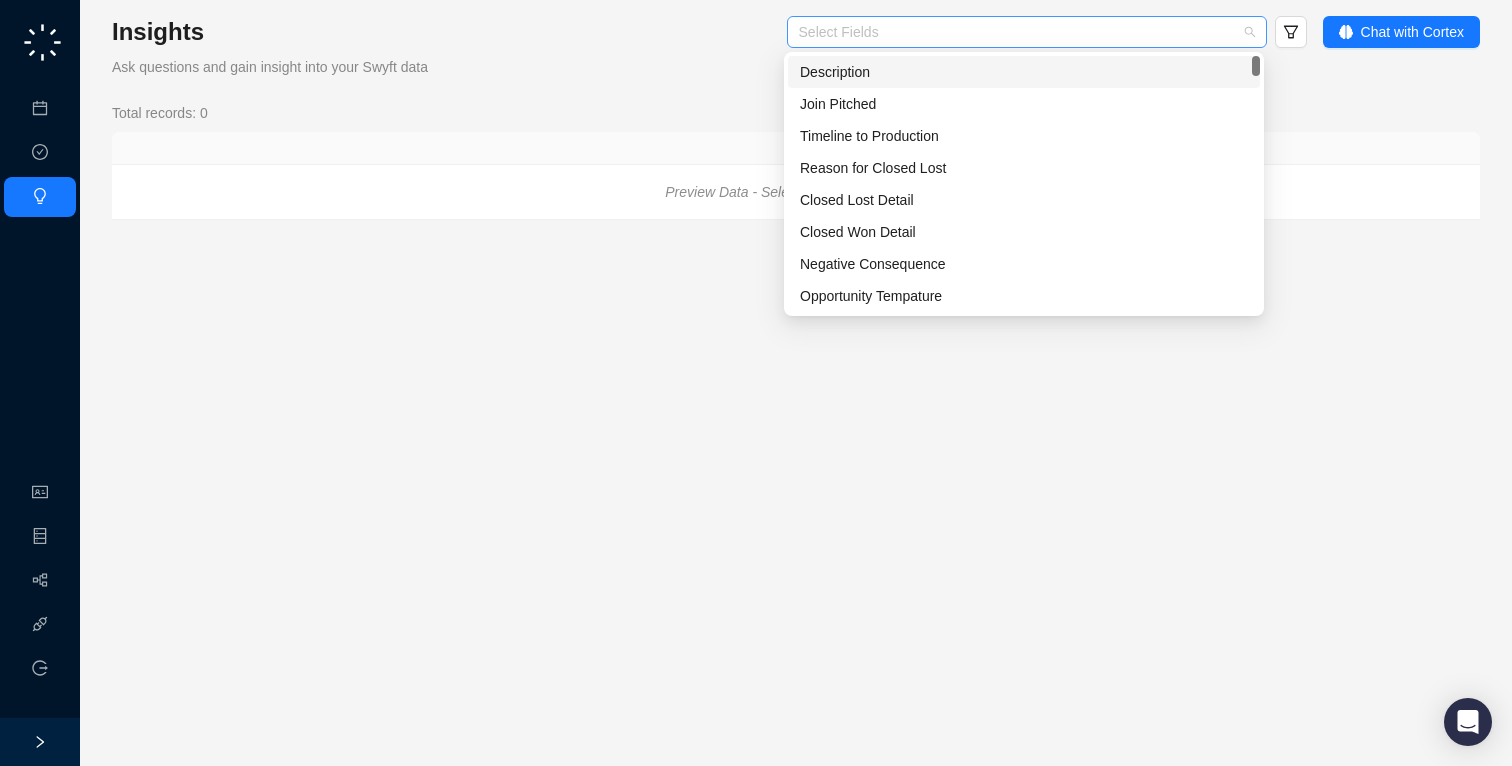 click at bounding box center (1016, 32) 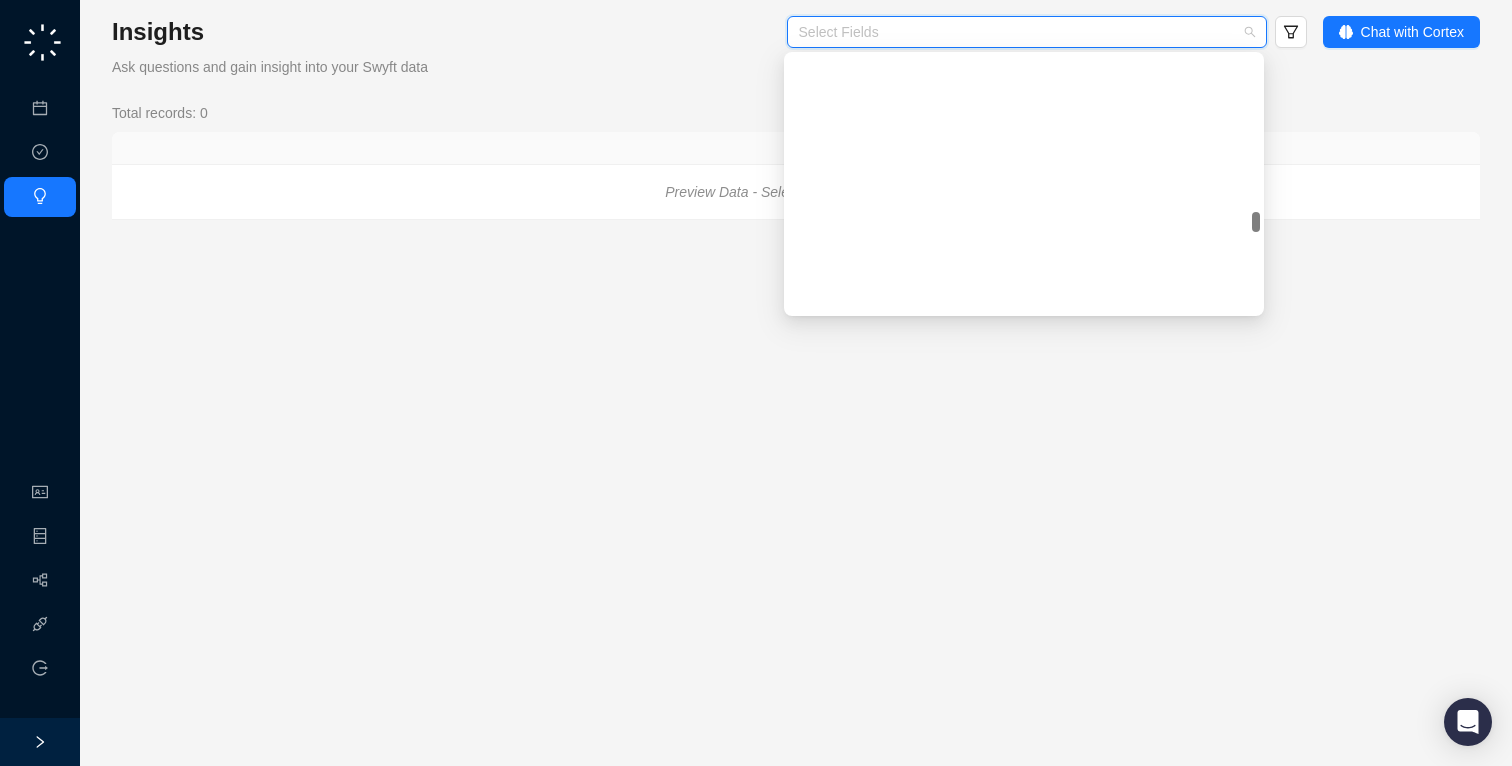 scroll, scrollTop: 1664, scrollLeft: 0, axis: vertical 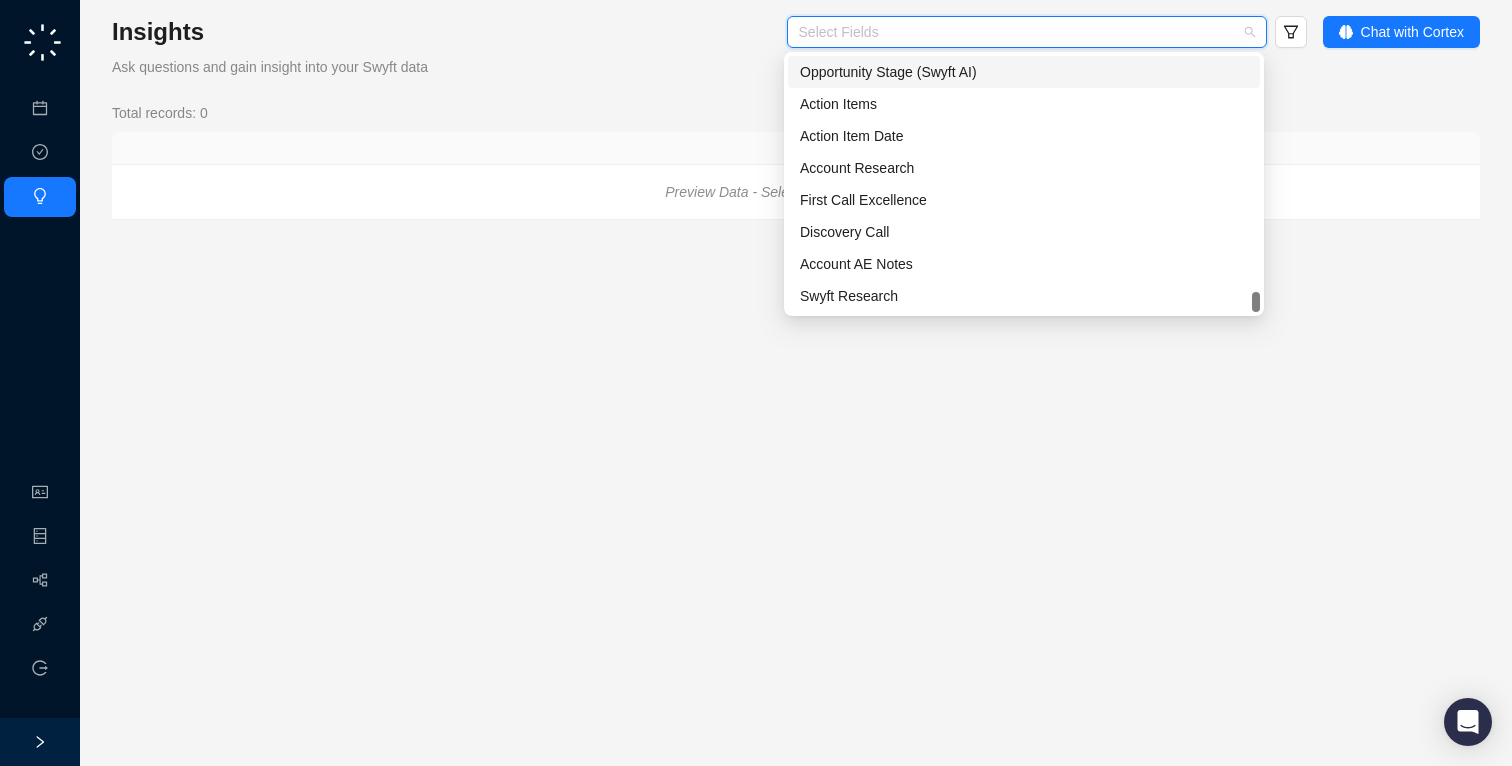 click at bounding box center [1016, 32] 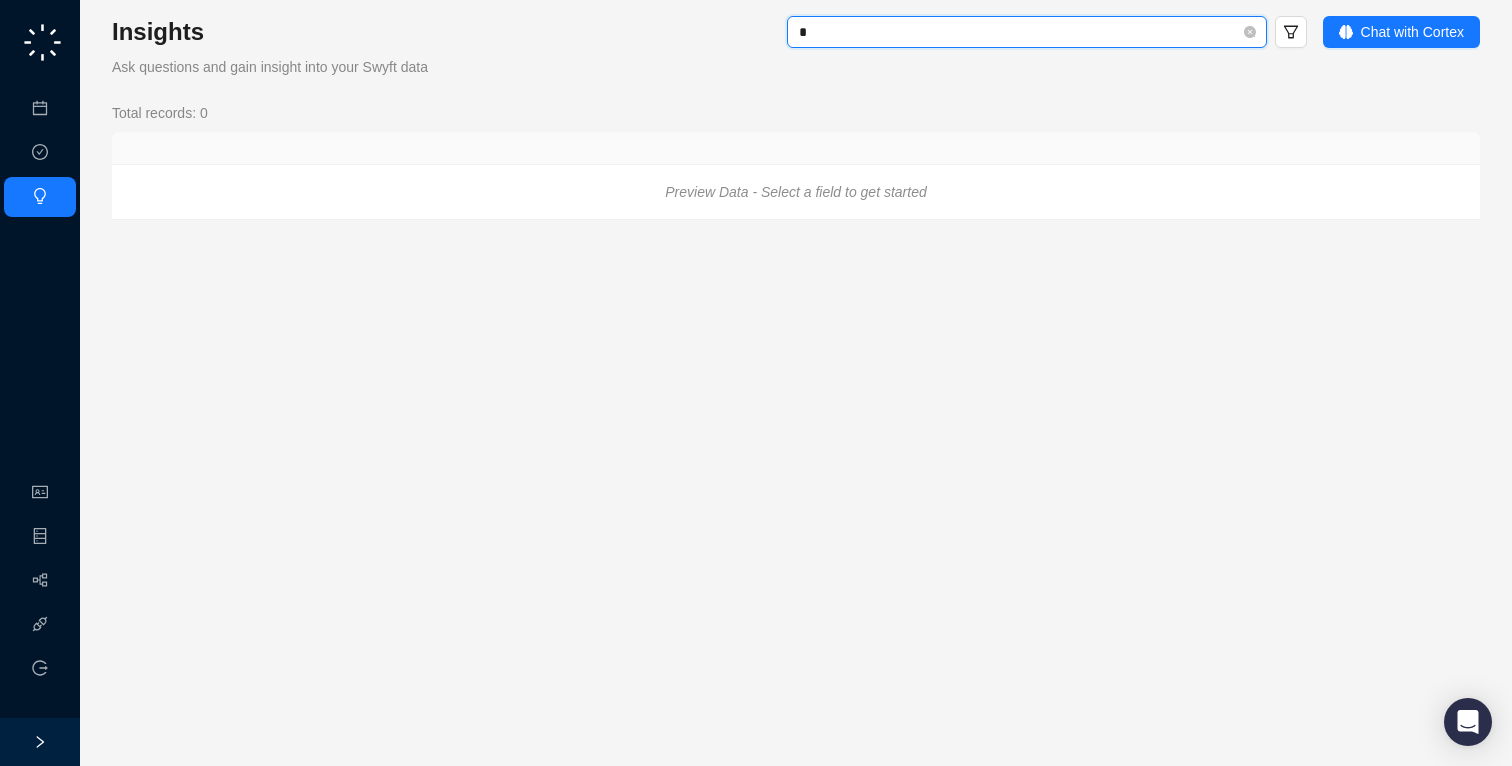 scroll, scrollTop: 1152, scrollLeft: 0, axis: vertical 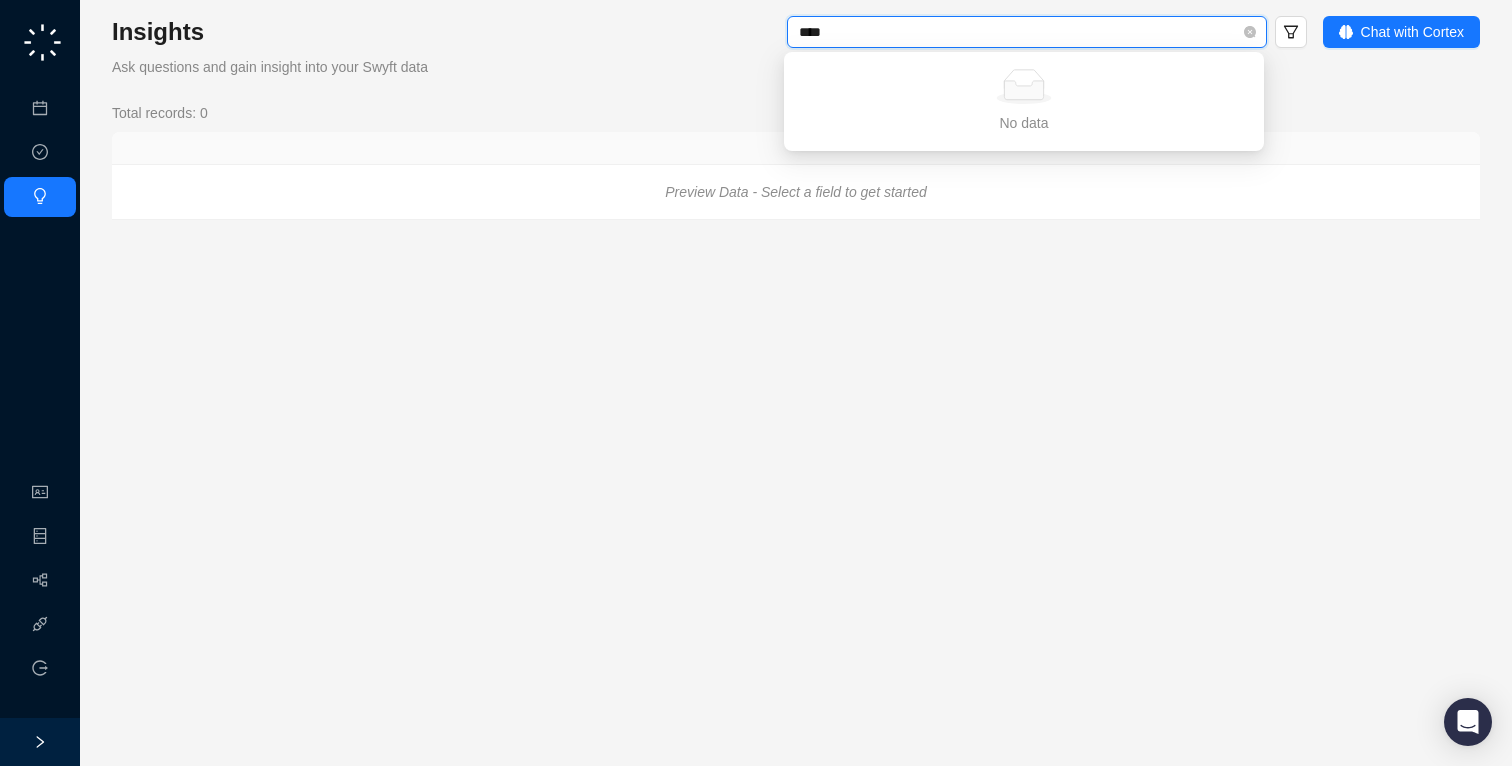 type on "*****" 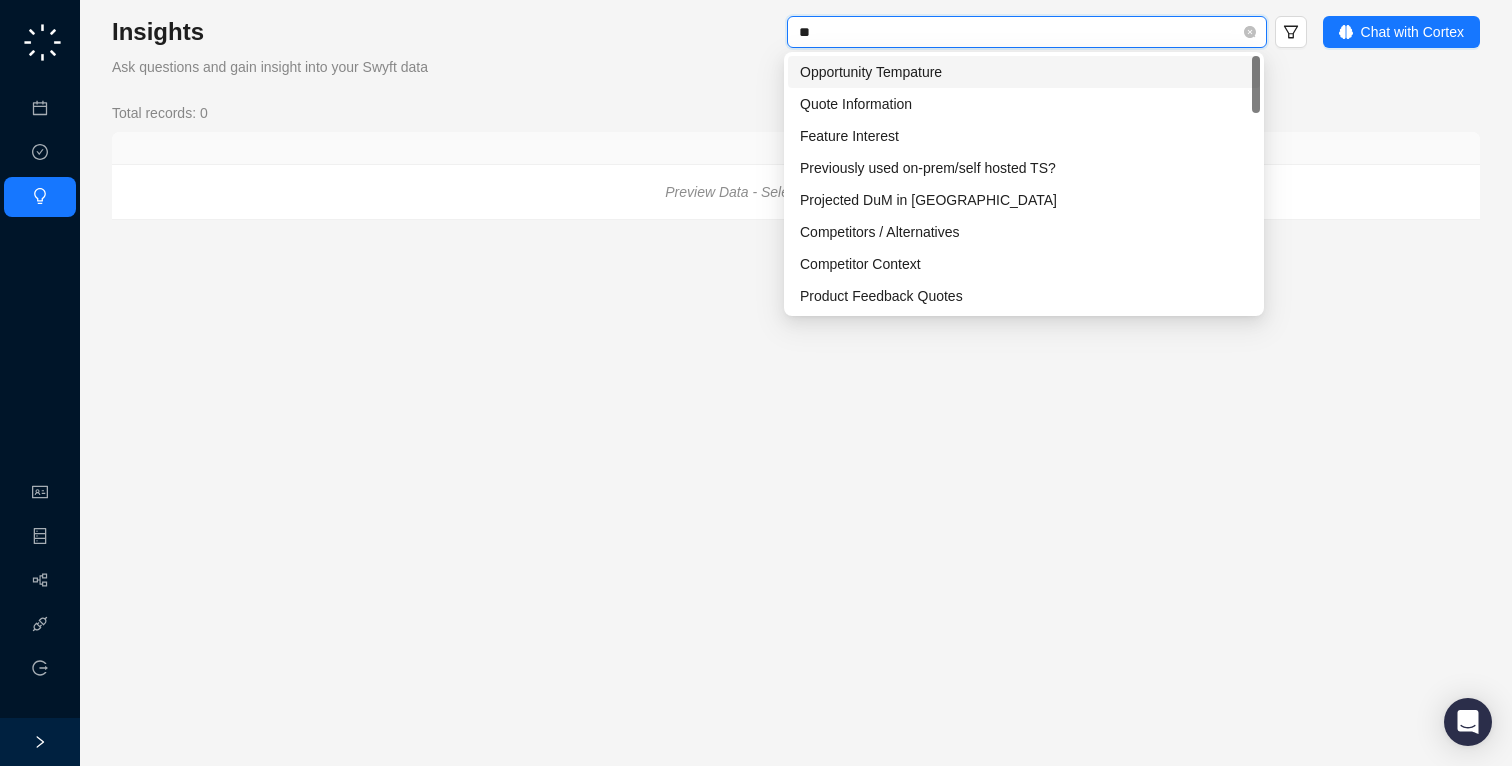 type on "*" 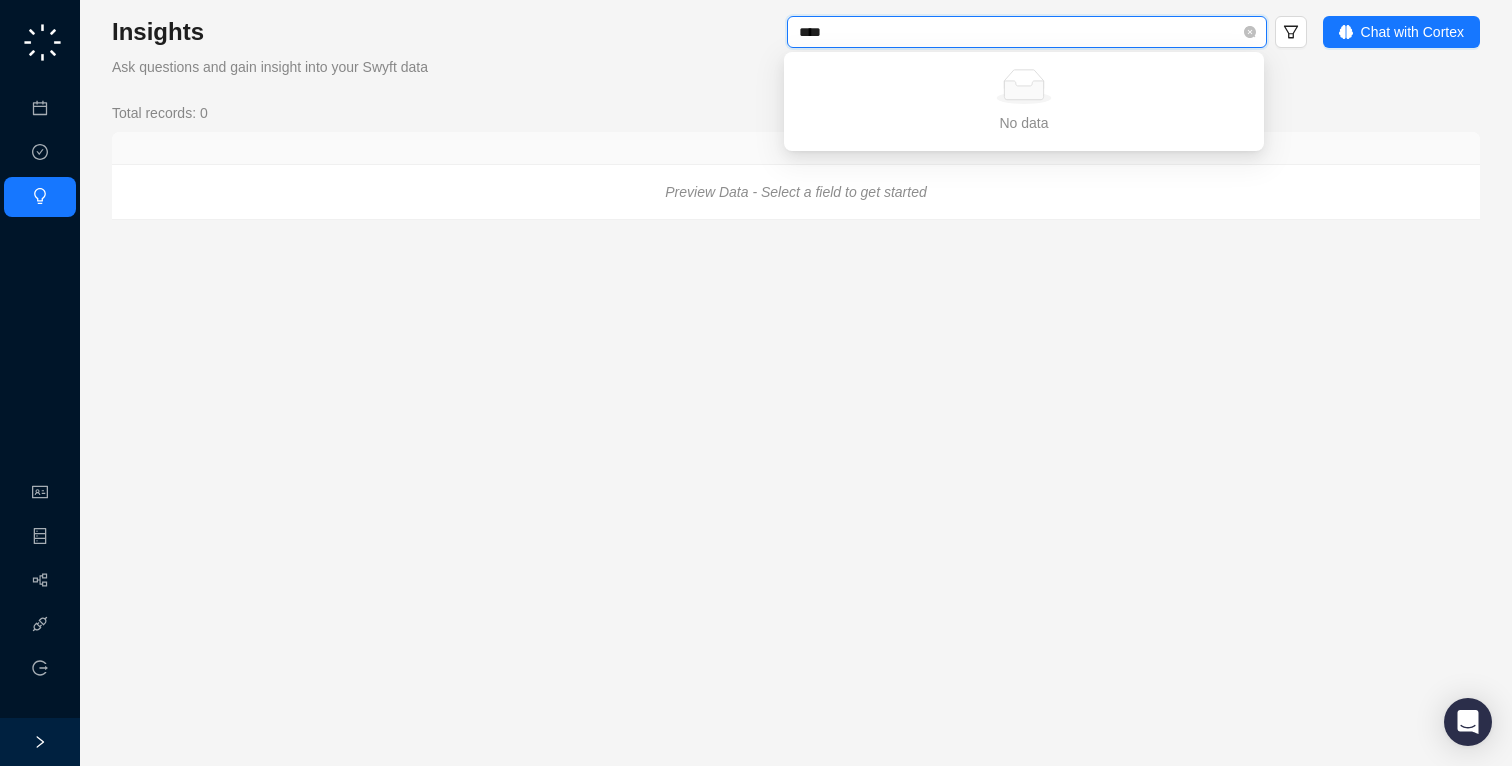 type on "*****" 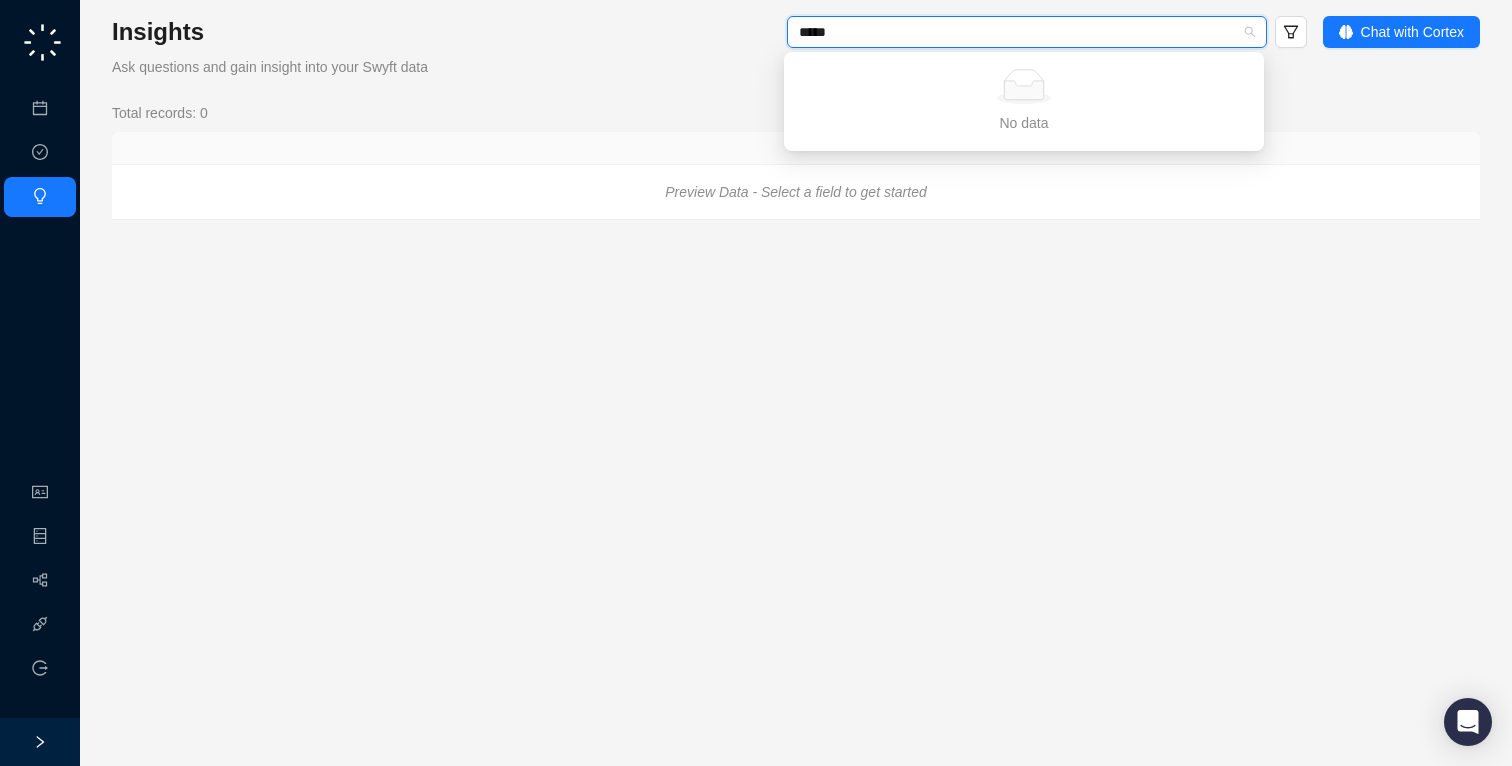 type 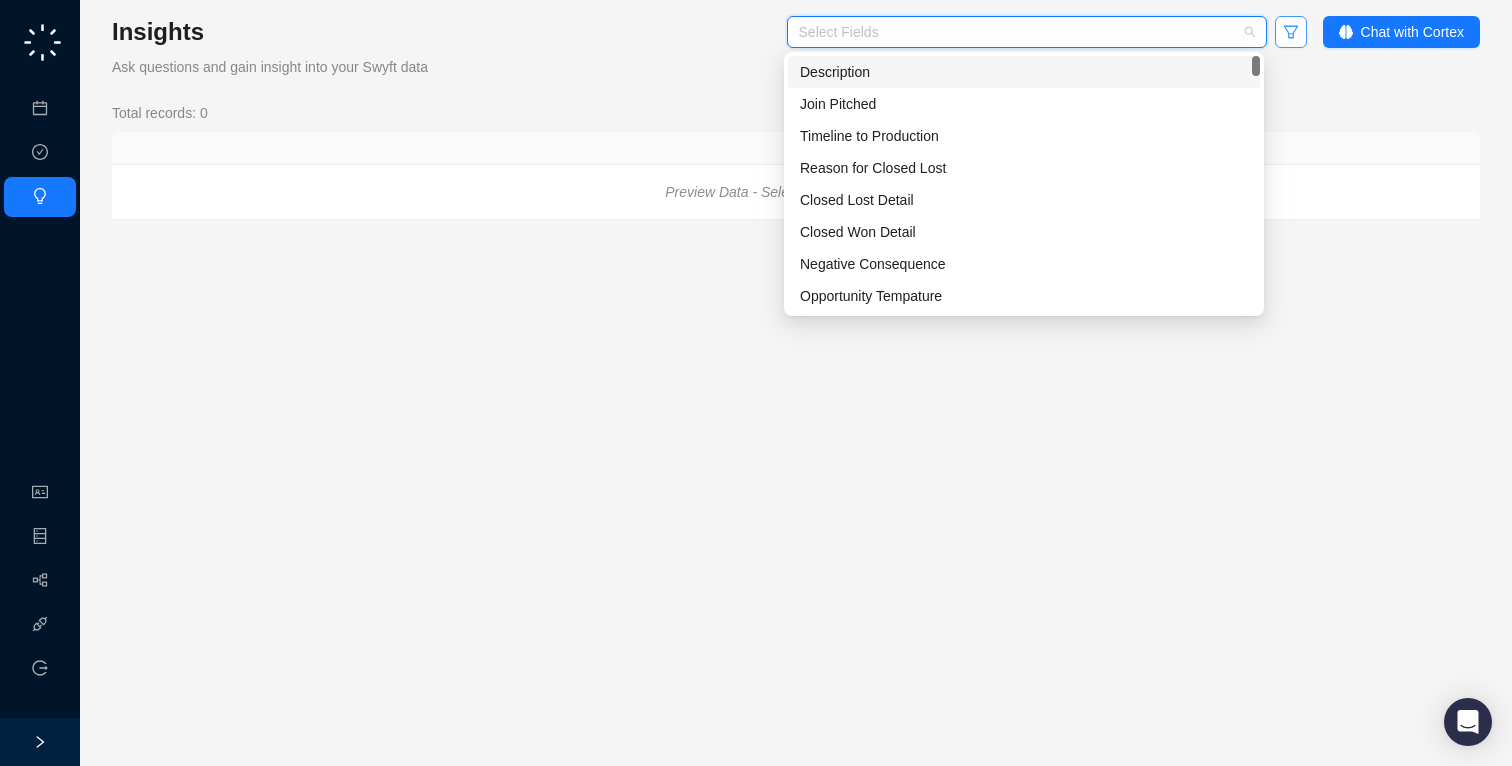 click 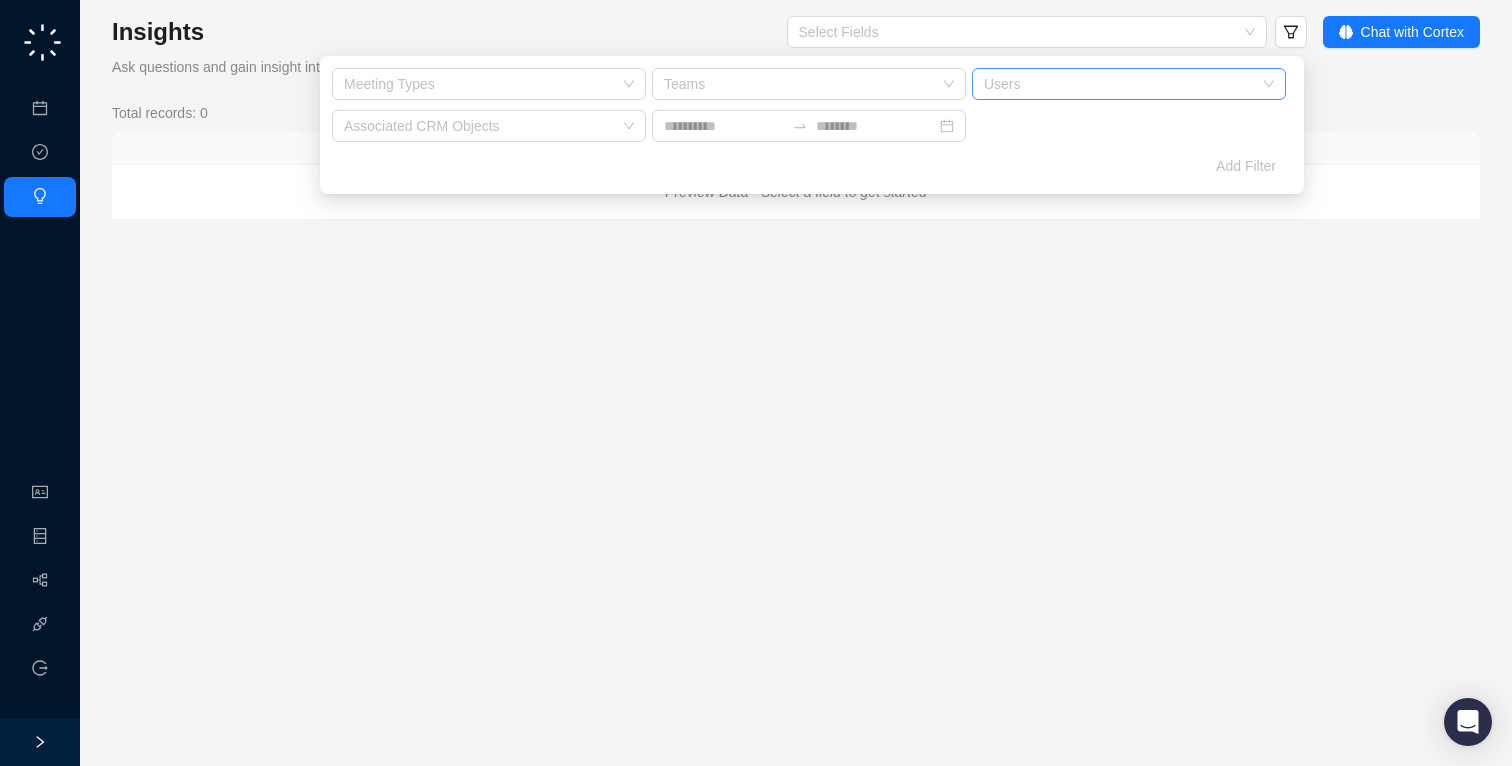click at bounding box center [1118, 84] 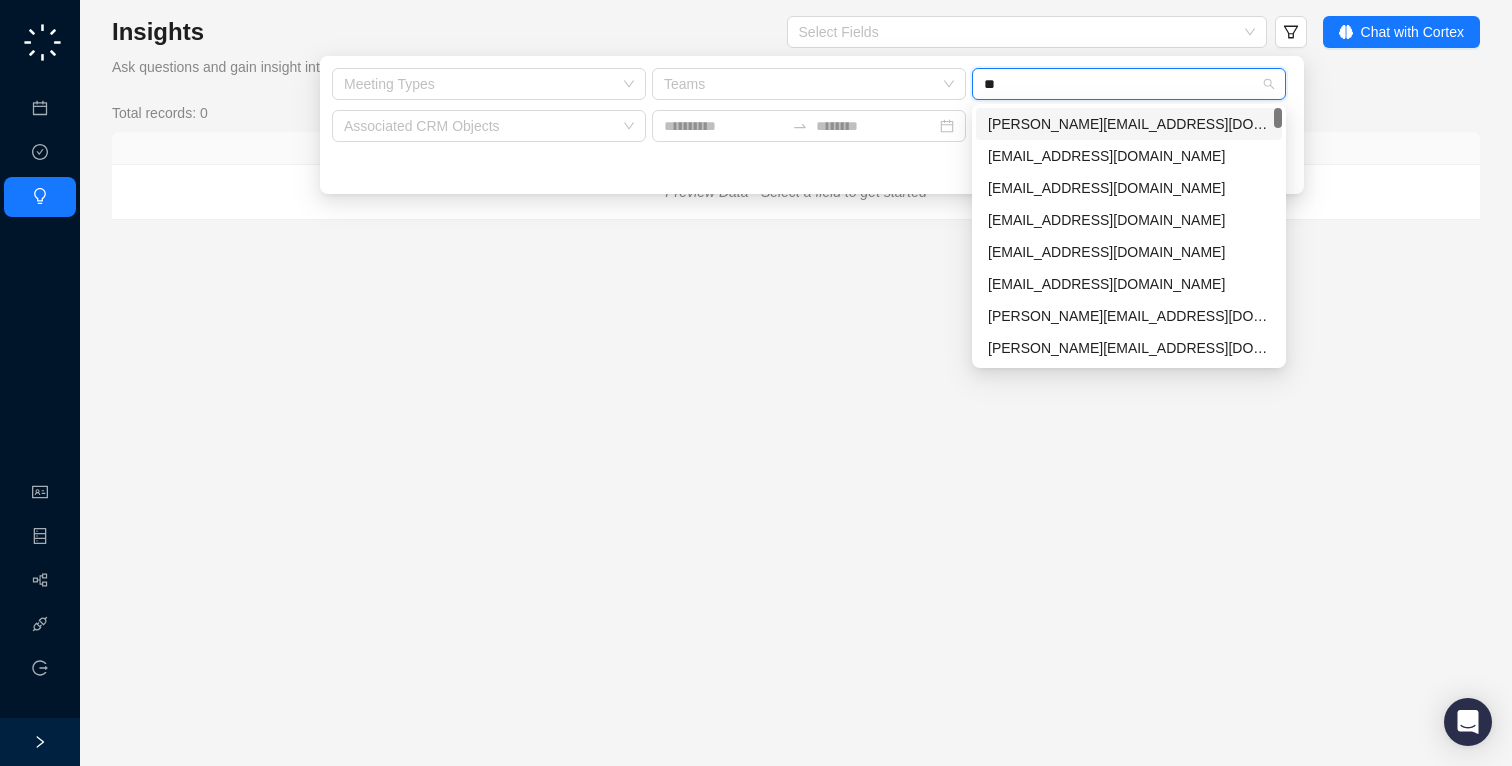 type on "***" 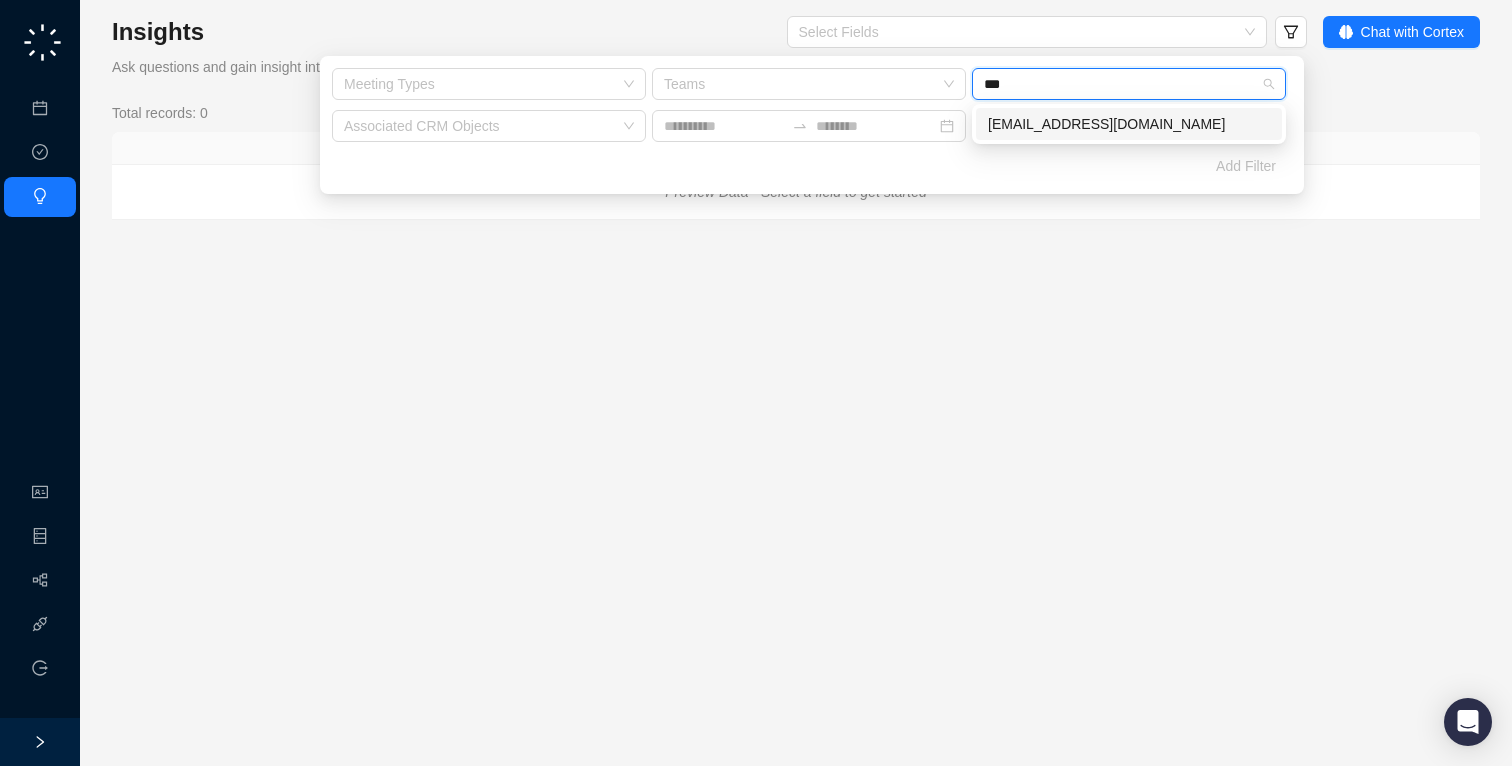 click on "[EMAIL_ADDRESS][DOMAIN_NAME]" at bounding box center [1129, 124] 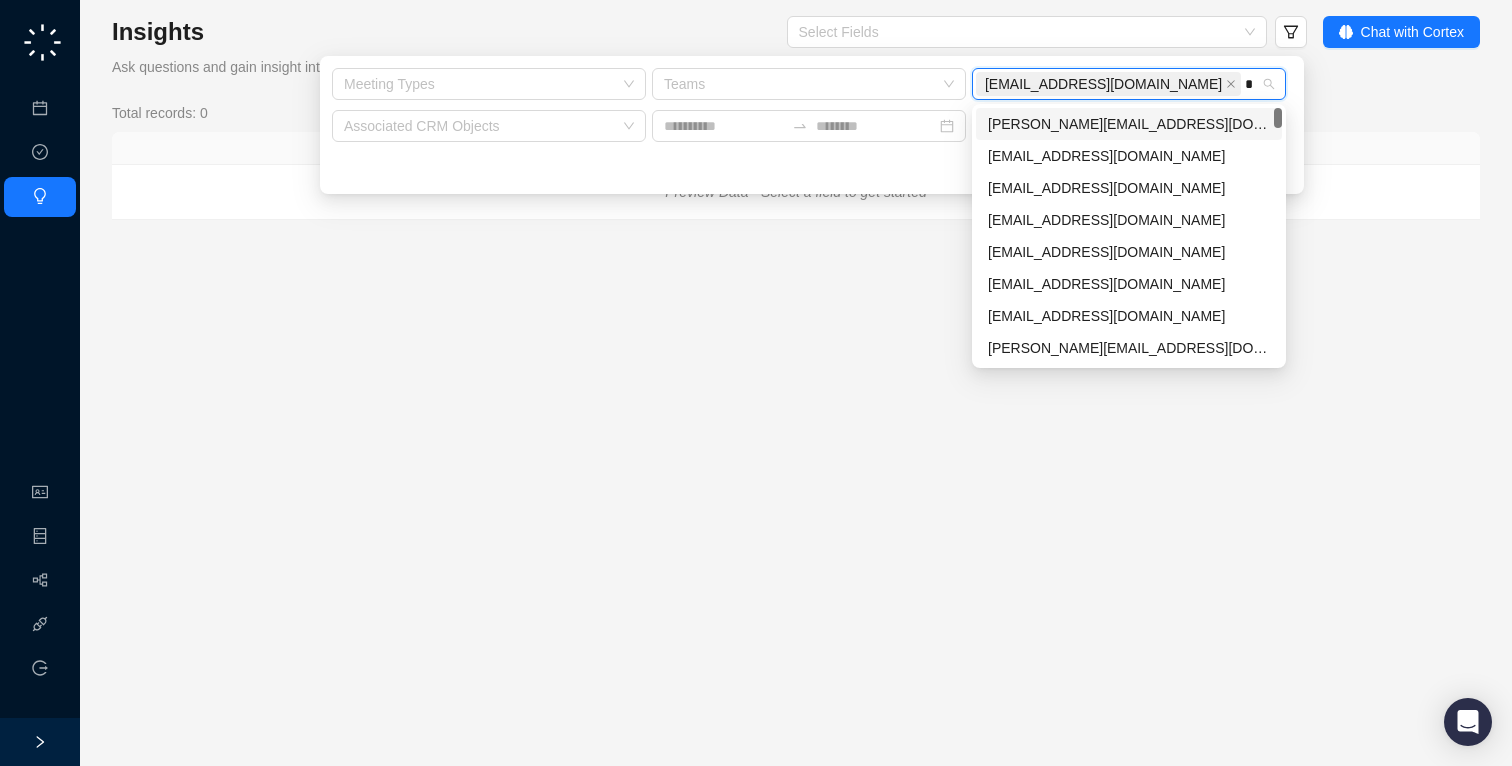 type on "**" 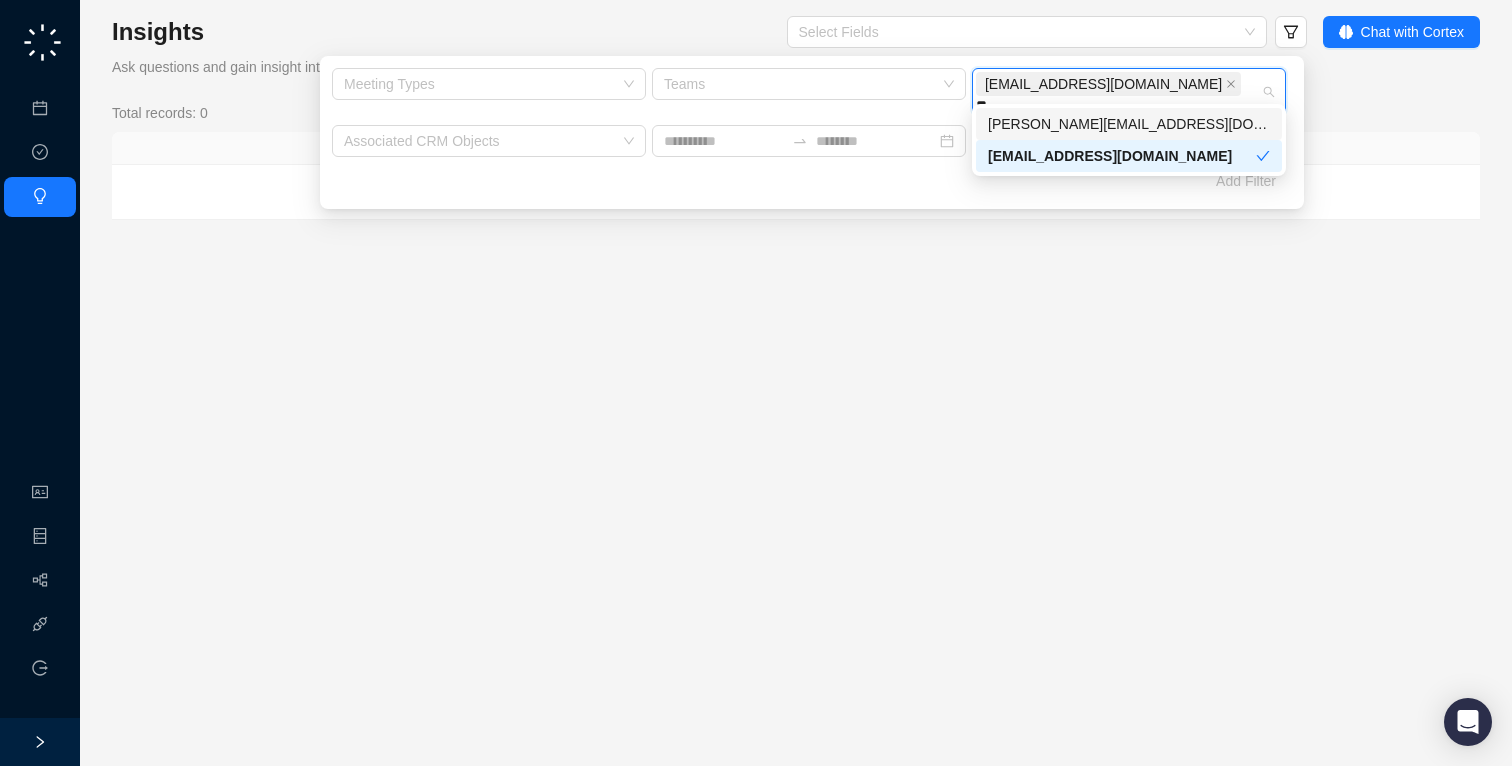 click on "[PERSON_NAME][EMAIL_ADDRESS][DOMAIN_NAME]" at bounding box center (1129, 124) 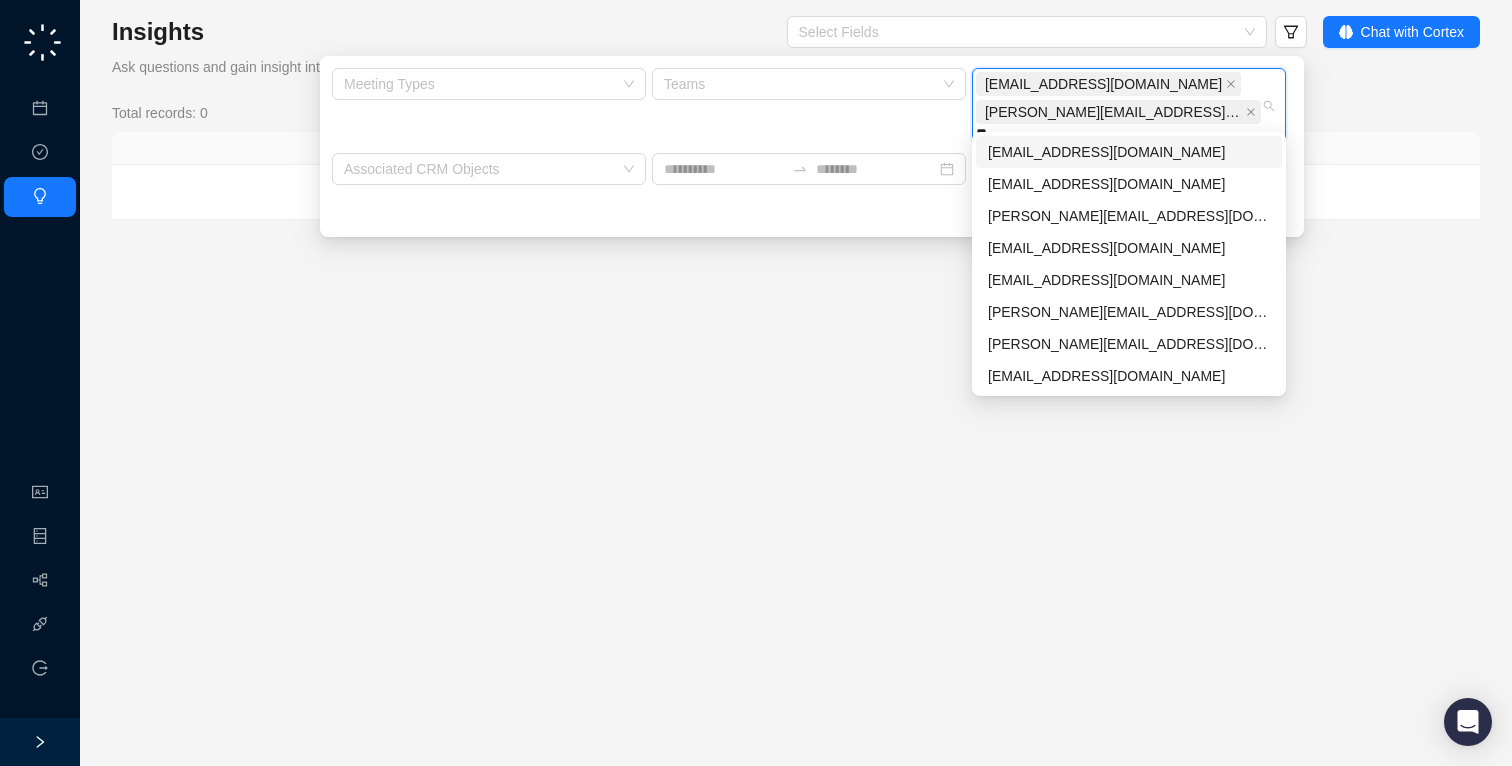 type on "***" 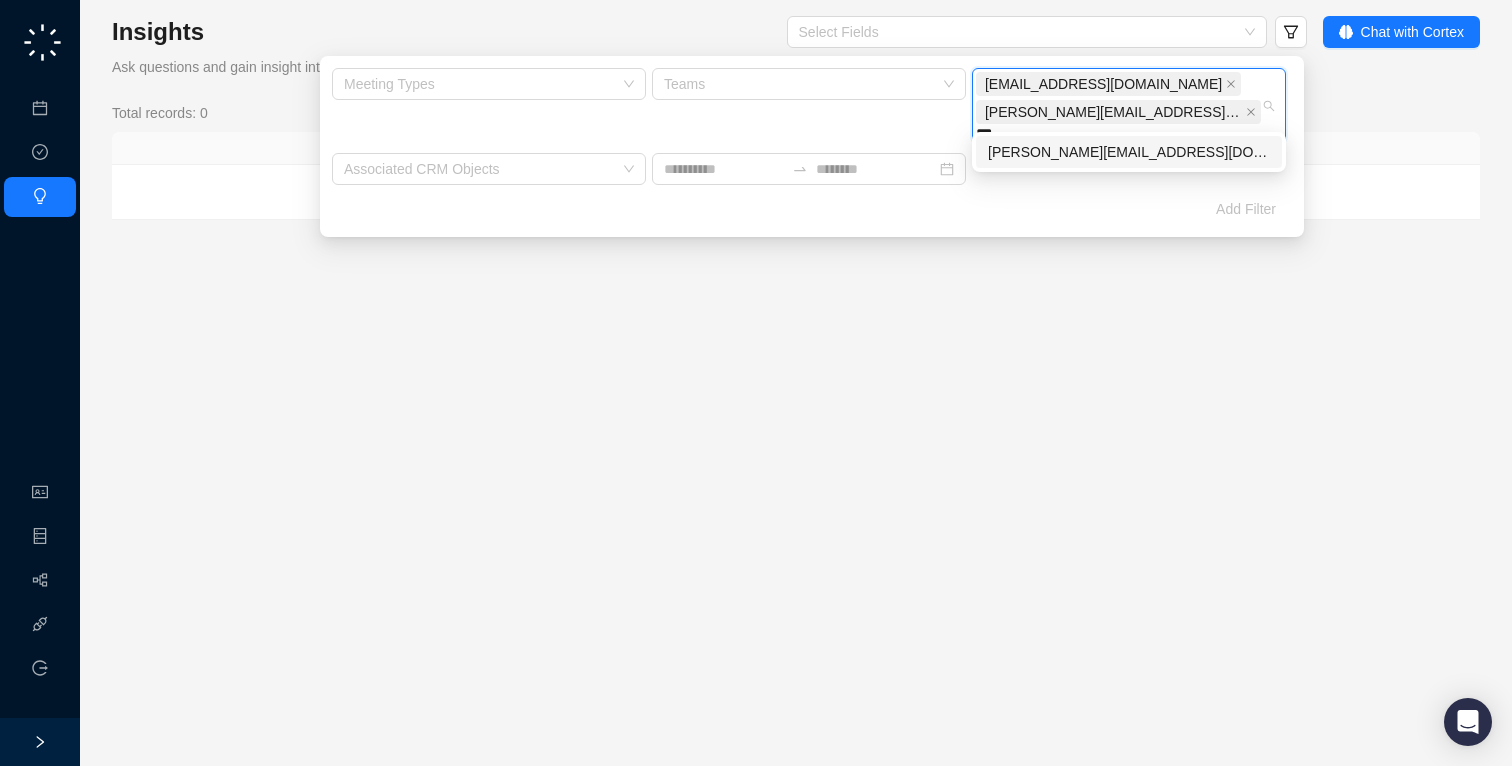 click on "[PERSON_NAME][EMAIL_ADDRESS][DOMAIN_NAME]" at bounding box center [1129, 152] 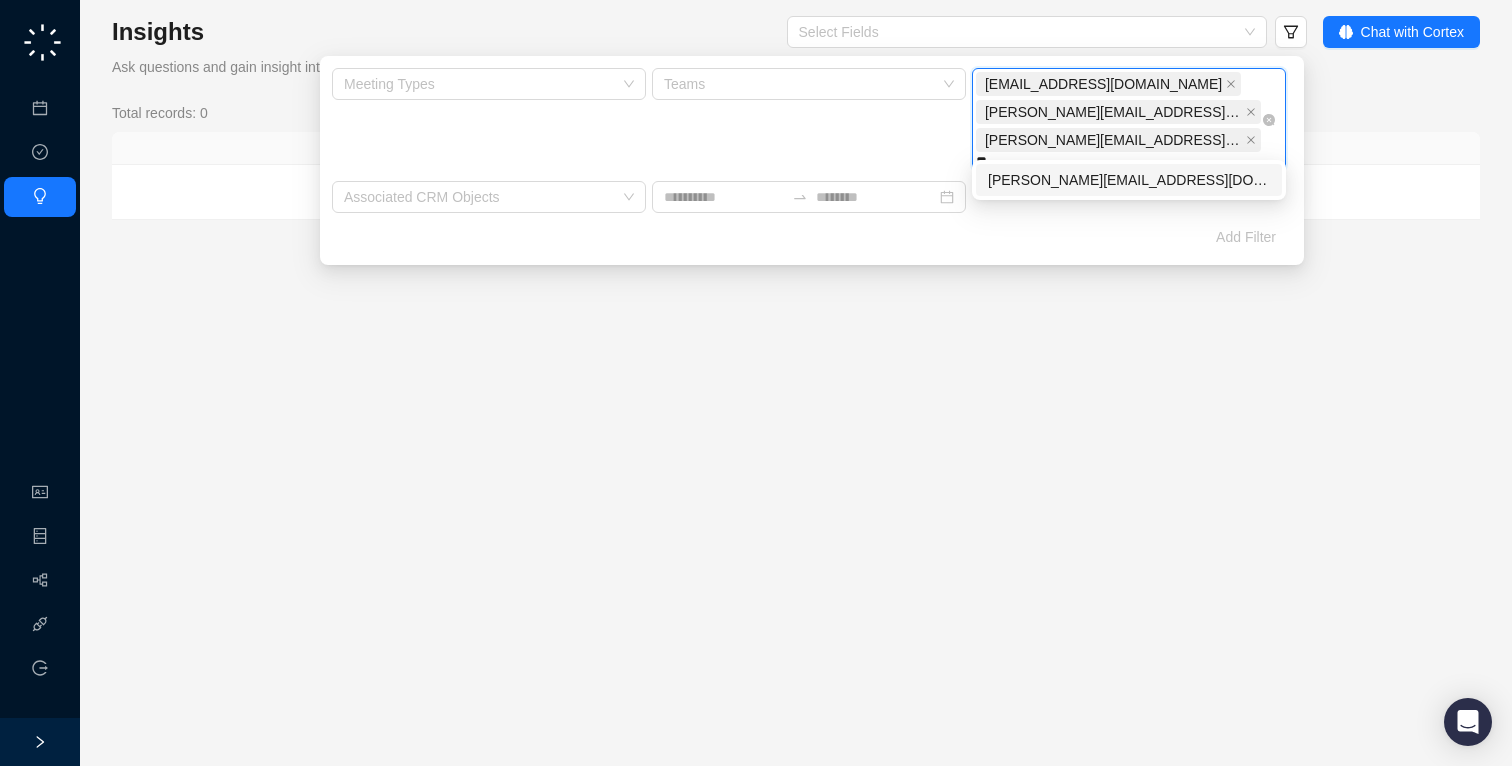 type on "***" 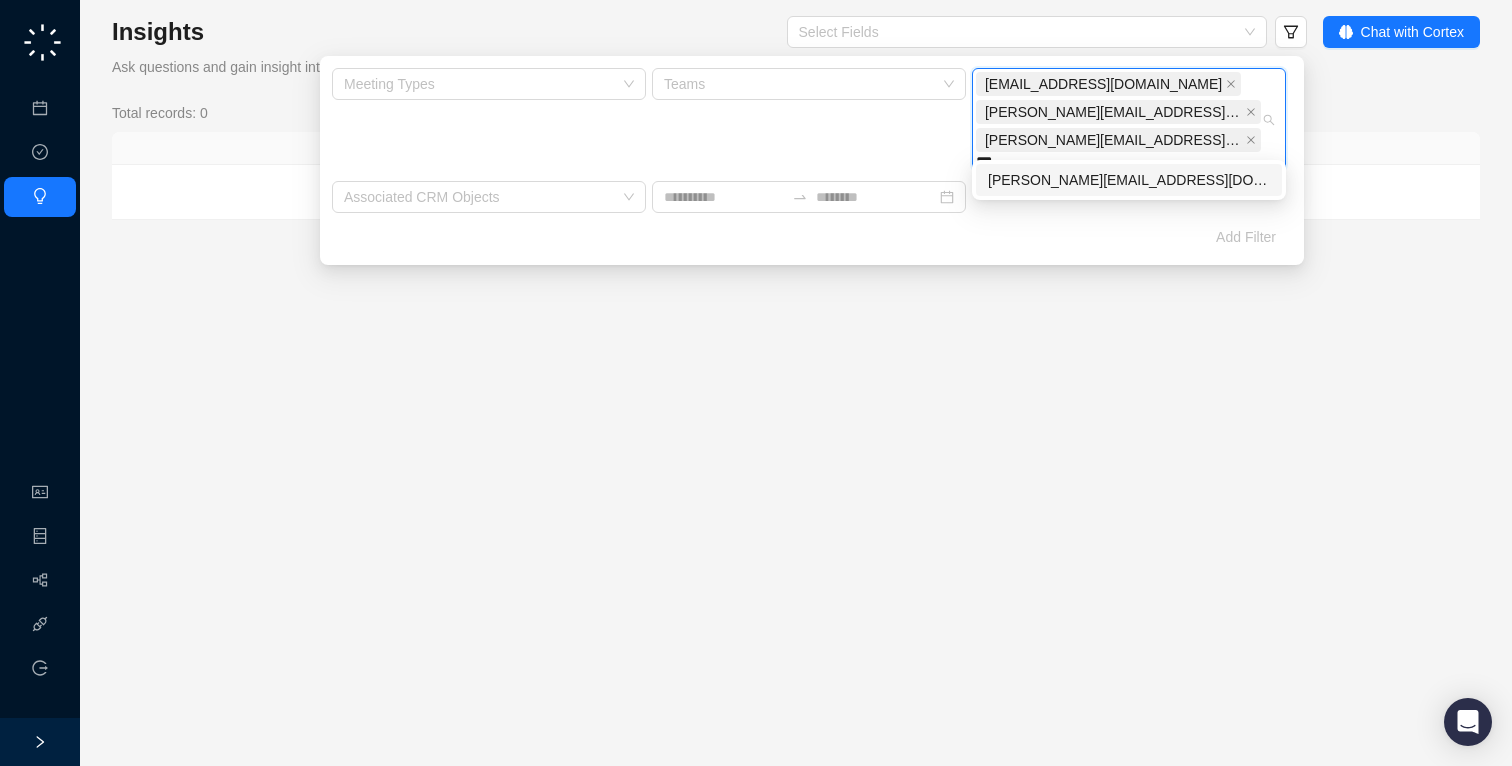 click on "[PERSON_NAME][EMAIL_ADDRESS][DOMAIN_NAME]" at bounding box center (1129, 180) 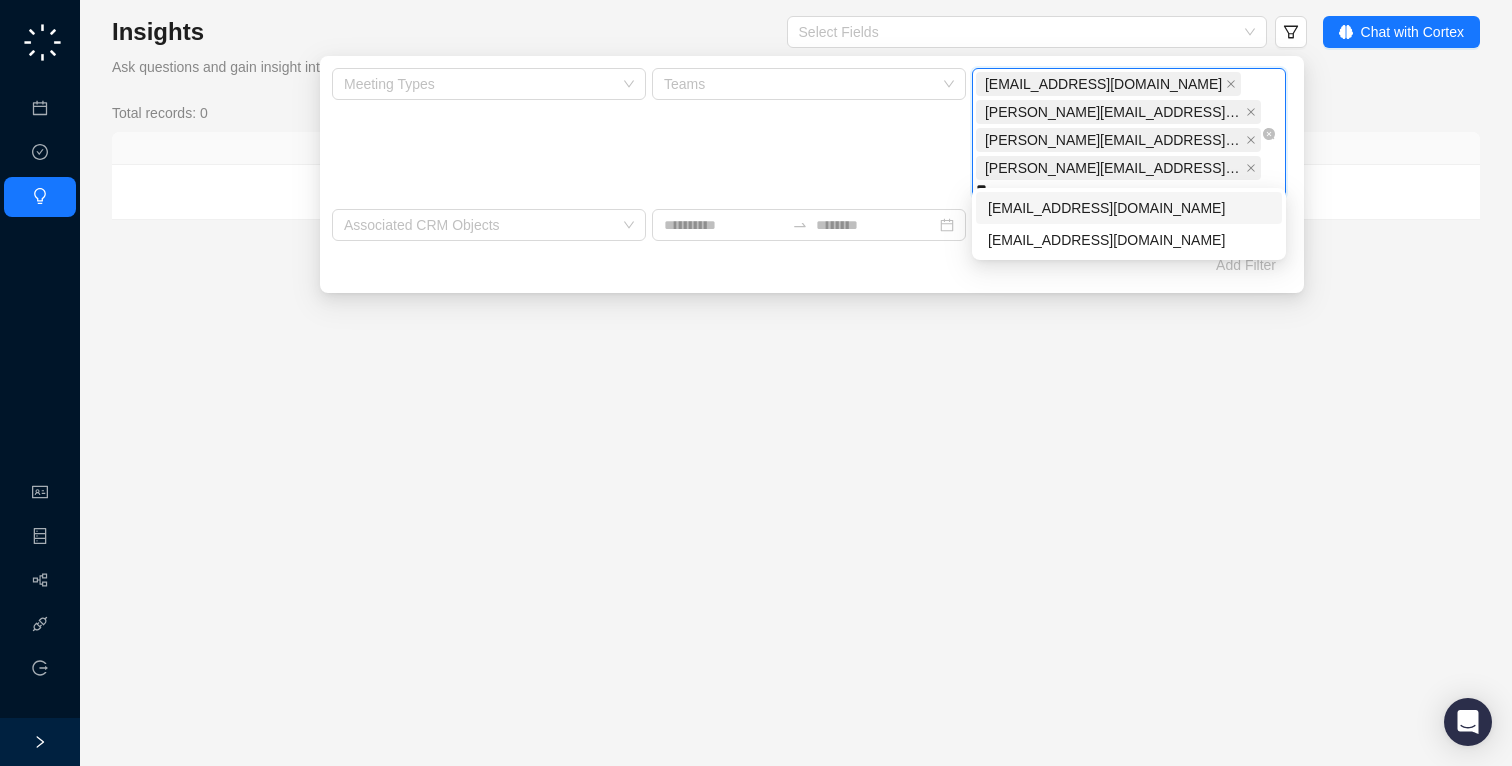 type on "*" 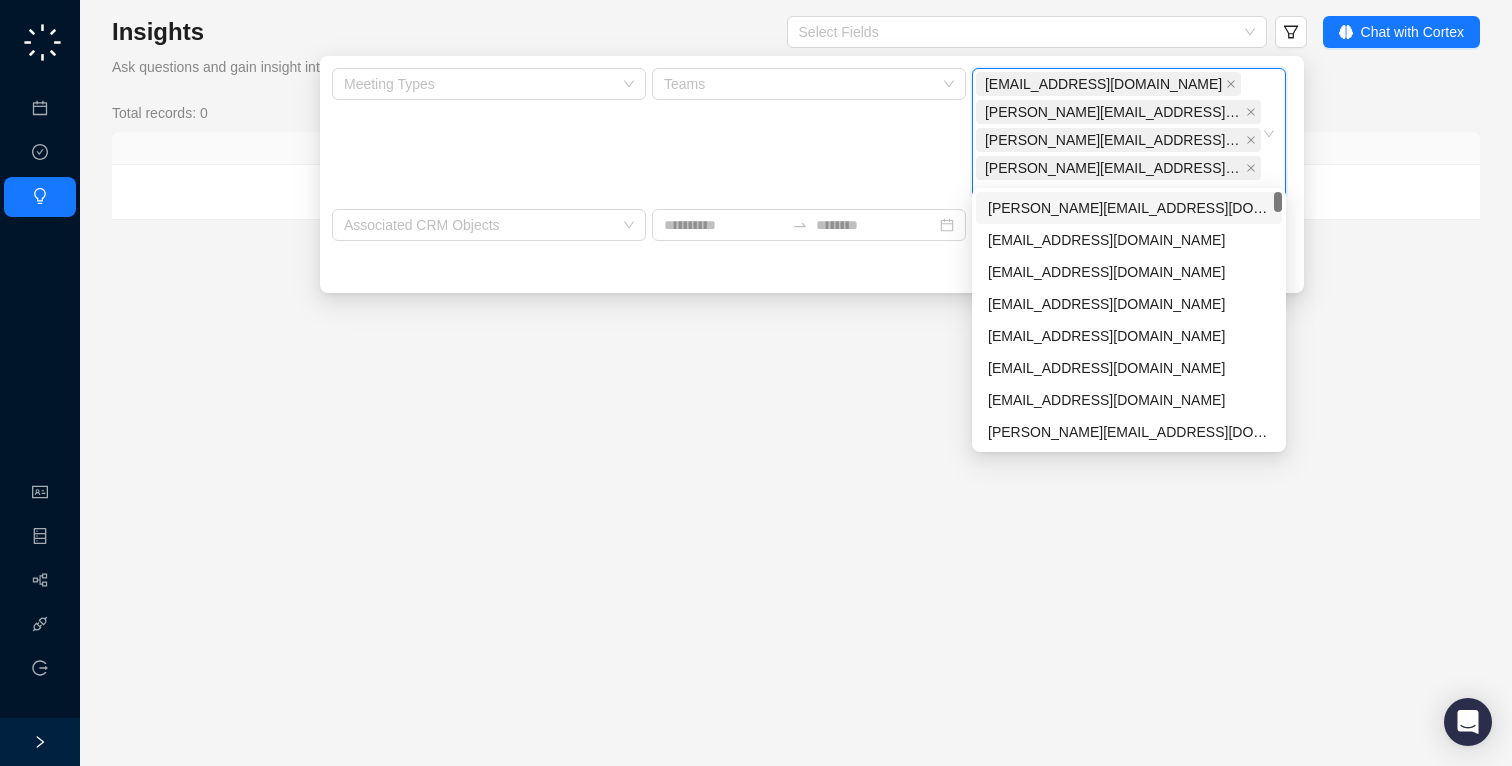 click on "Teams" at bounding box center (809, 135) 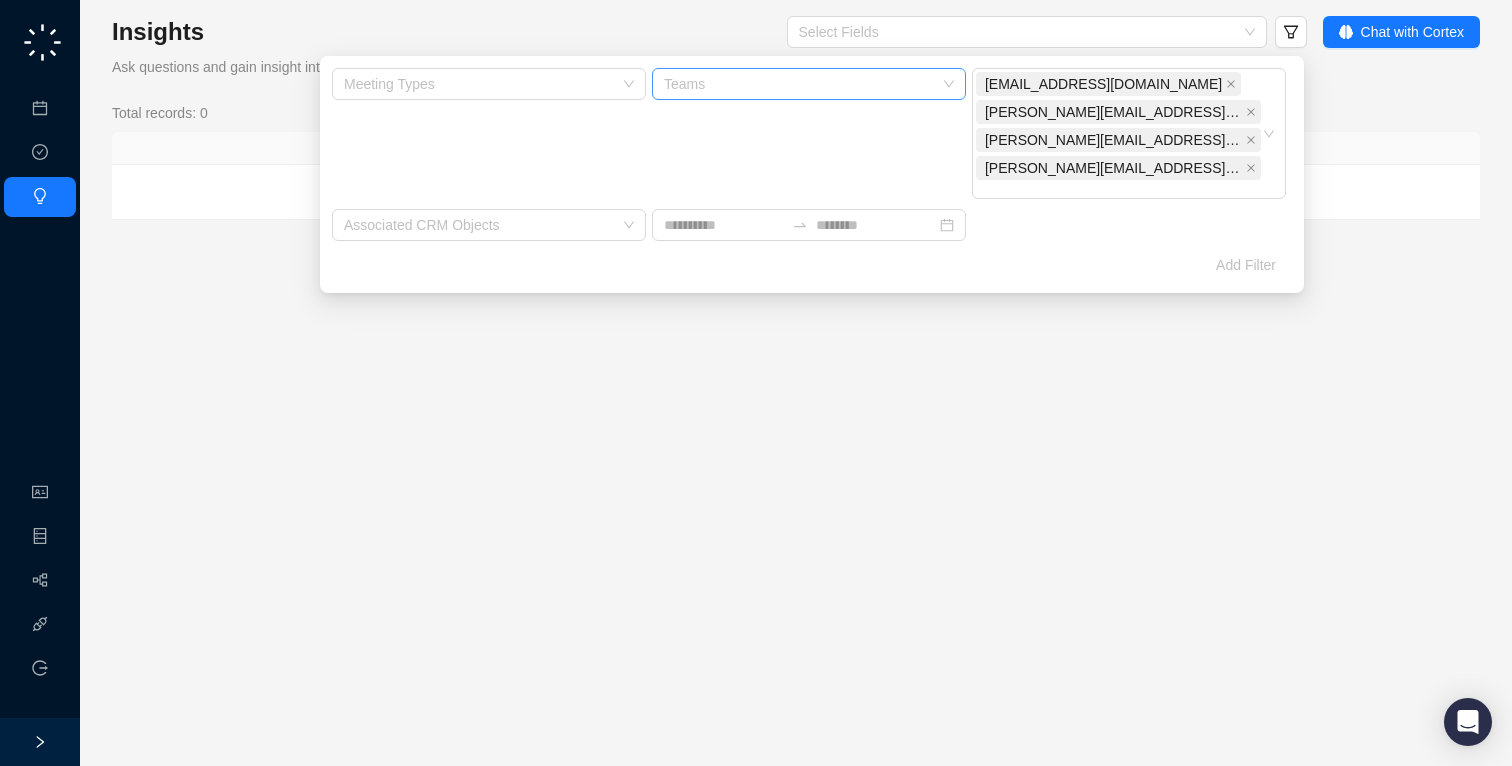 click at bounding box center [798, 84] 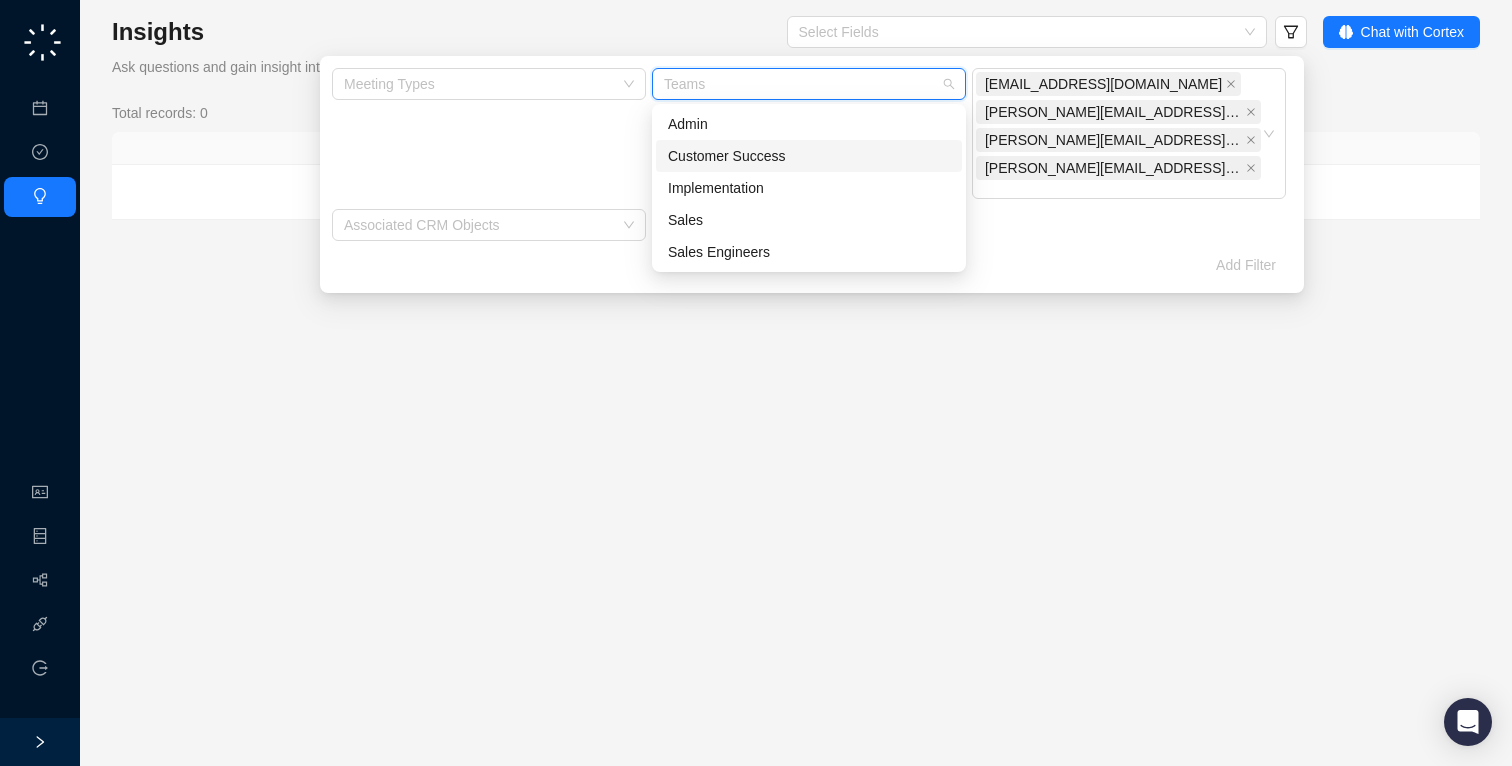 click on "Meeting Types" at bounding box center (489, 135) 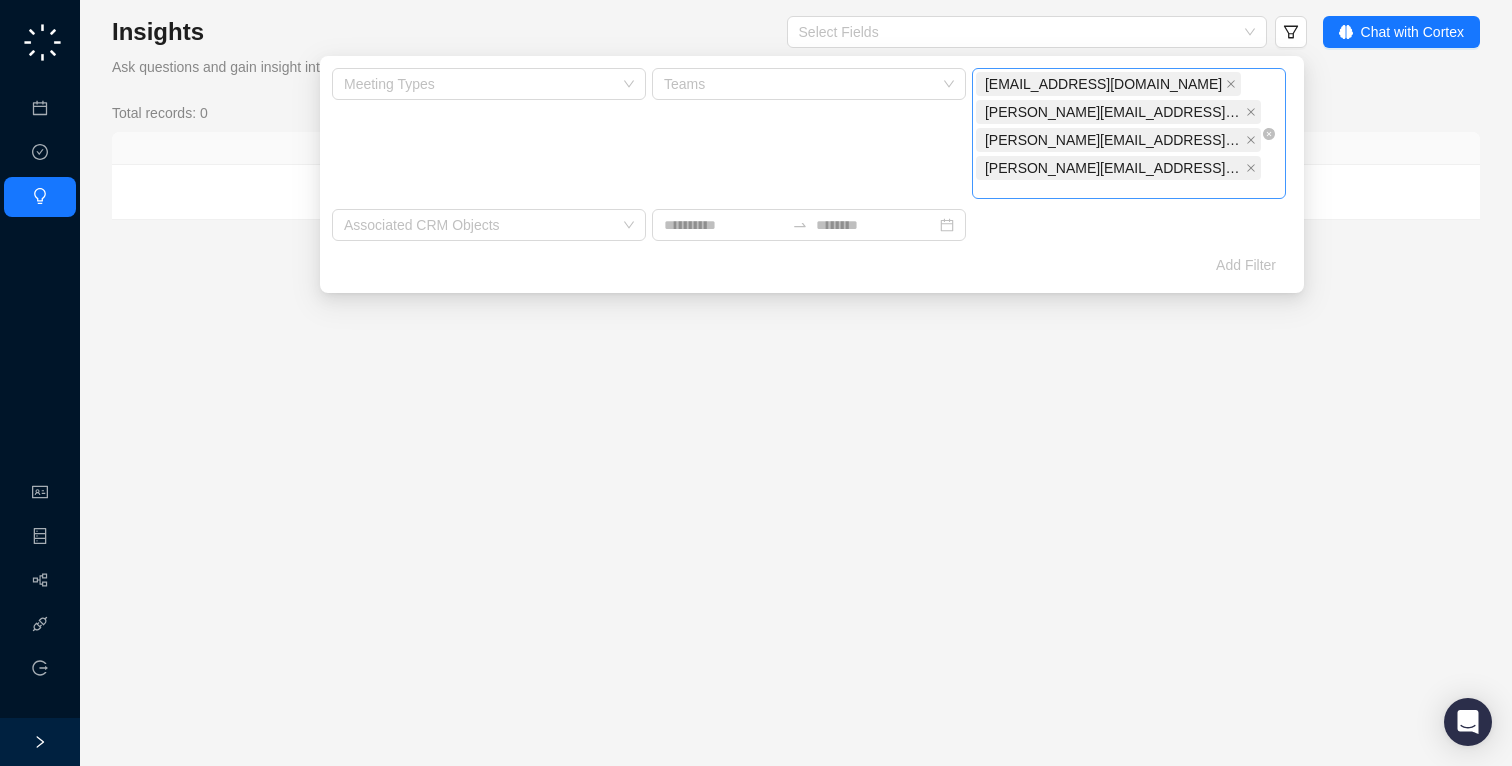 click on "[EMAIL_ADDRESS][DOMAIN_NAME] [PERSON_NAME][EMAIL_ADDRESS][DOMAIN_NAME] [PERSON_NAME][EMAIL_ADDRESS][DOMAIN_NAME] [PERSON_NAME][EMAIL_ADDRESS][DOMAIN_NAME]" at bounding box center (1118, 133) 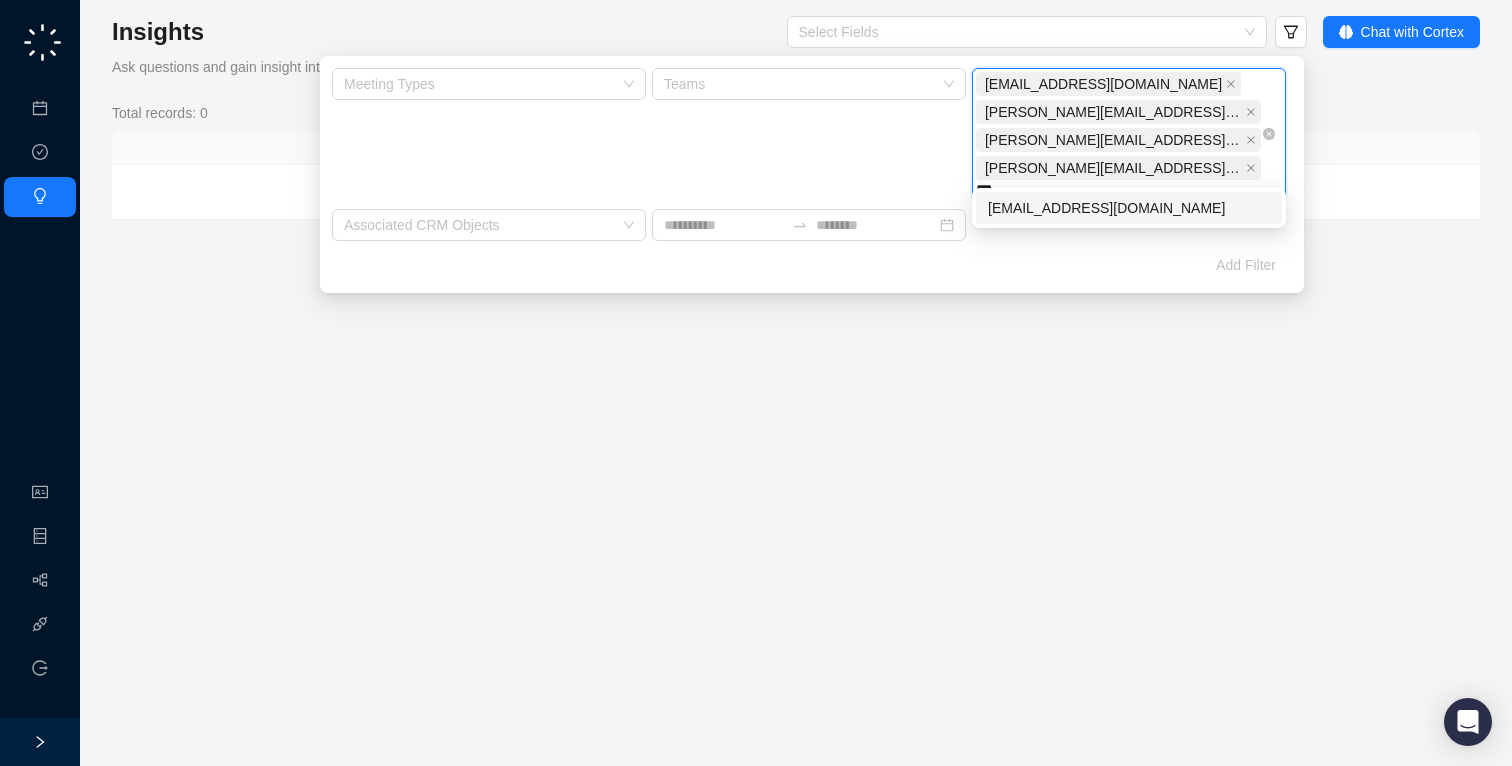 type on "****" 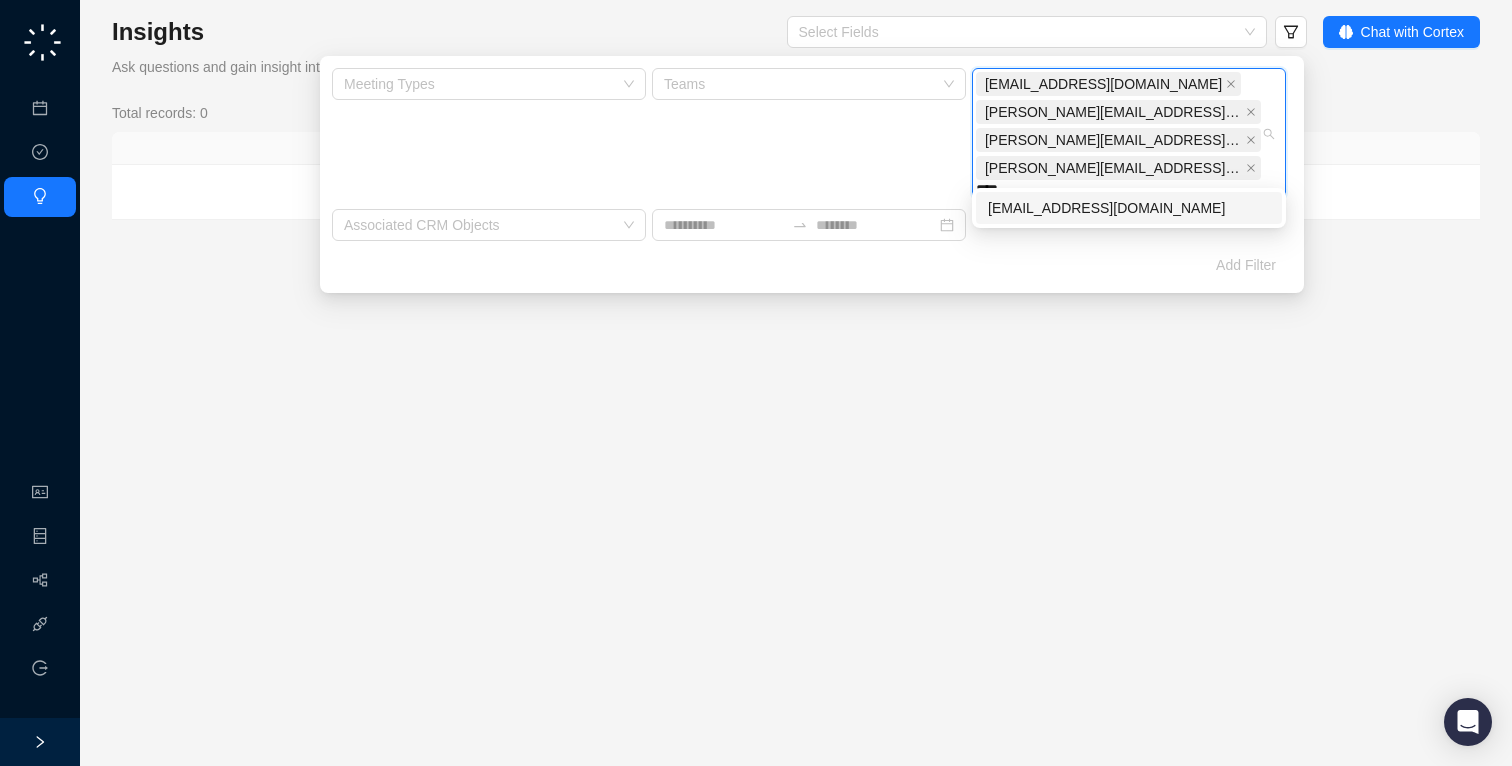 click on "[EMAIL_ADDRESS][DOMAIN_NAME]" at bounding box center [1129, 208] 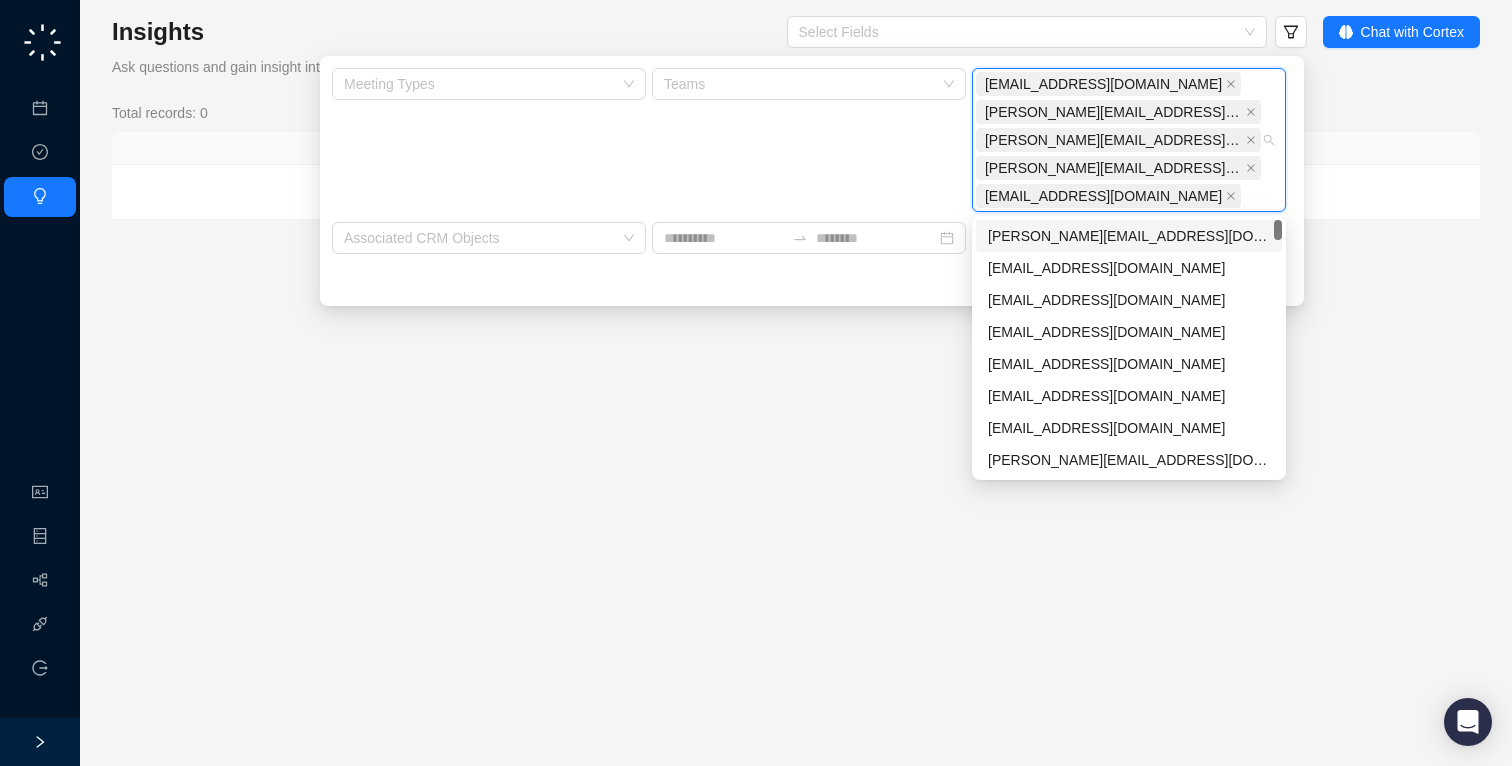 click on "Teams" at bounding box center [809, 142] 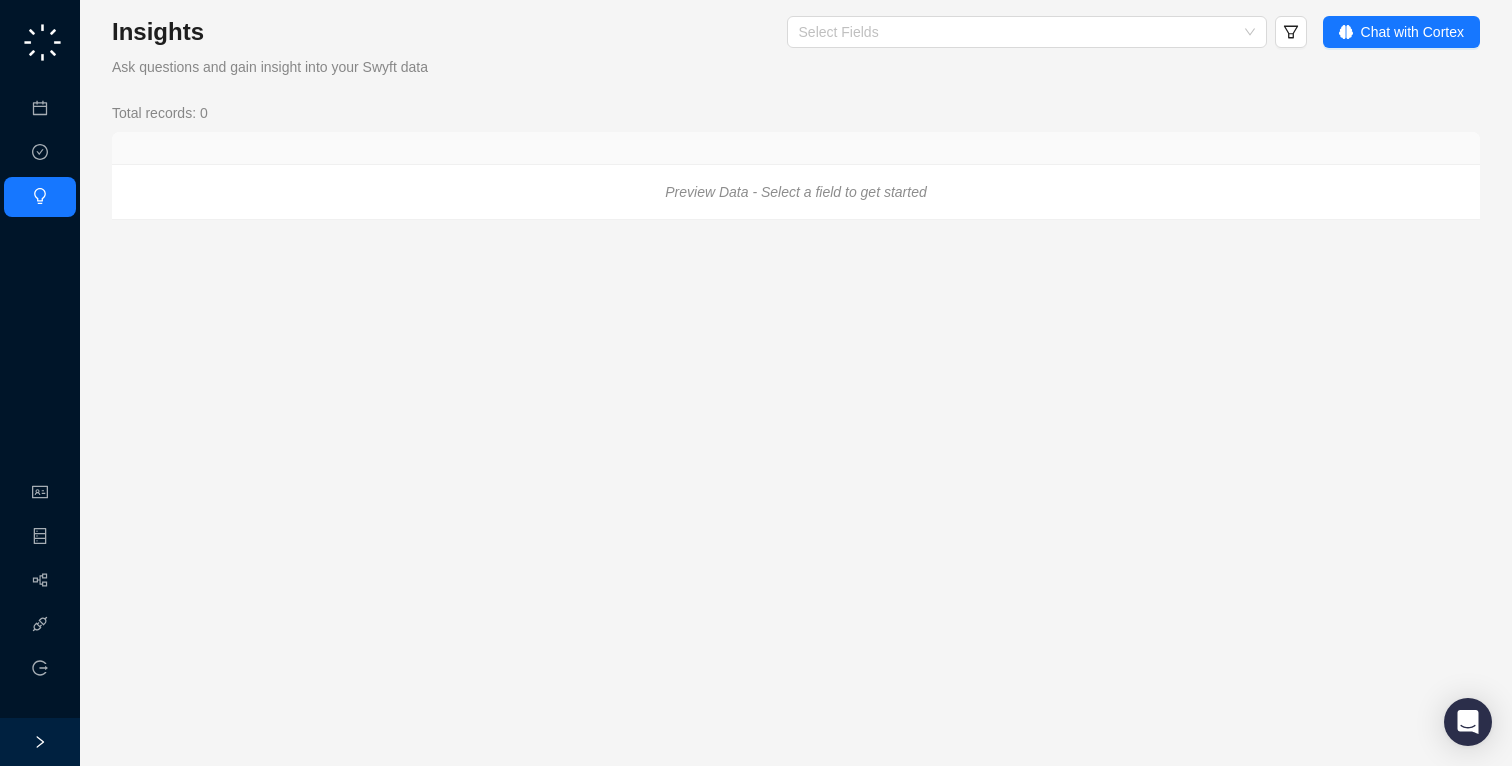 click on "Preview Data - Select a field to get started" at bounding box center [796, 192] 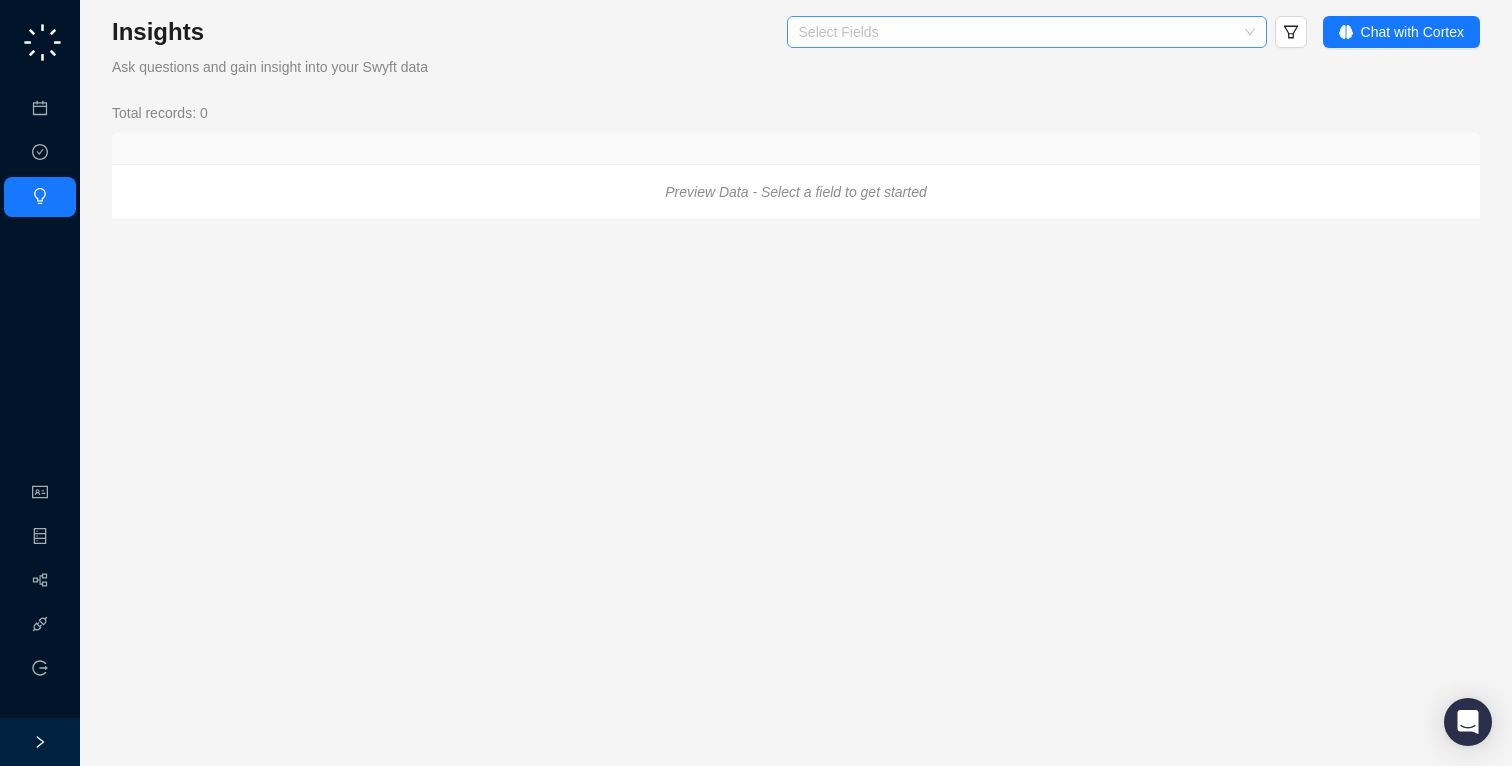 click at bounding box center [1016, 32] 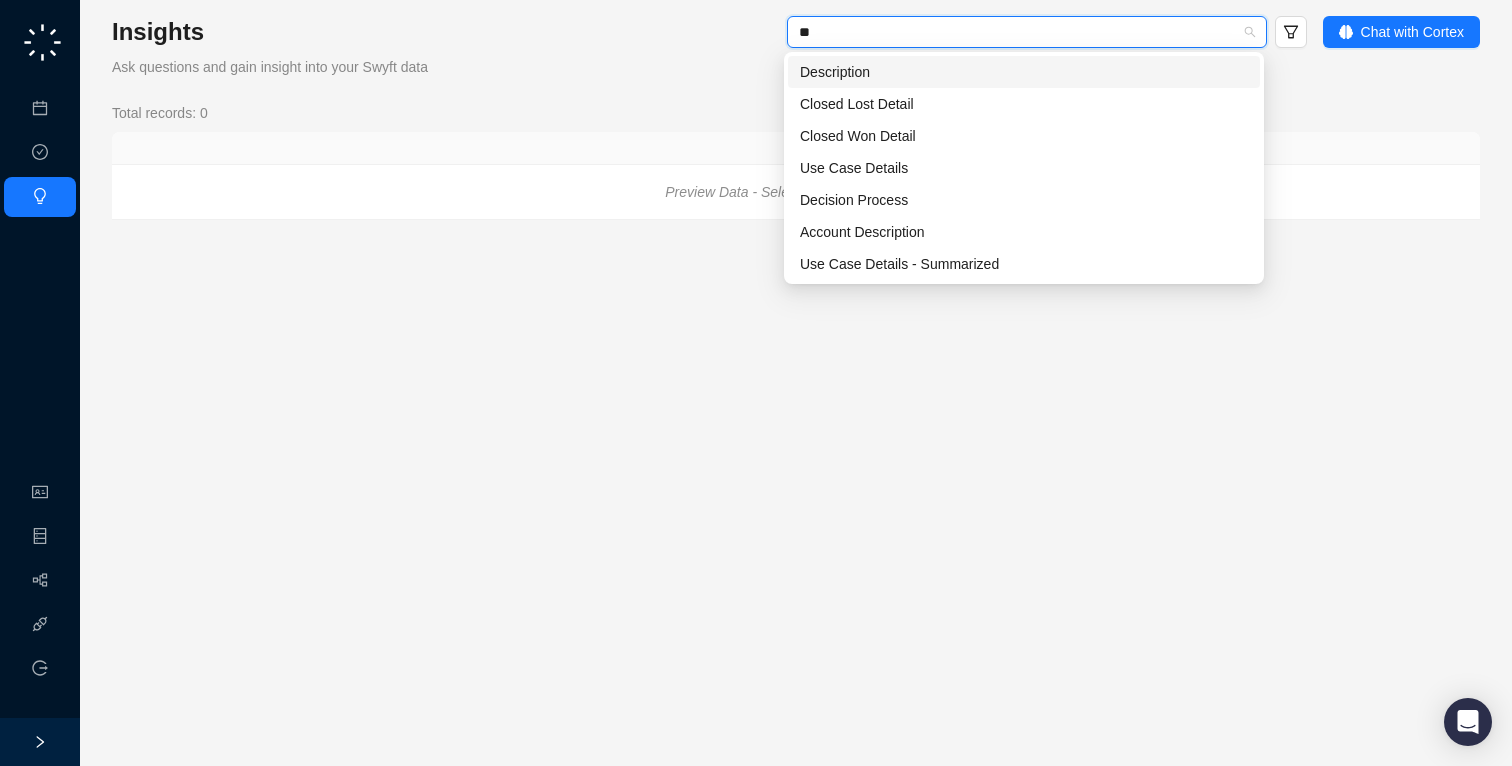type on "***" 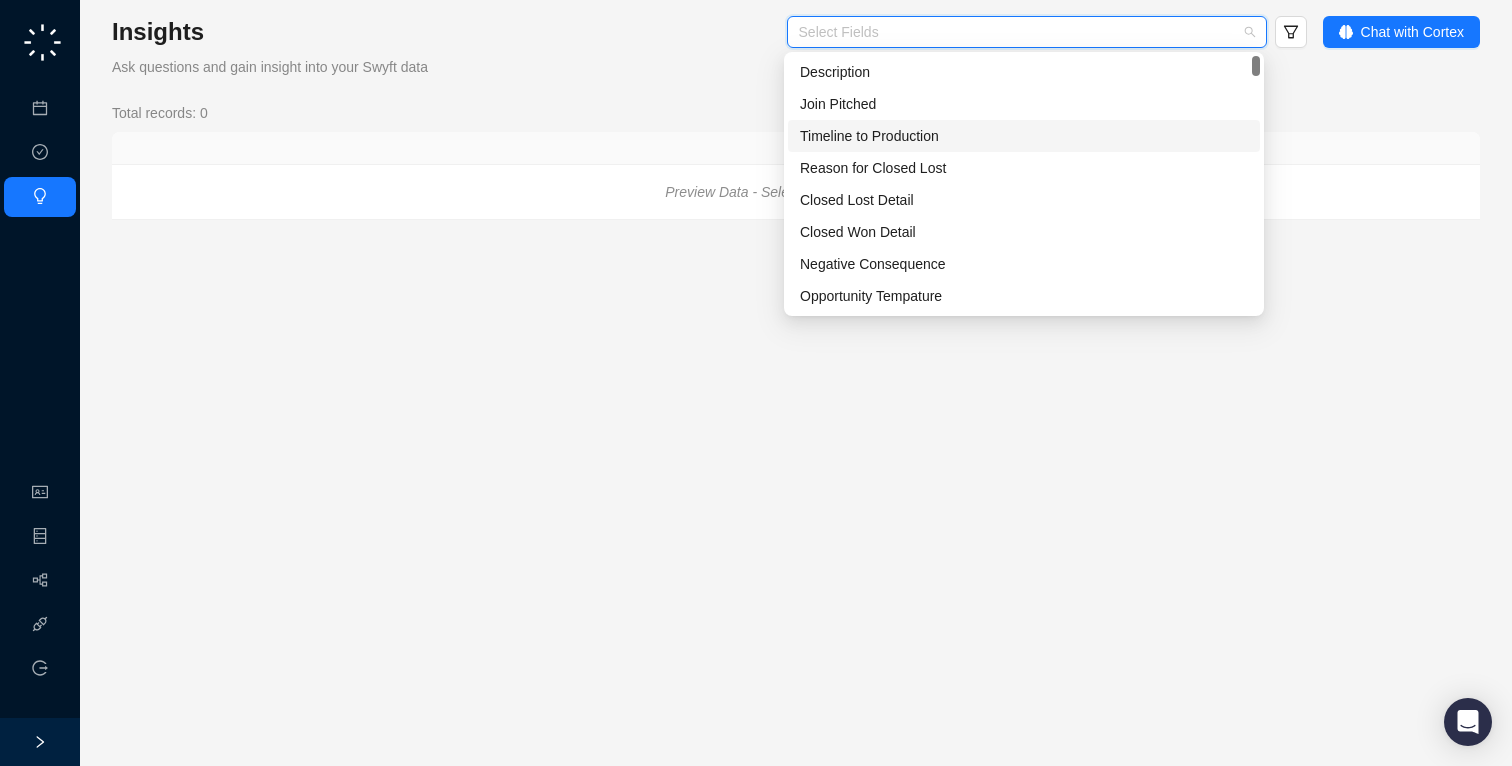 scroll, scrollTop: 27, scrollLeft: 0, axis: vertical 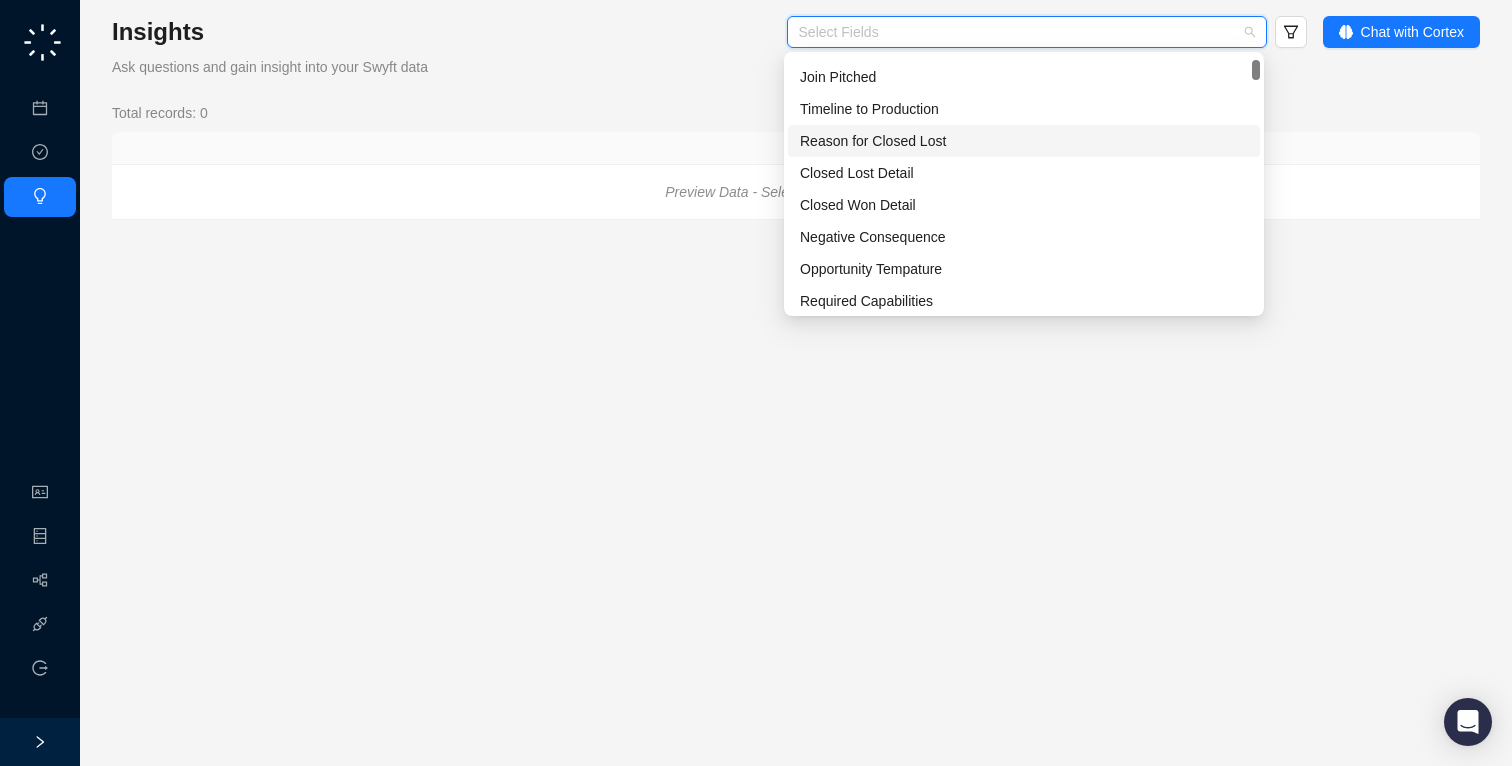 click on "Reason for Closed Lost" at bounding box center [1024, 141] 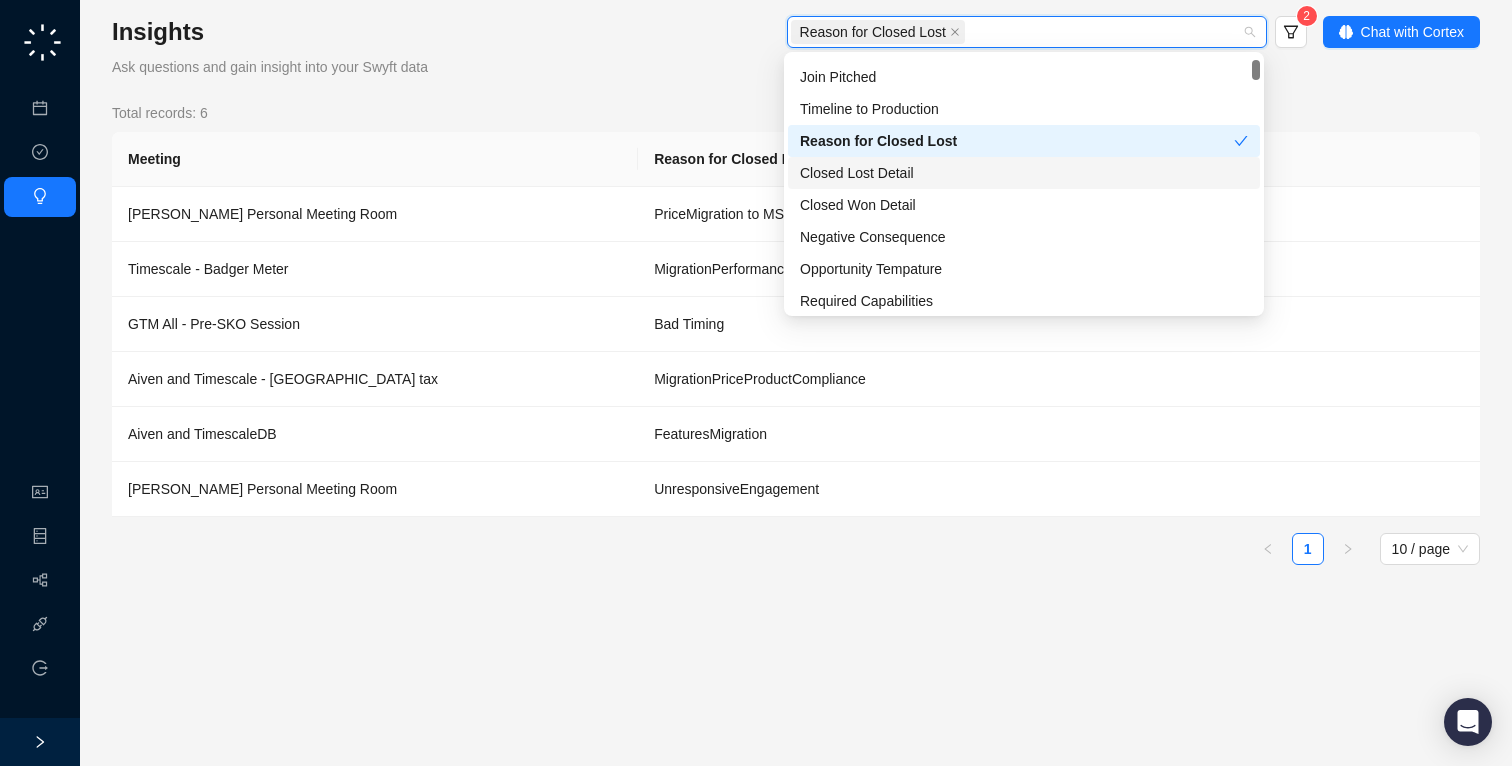 click on "Closed Lost Detail" at bounding box center (1024, 173) 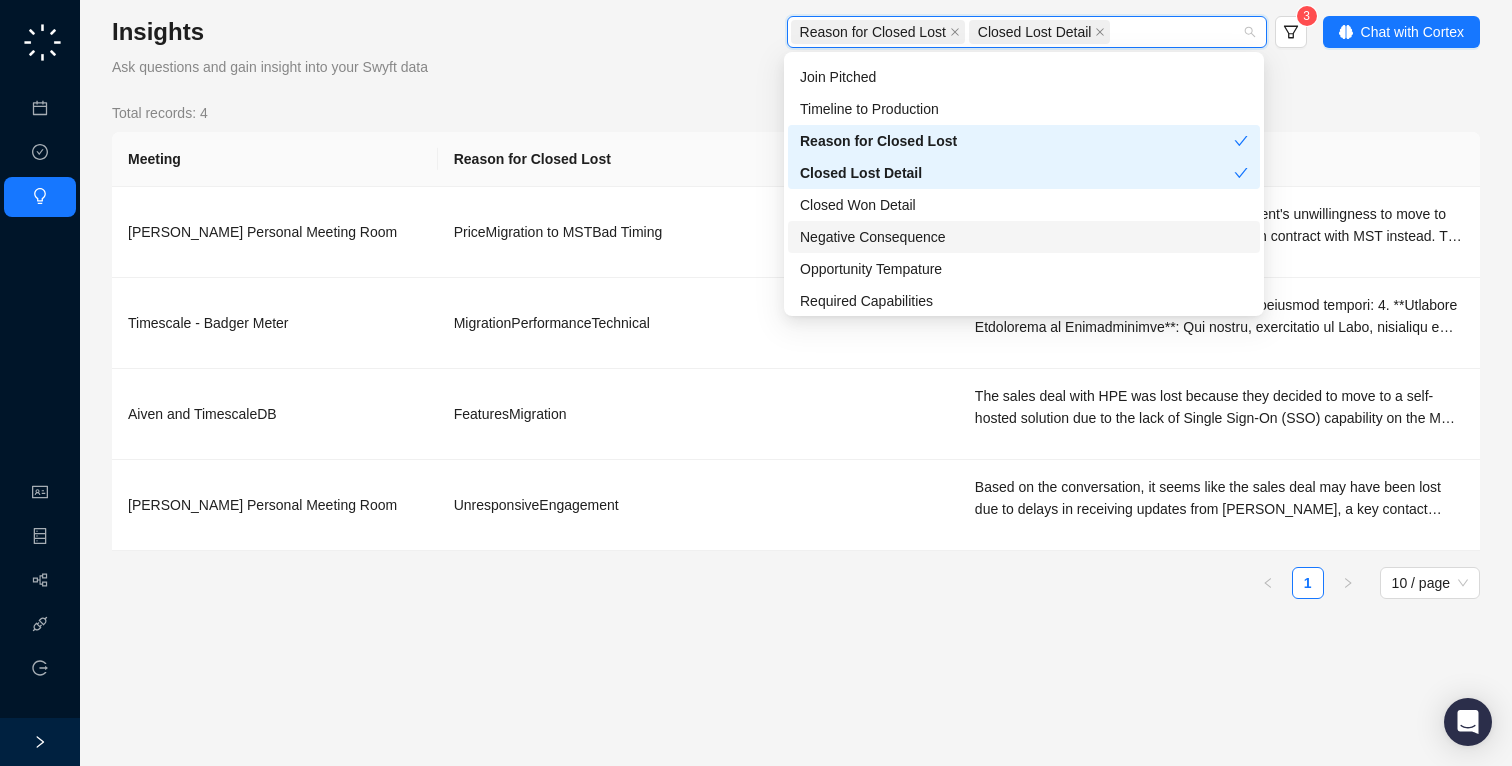 click on "Negative Consequence" at bounding box center (1024, 237) 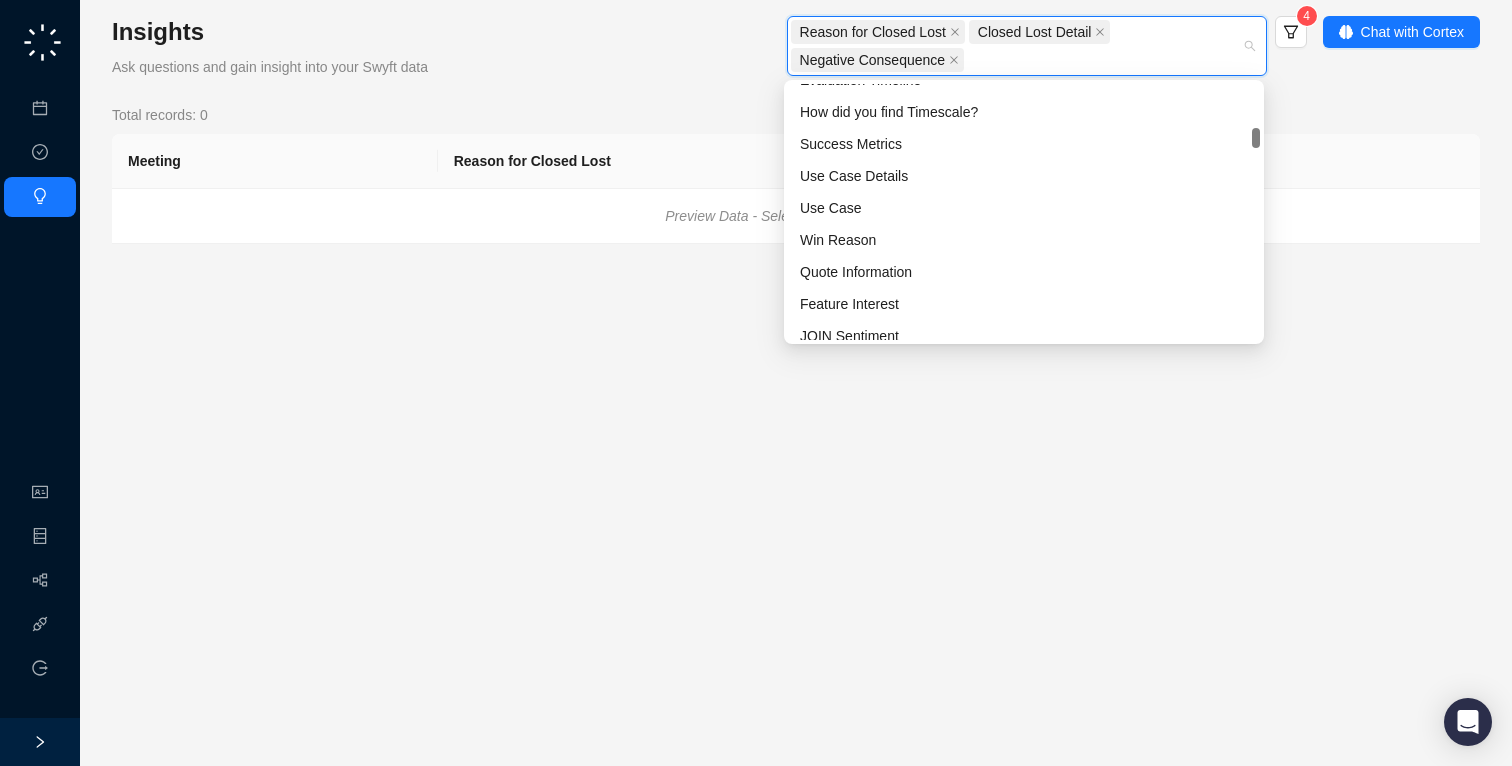 scroll, scrollTop: 311, scrollLeft: 0, axis: vertical 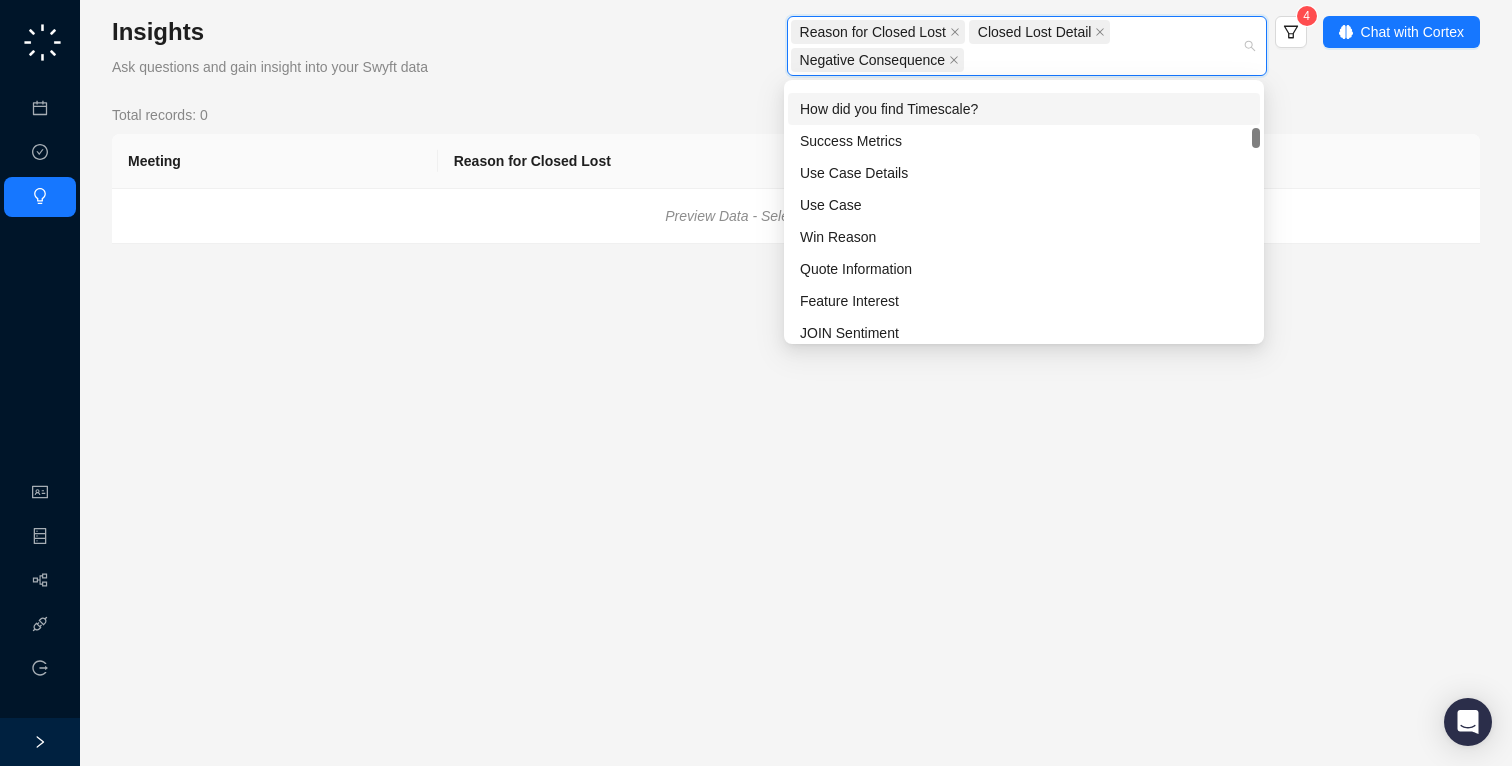 click on "How did you find Timescale?" at bounding box center [1024, 109] 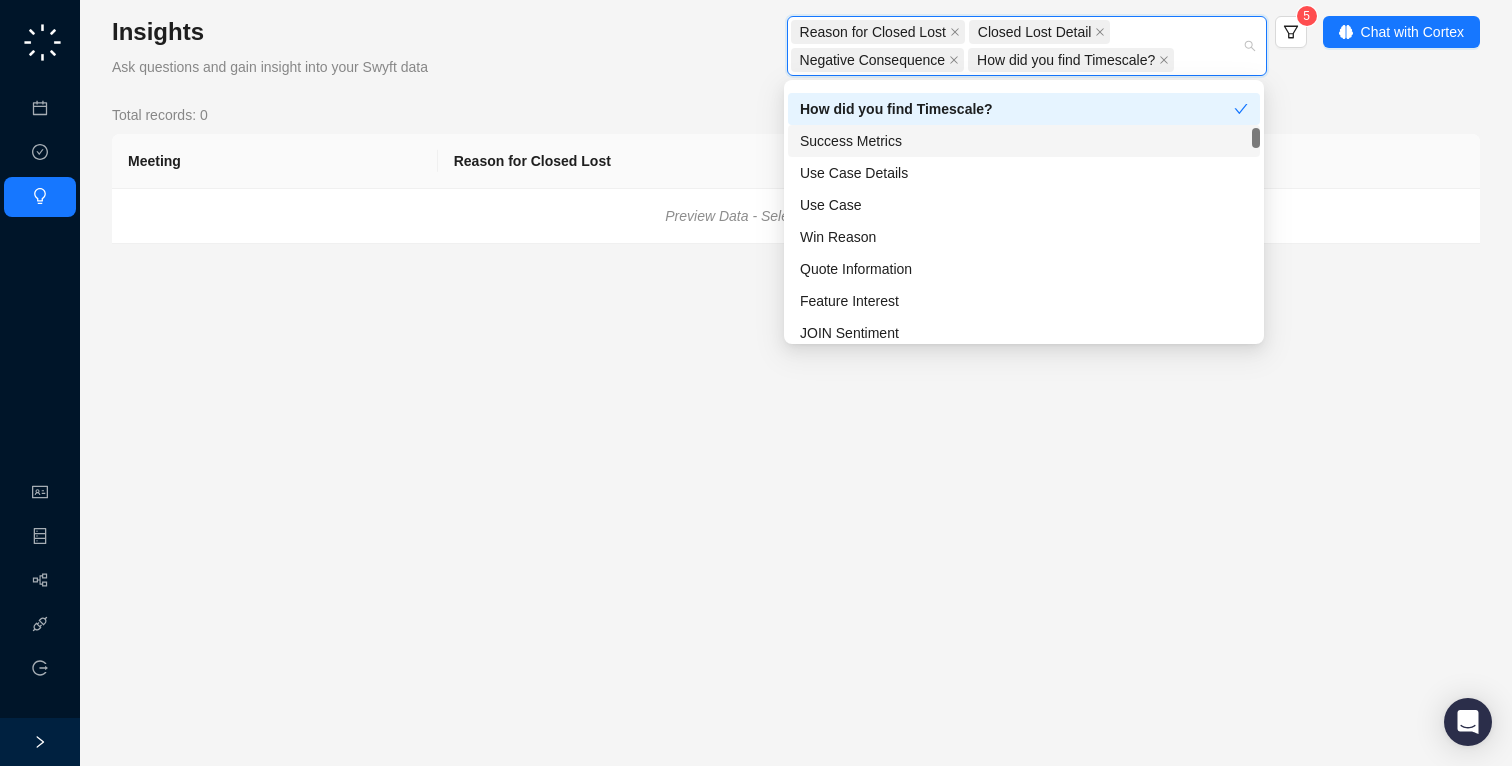 click on "Success Metrics" at bounding box center [1024, 141] 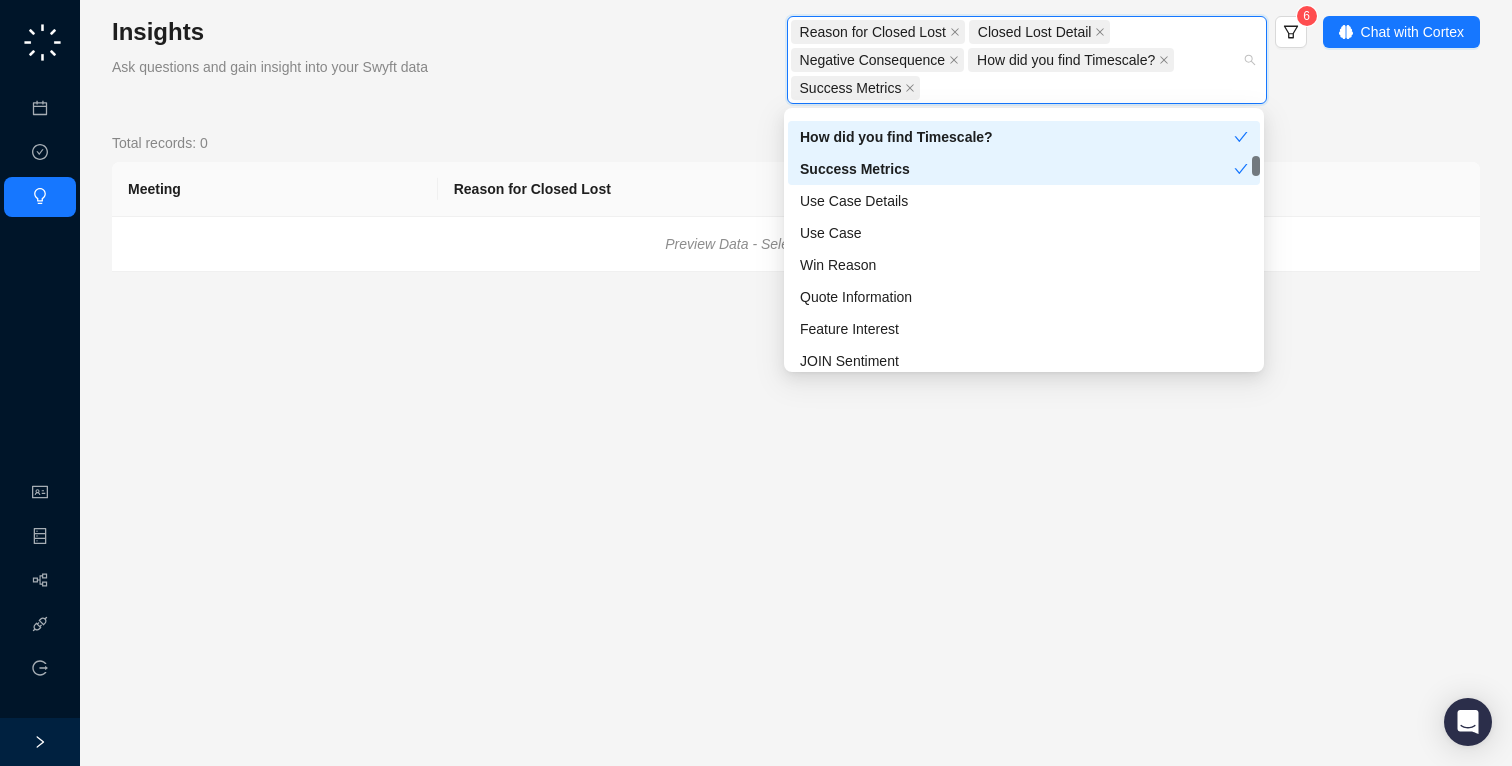 click on "Success Metrics" at bounding box center [1017, 169] 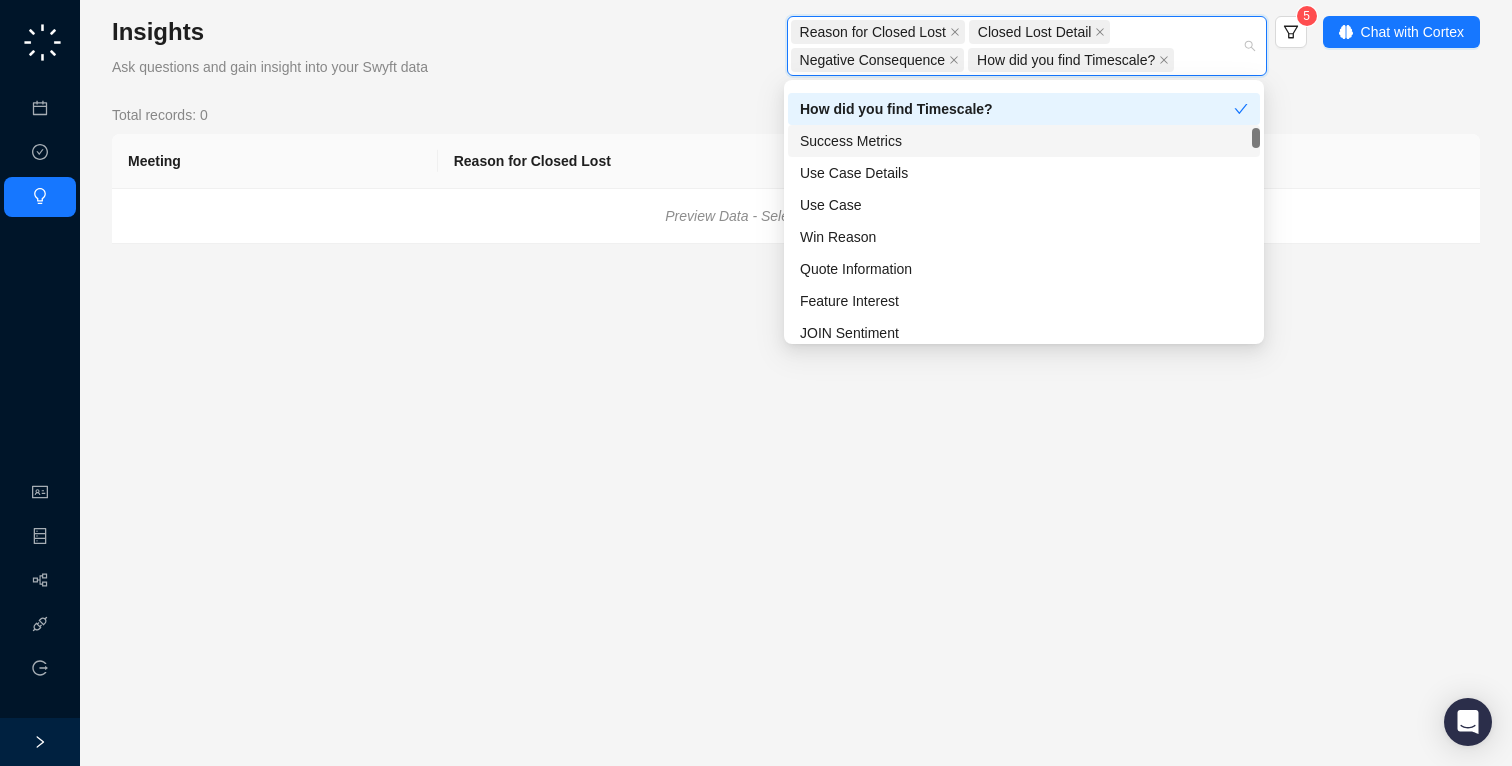 scroll, scrollTop: 324, scrollLeft: 0, axis: vertical 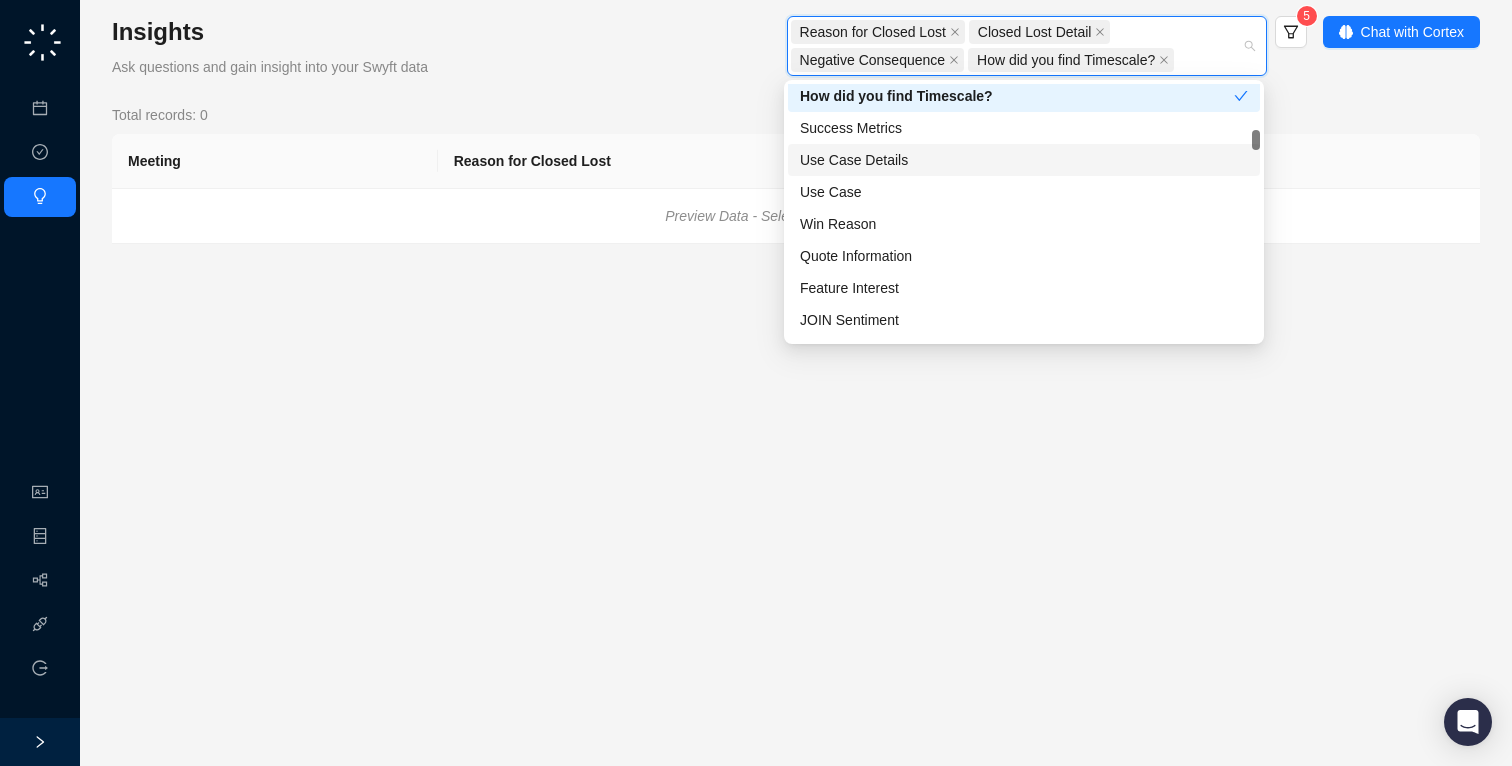 click on "Use Case Details" at bounding box center (1024, 160) 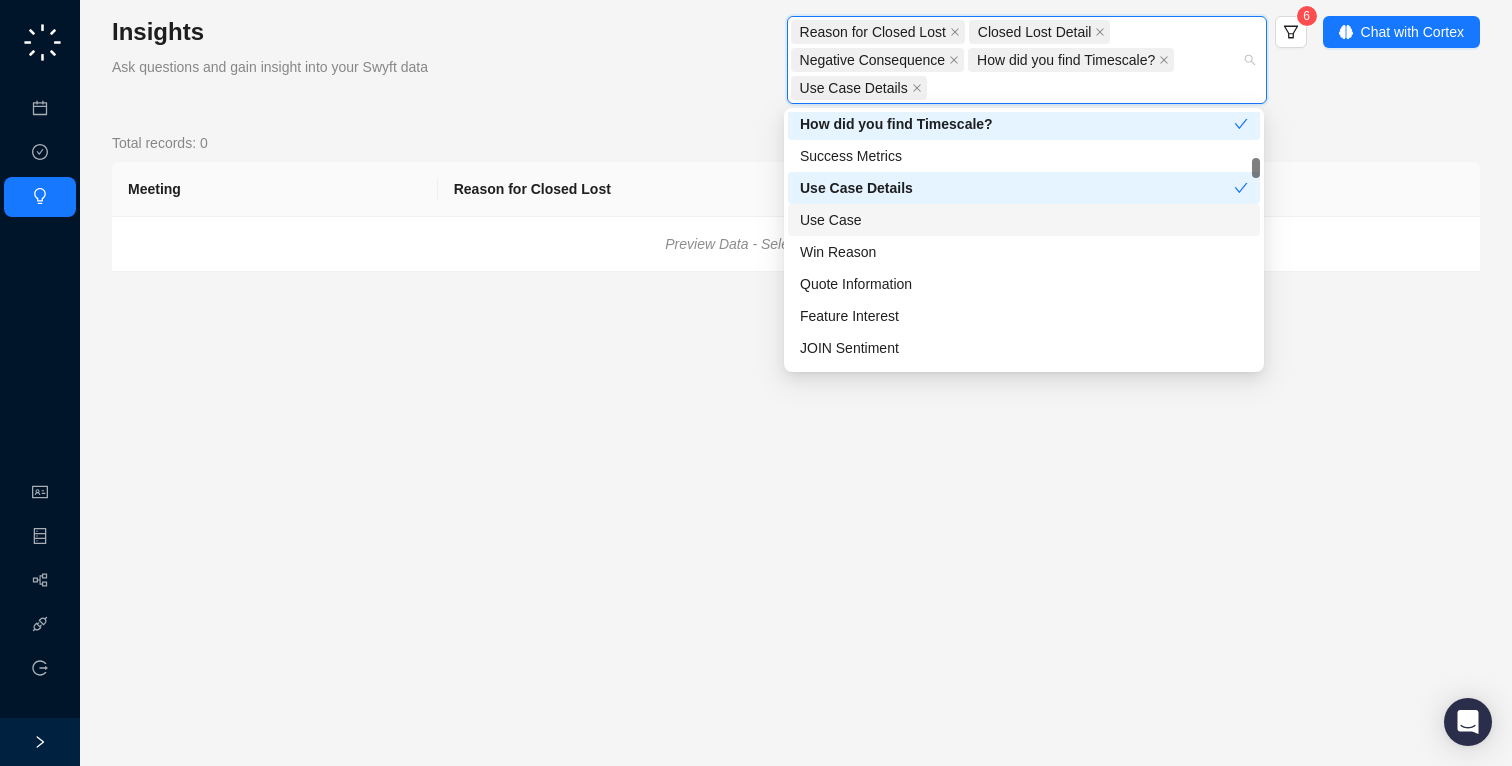 click on "Use Case" at bounding box center [1024, 220] 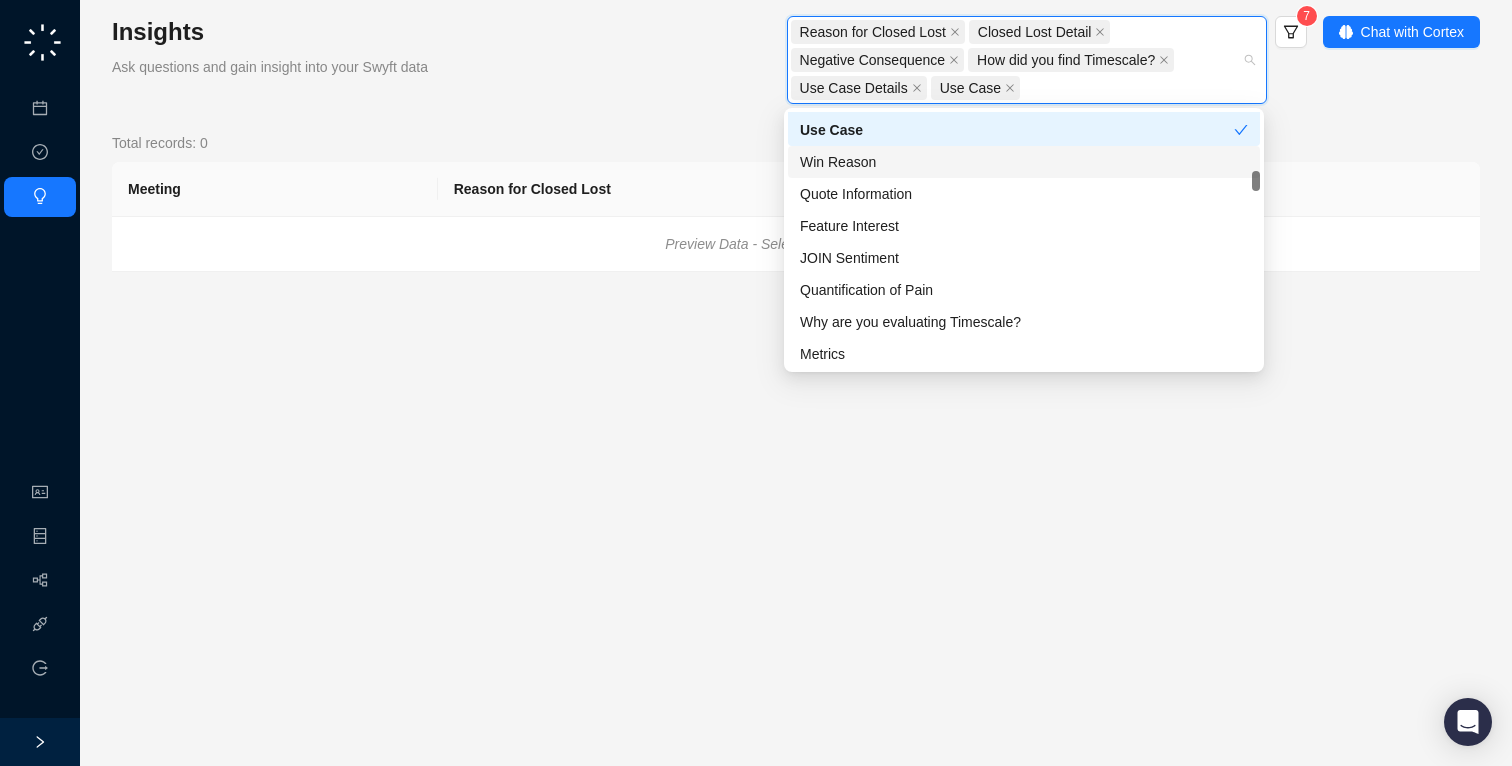 click on "Win Reason" at bounding box center (1024, 162) 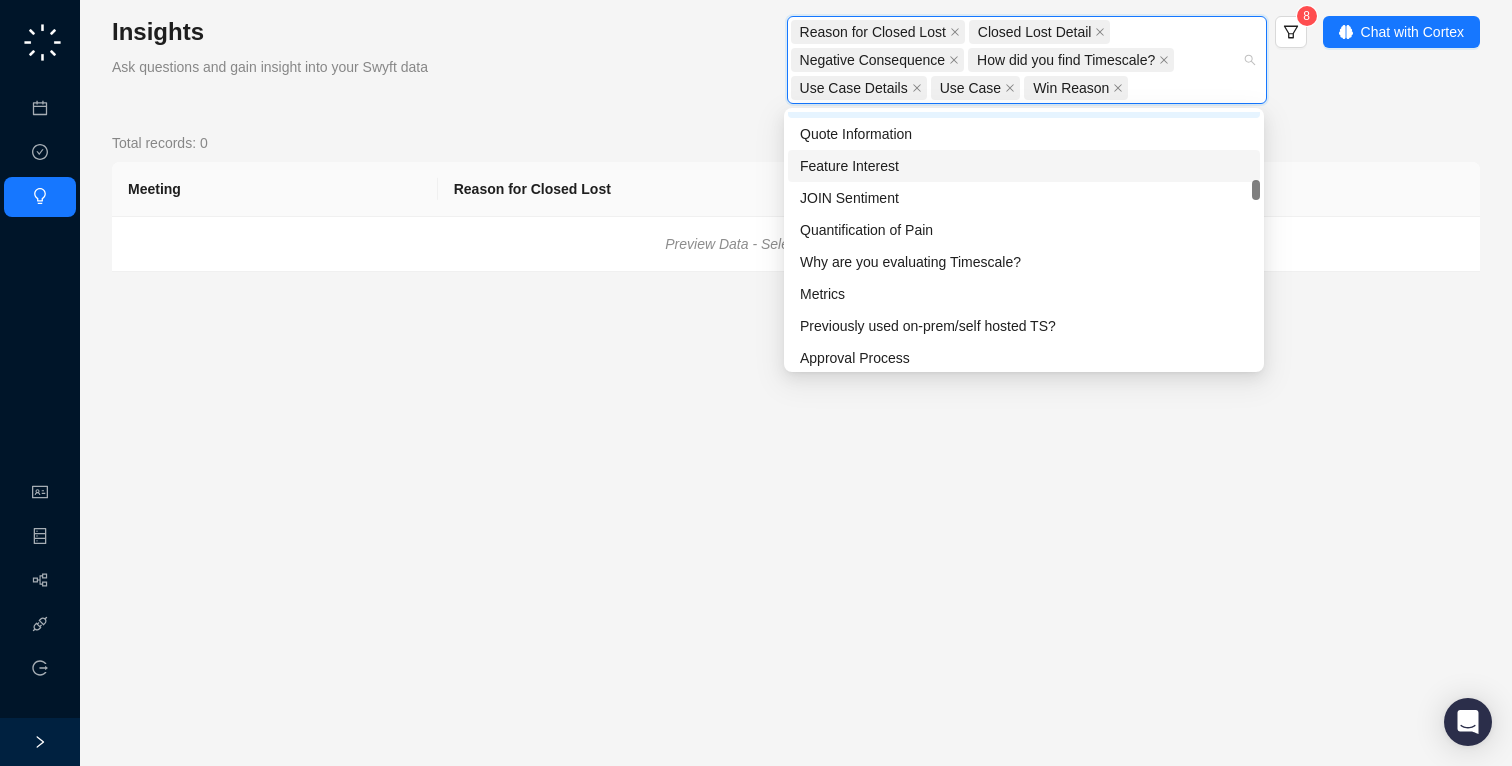 scroll, scrollTop: 478, scrollLeft: 0, axis: vertical 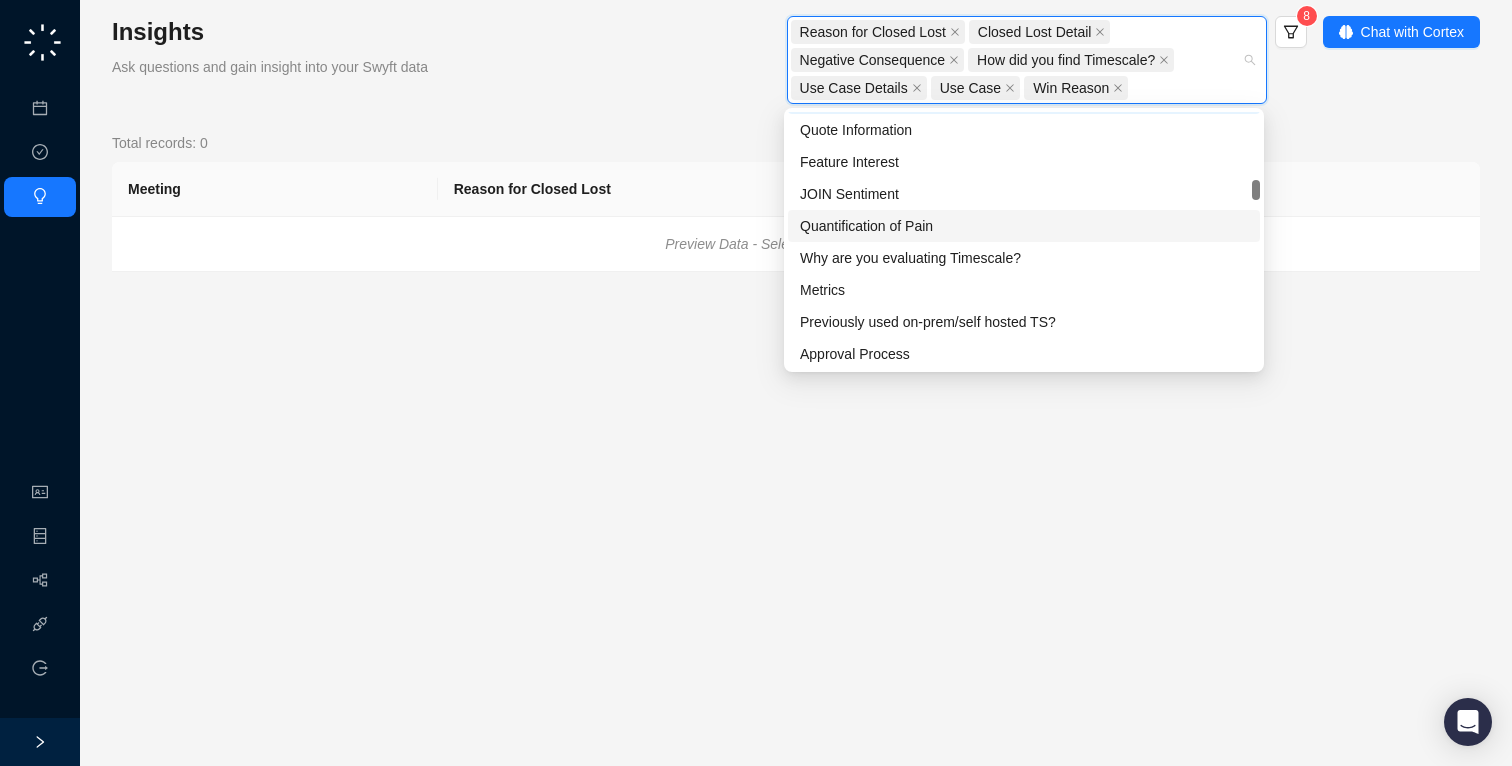 click on "Quantification of Pain" at bounding box center [1024, 226] 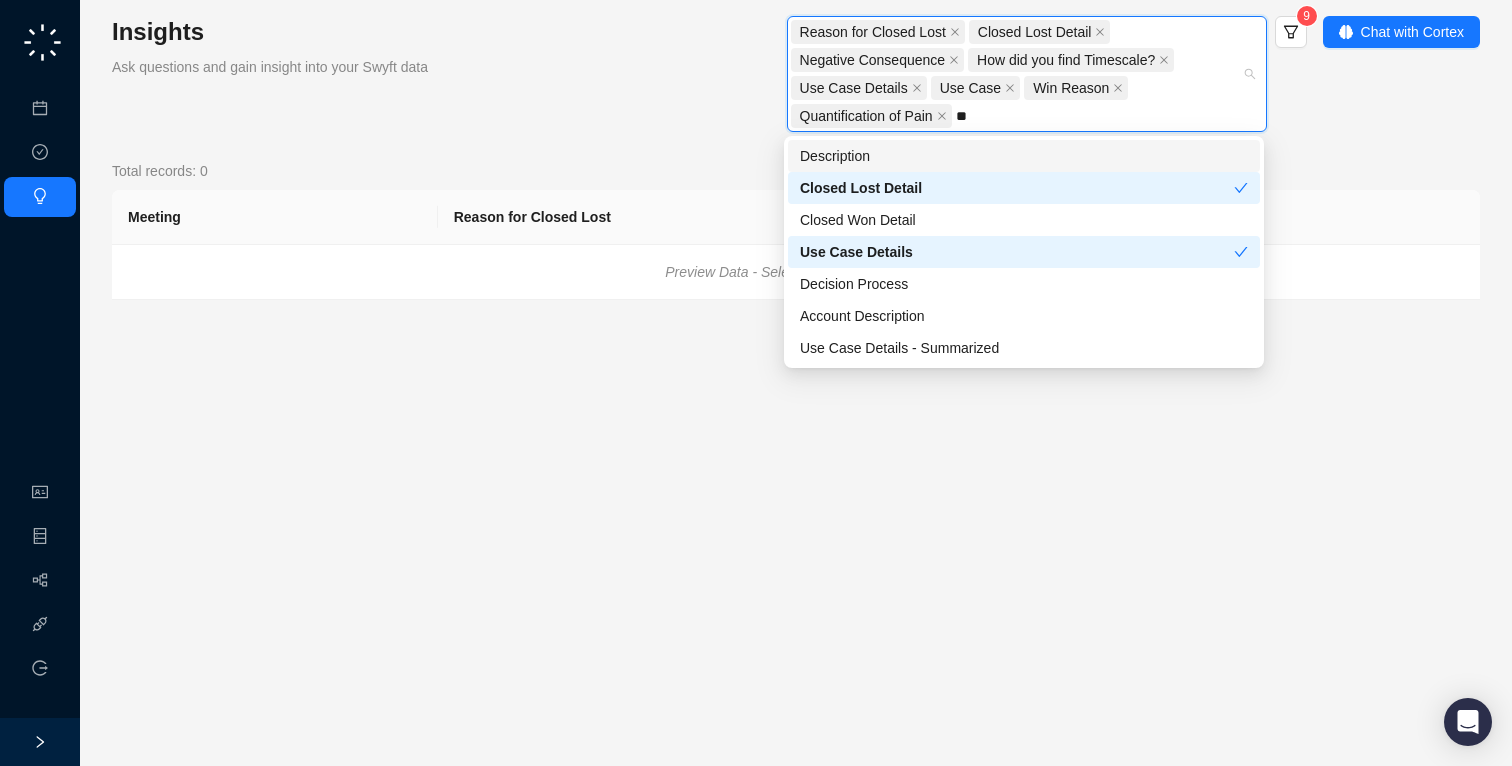 scroll, scrollTop: 0, scrollLeft: 0, axis: both 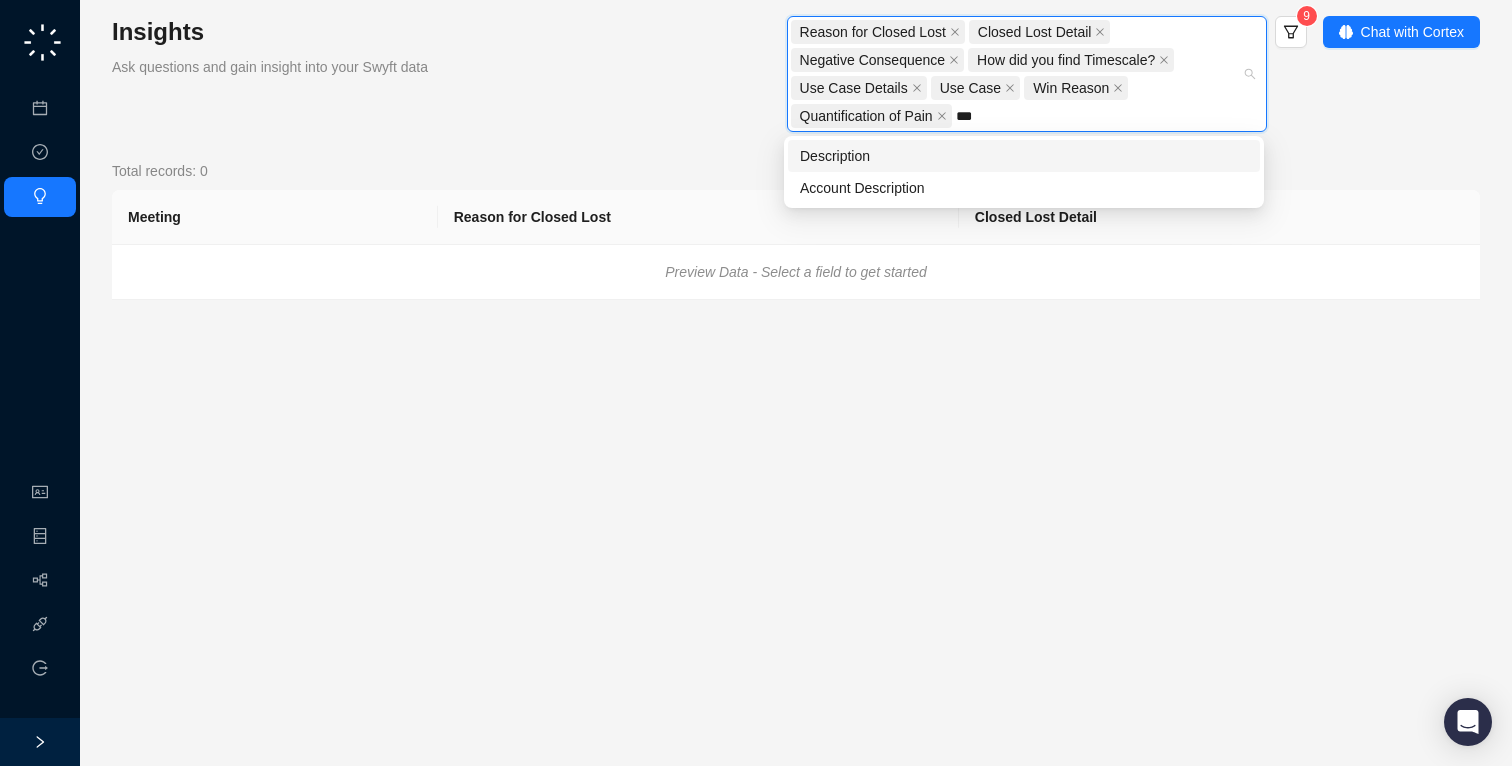 click on "Description" at bounding box center (1024, 156) 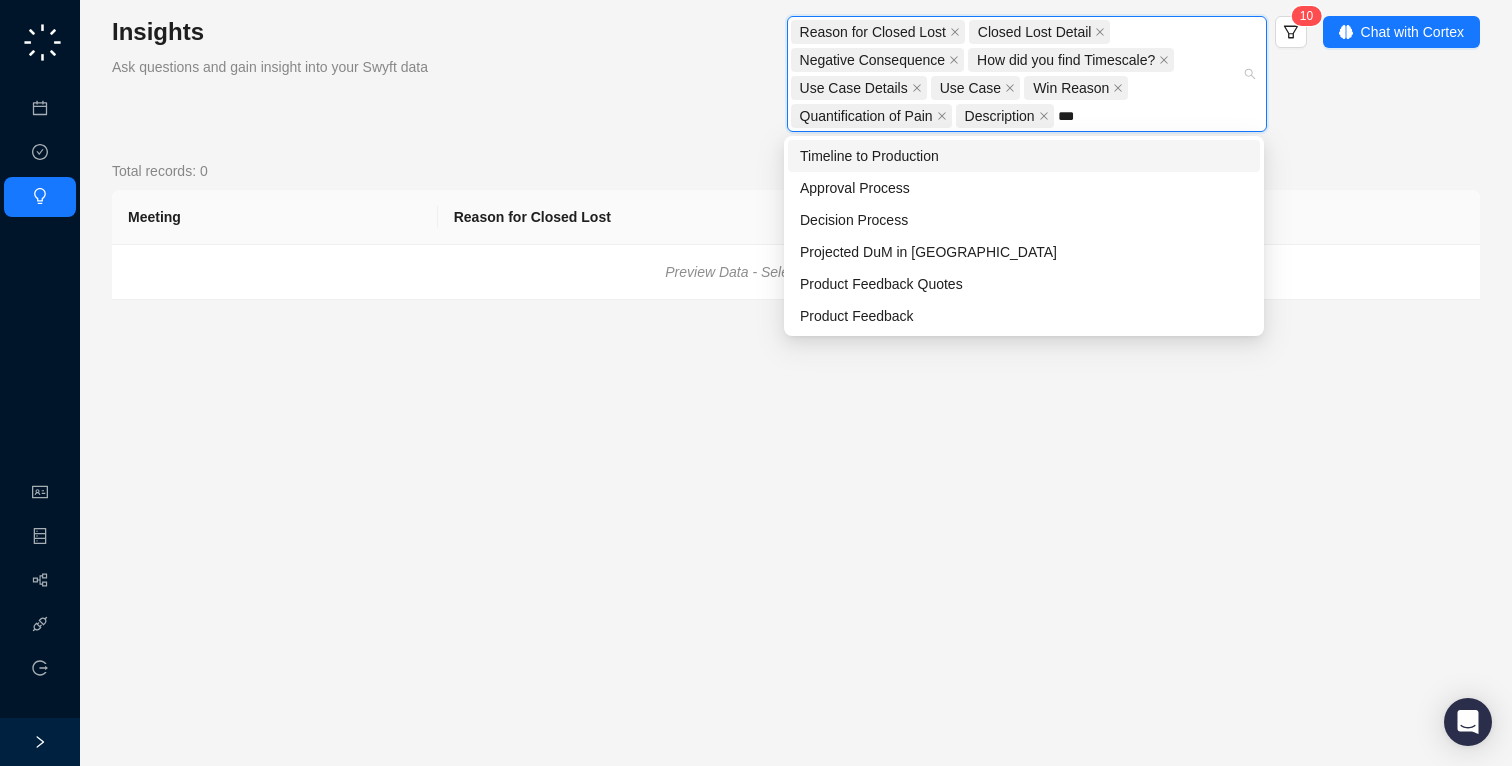 type on "****" 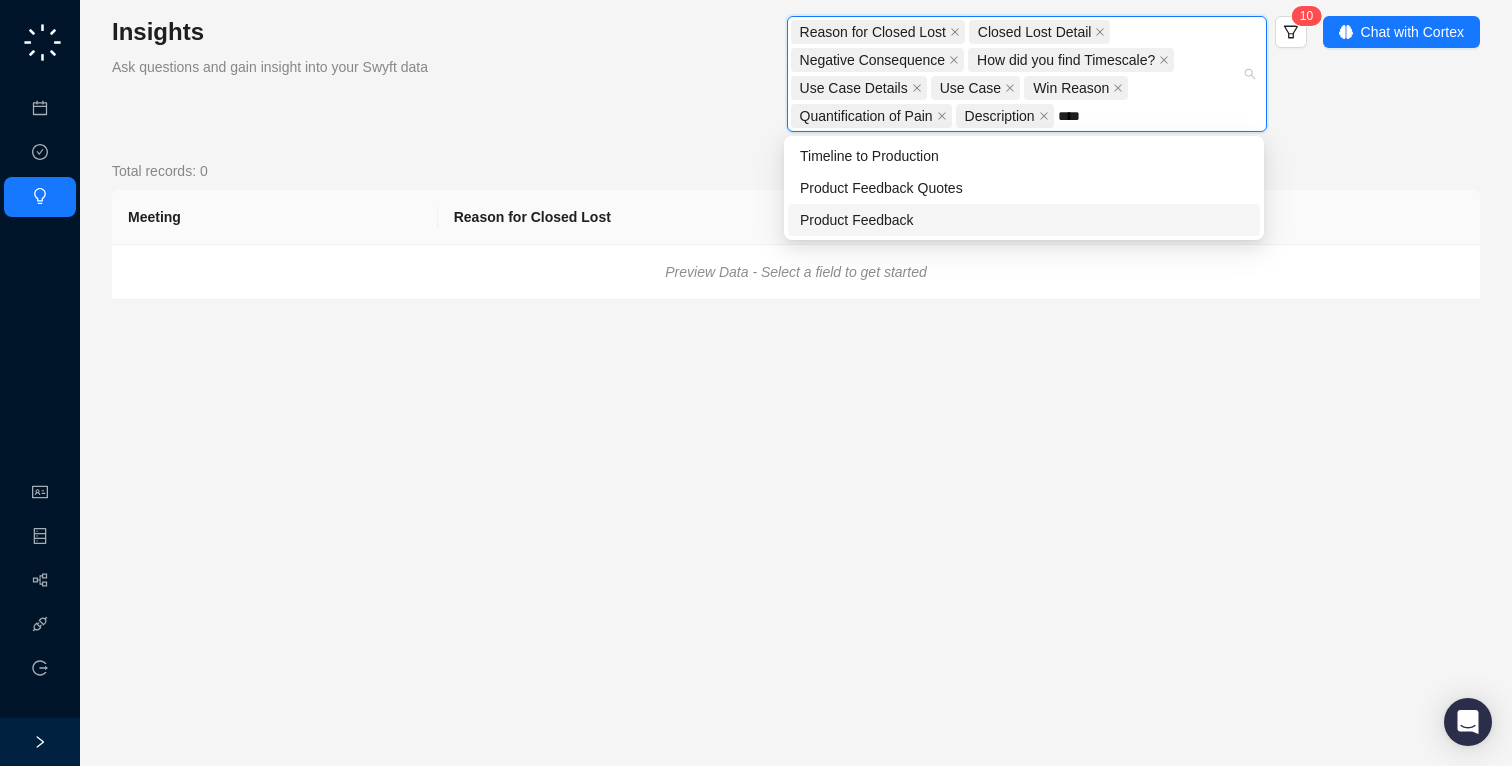 click on "Product Feedback" at bounding box center [1024, 220] 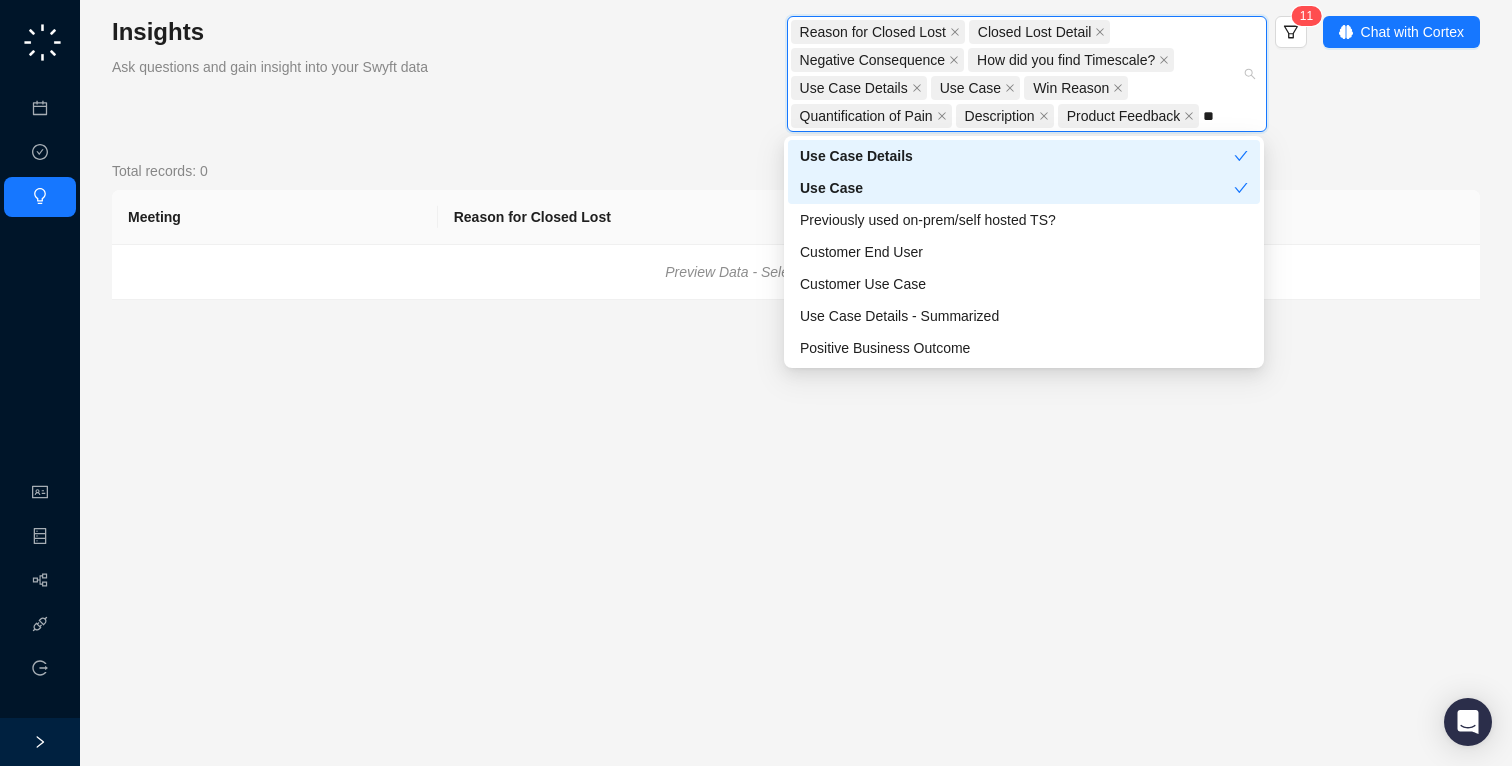 scroll, scrollTop: 0, scrollLeft: 0, axis: both 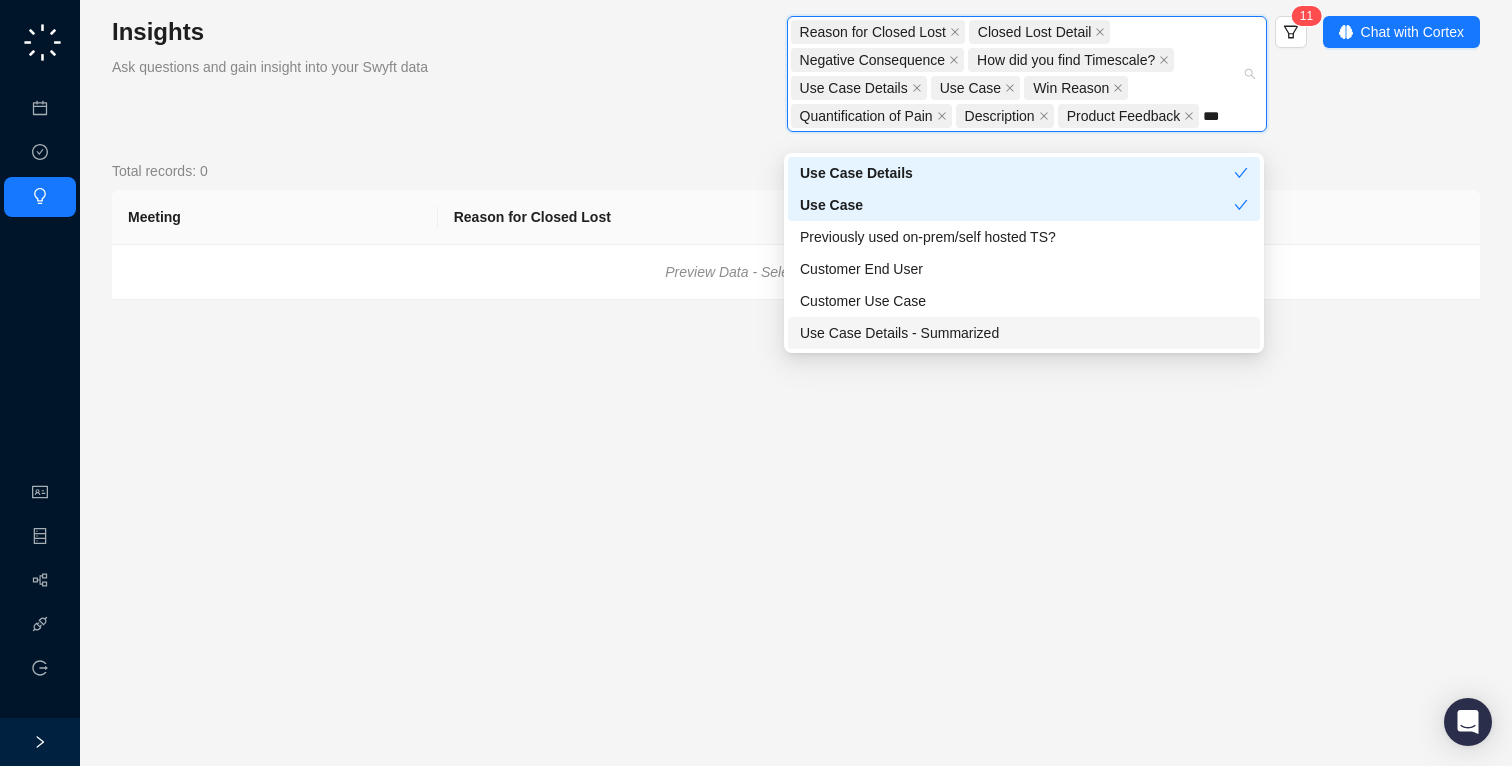 click on "Use Case Details - Summarized" at bounding box center (1024, 333) 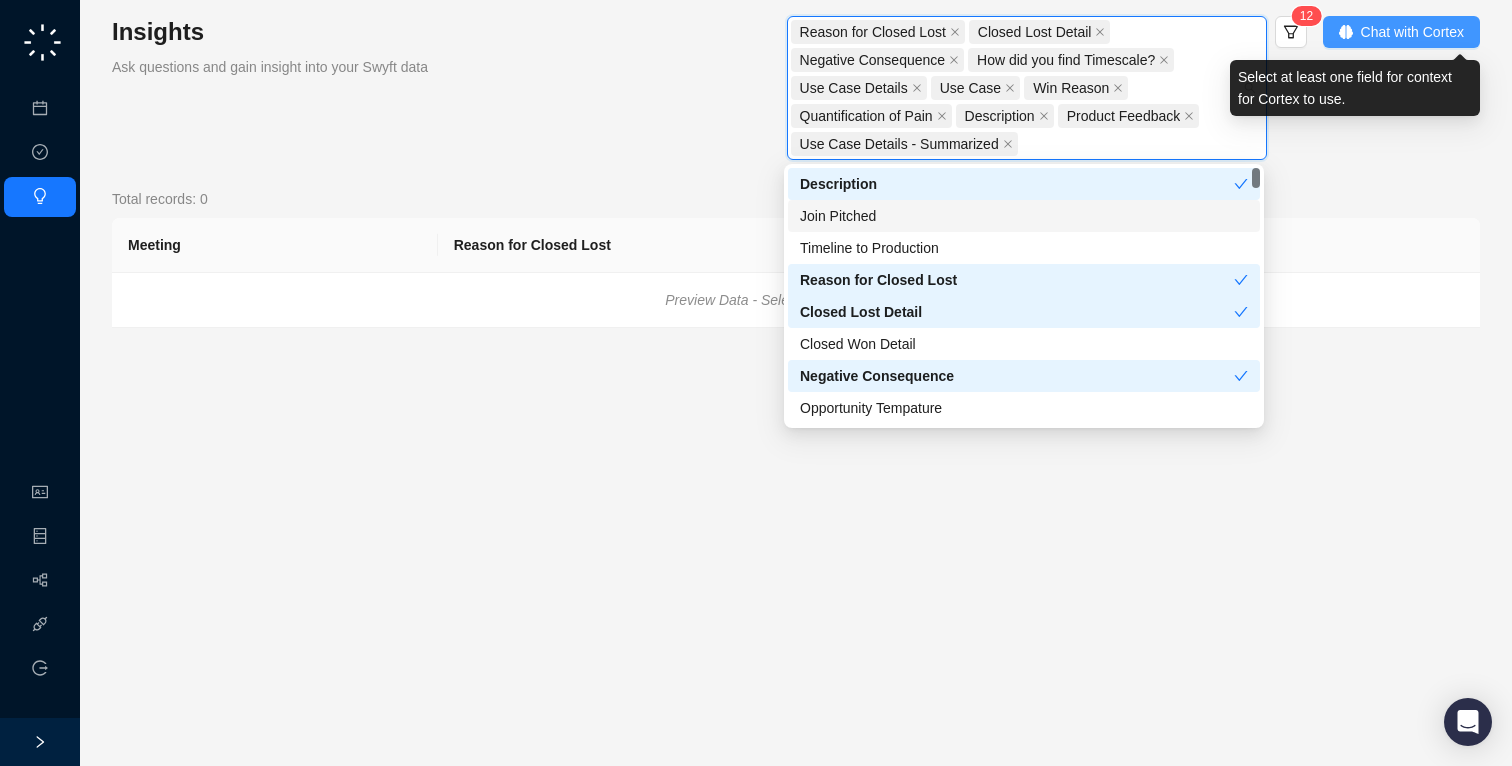 click on "Chat with Cortex" at bounding box center [1412, 32] 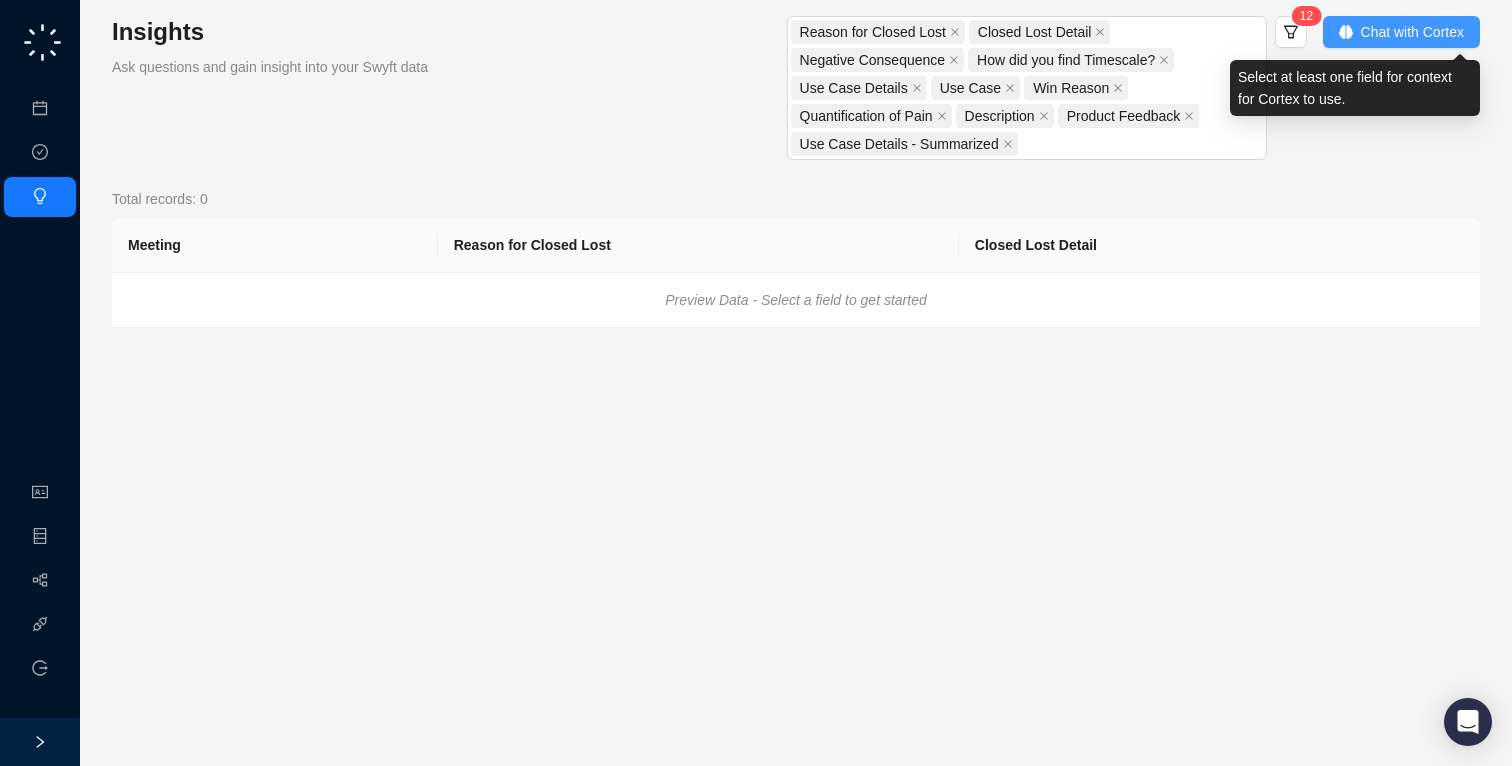 click on "Chat with Cortex" at bounding box center [1412, 32] 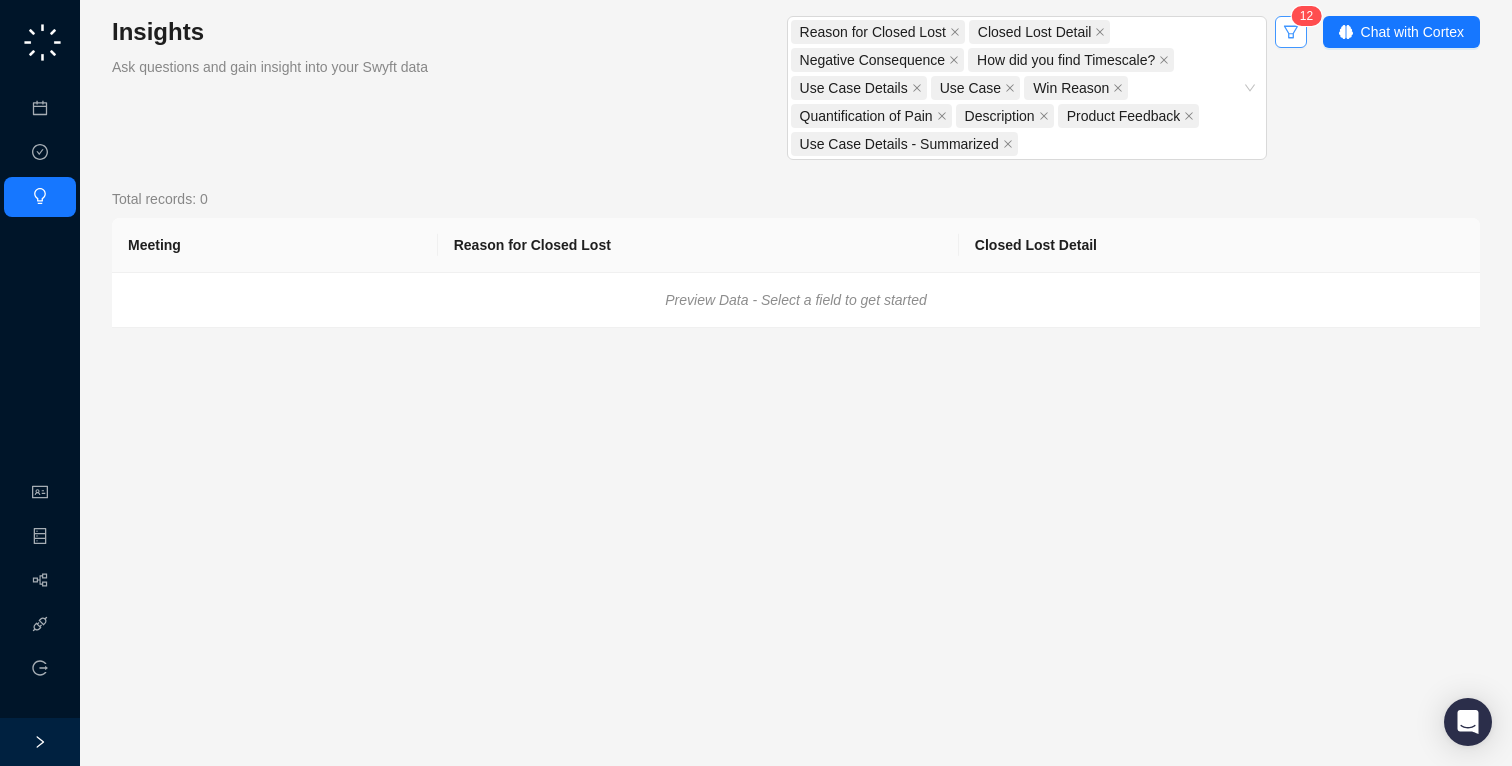 click at bounding box center (1291, 32) 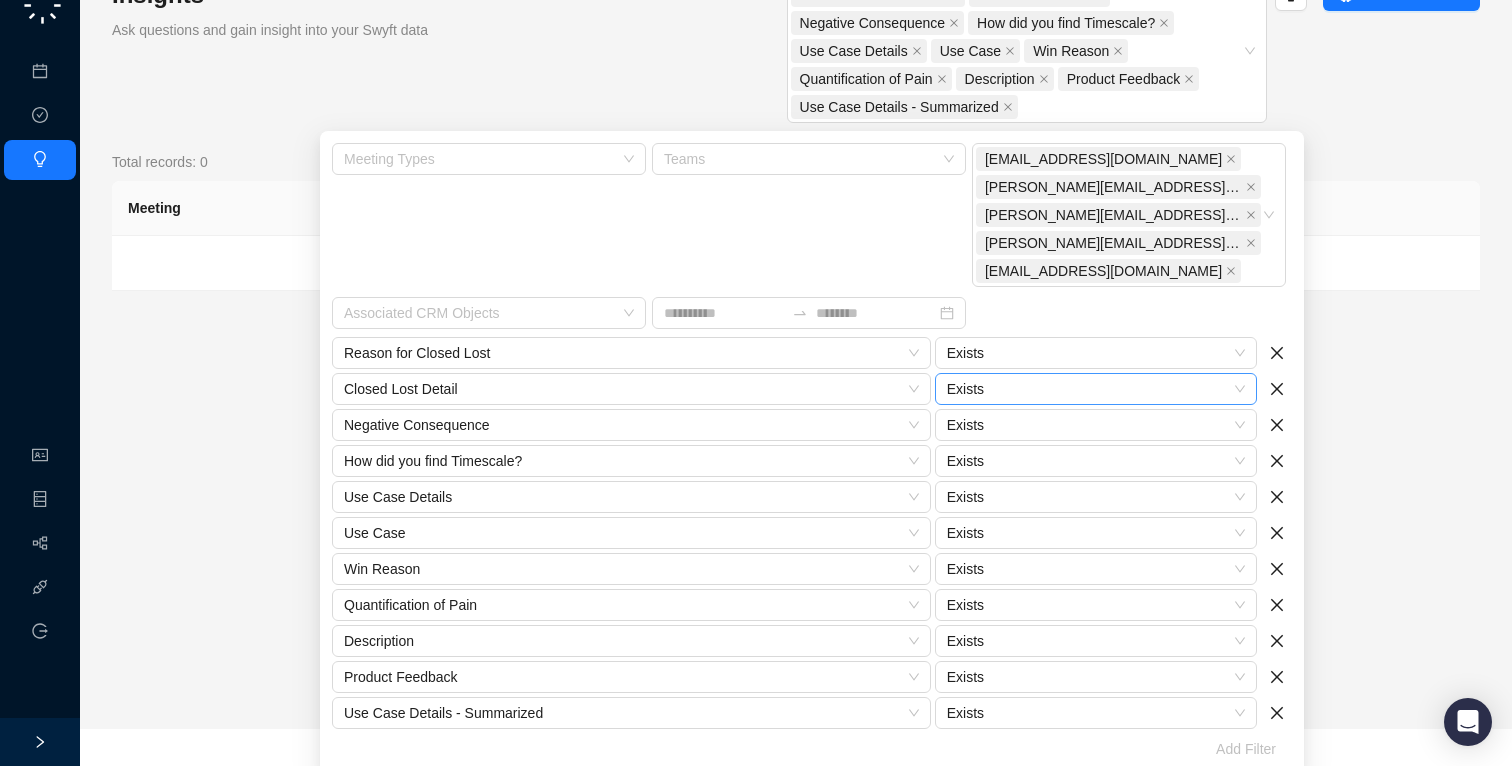 scroll, scrollTop: 48, scrollLeft: 0, axis: vertical 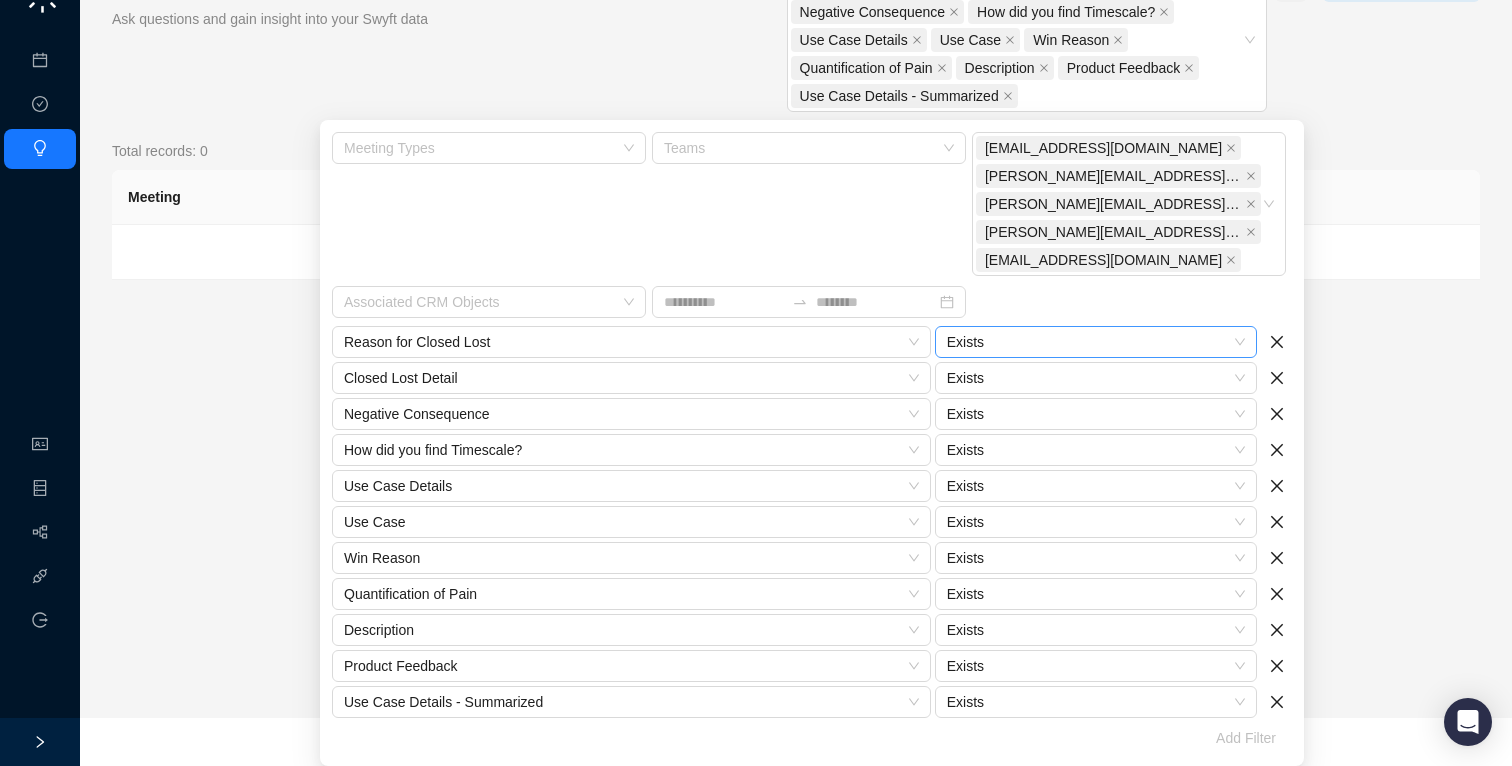 click on "Exists" at bounding box center [1096, 342] 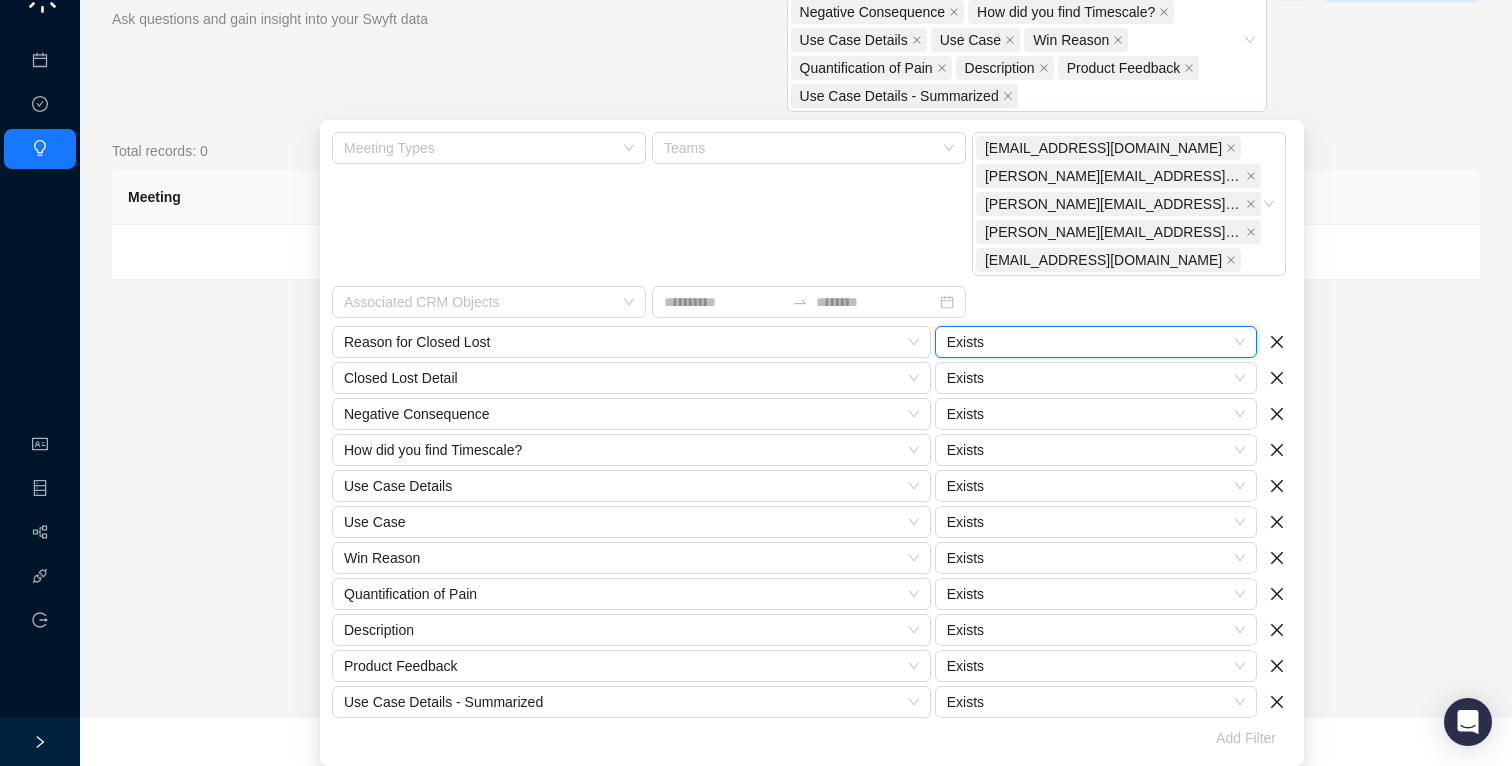 click on "Exists" at bounding box center [1096, 342] 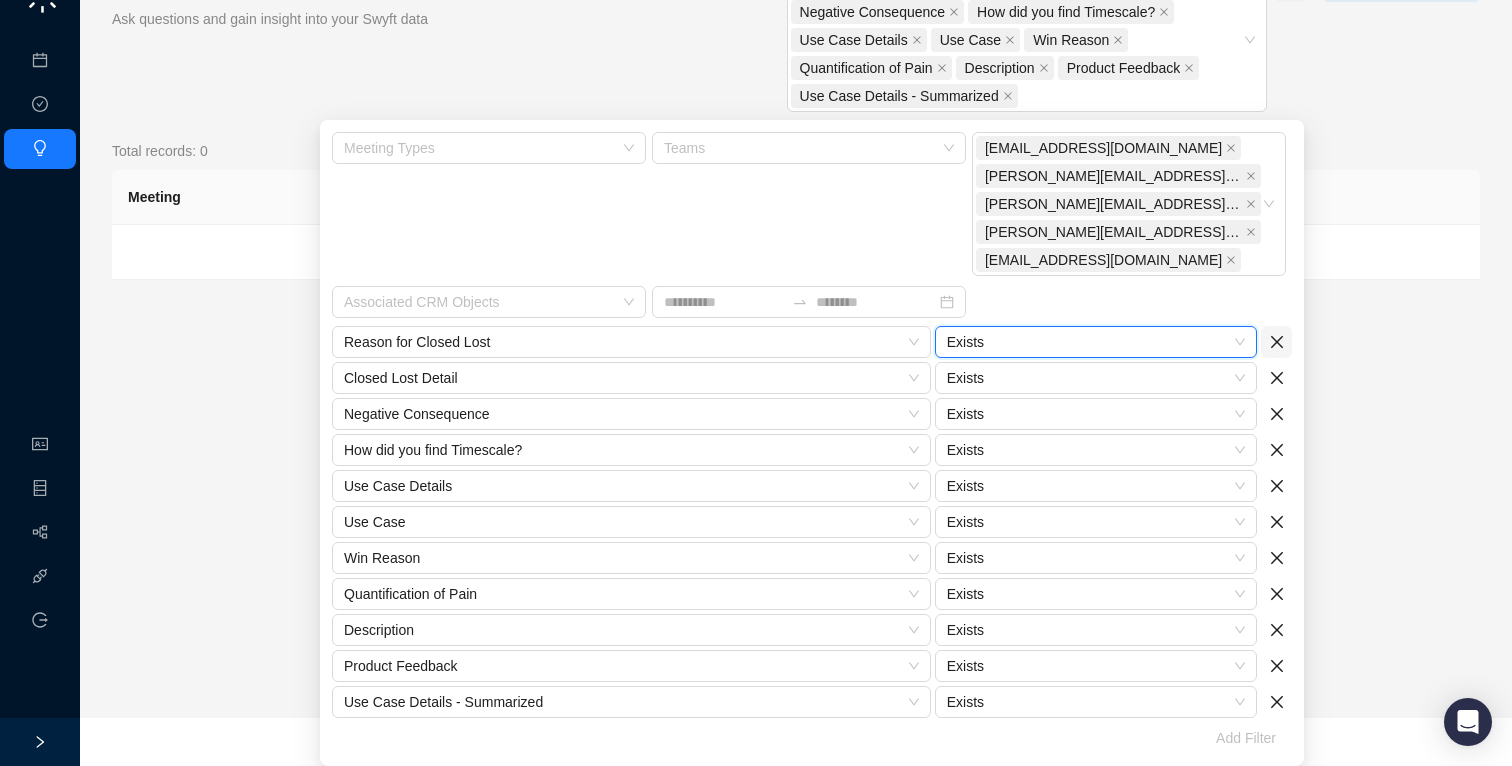 click 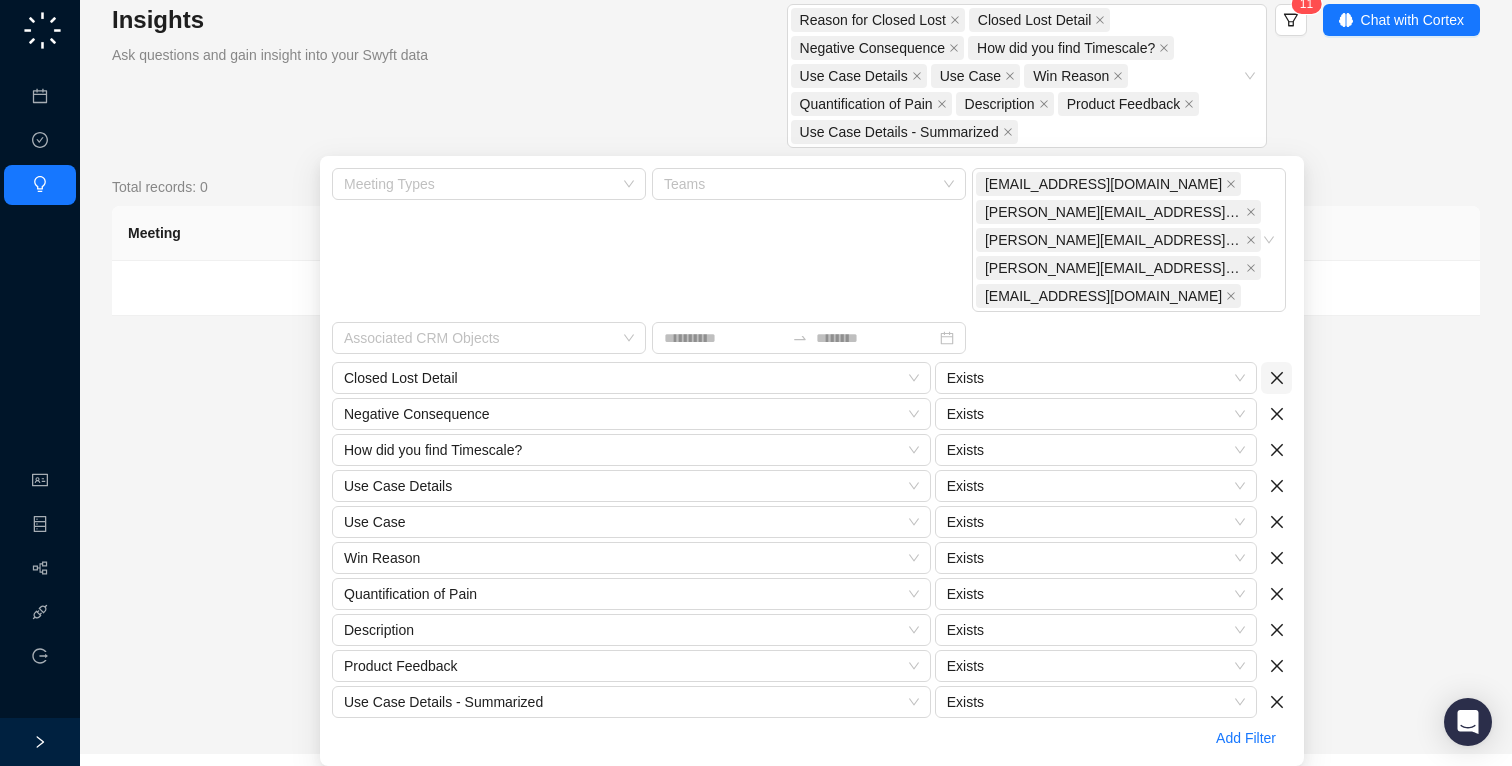 scroll, scrollTop: 12, scrollLeft: 0, axis: vertical 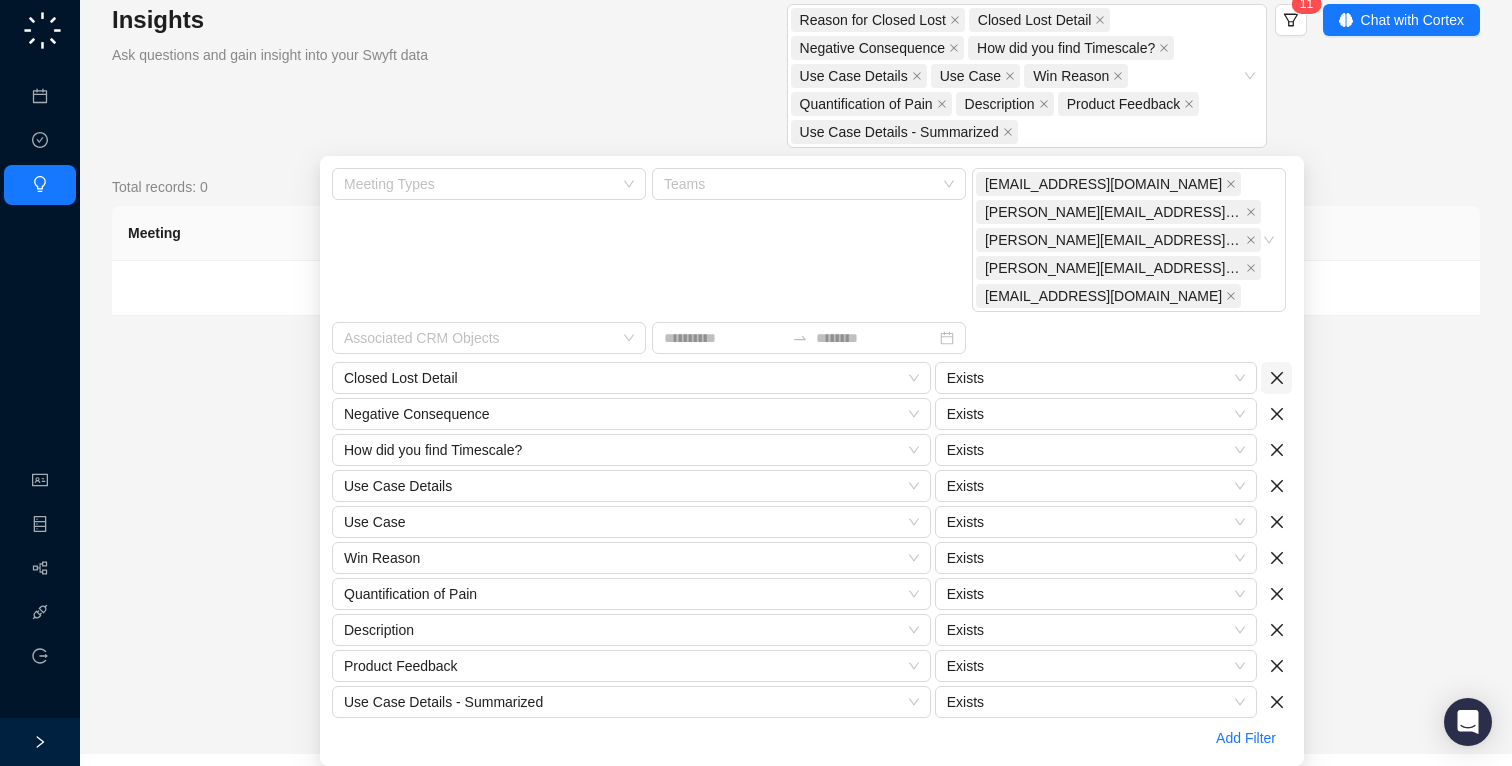 click 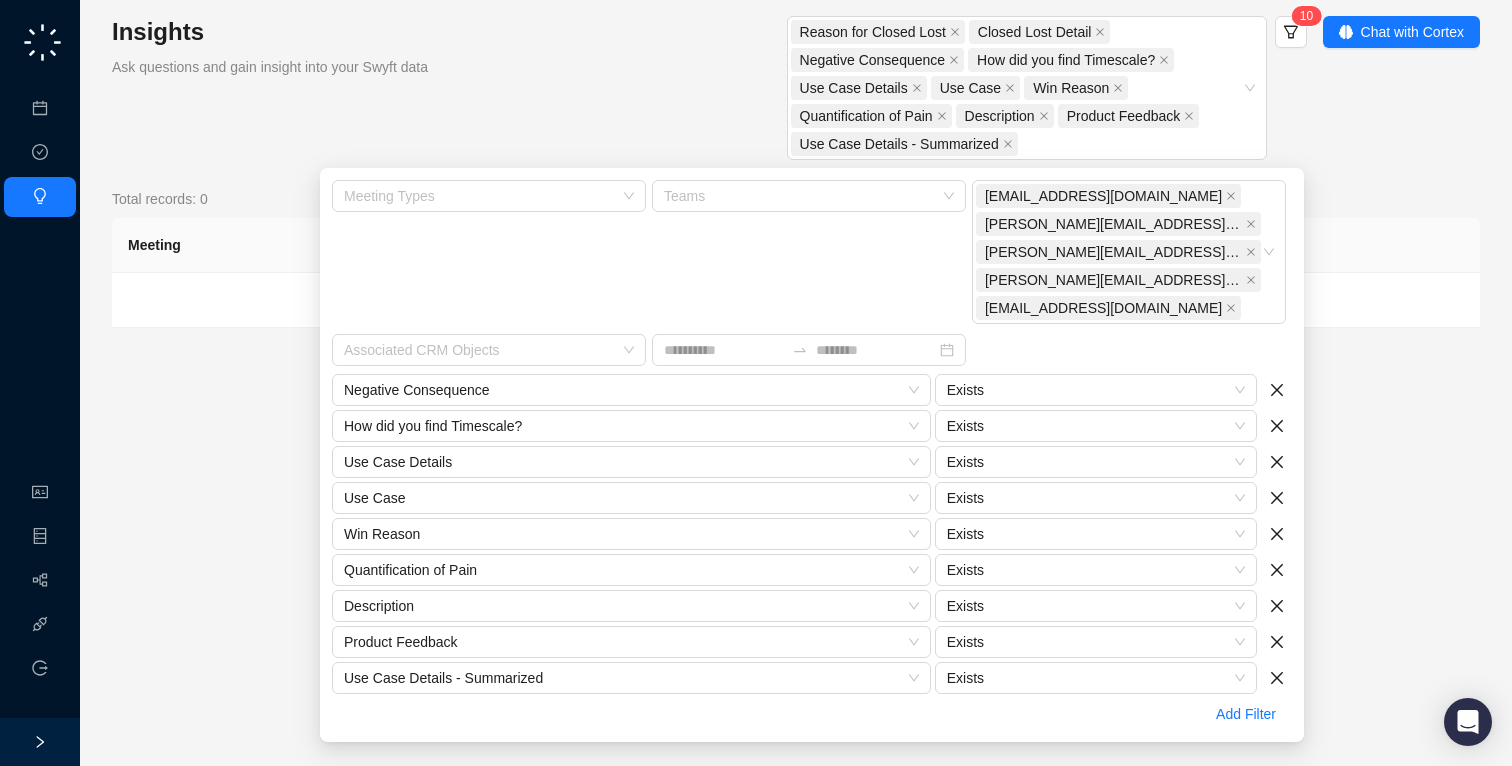click on "Negative Consequence Exists How did you find Timescale? Exists Use Case Details Exists Use Case Exists Win Reason Exists Quantification of Pain Exists Description Exists Product Feedback Exists Use Case Details - Summarized Exists Add Filter" at bounding box center [812, 552] 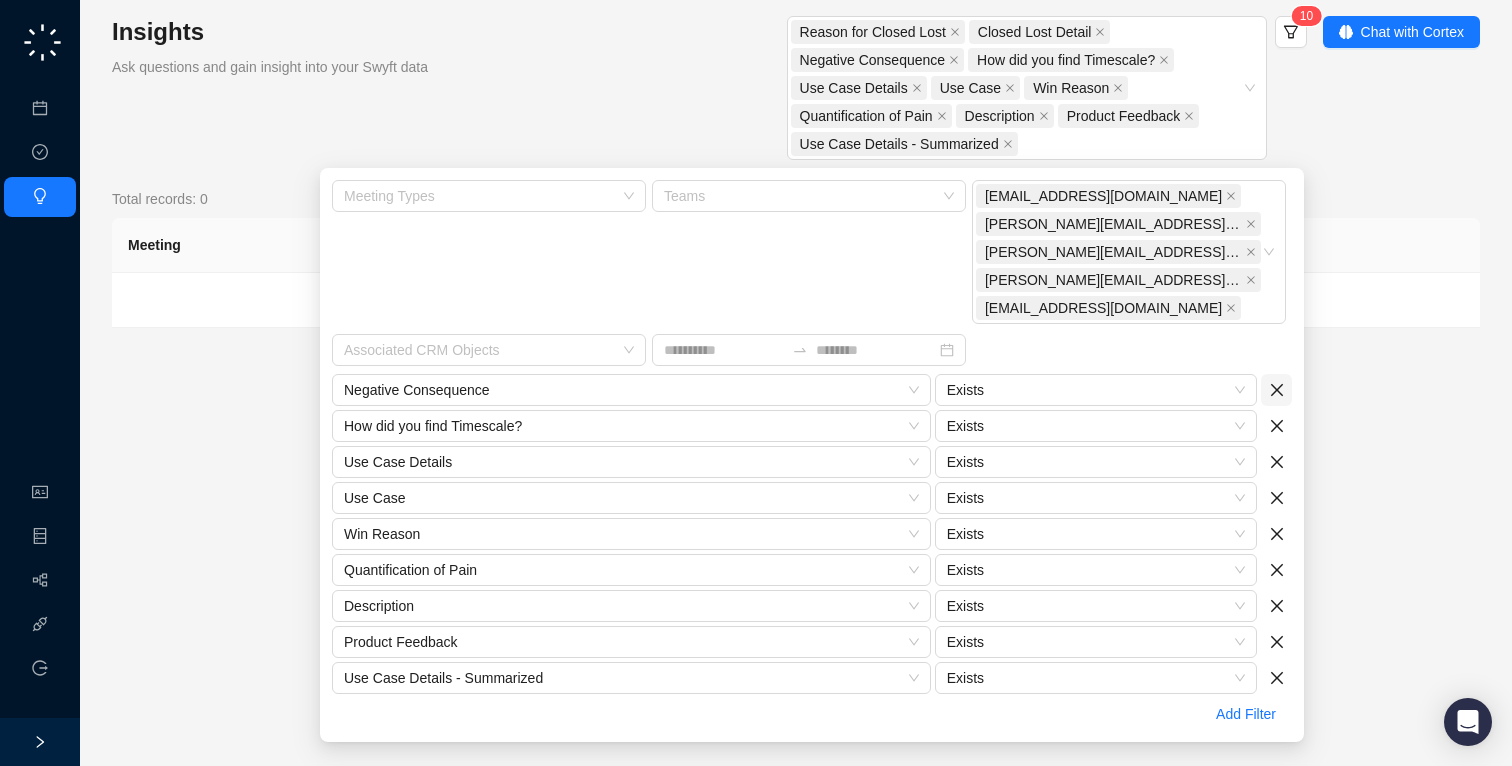 click 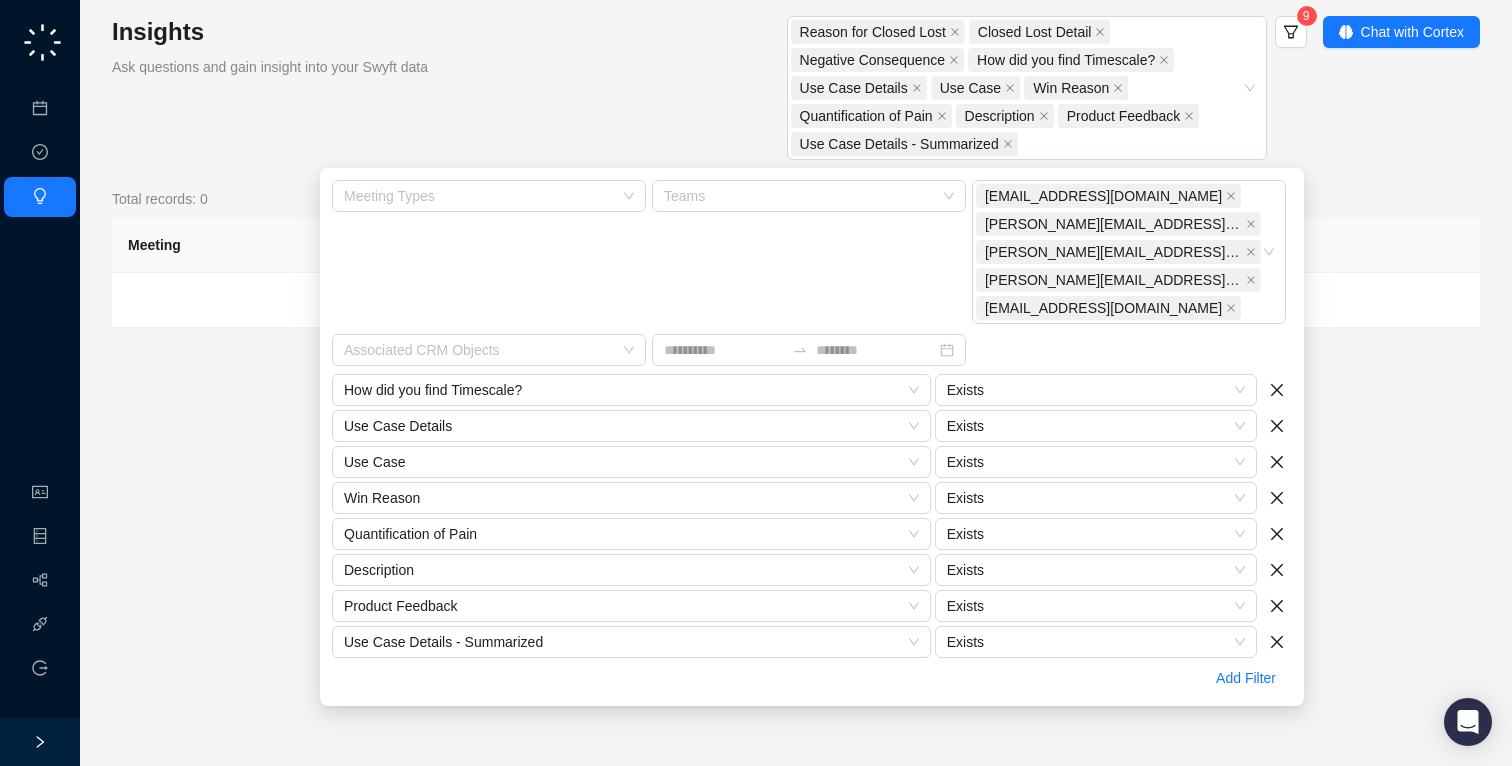 click on "How did you find Timescale? Exists Use Case Details Exists Use Case Exists Win Reason Exists Quantification of Pain Exists Description Exists Product Feedback Exists Use Case Details - Summarized Exists Add Filter" at bounding box center (812, 534) 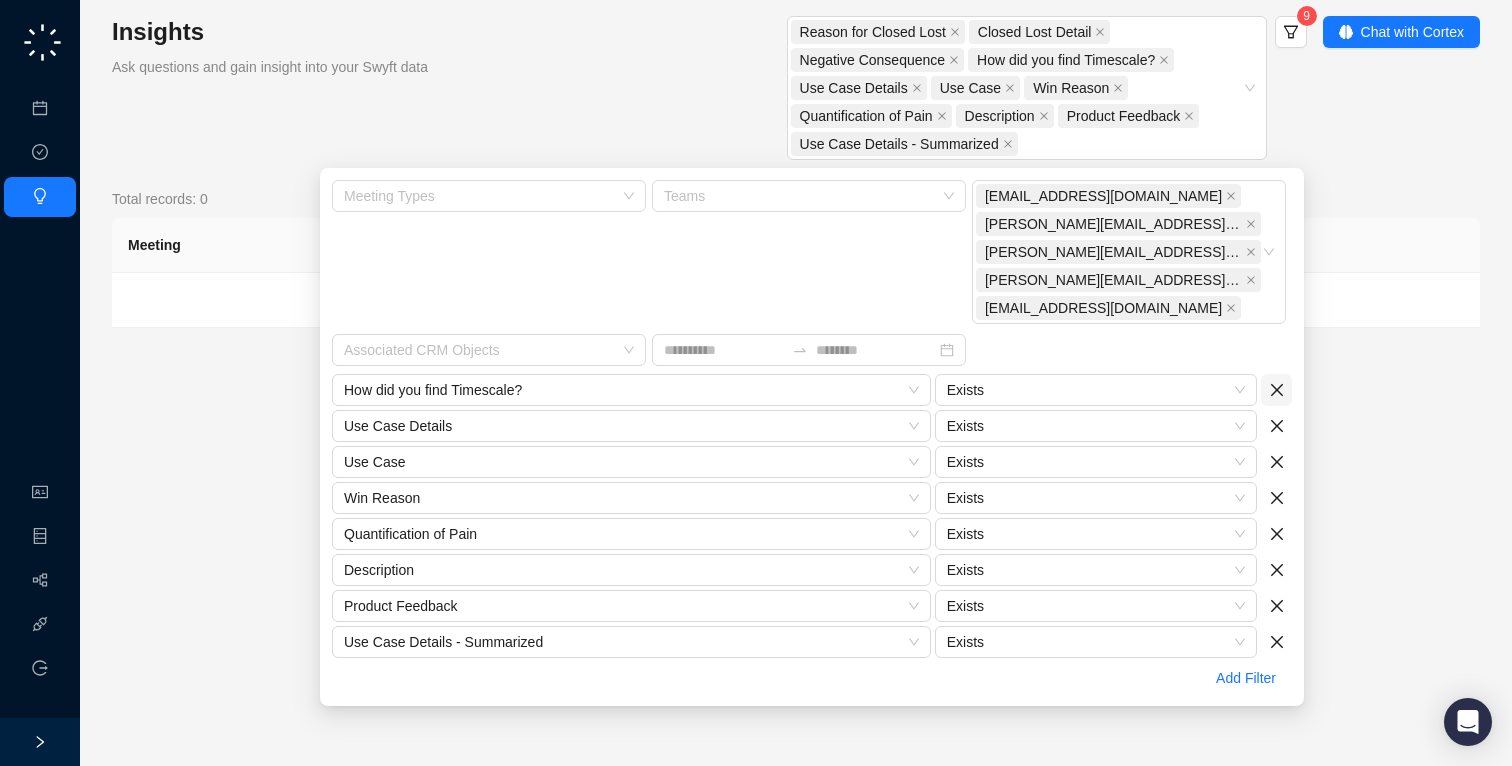 click 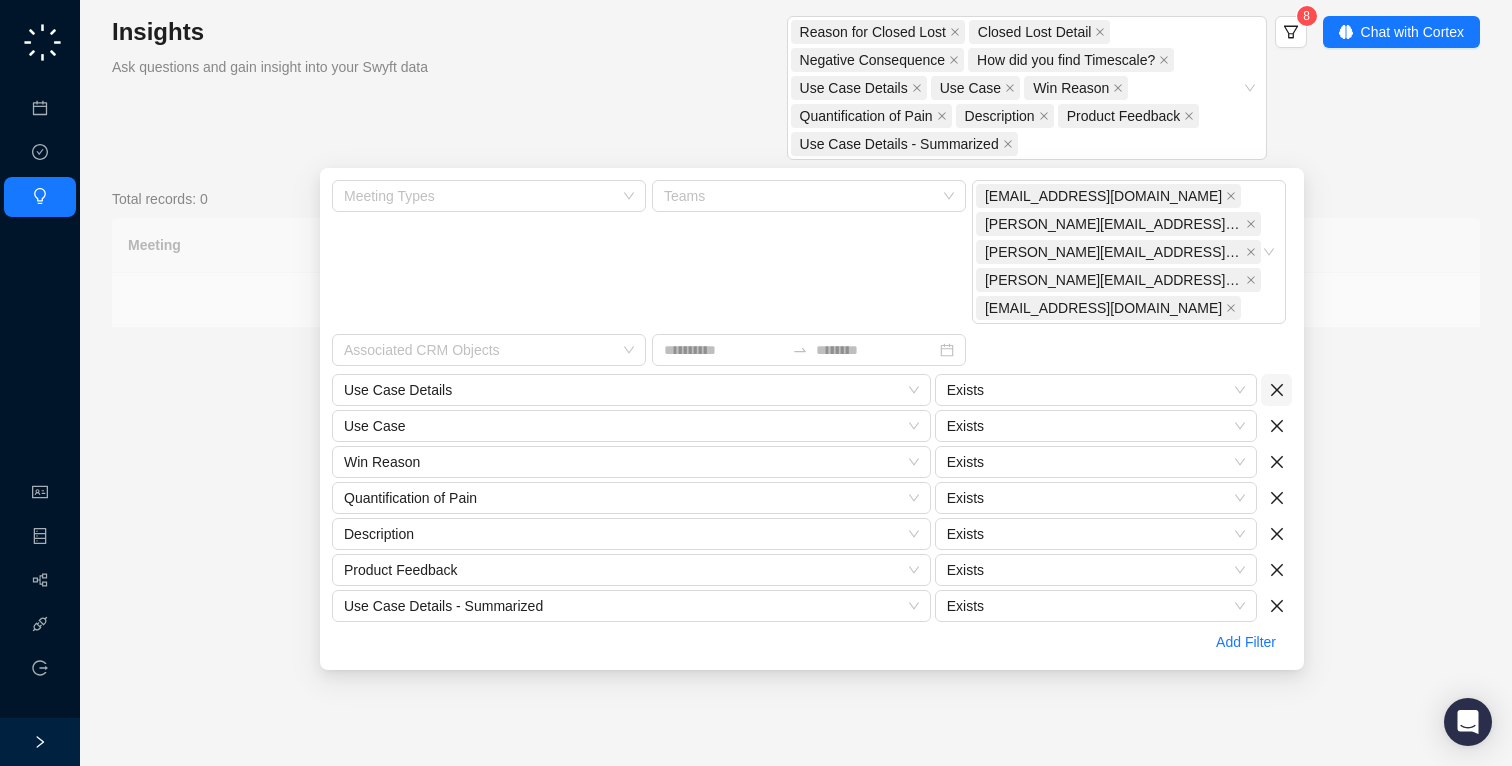 click 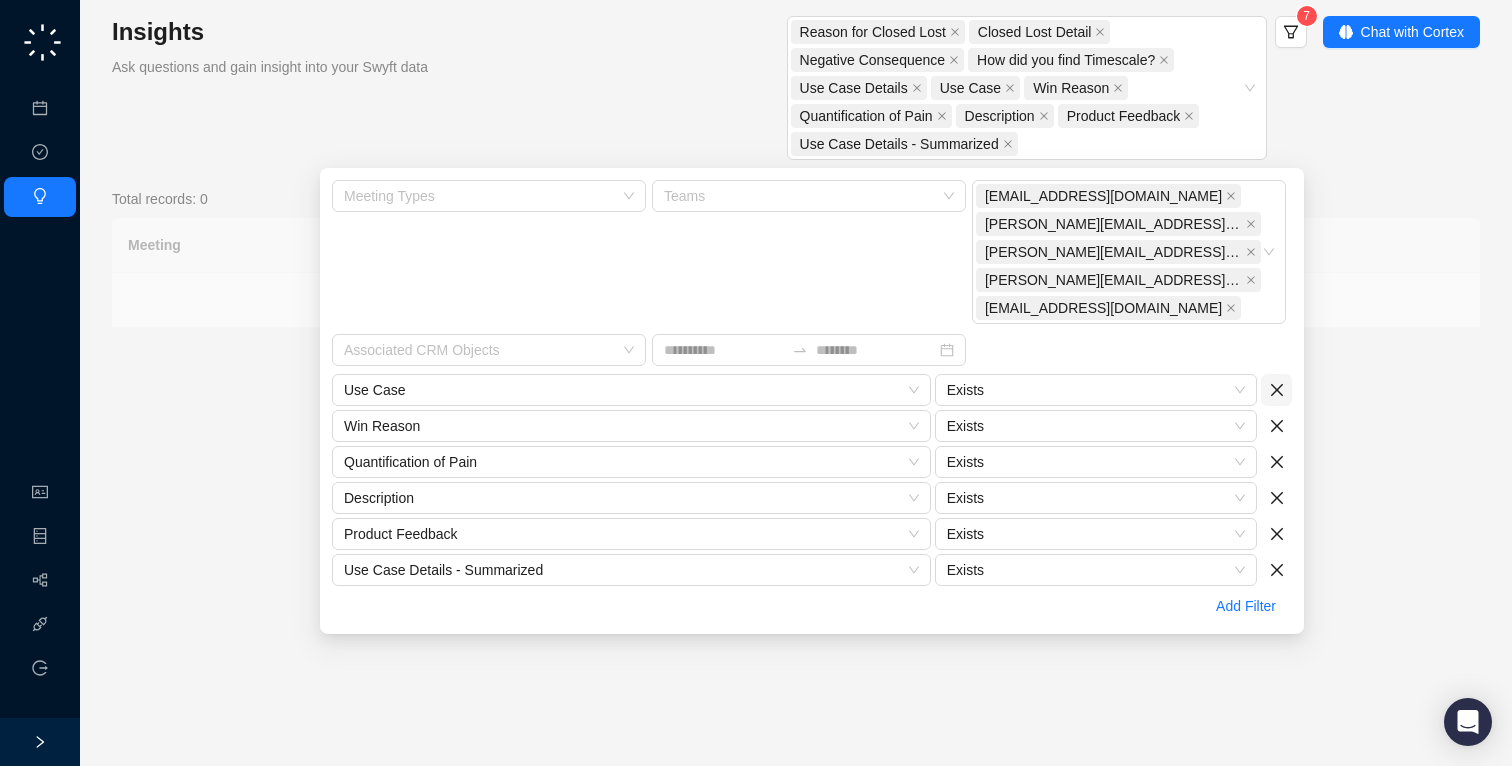 click 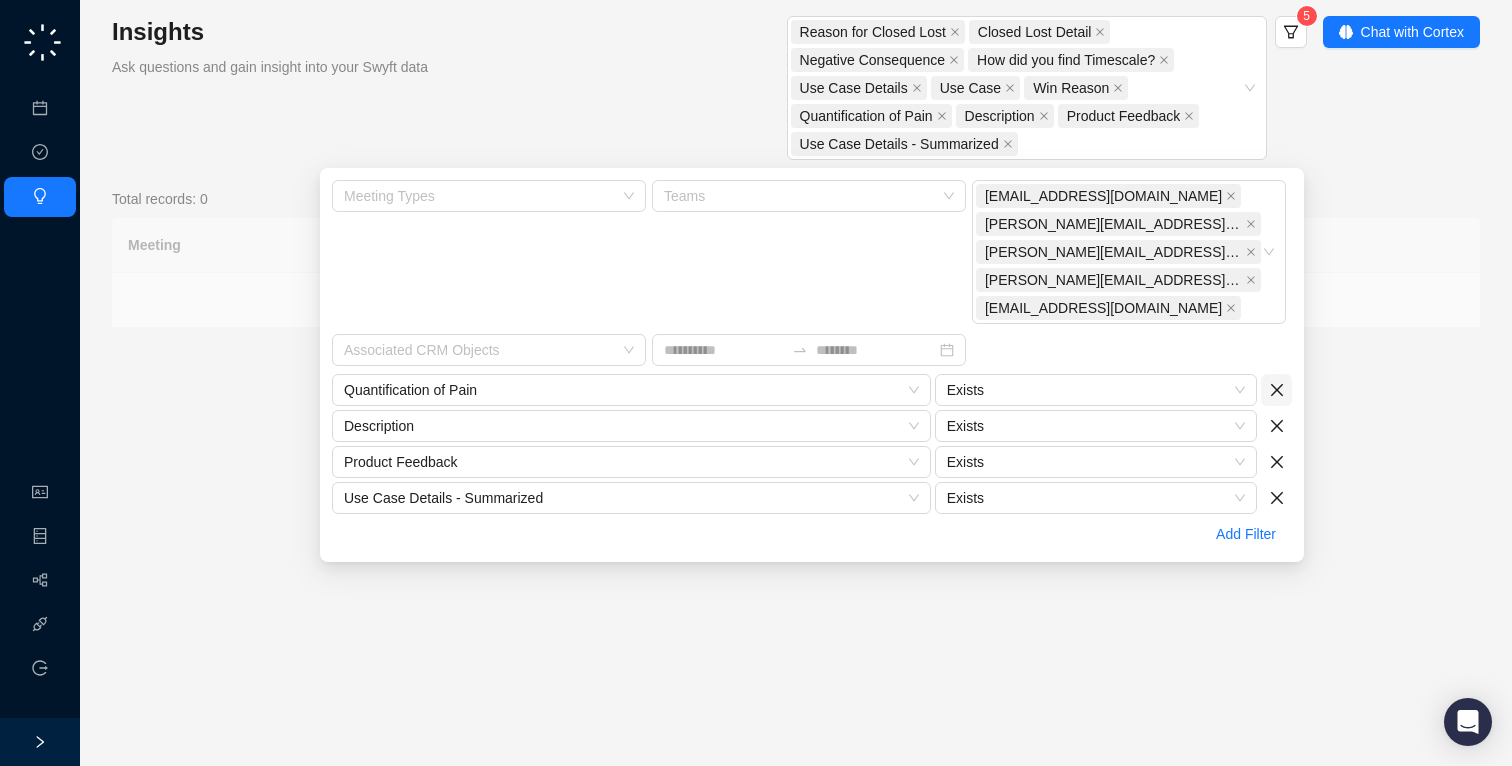click 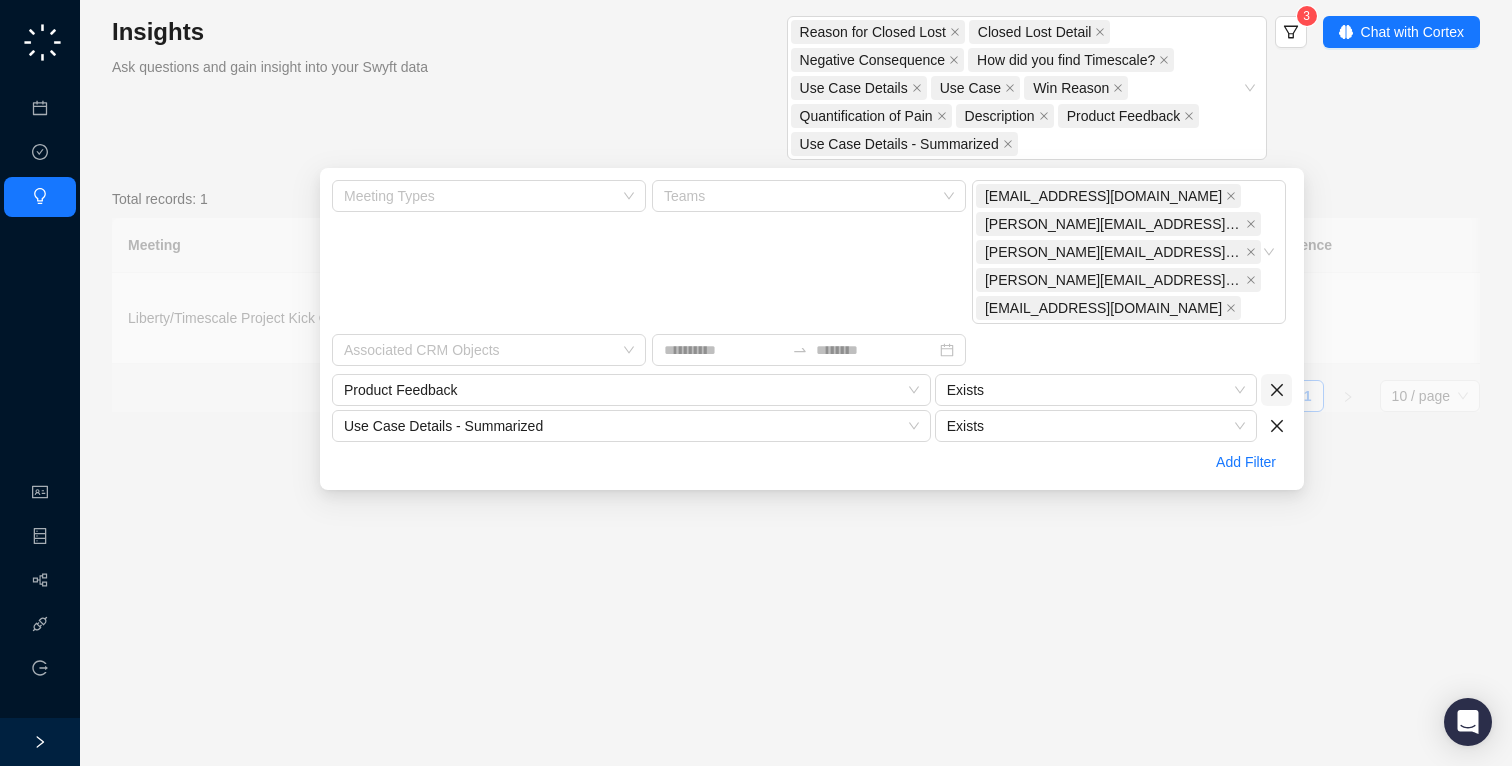 click 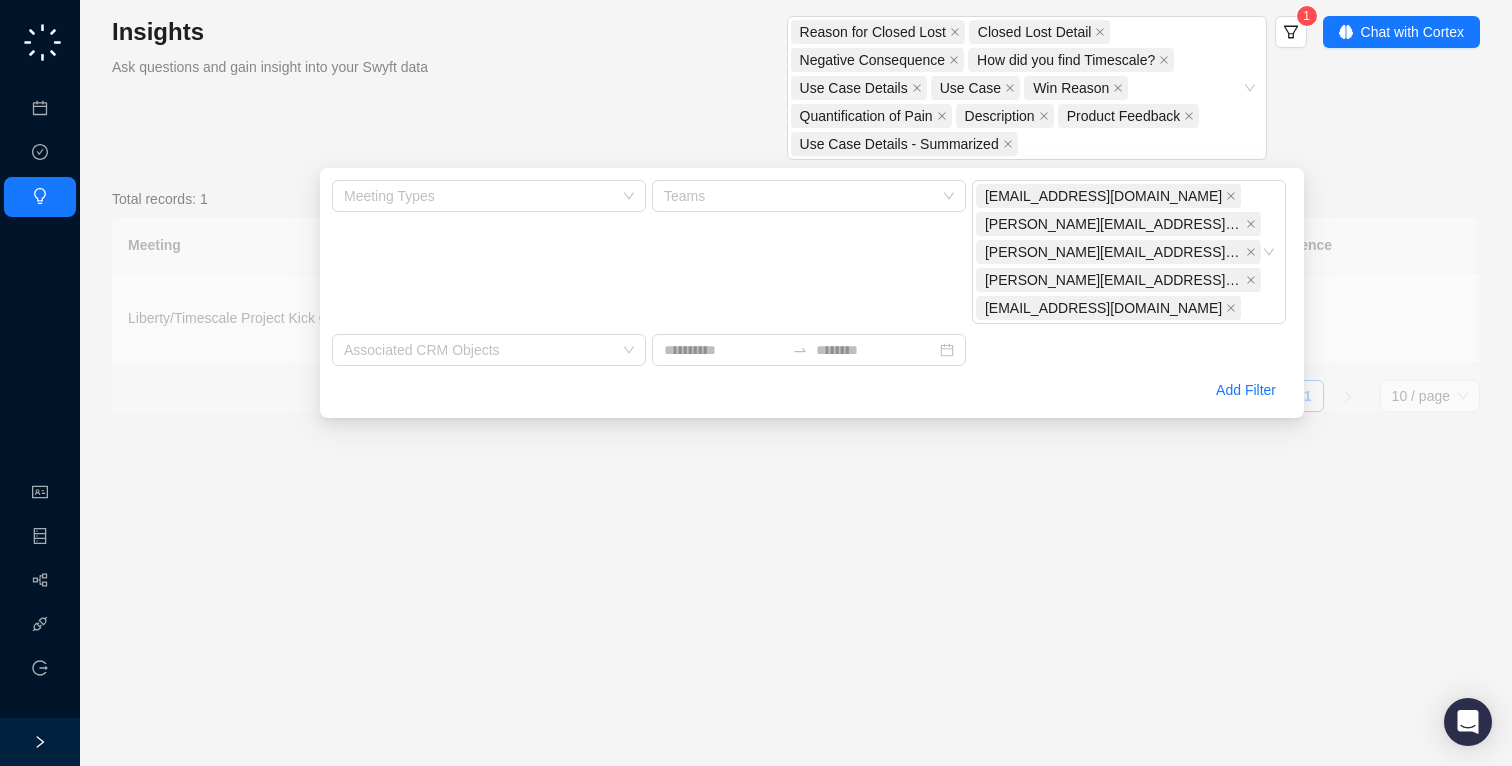 click on "Add Filter" at bounding box center [1246, 390] 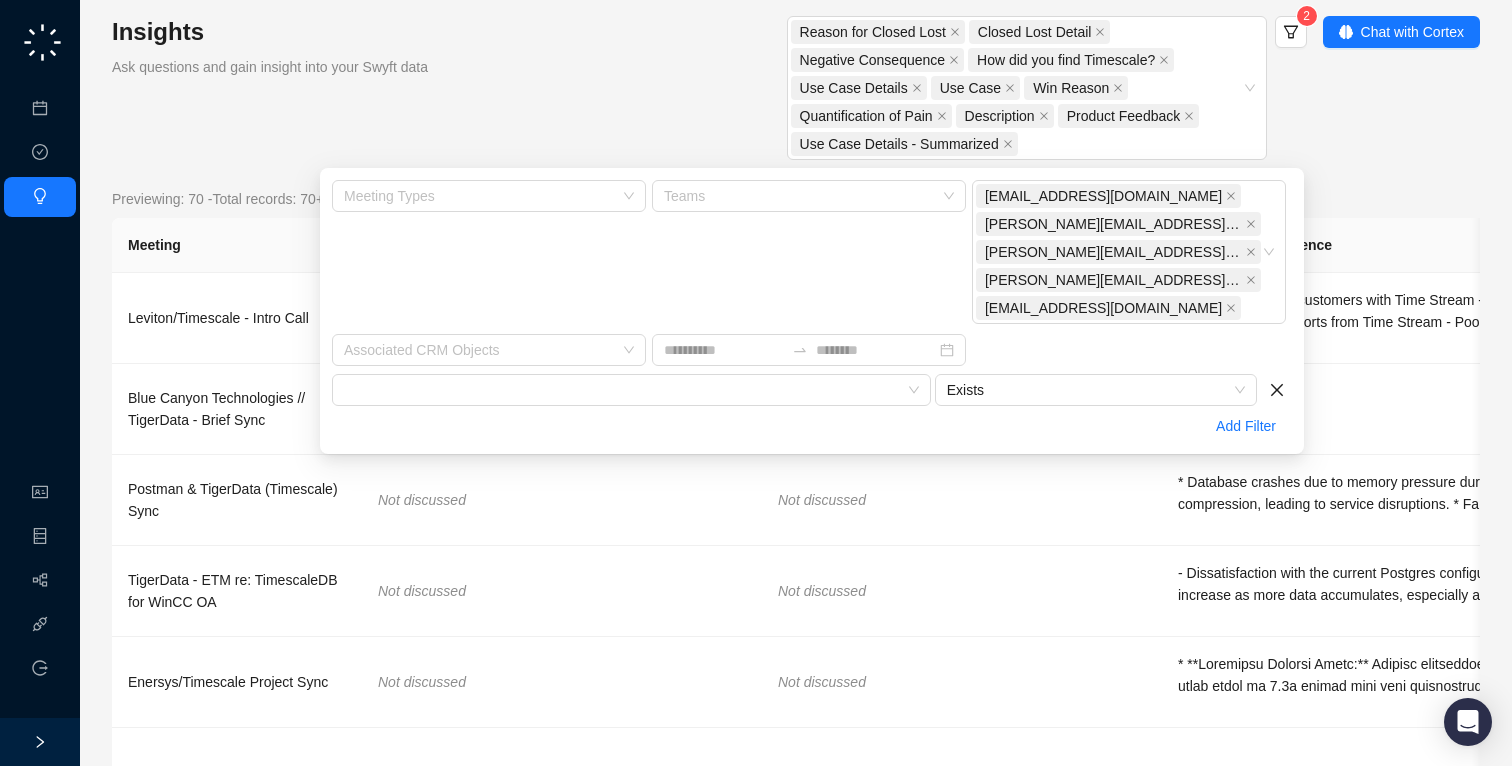 click 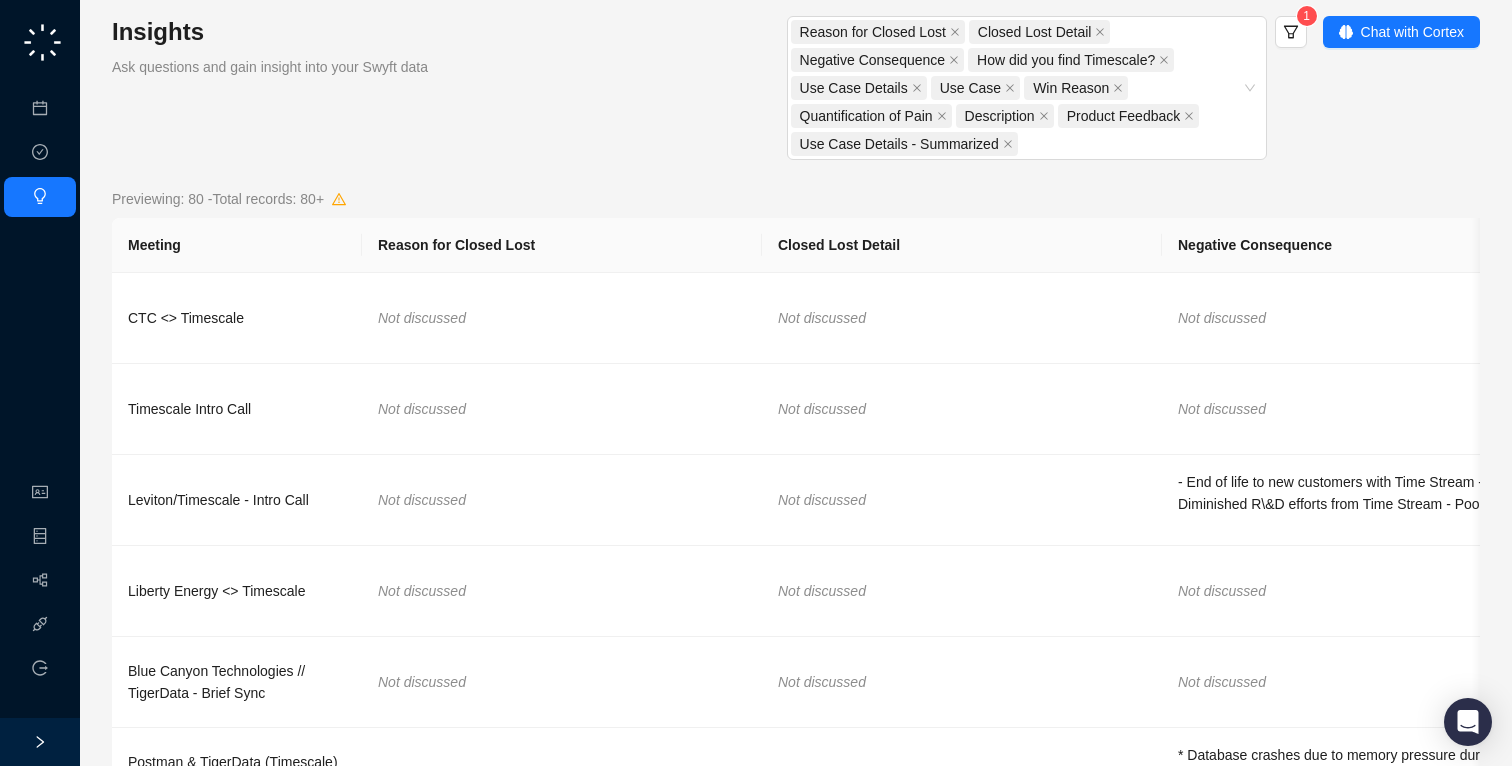 click on "Reason for Closed Lost Closed Lost Detail Negative Consequence How did you find Timescale? Use Case Details Use Case Win Reason Quantification of Pain Description Product Feedback Use Case Details - Summarized   1 Chat with Cortex" at bounding box center (991, 90) 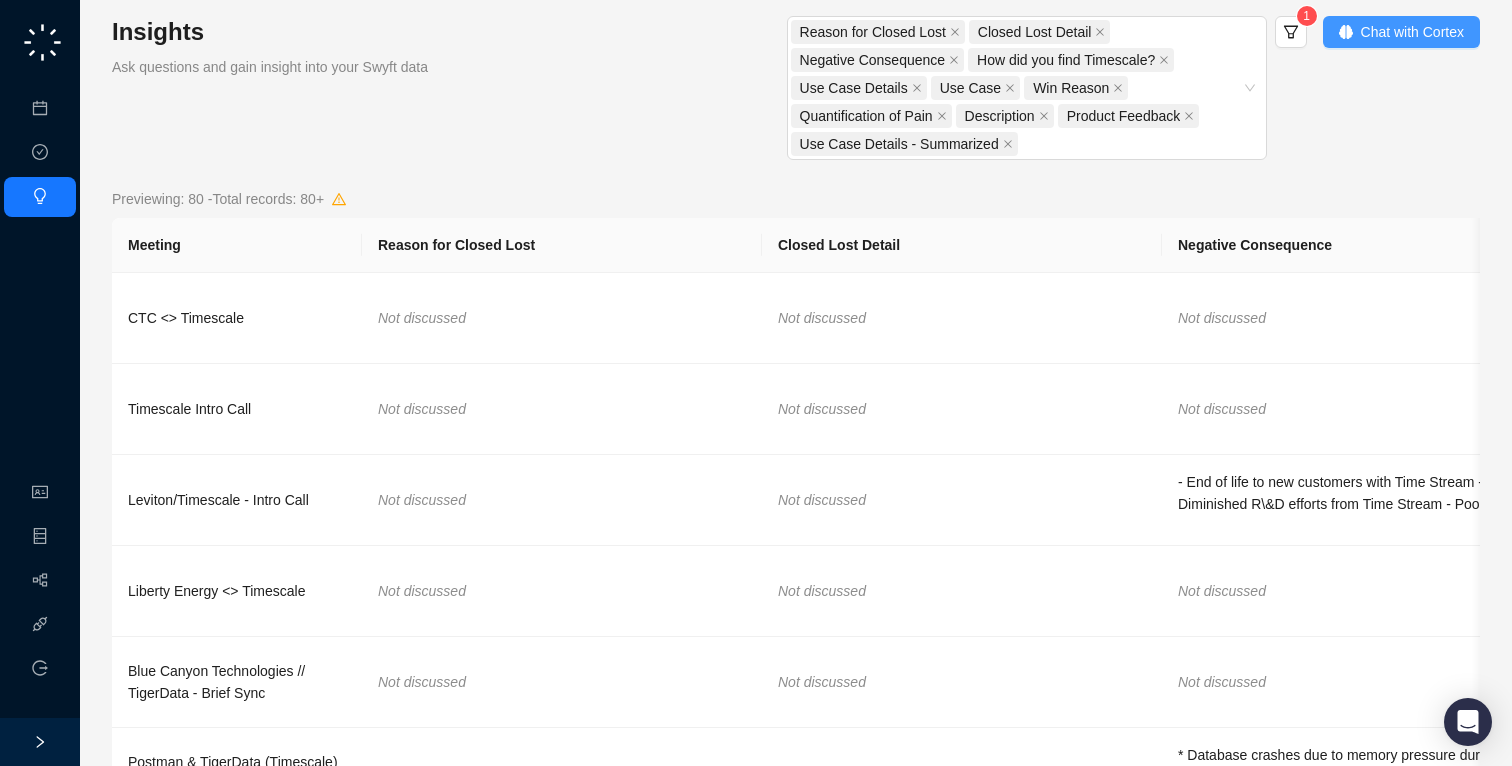 click on "Chat with Cortex" at bounding box center [1412, 32] 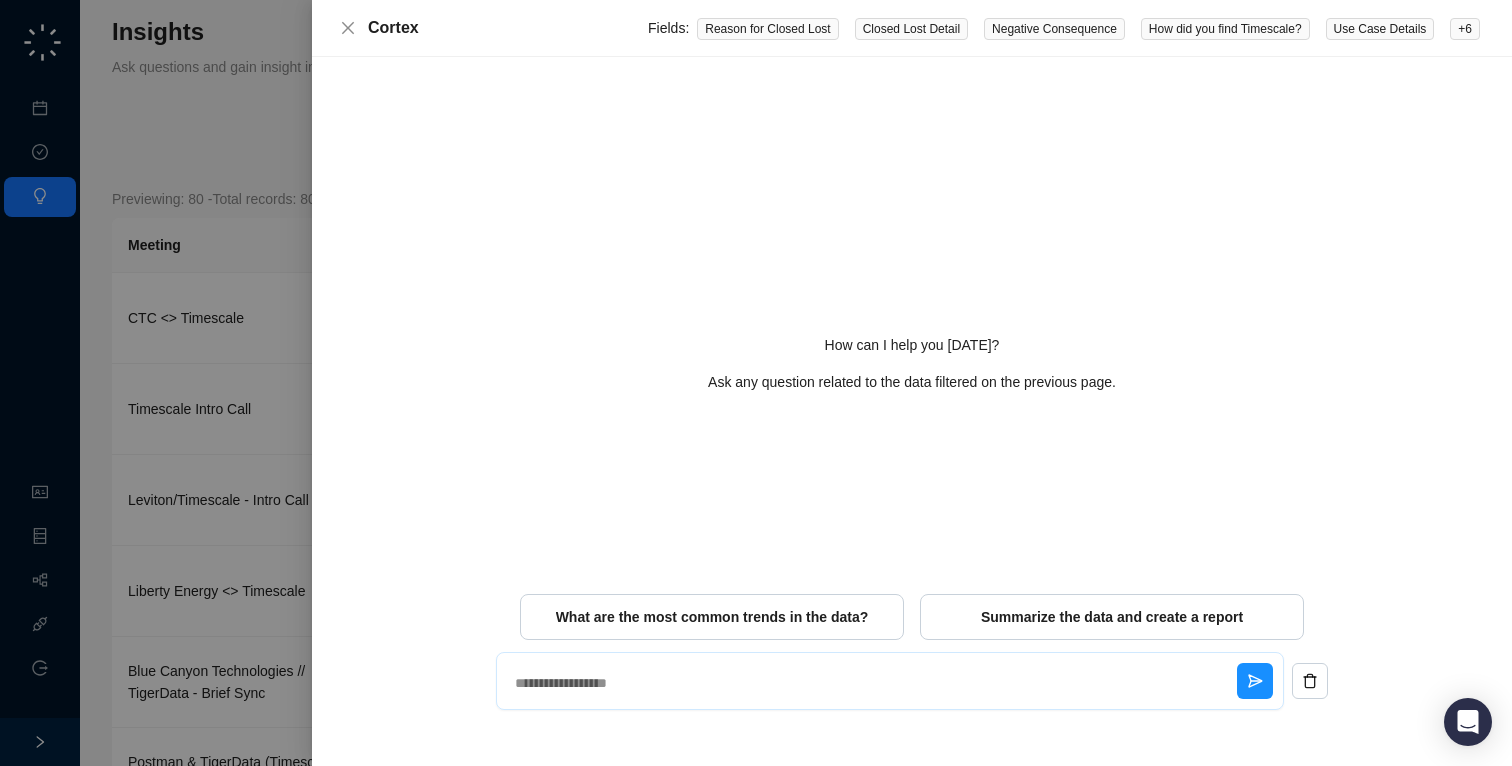 click at bounding box center (872, 683) 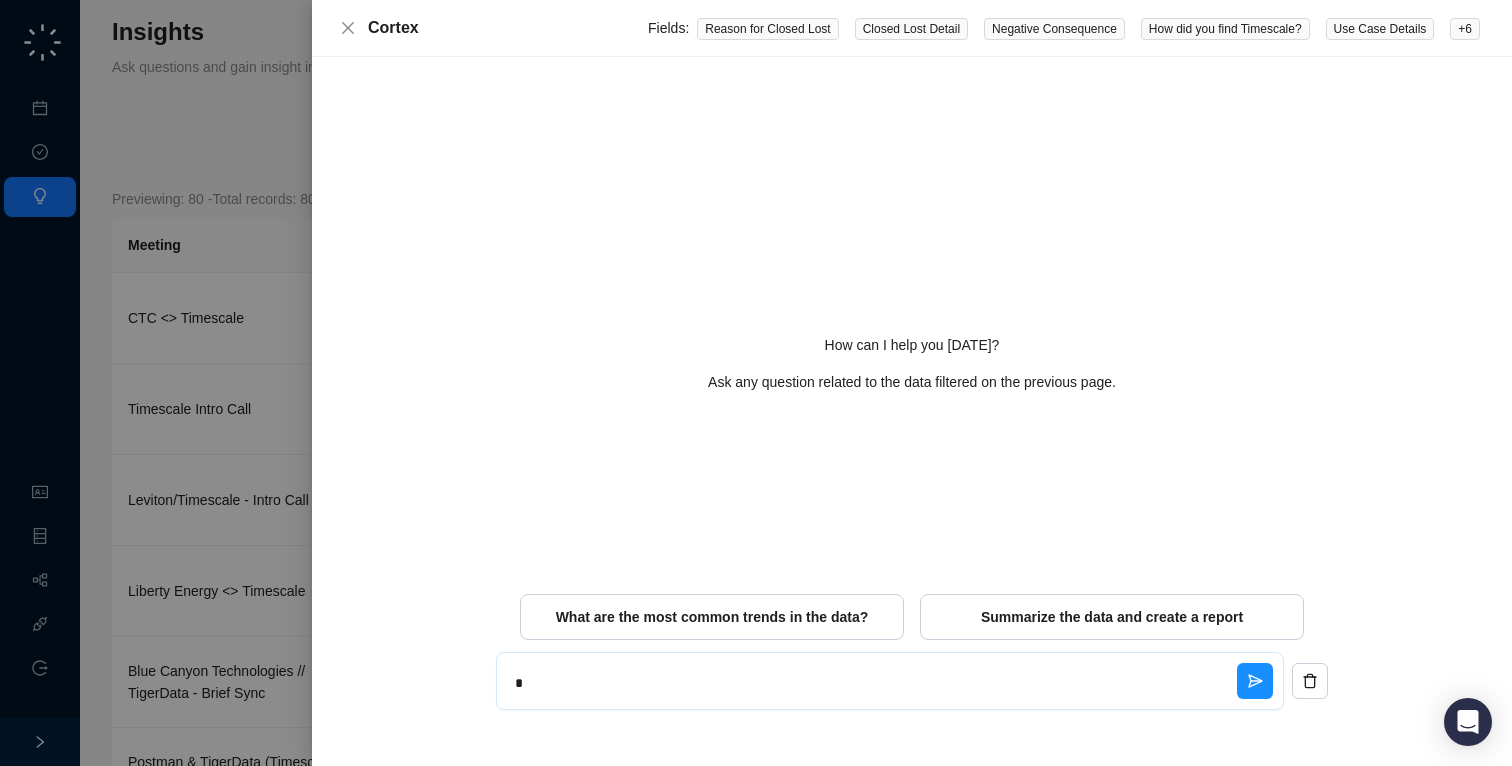 type on "**" 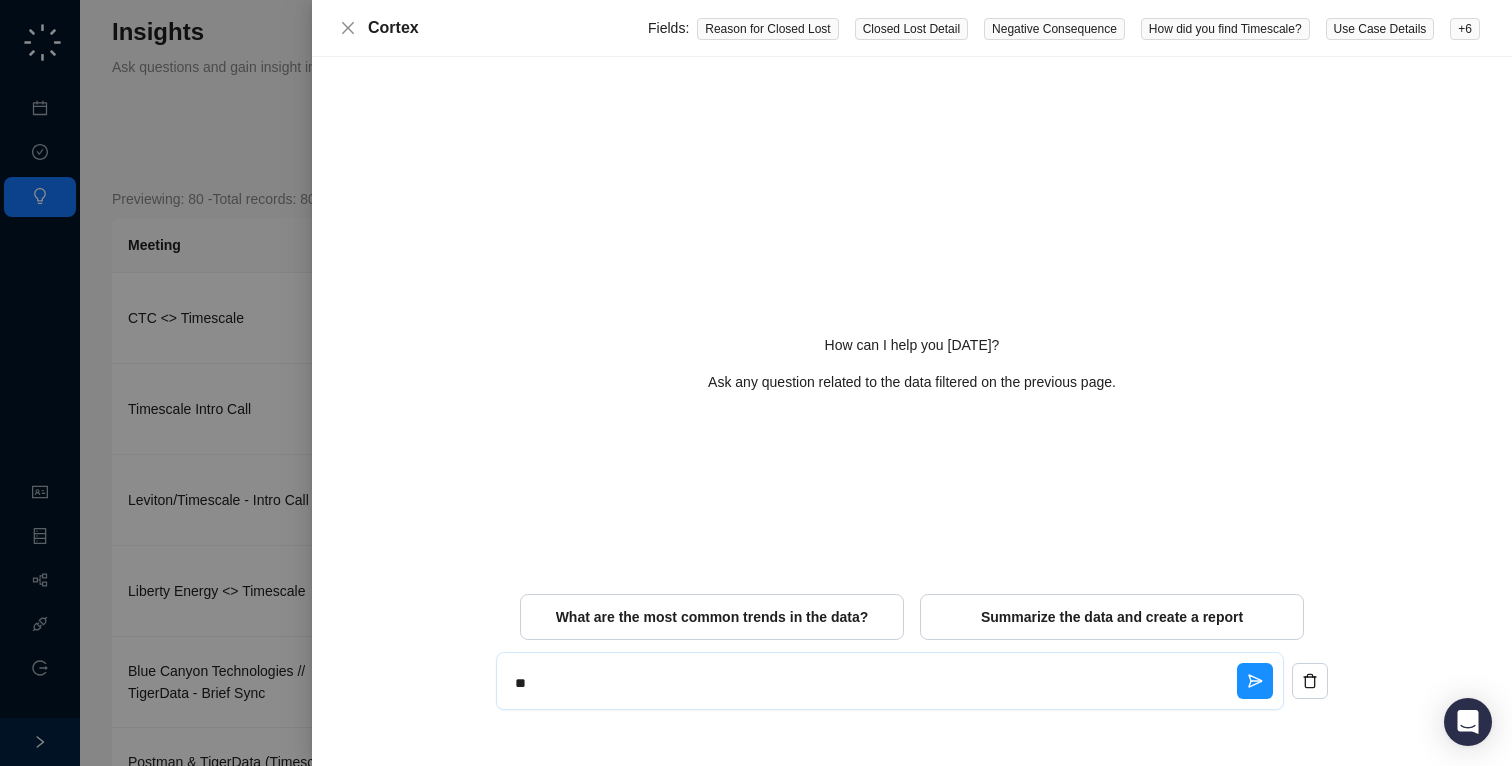 type on "***" 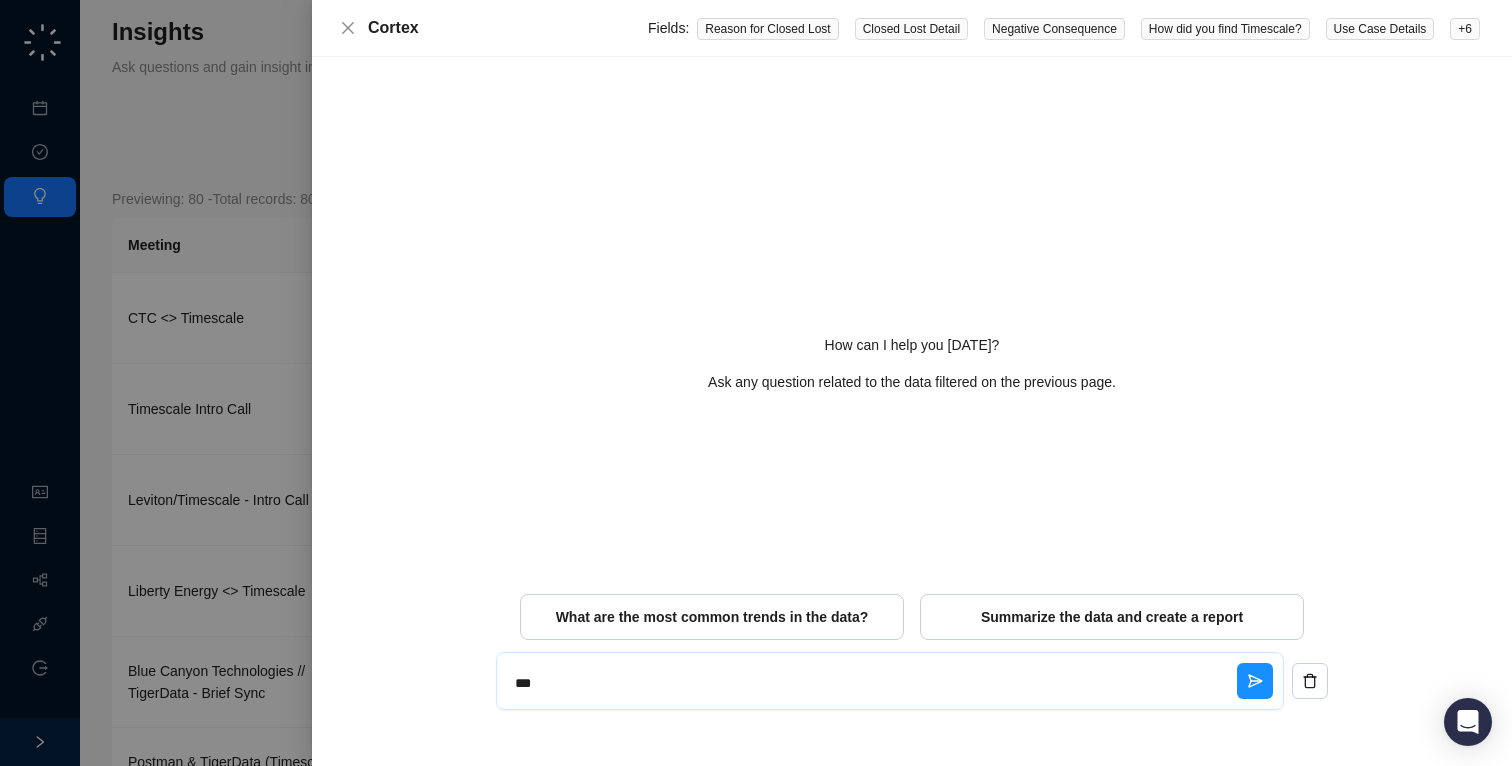 type on "***" 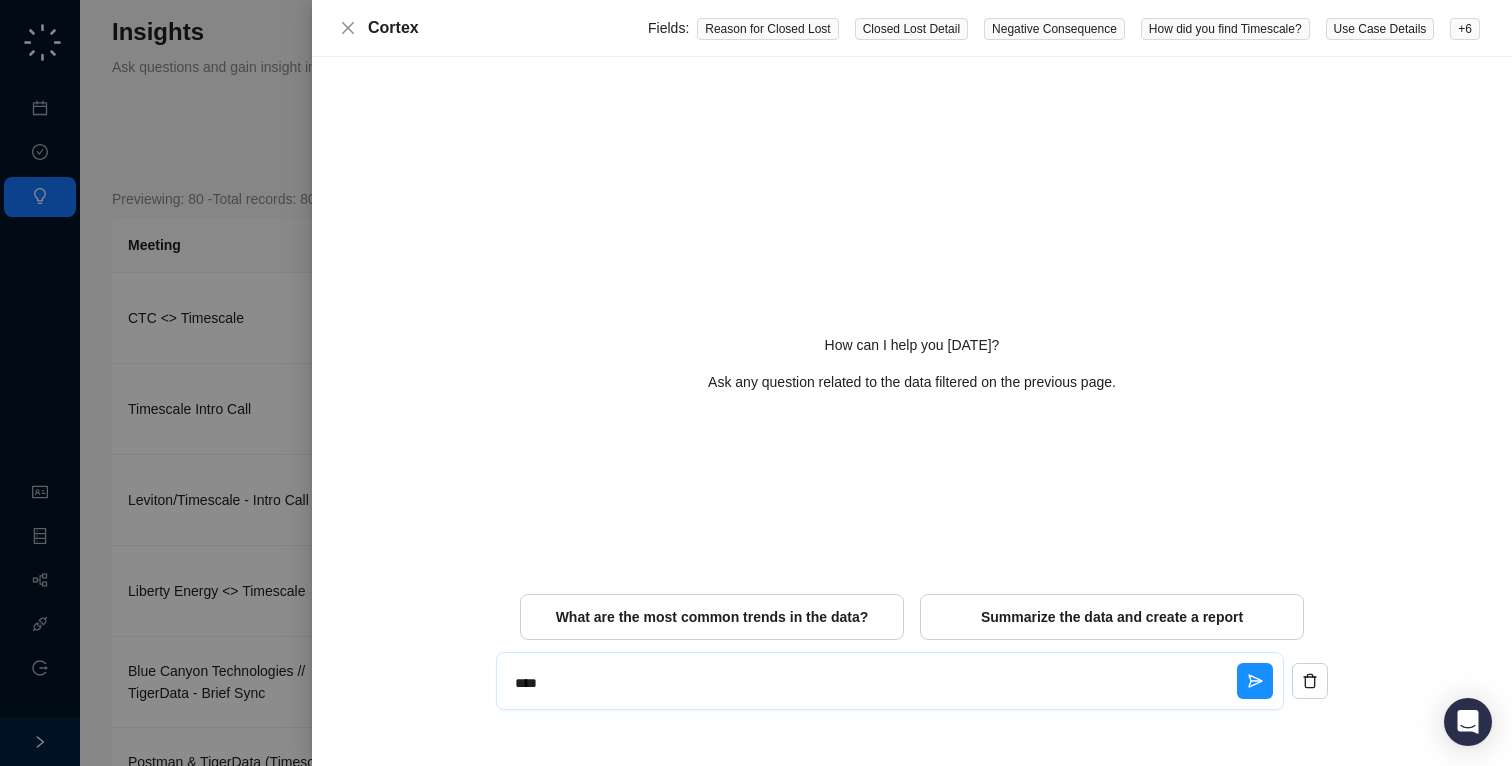 type on "*****" 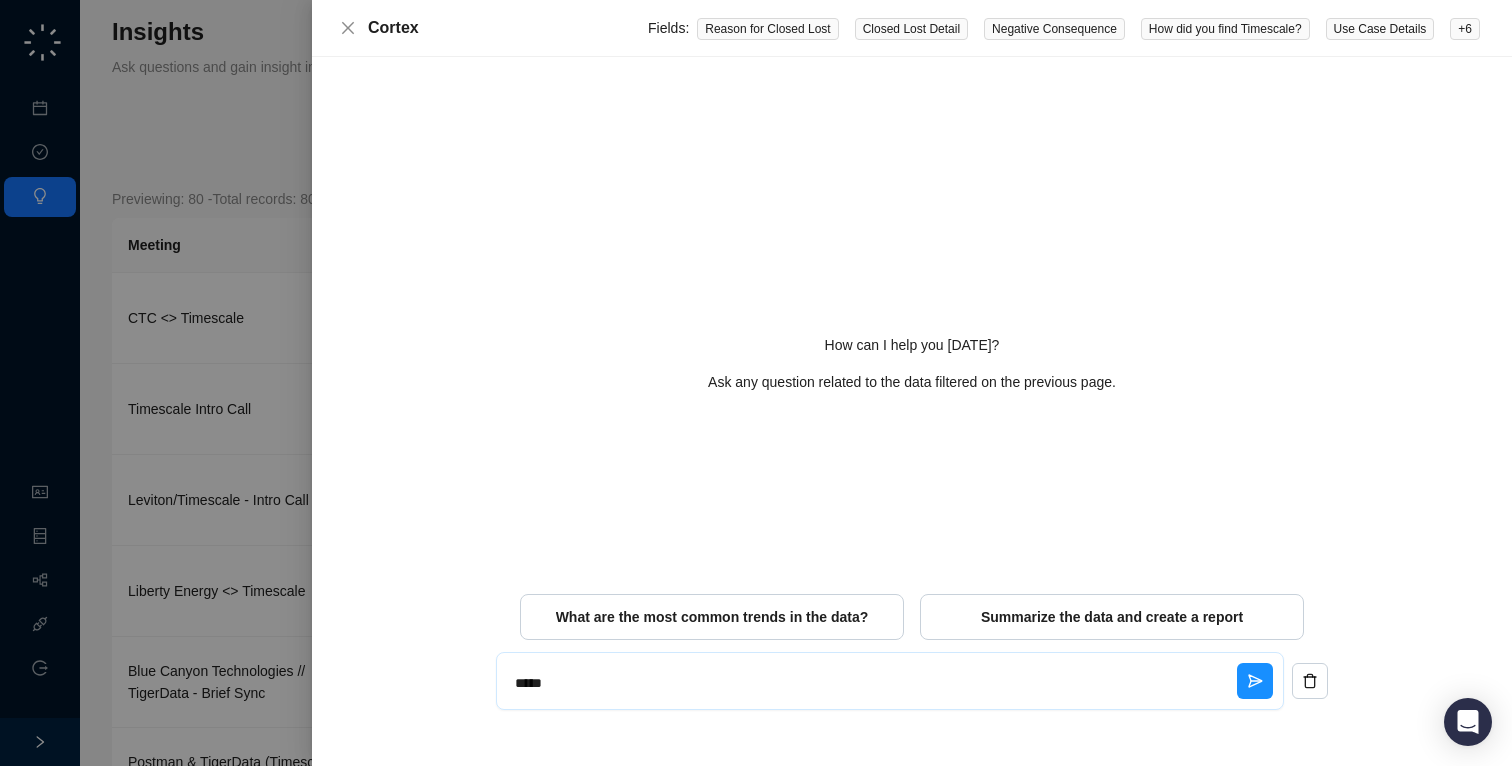 type on "******" 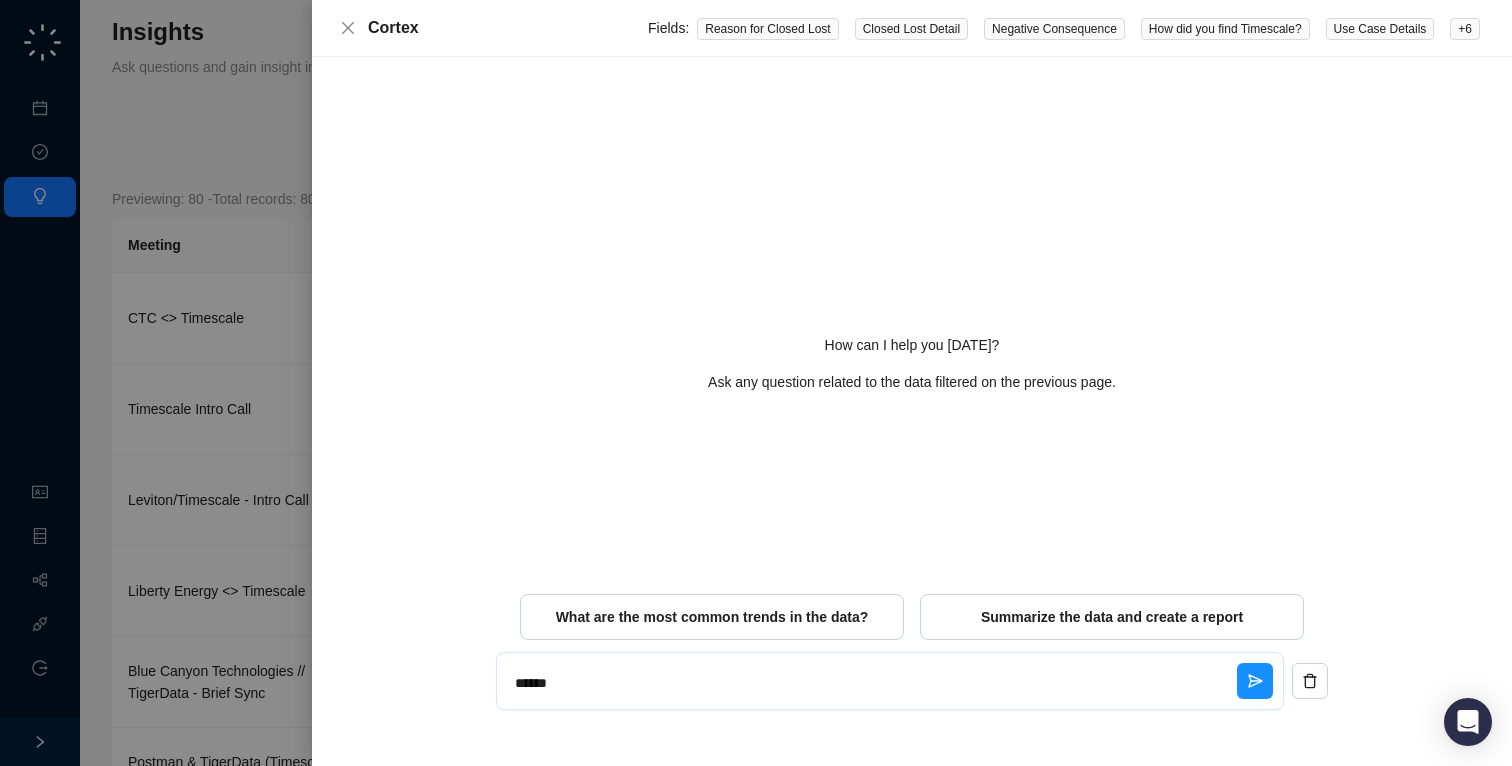 type on "*******" 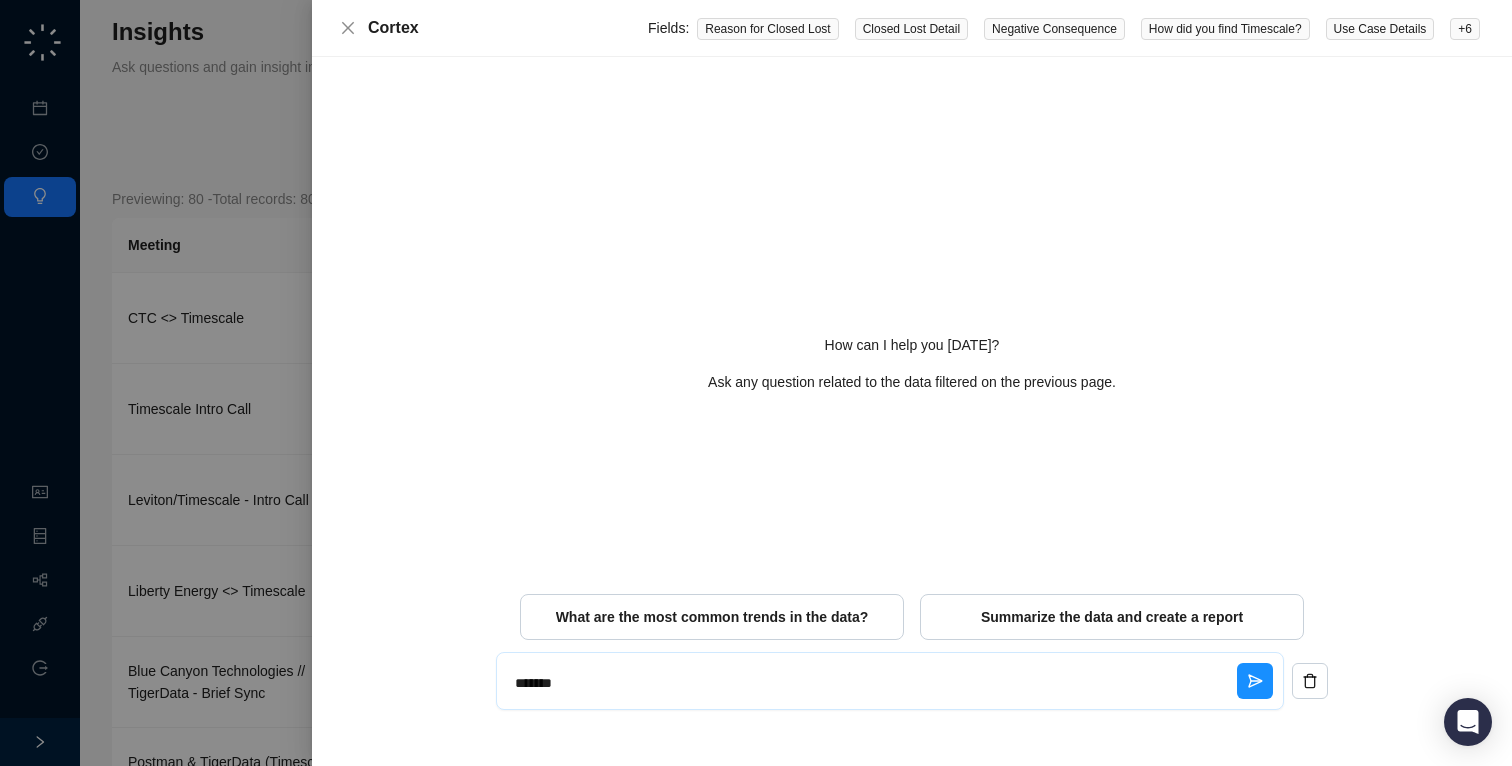 type on "*******" 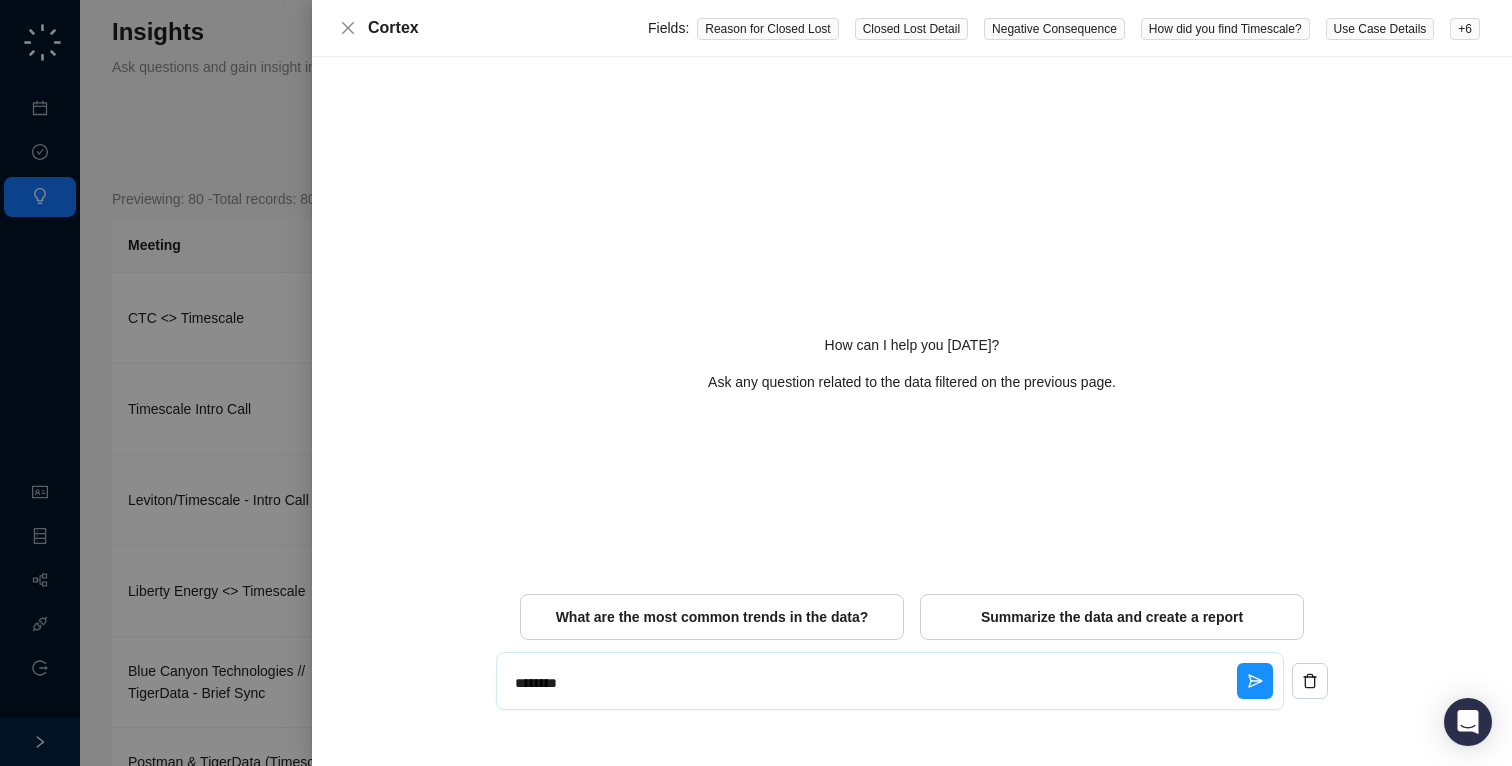 type on "*********" 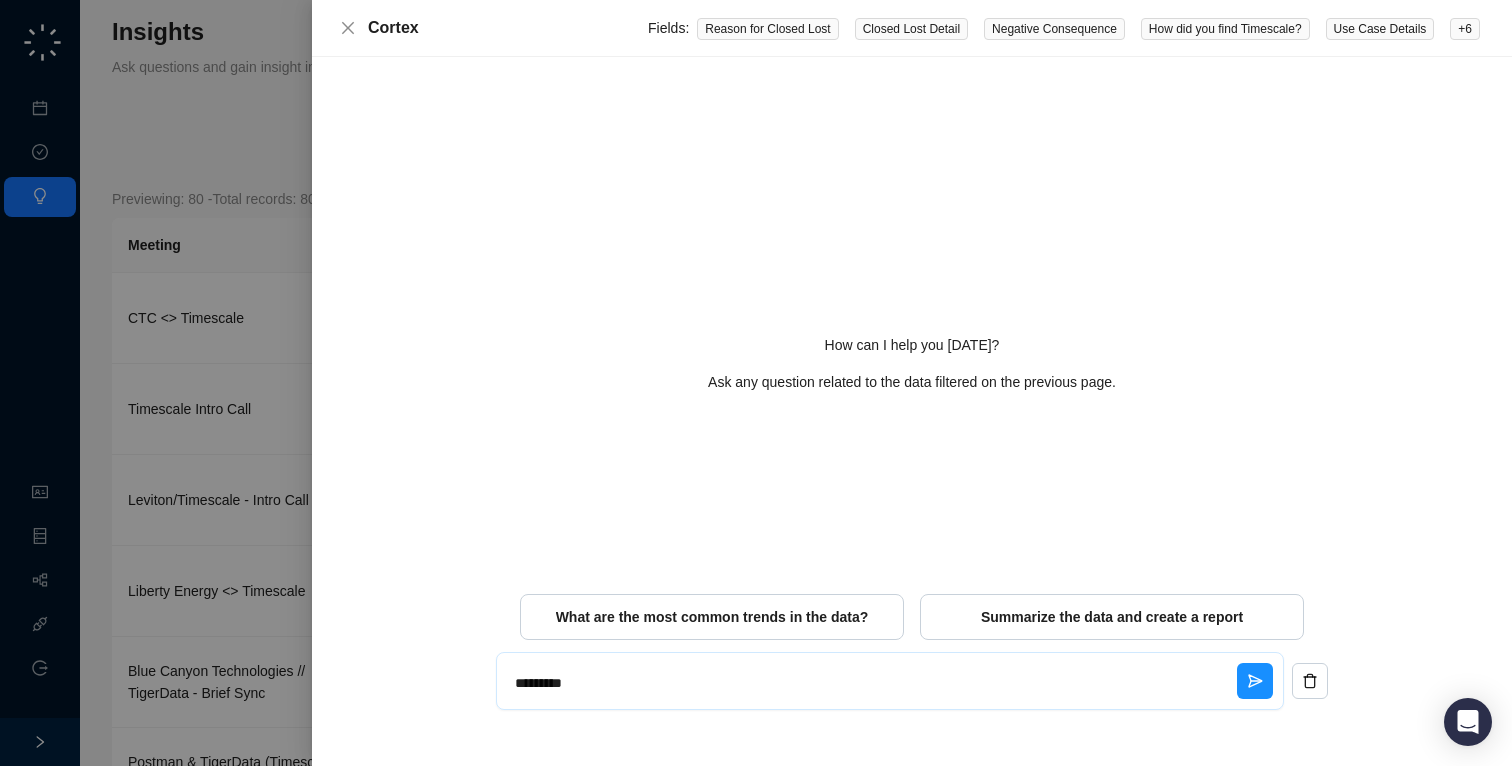 type on "**********" 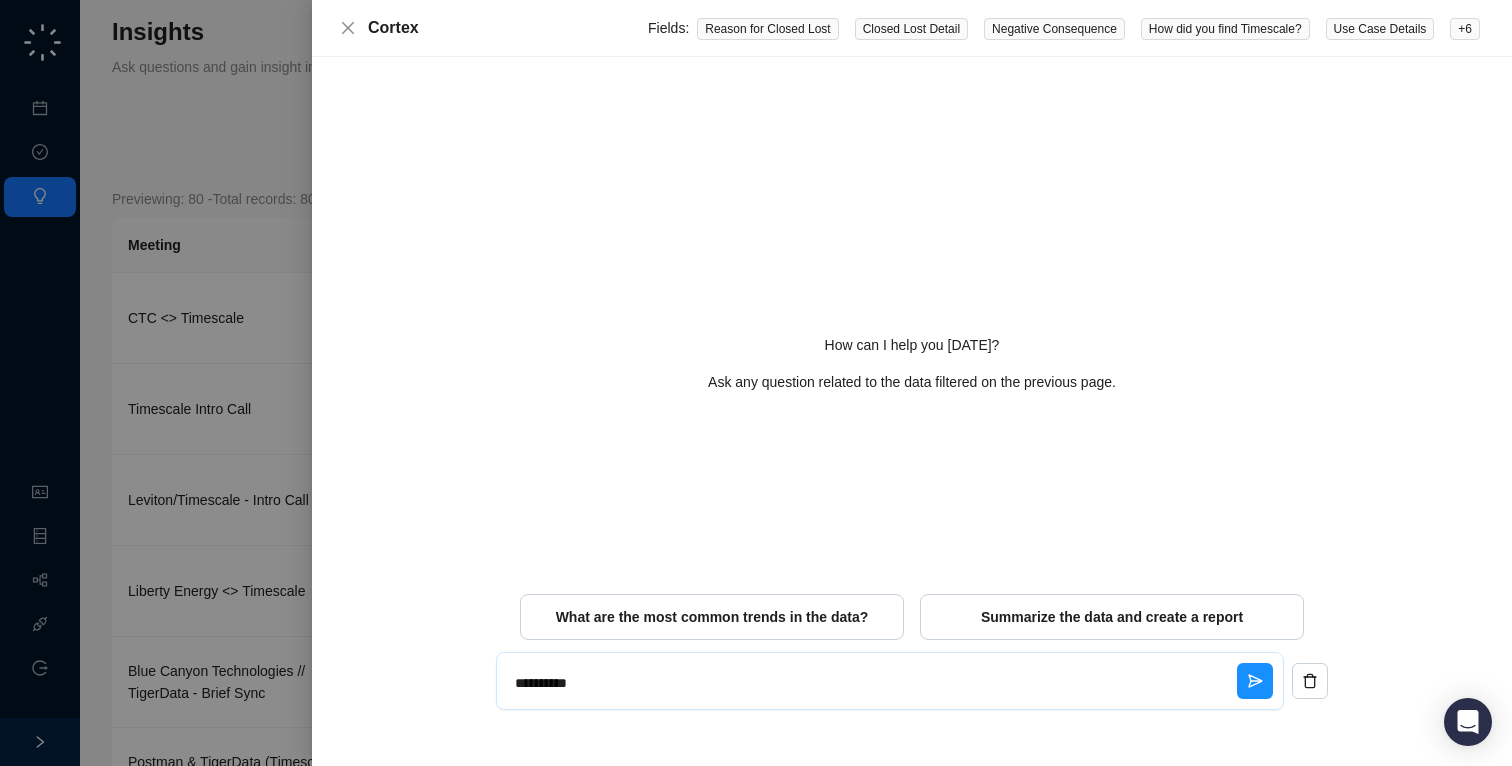 type on "**********" 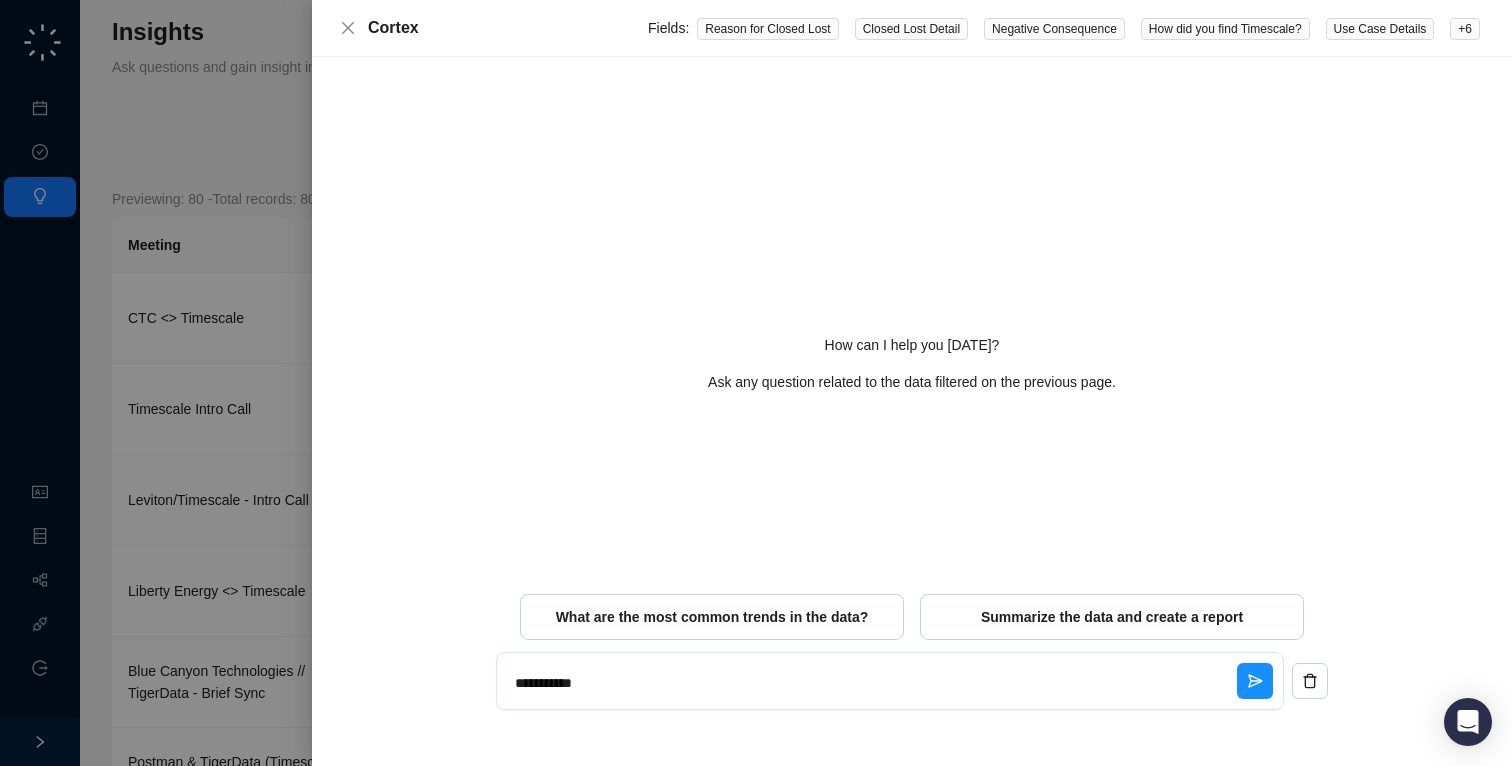 type on "**********" 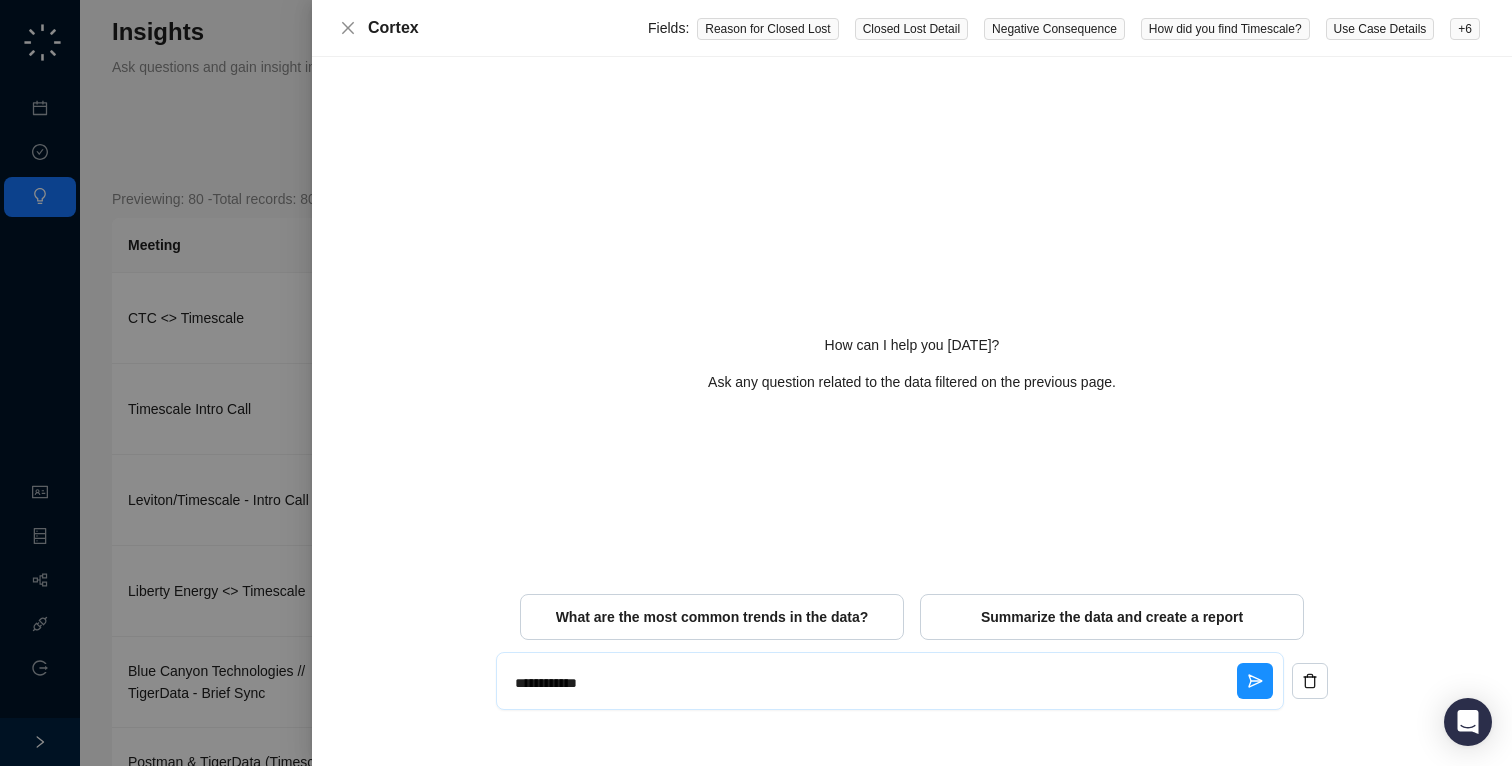 type on "**********" 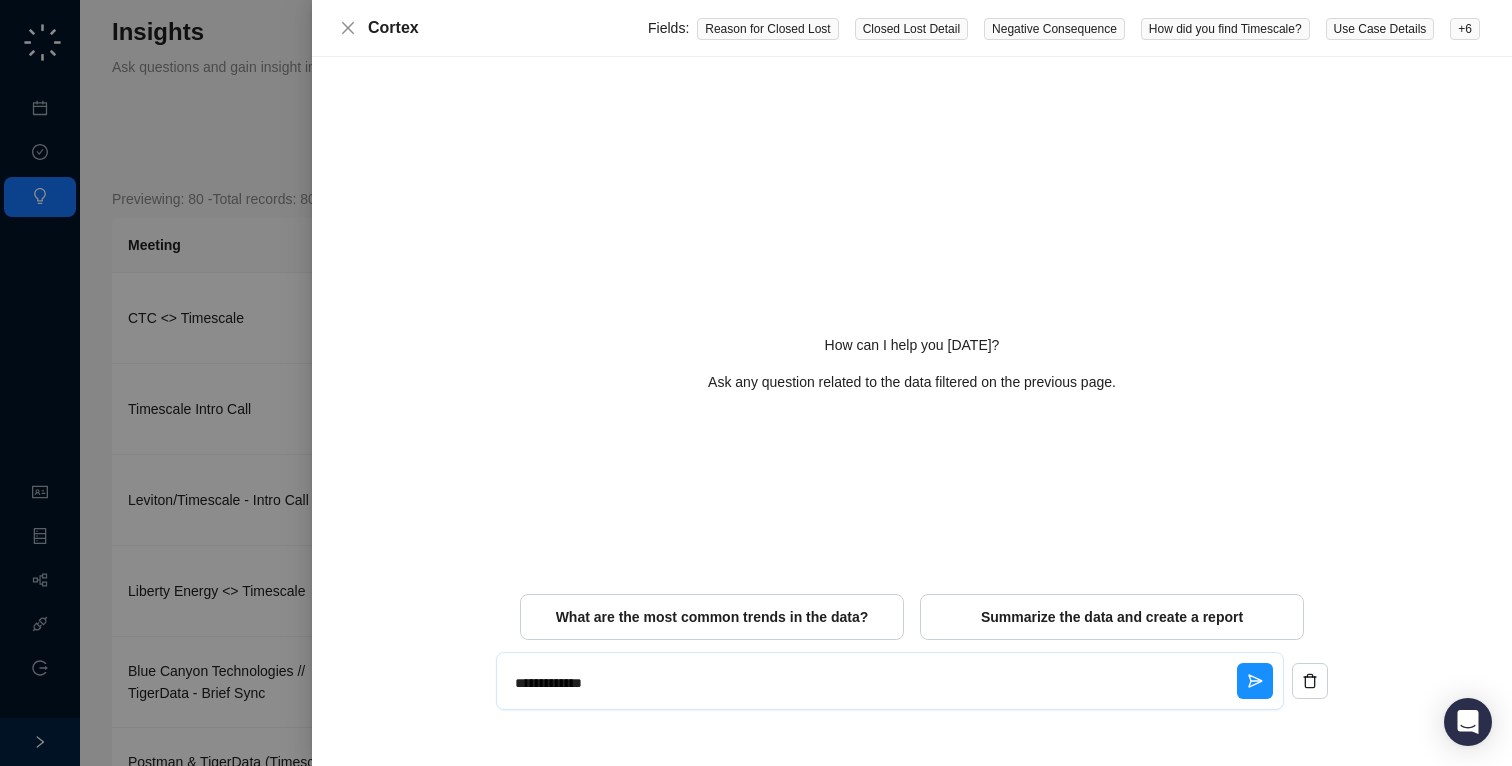 type on "*" 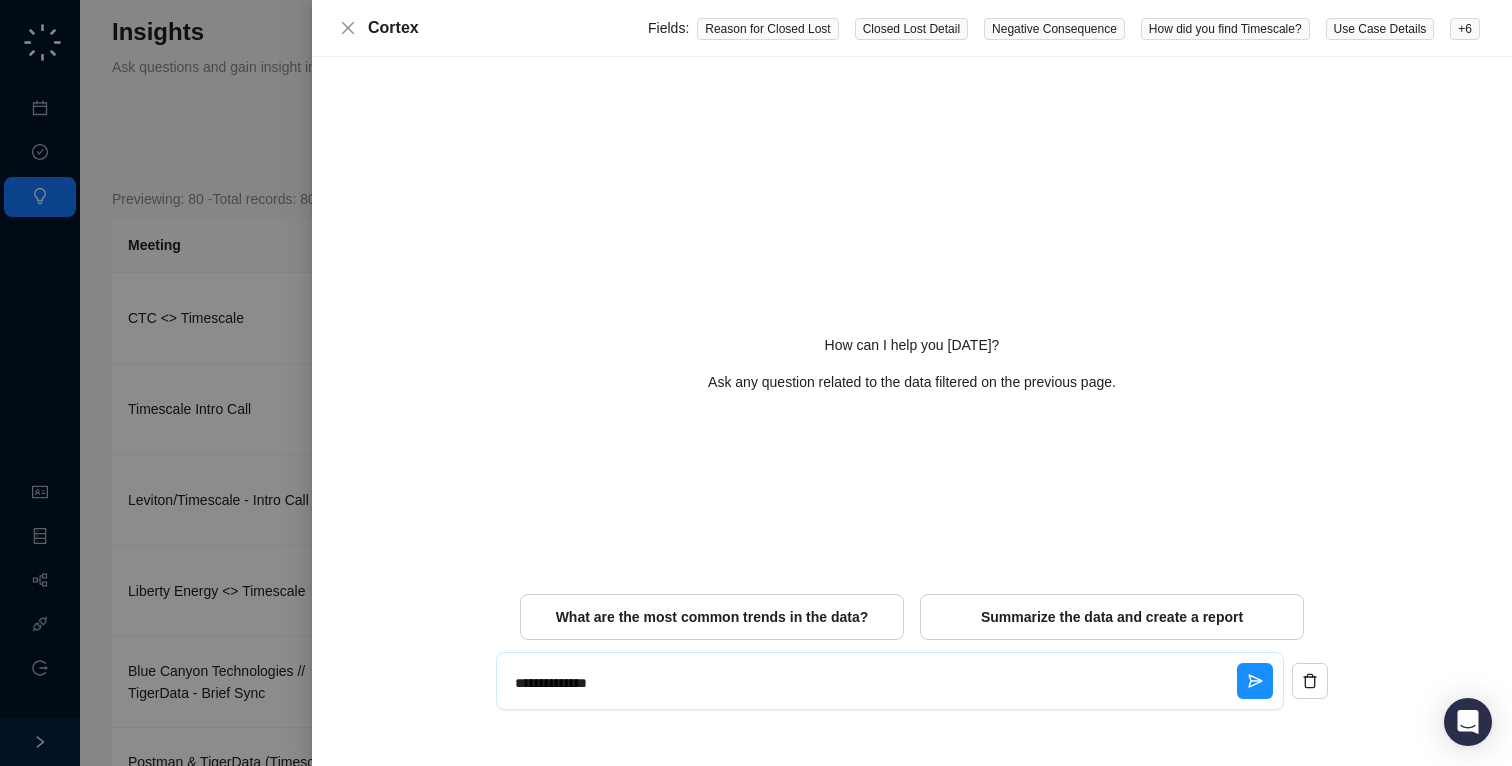 type on "**********" 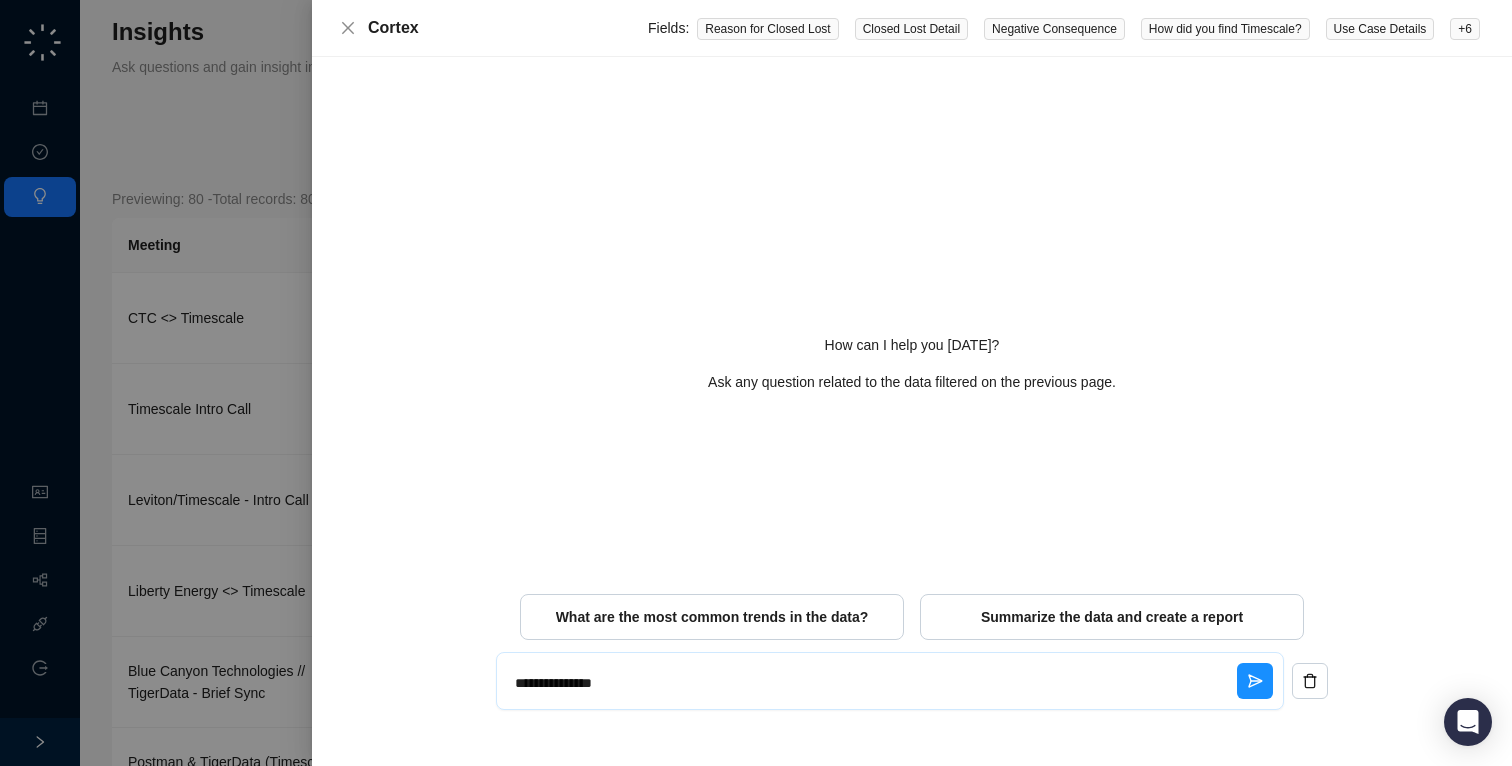 type on "**********" 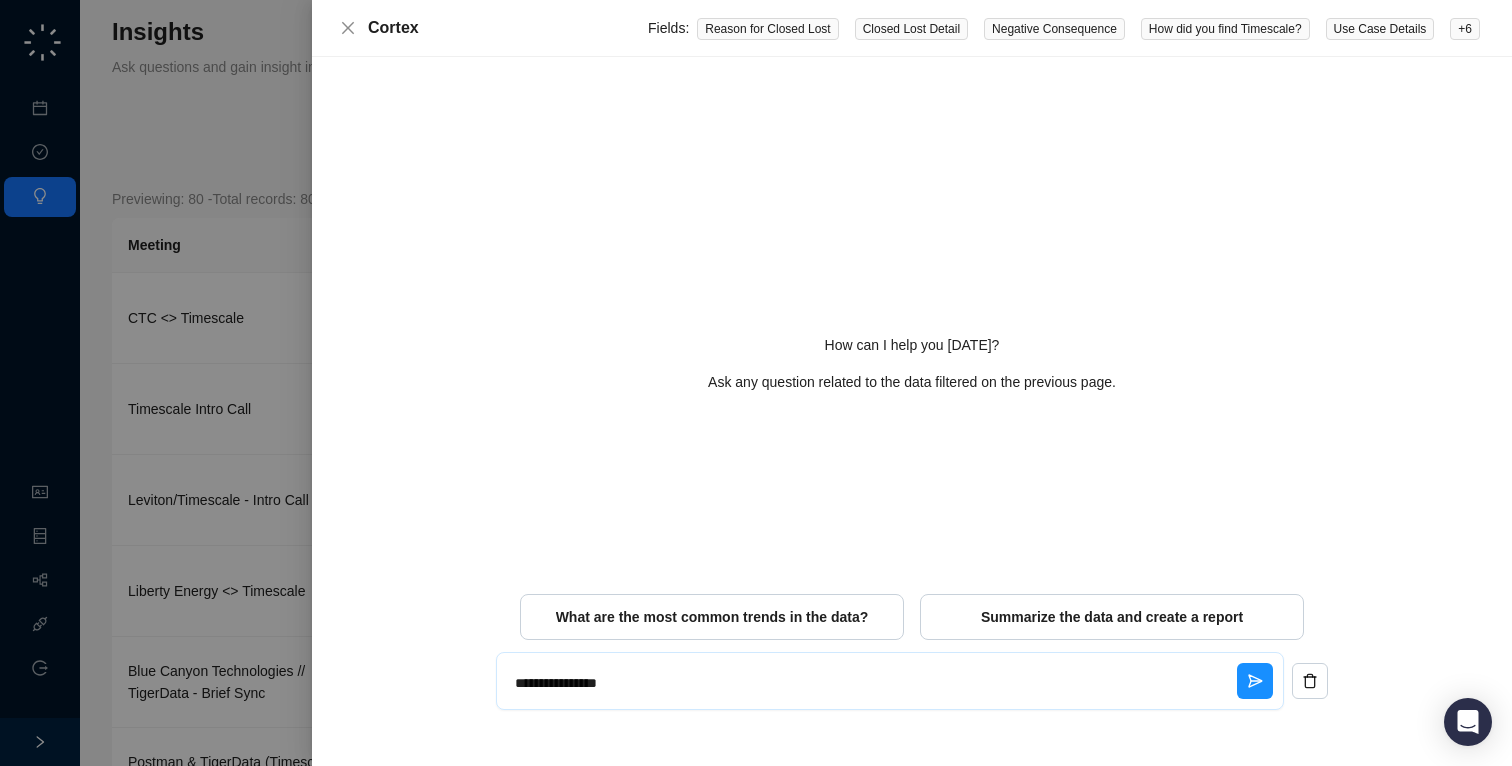 type on "**********" 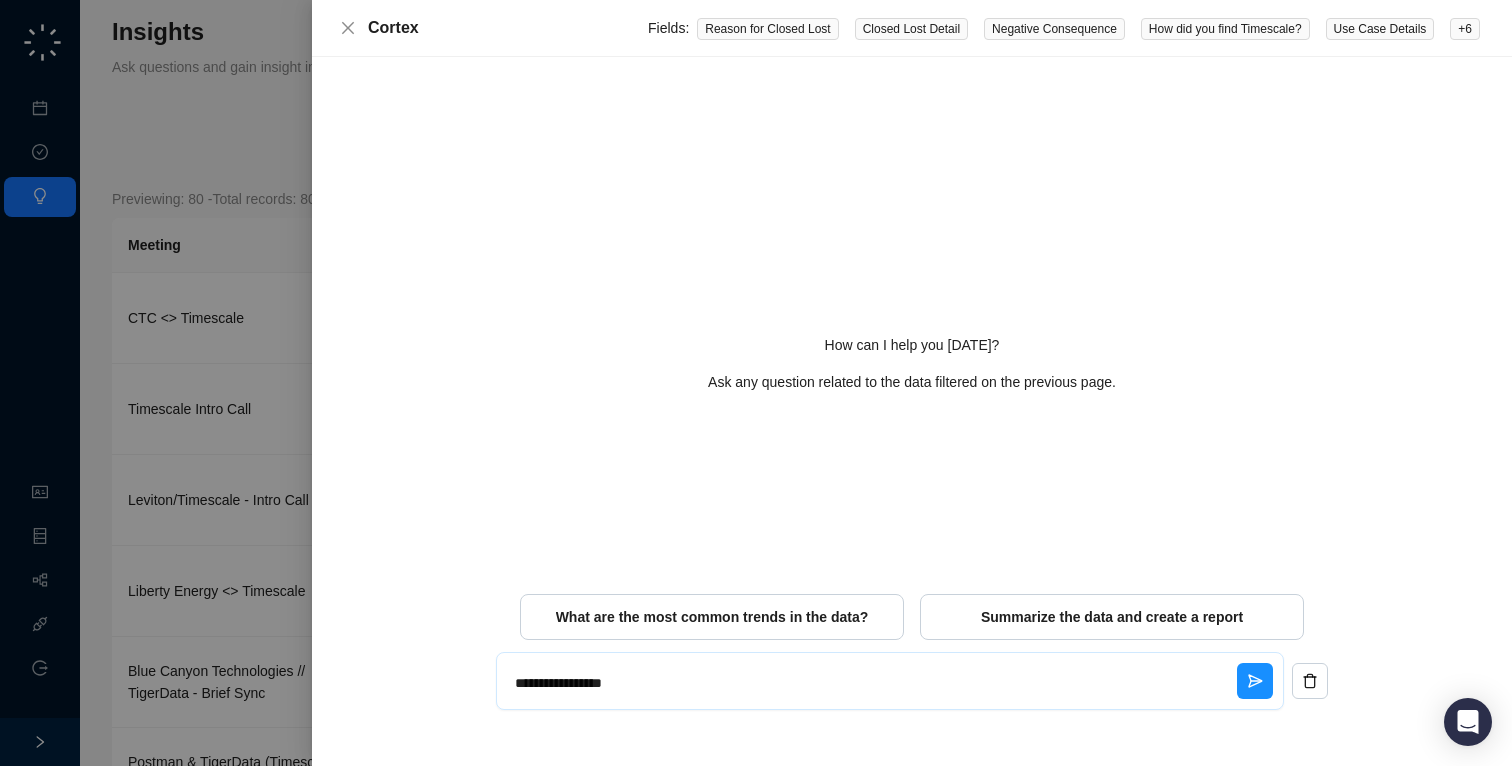 type on "**********" 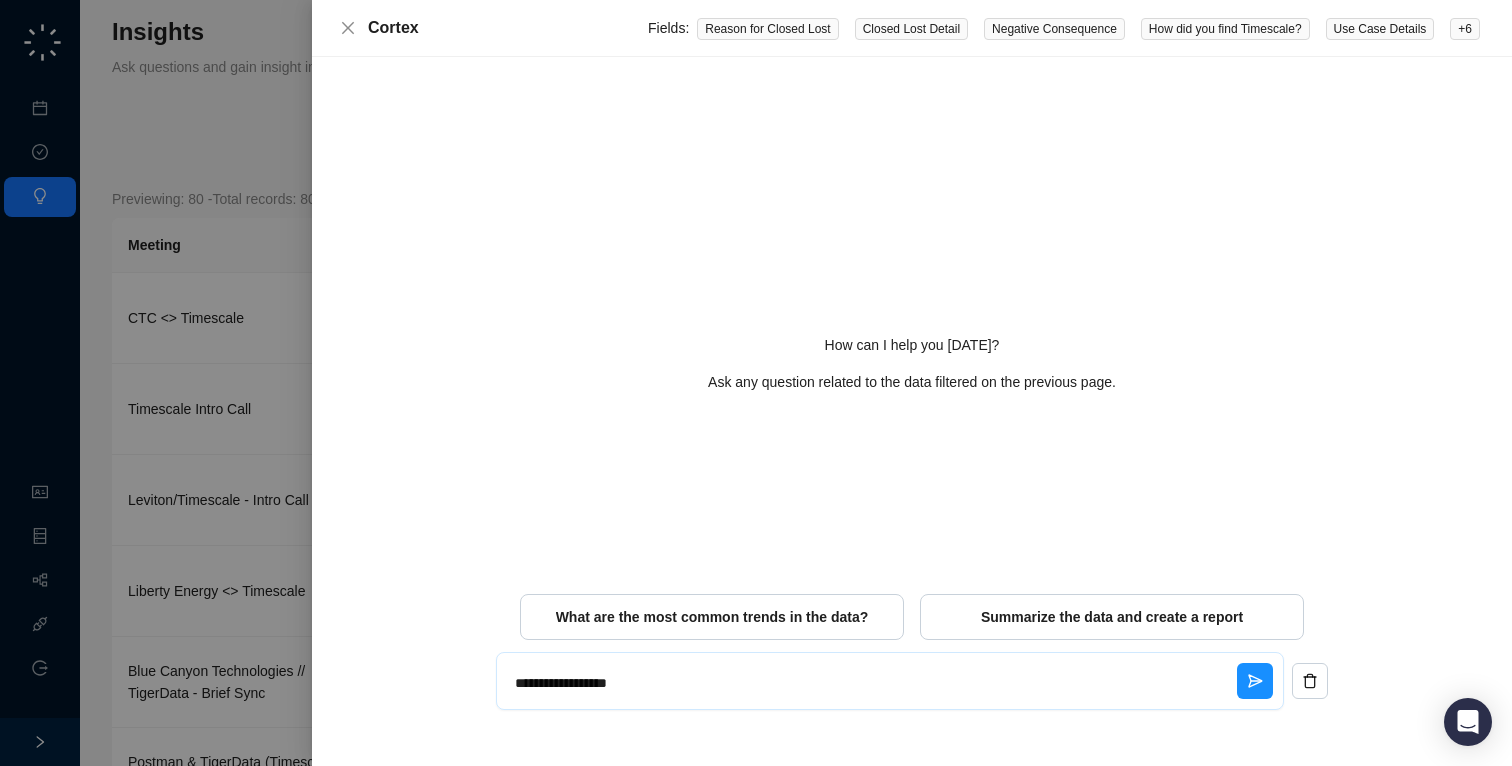 type on "**********" 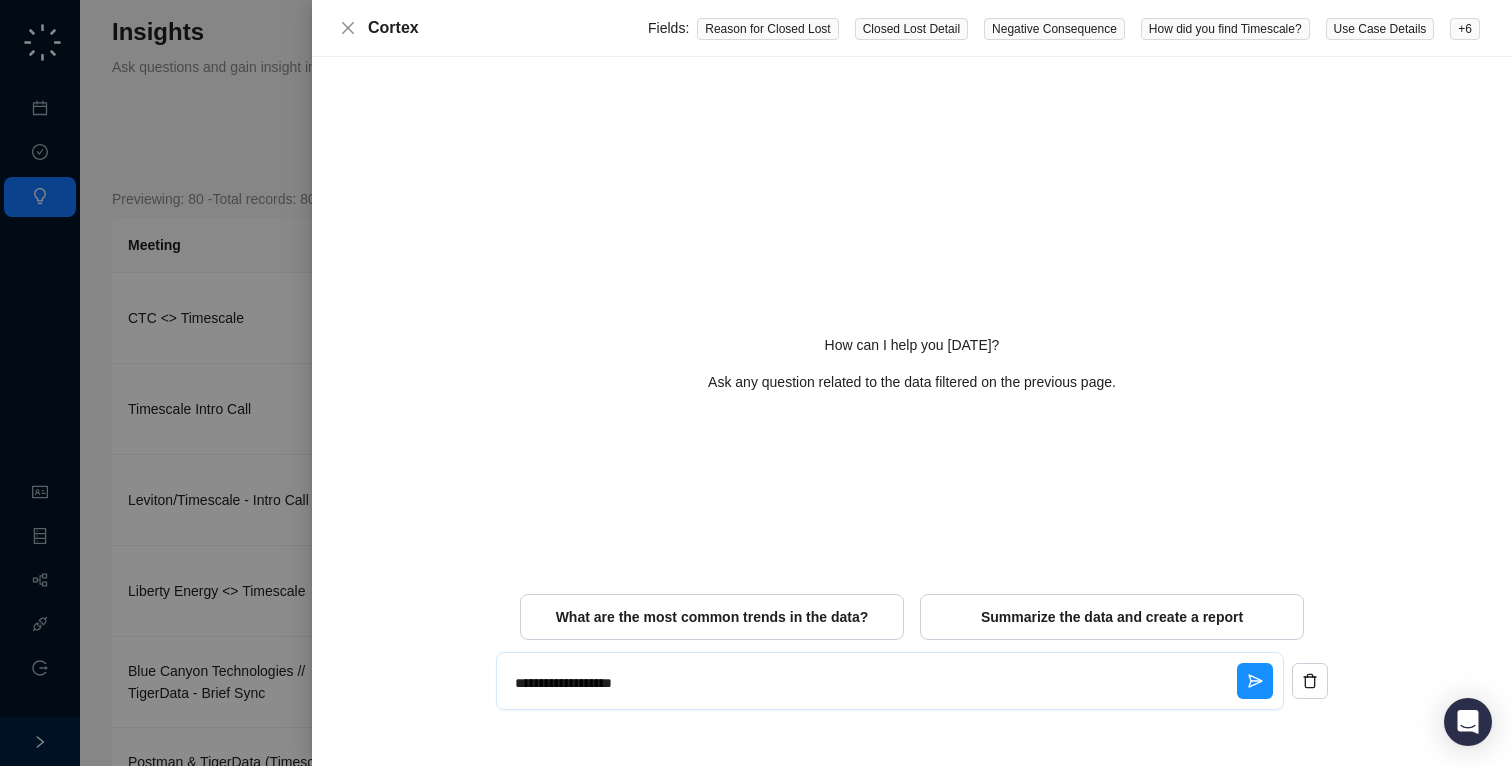 type on "**********" 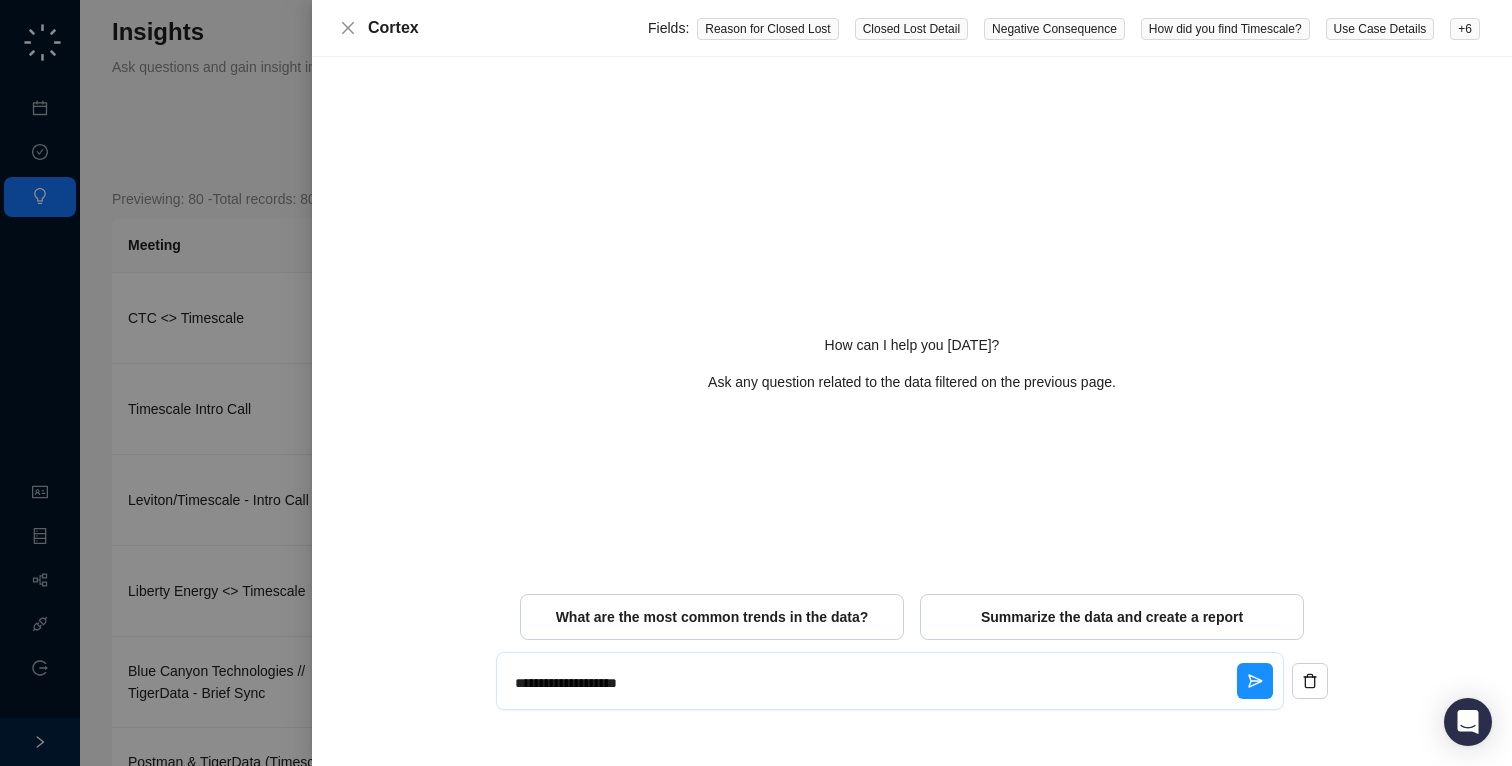 type on "**********" 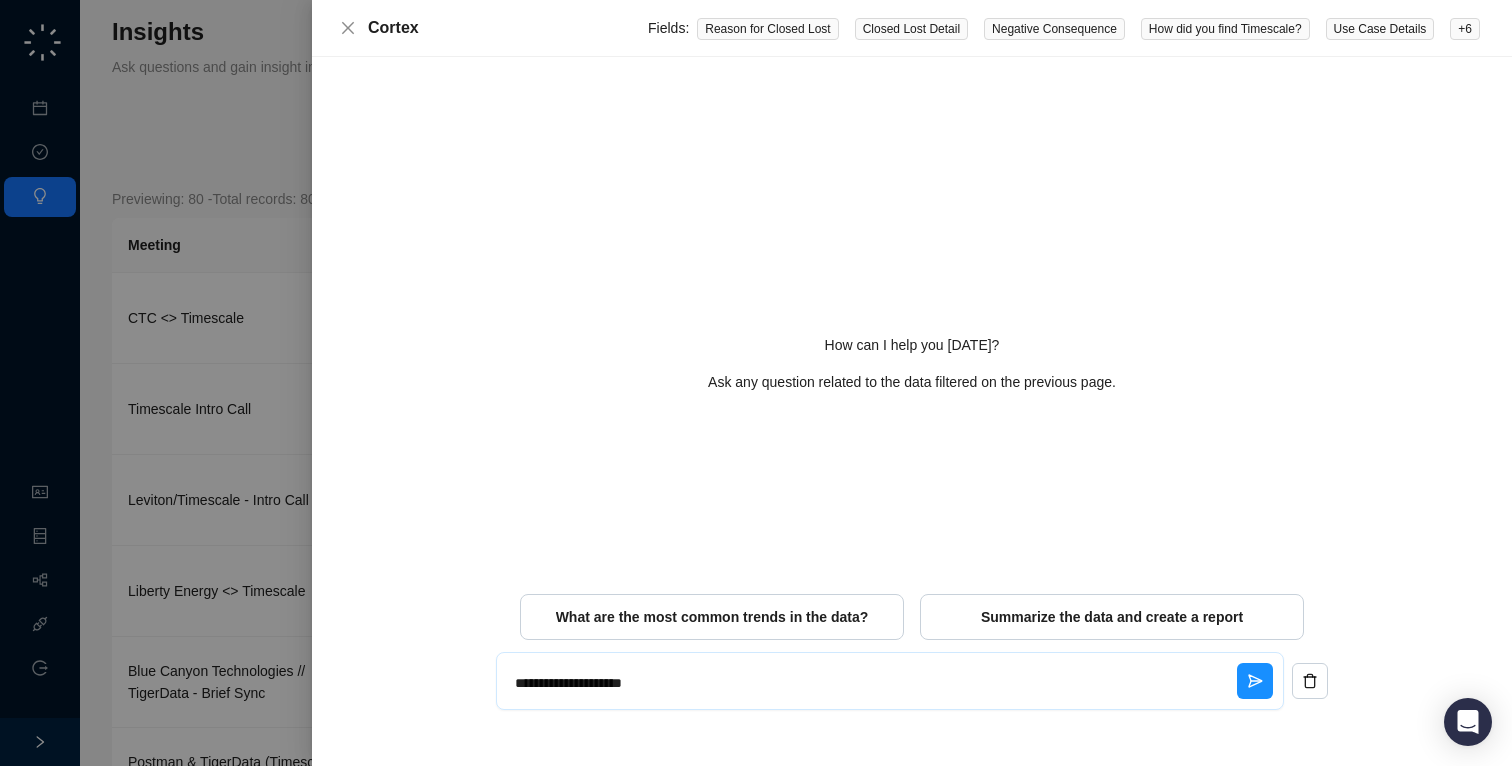 type on "**********" 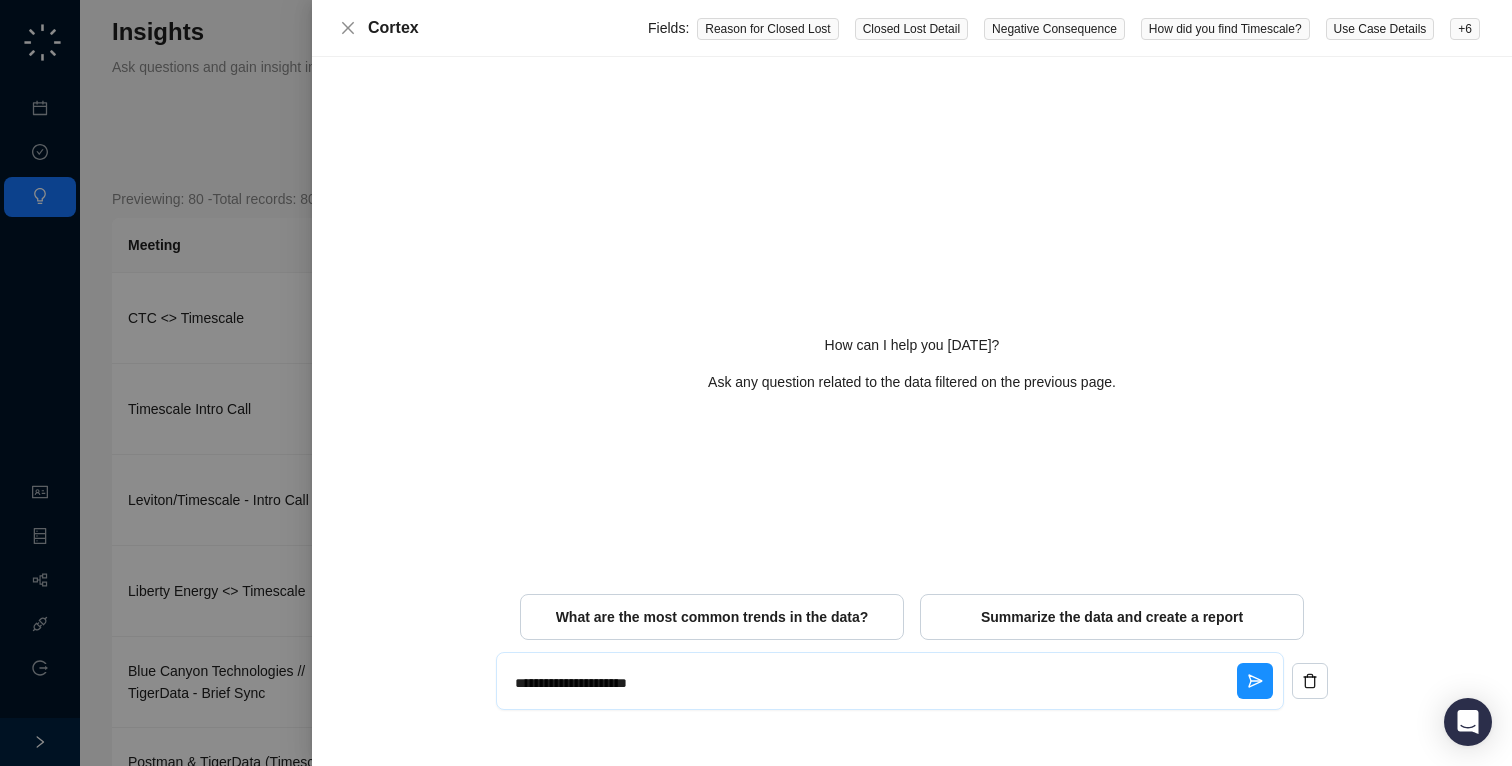 type on "**********" 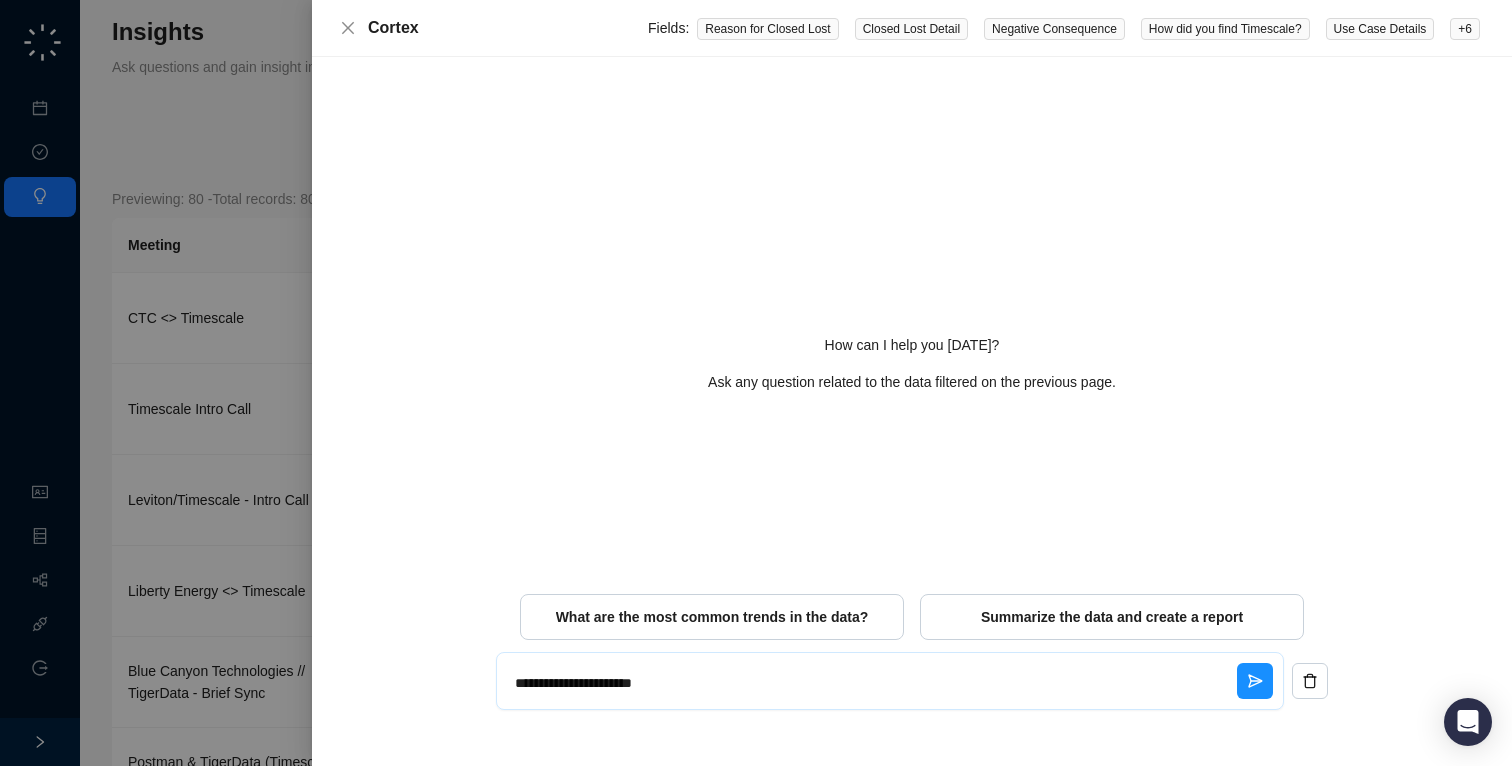 type on "**********" 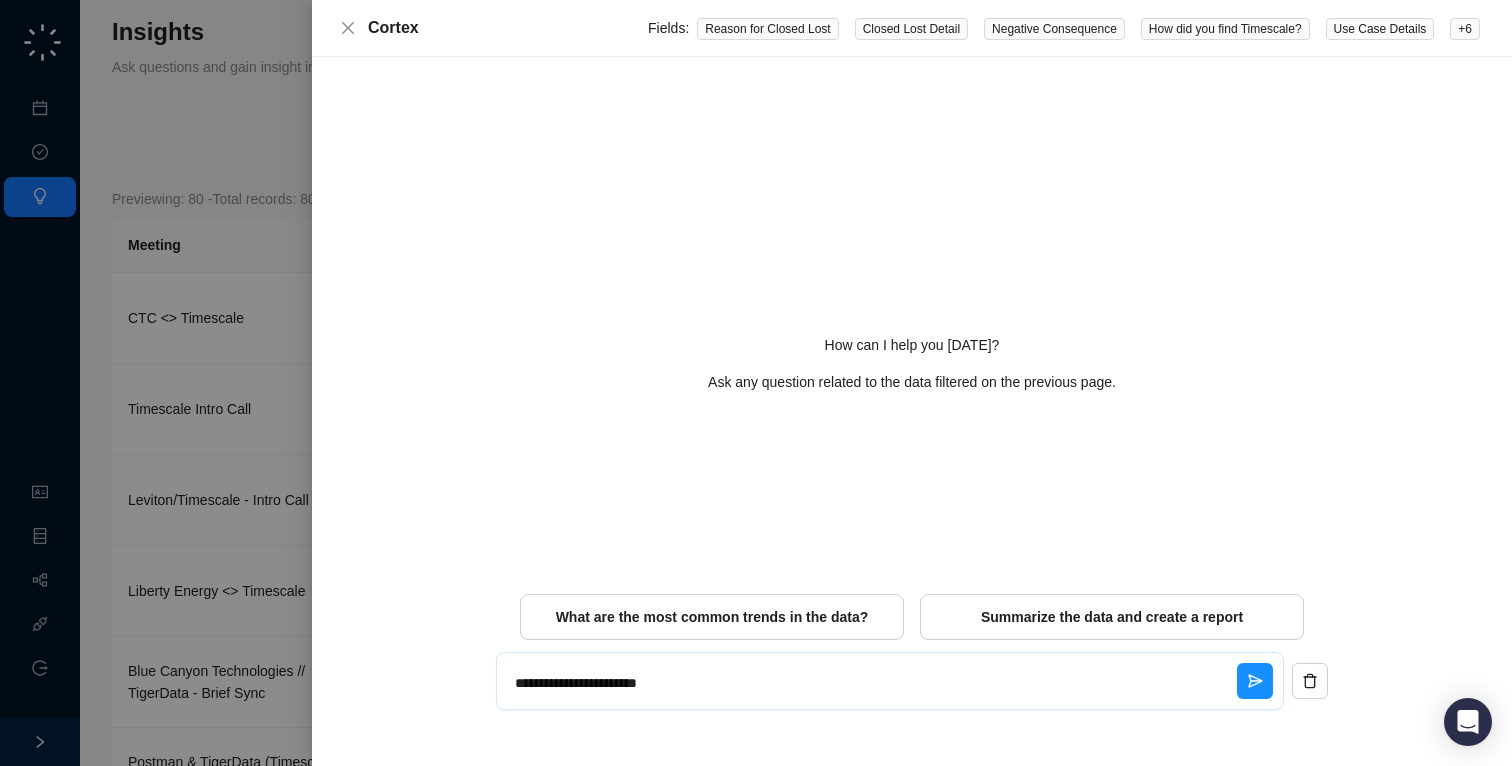type on "**********" 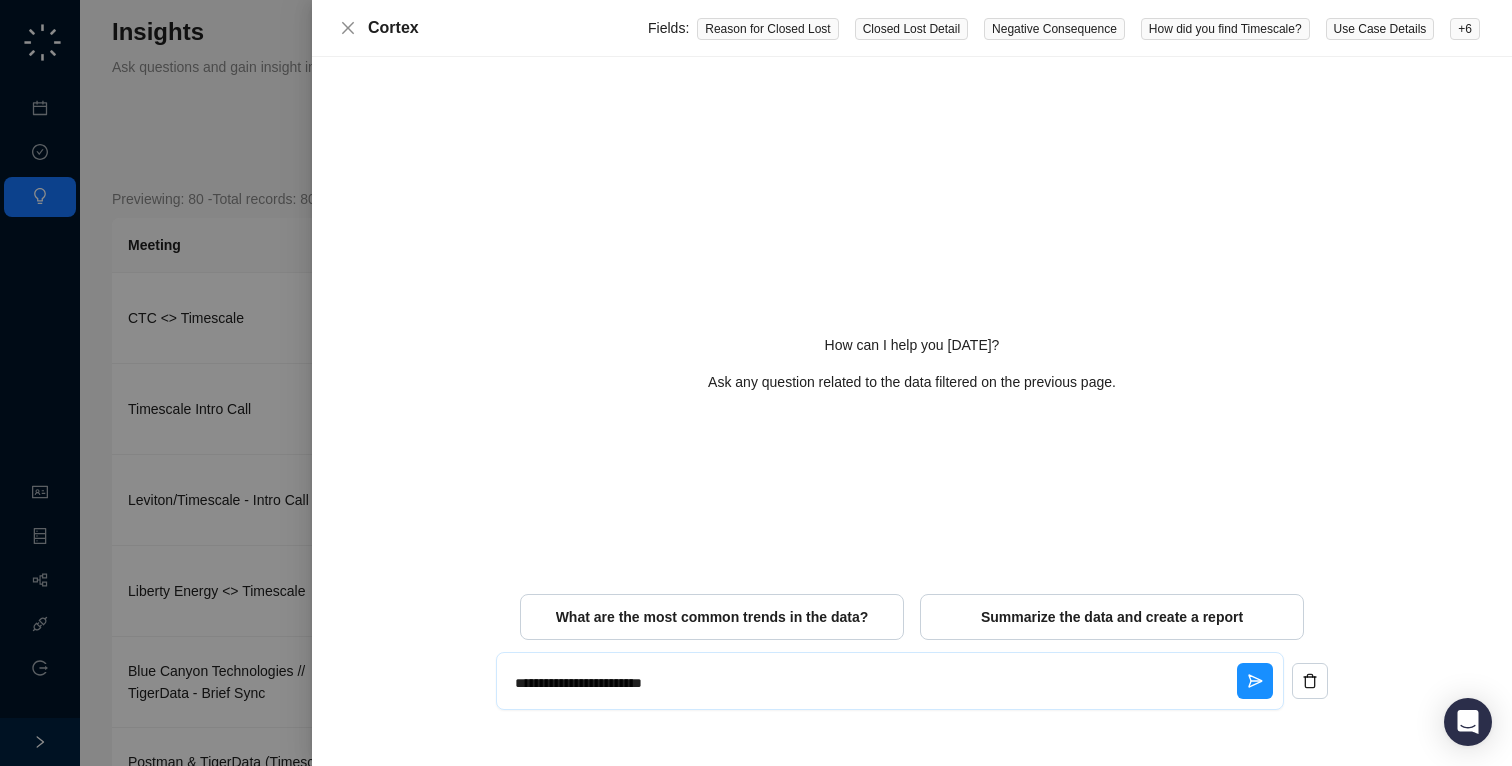 type on "**********" 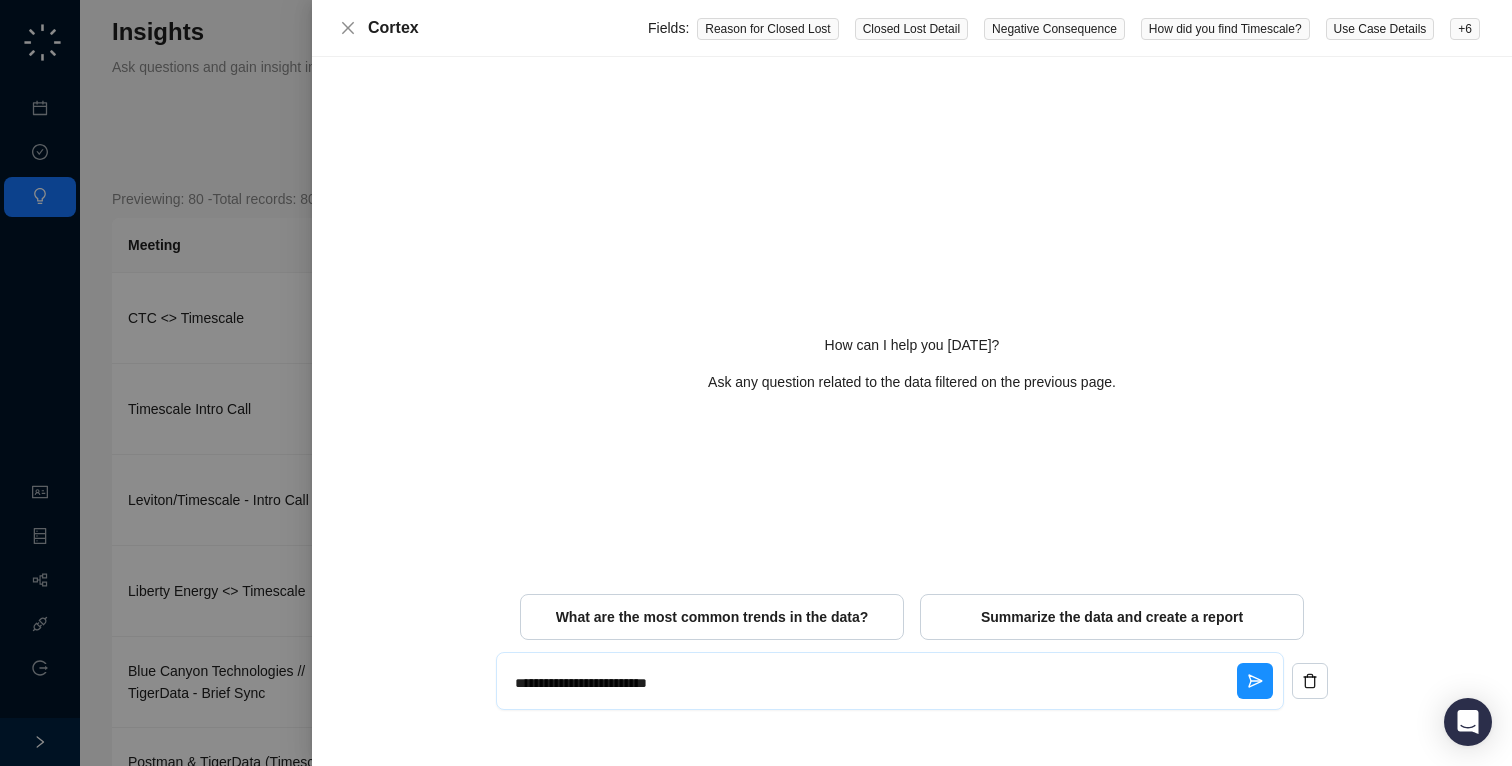 type on "**********" 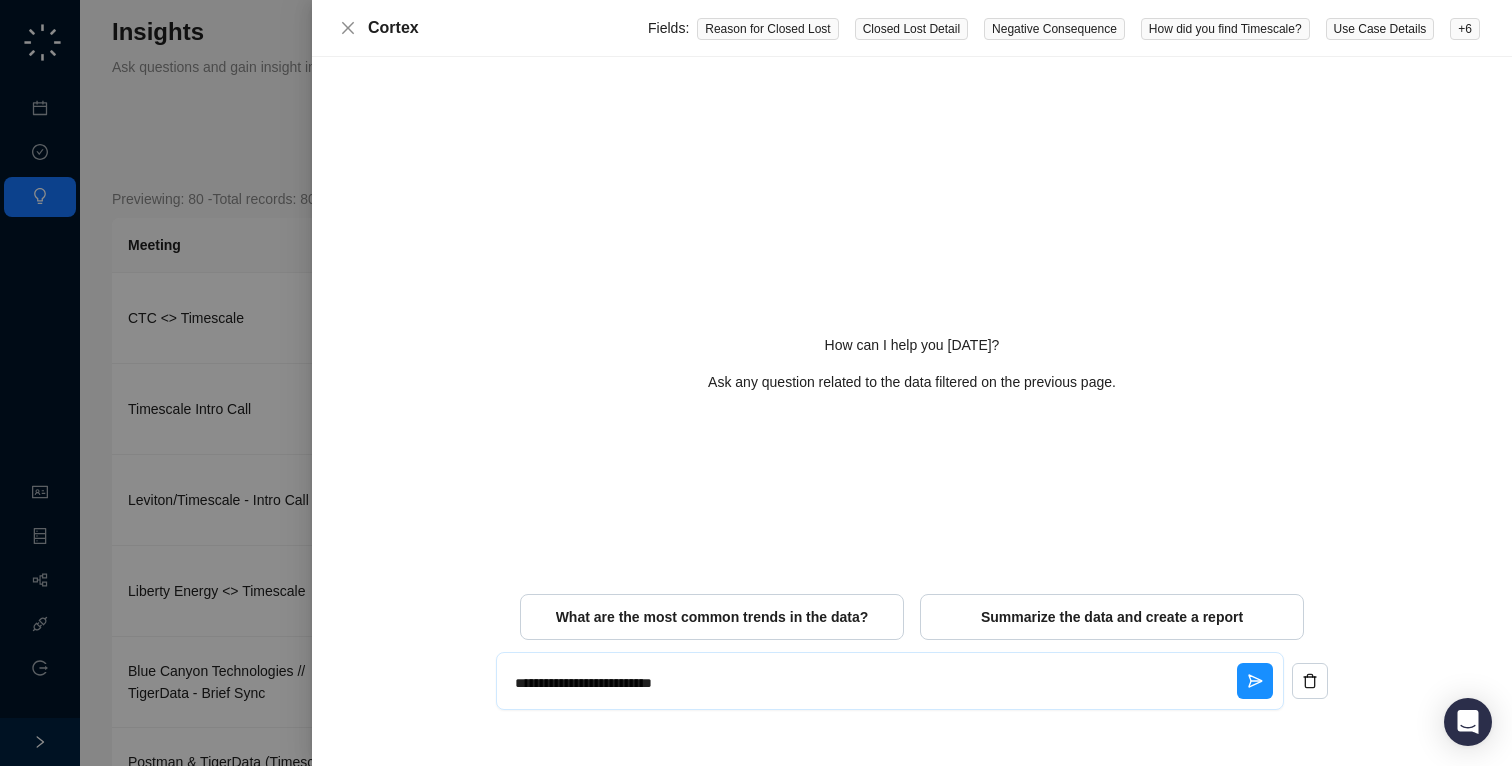 type on "**********" 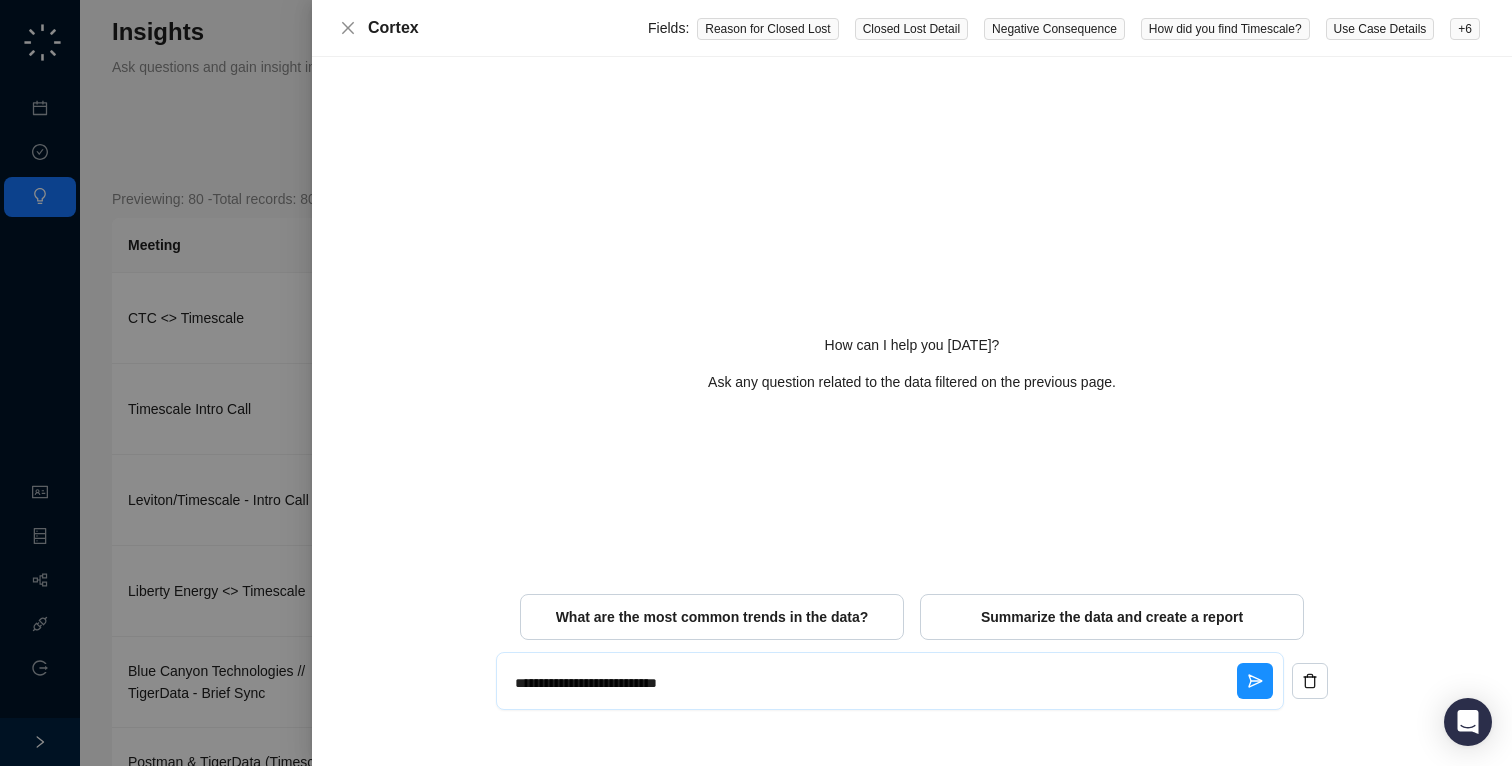 type on "**********" 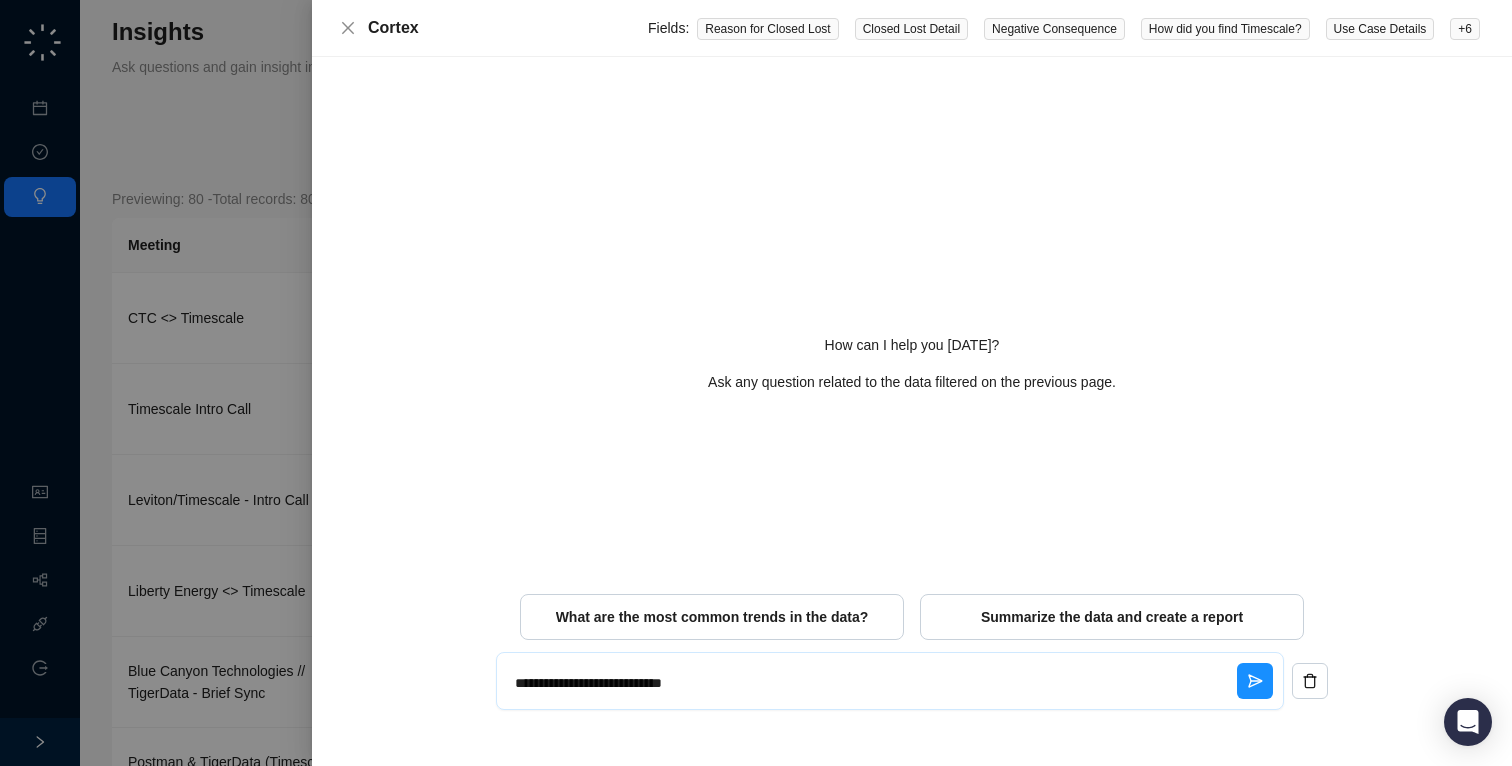 type on "**********" 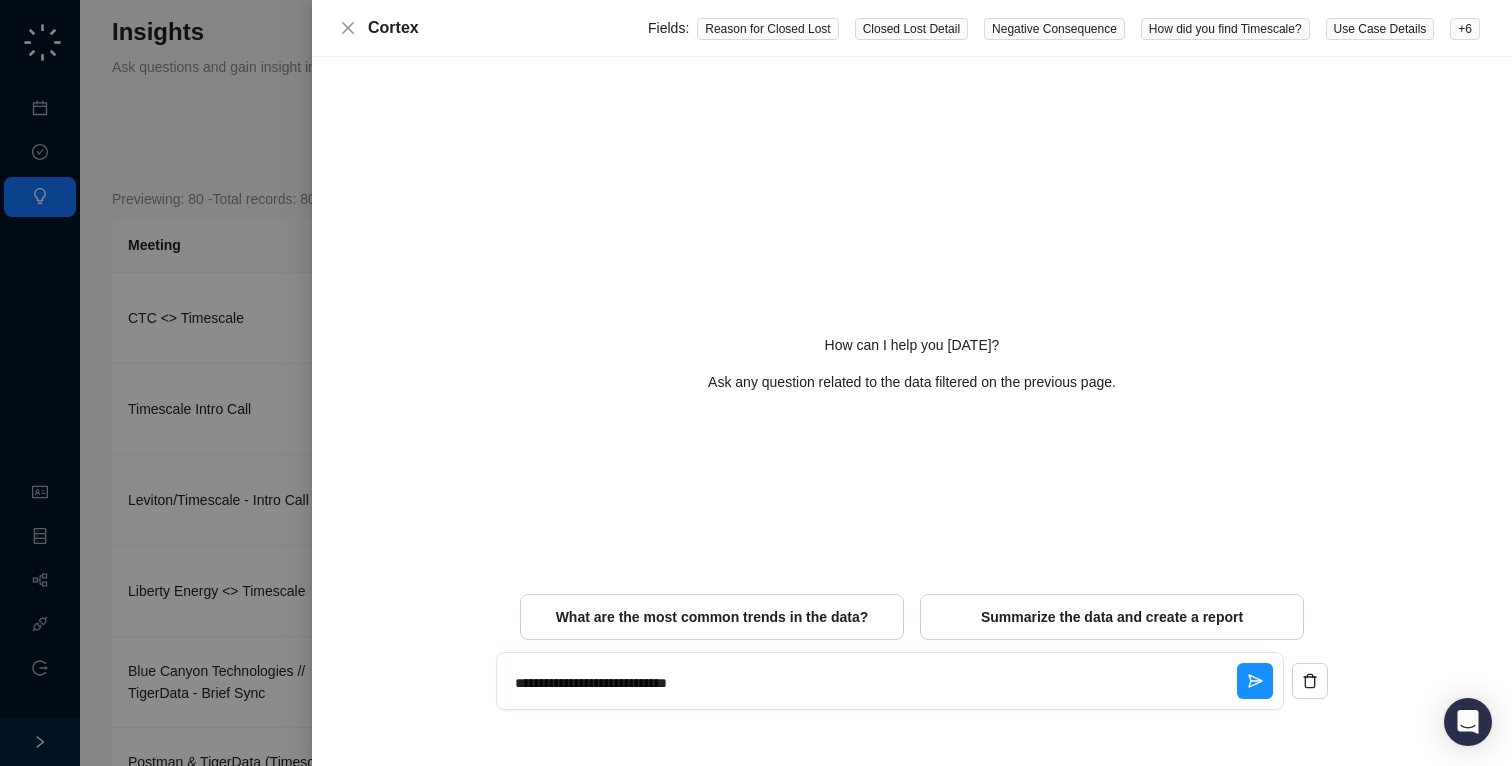 type on "**********" 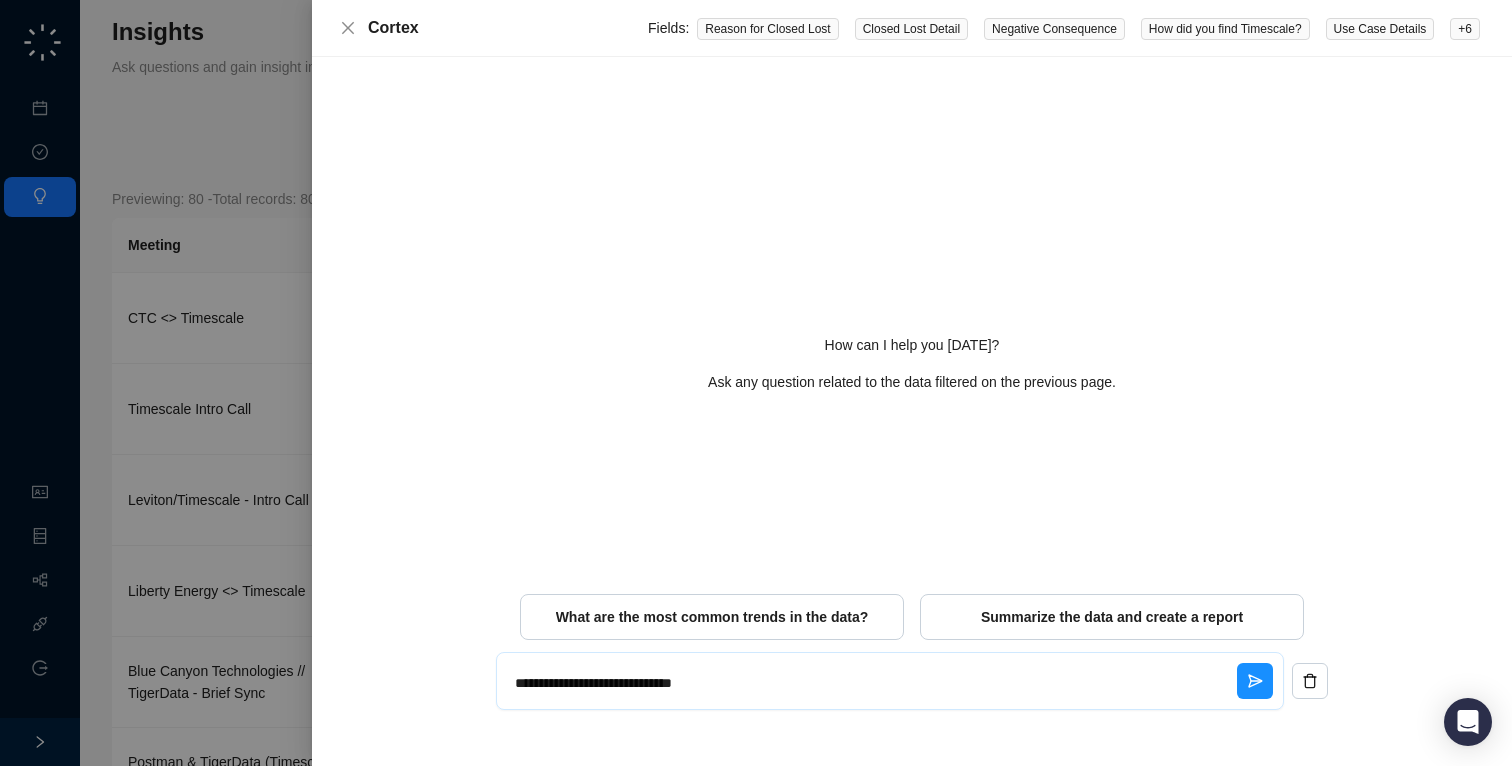 type on "**********" 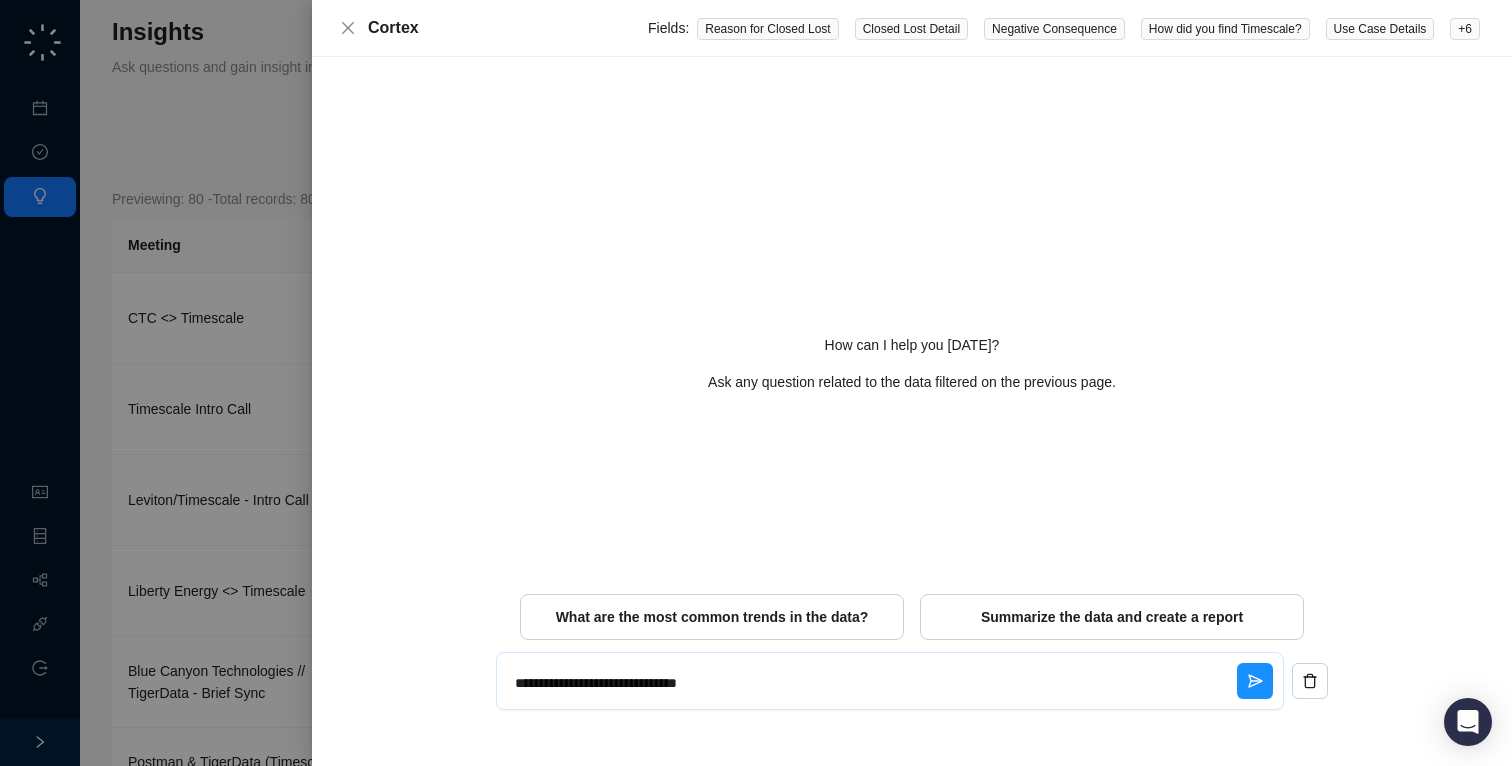 type on "**********" 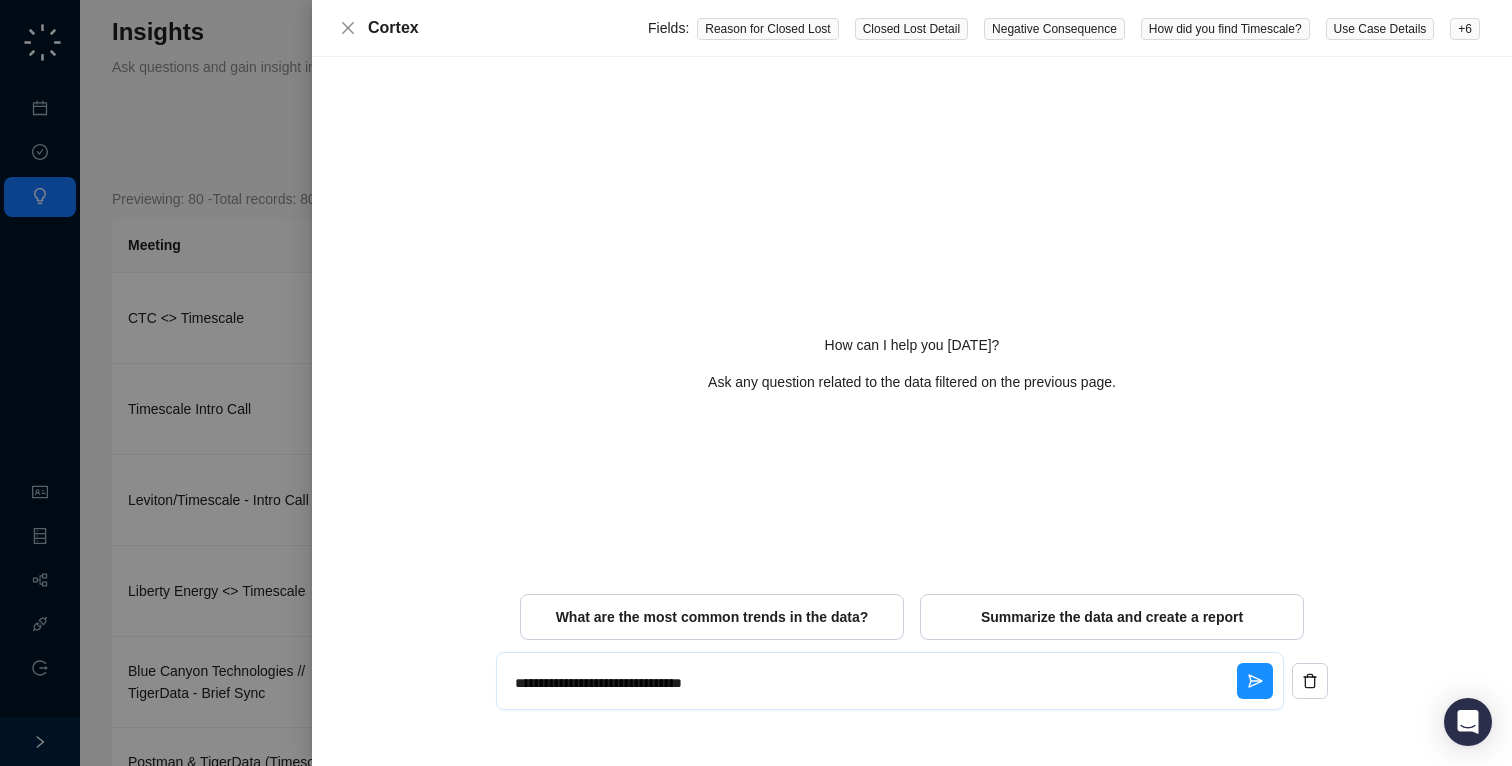 type on "**********" 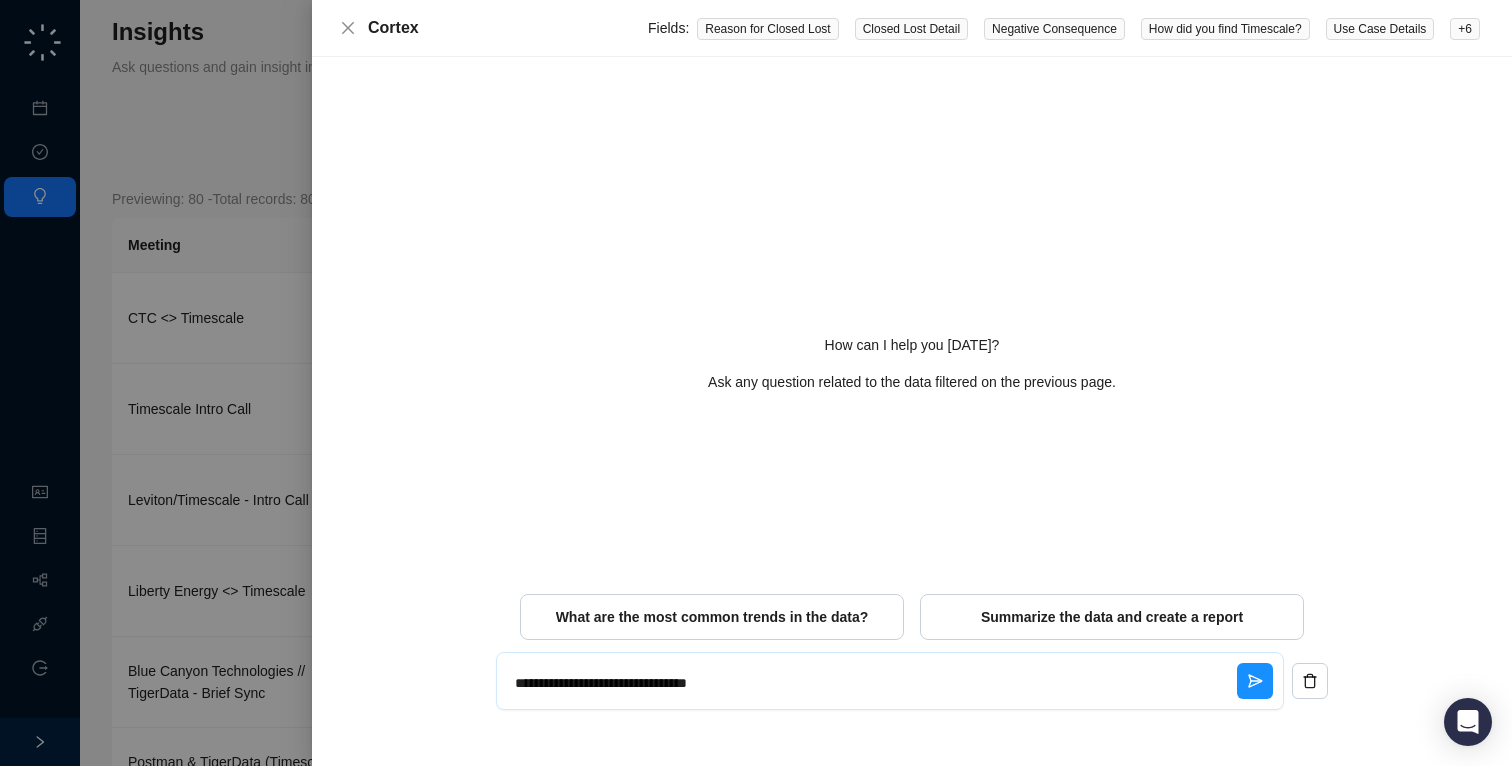 type on "**********" 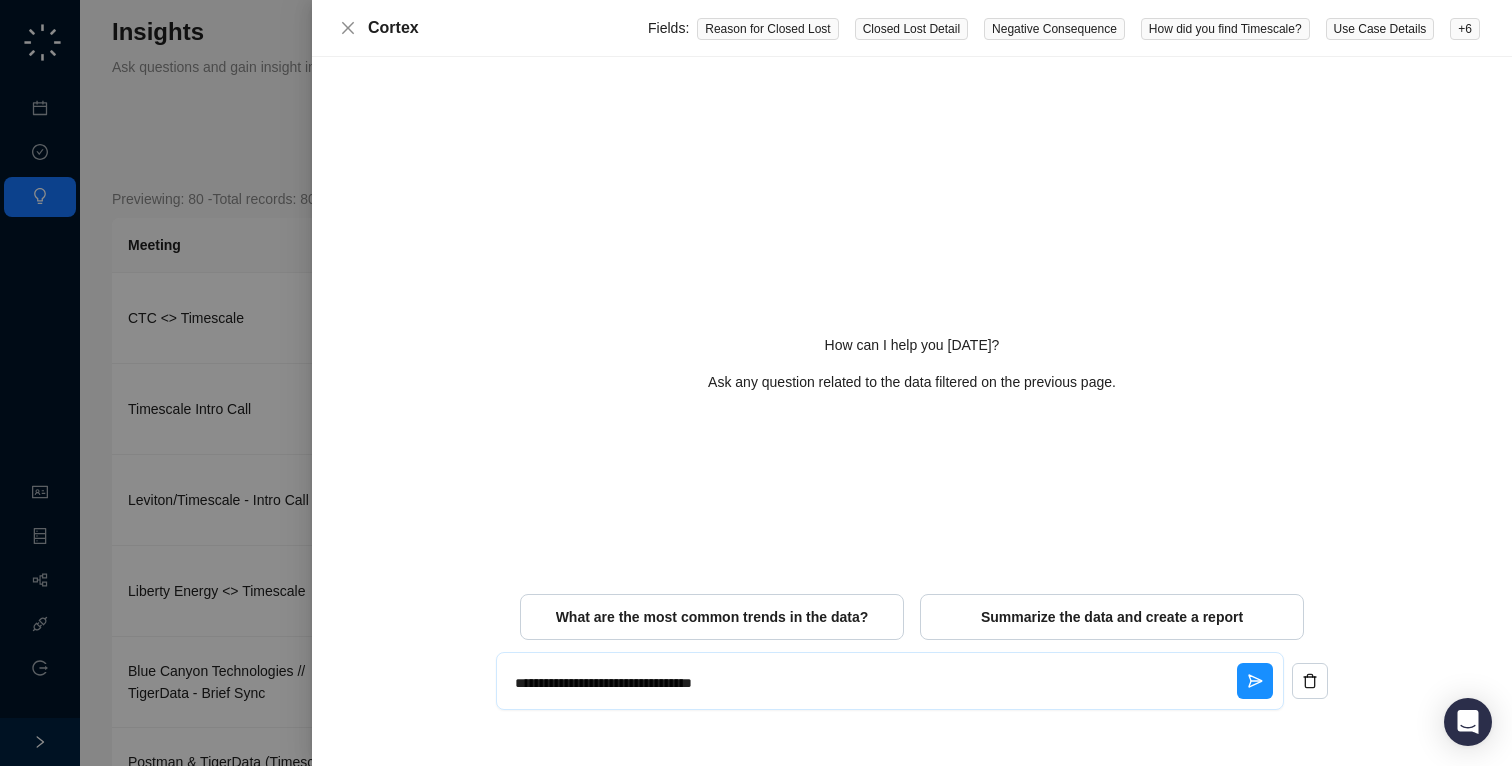 type on "**********" 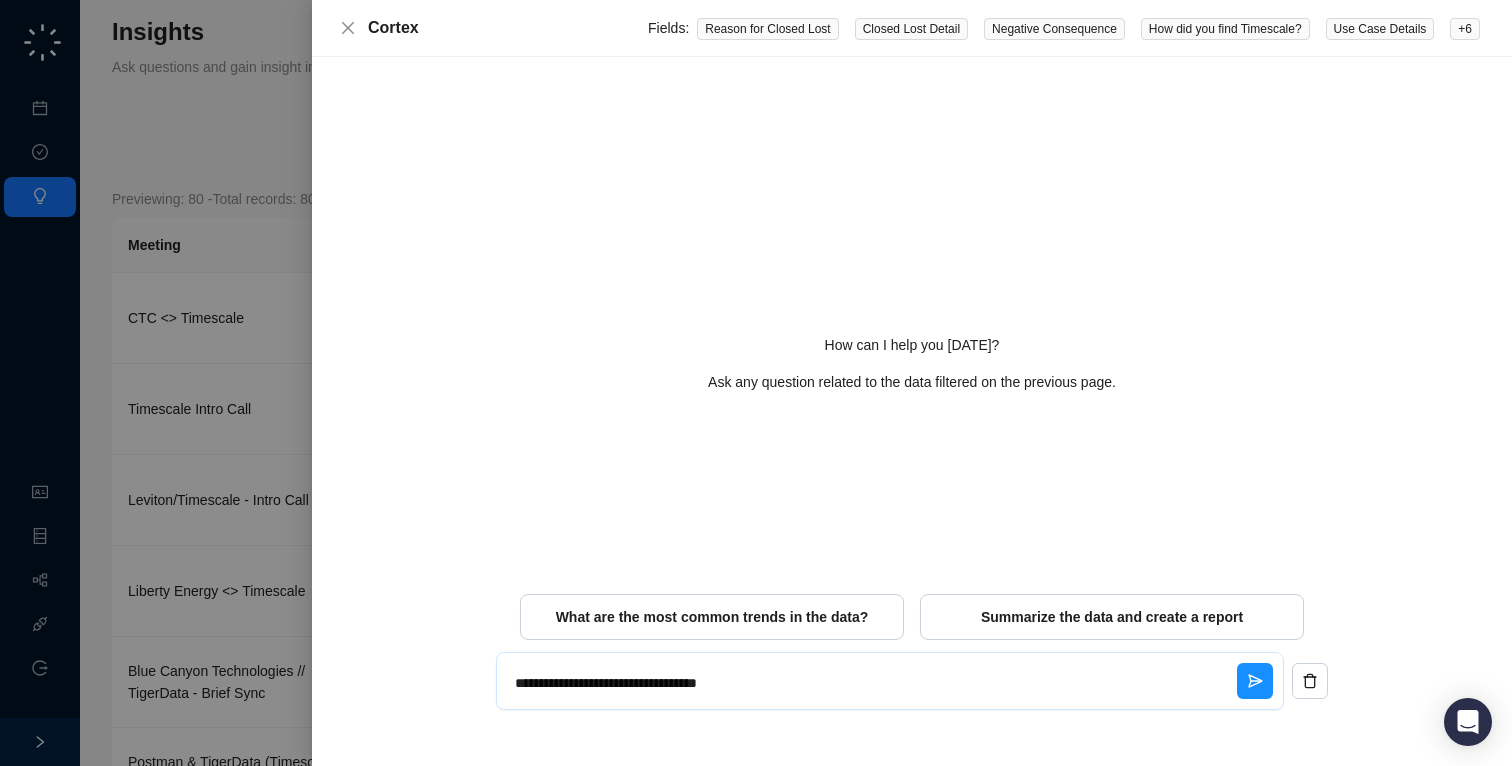 type on "**********" 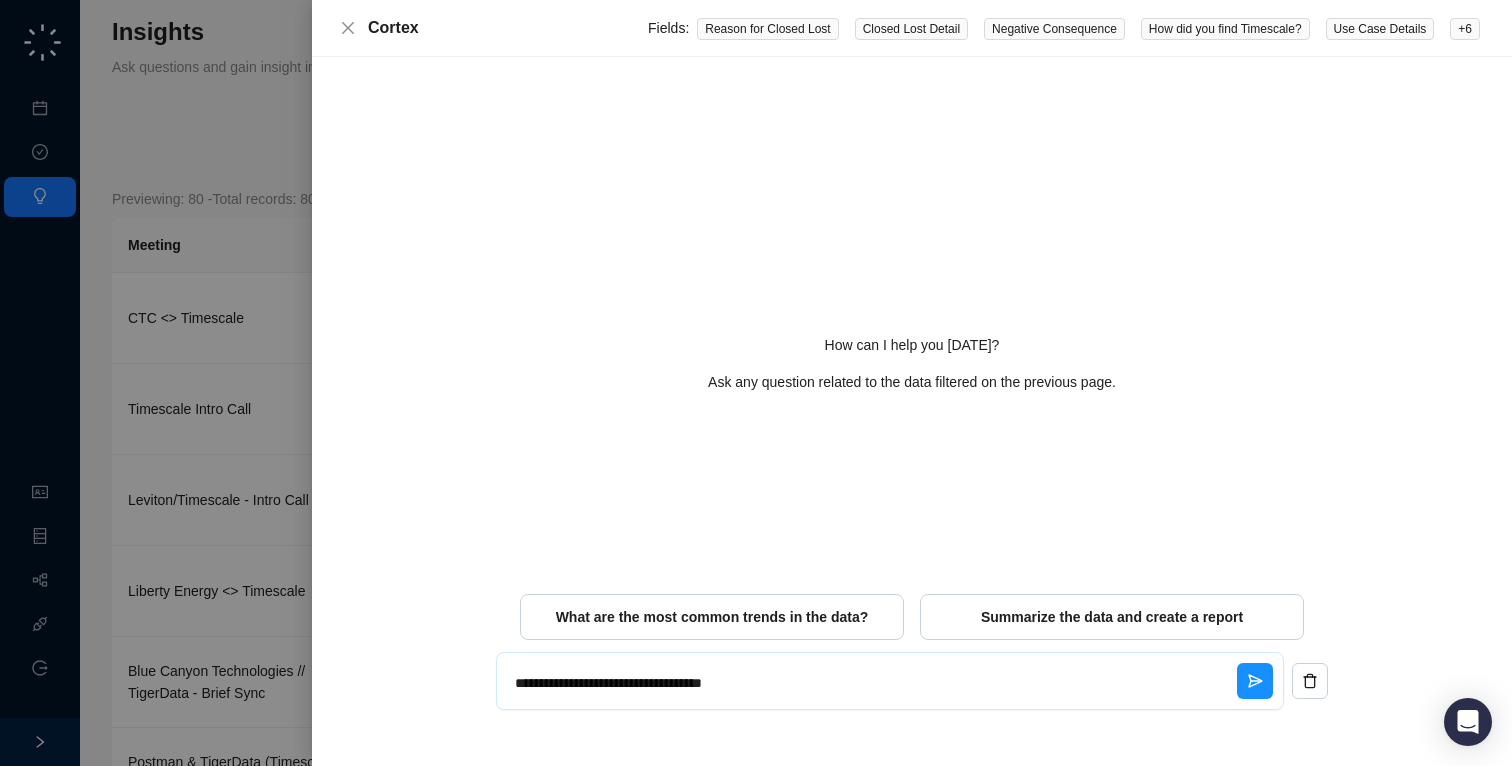 type on "**********" 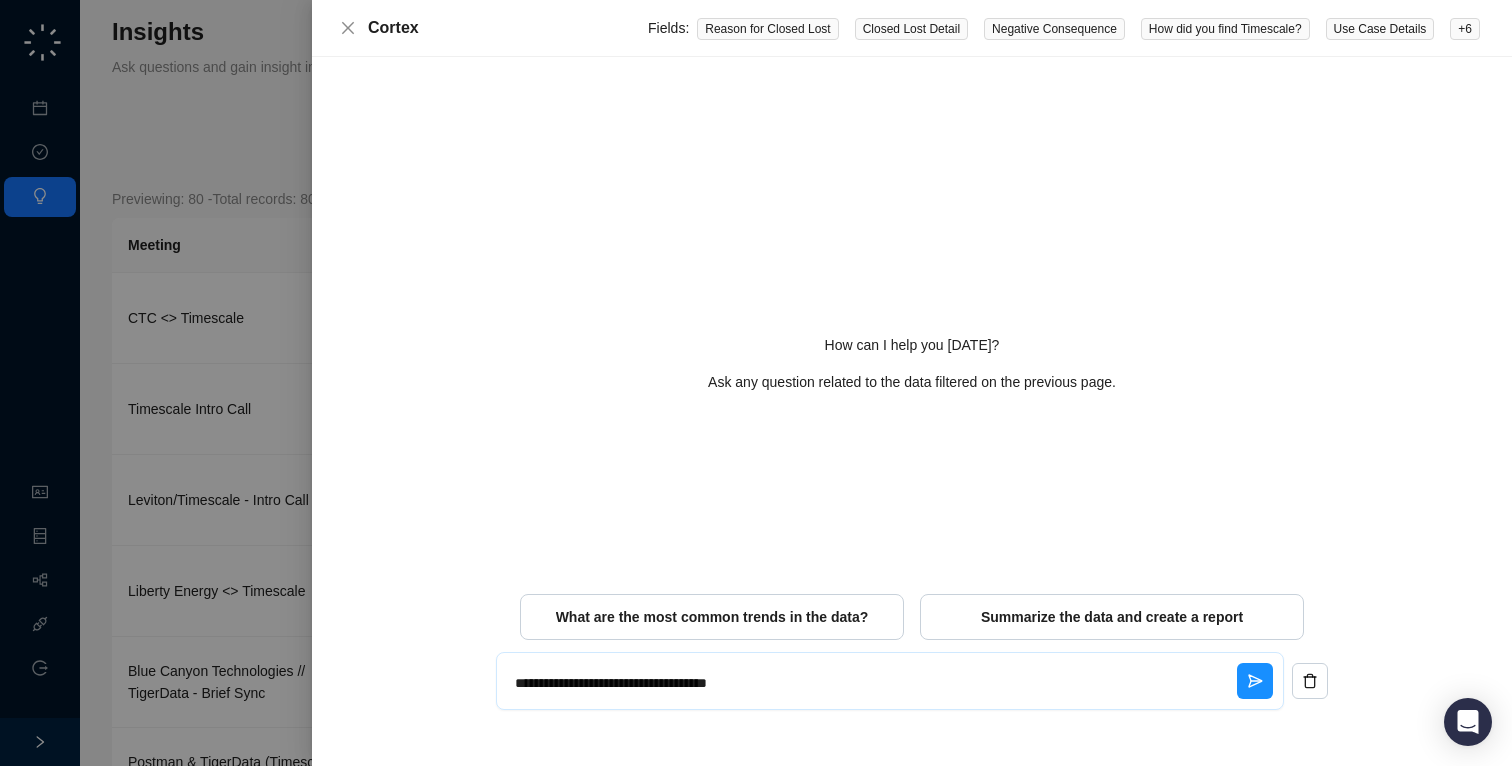 type 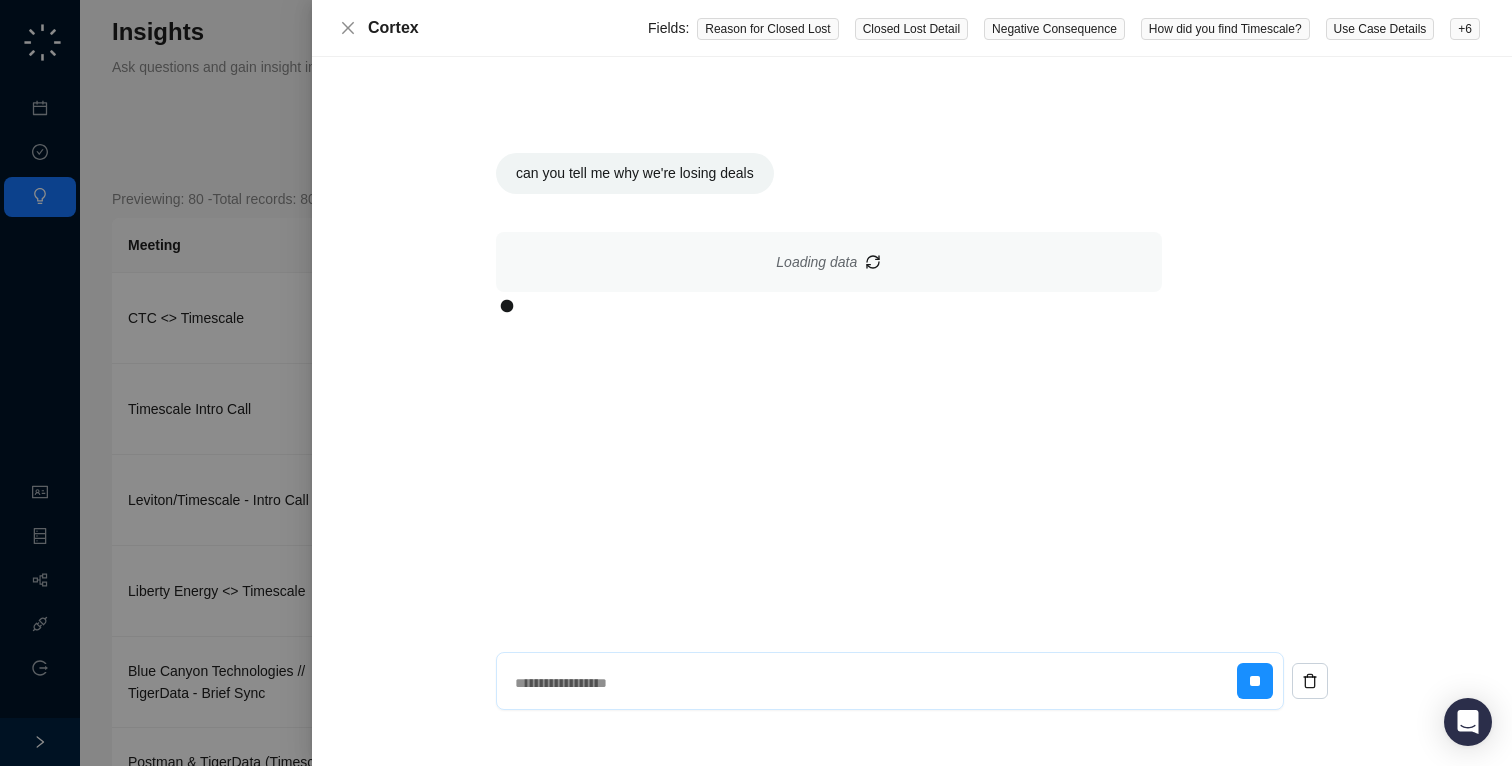 type on "*" 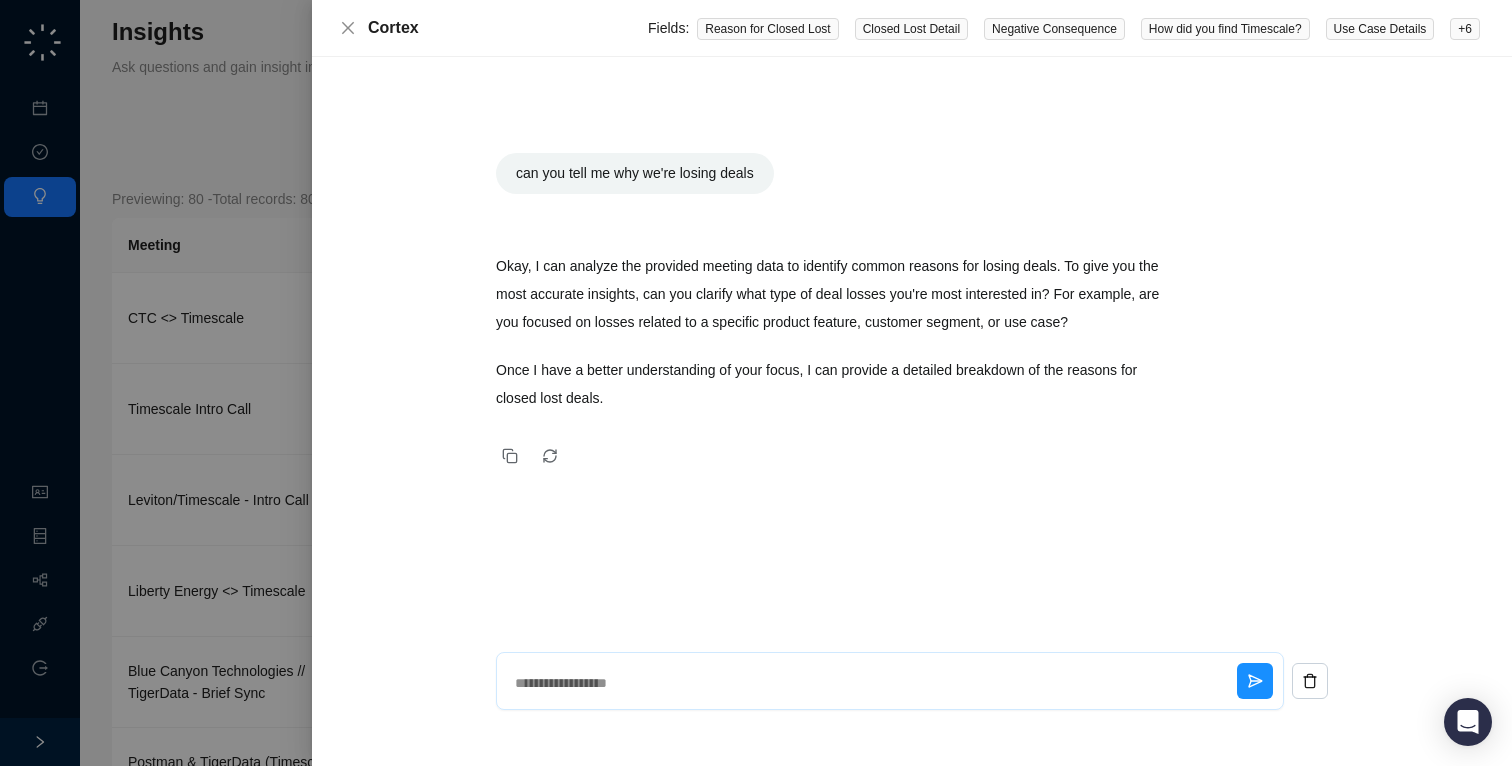 type on "*" 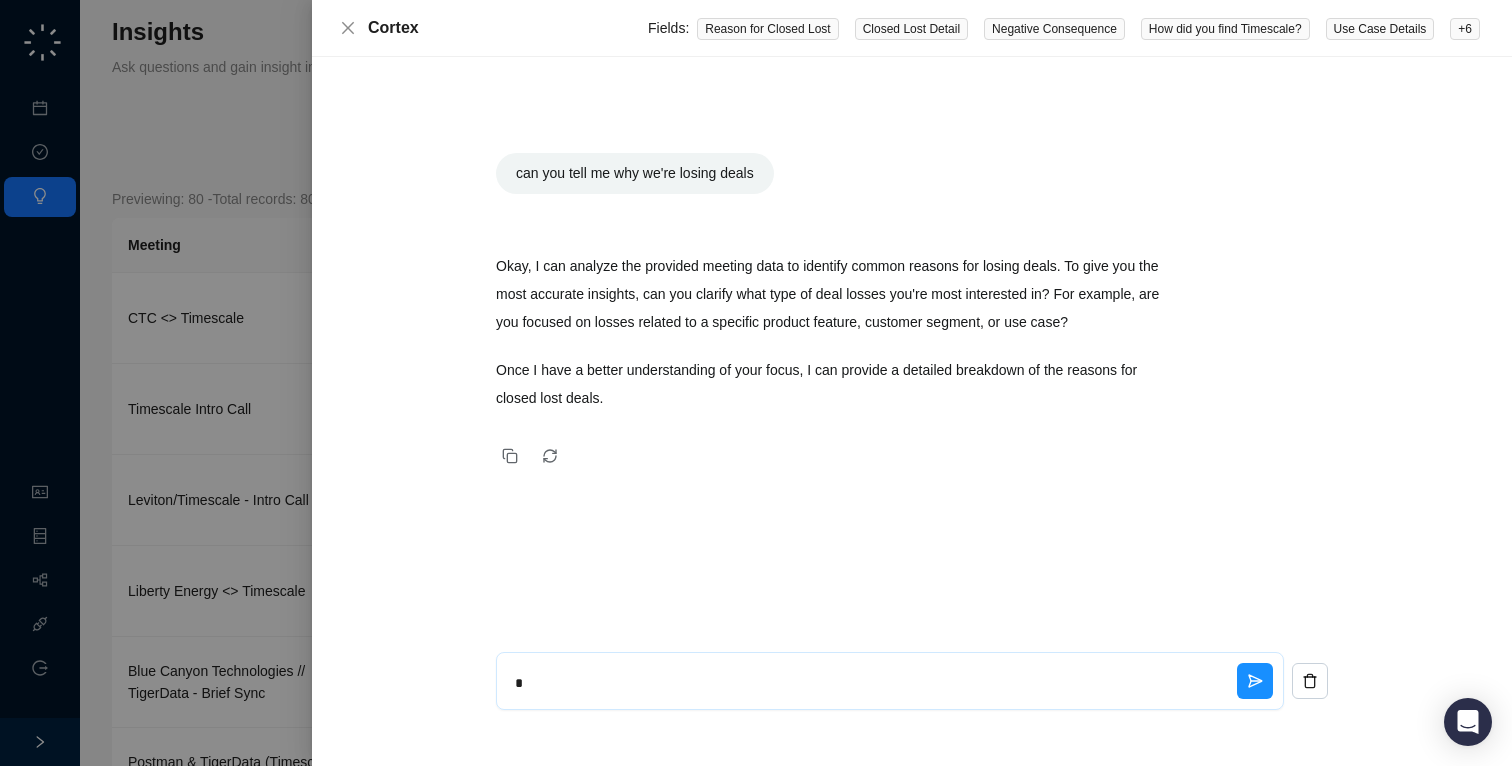 type on "**" 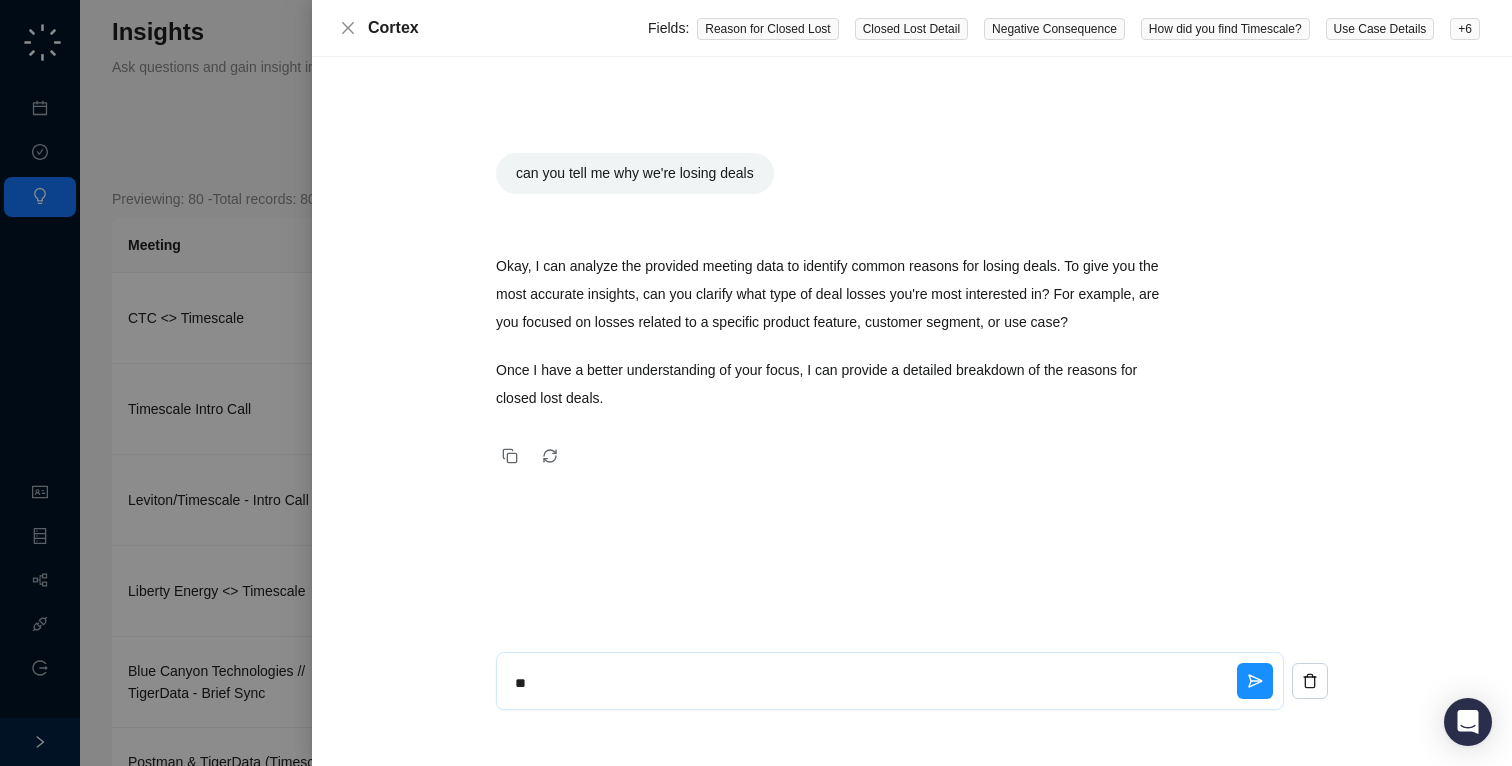 type on "***" 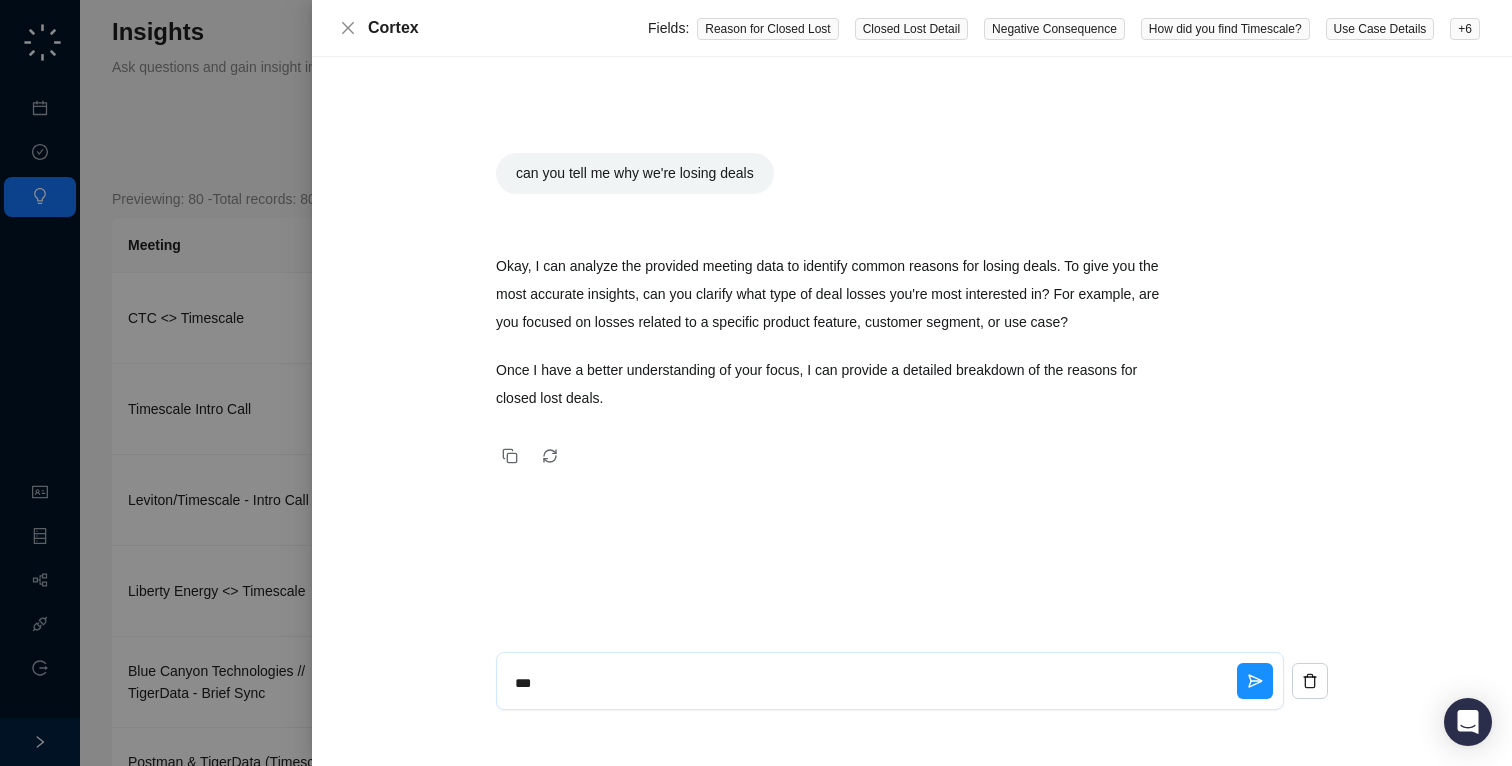 type on "***" 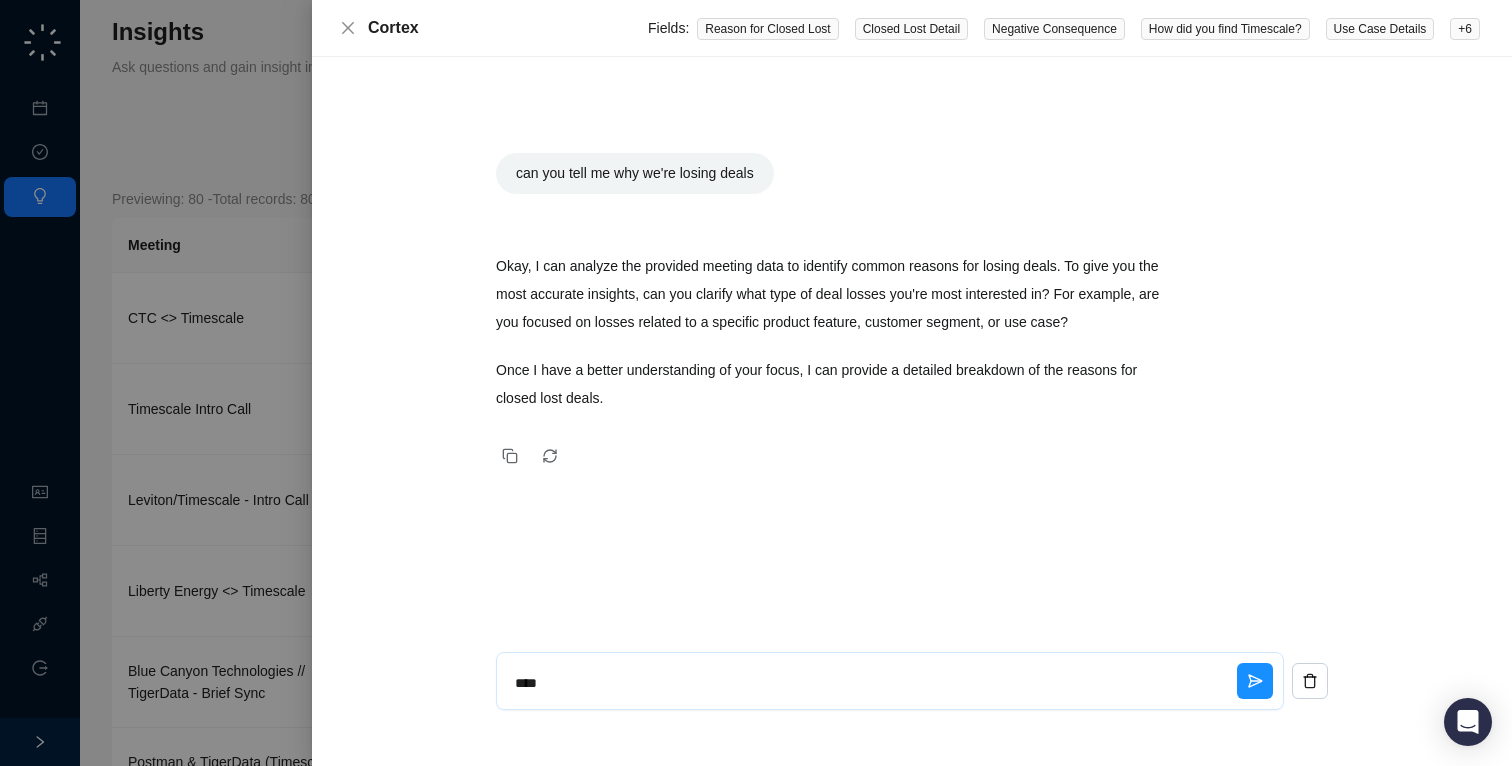 type on "*" 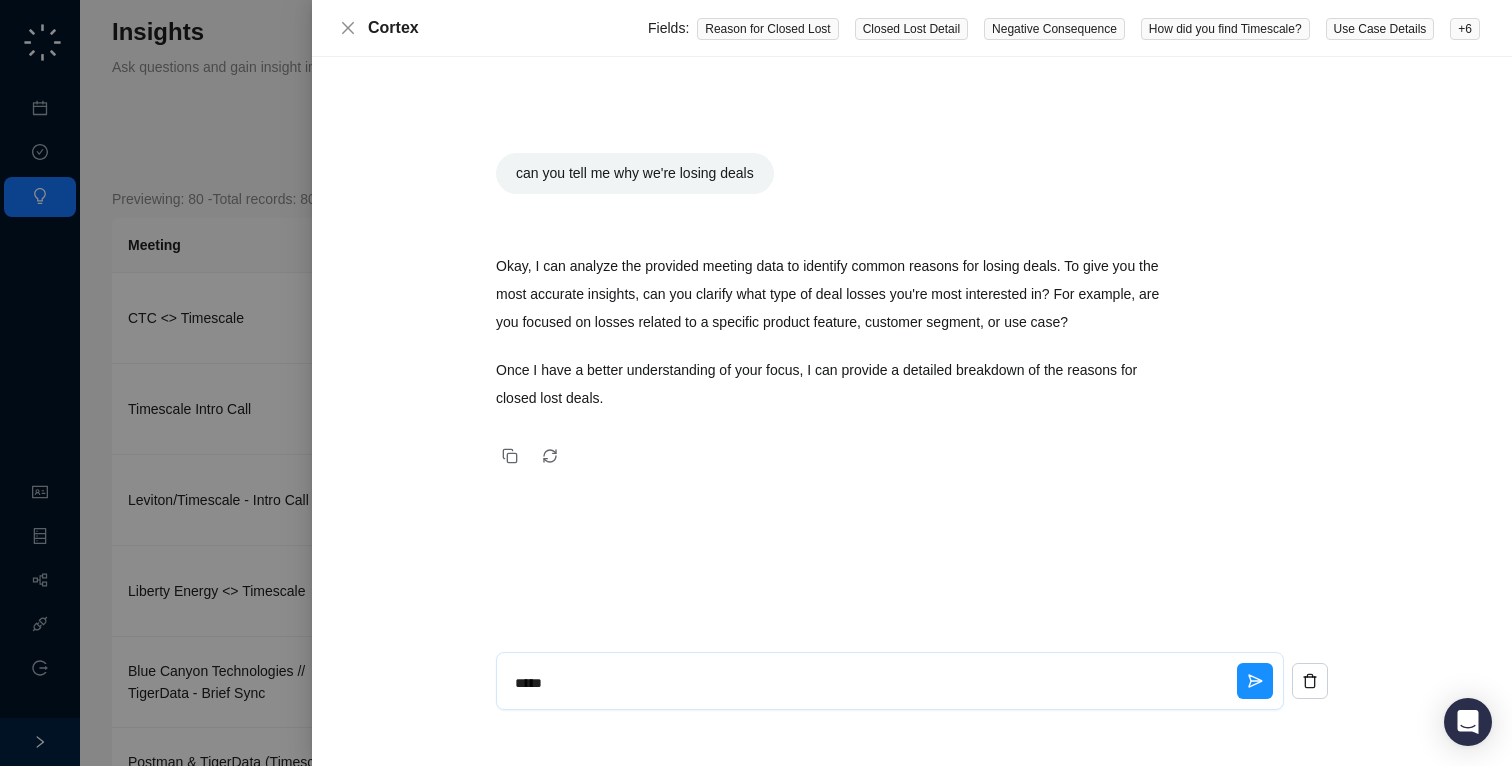 type on "*" 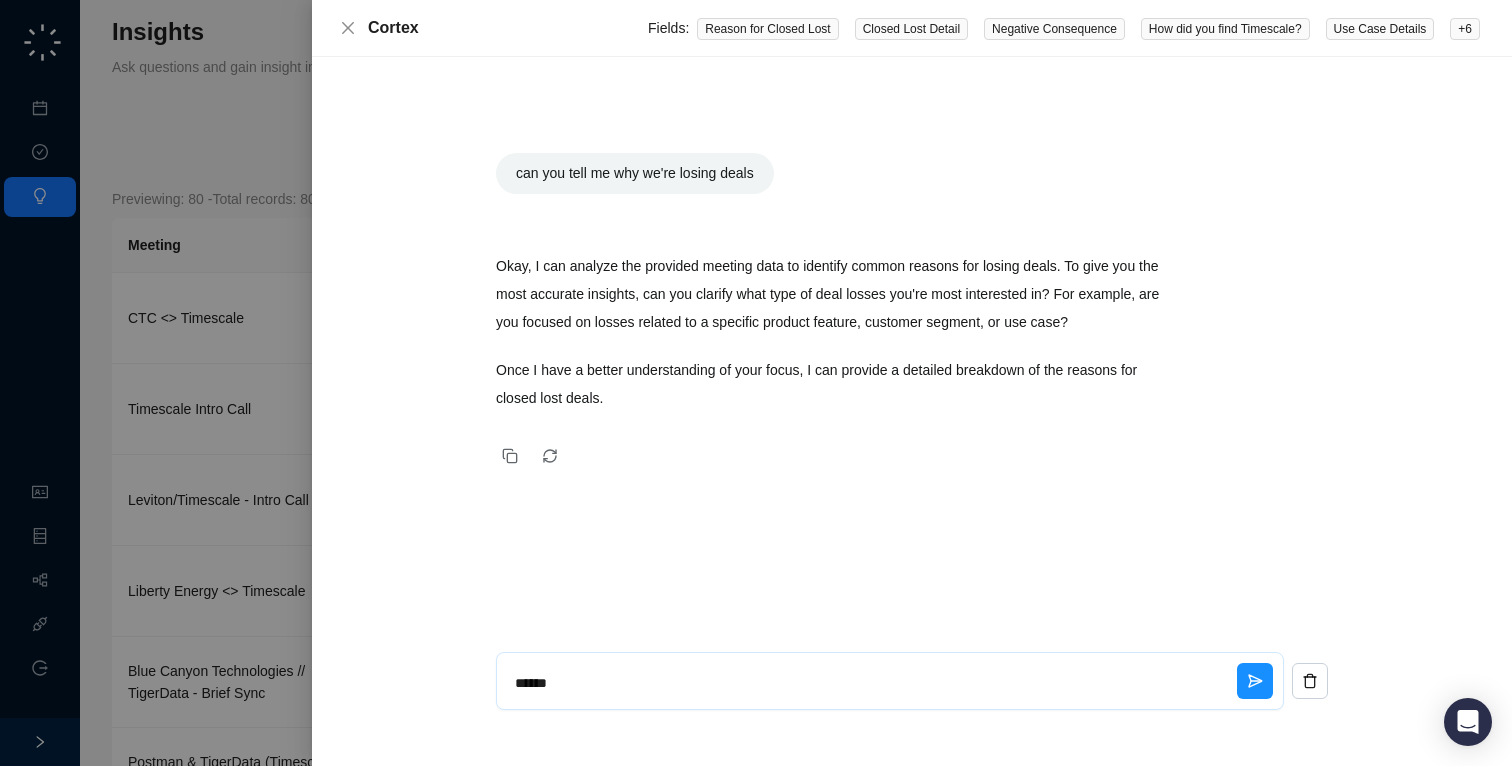type on "*******" 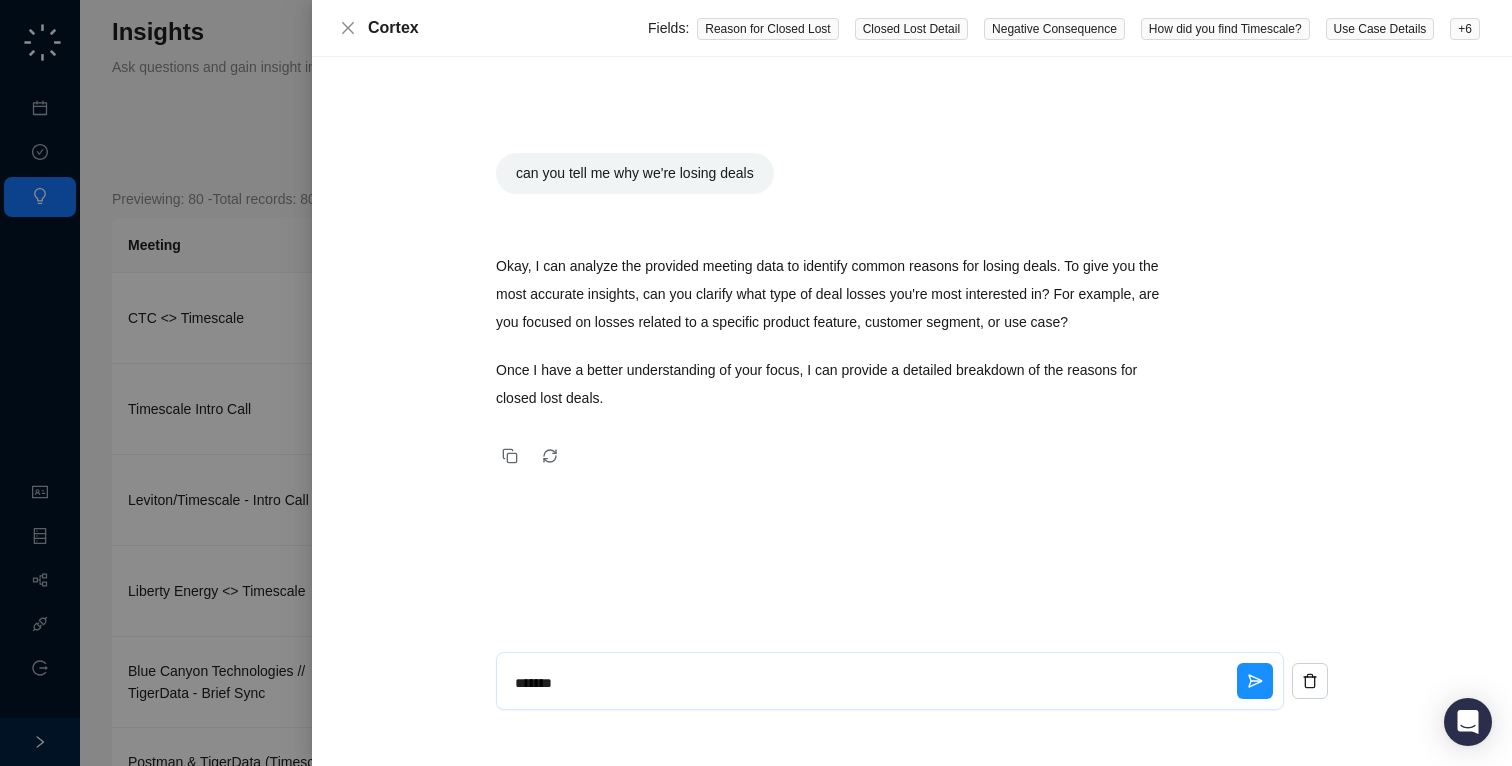 type on "*******" 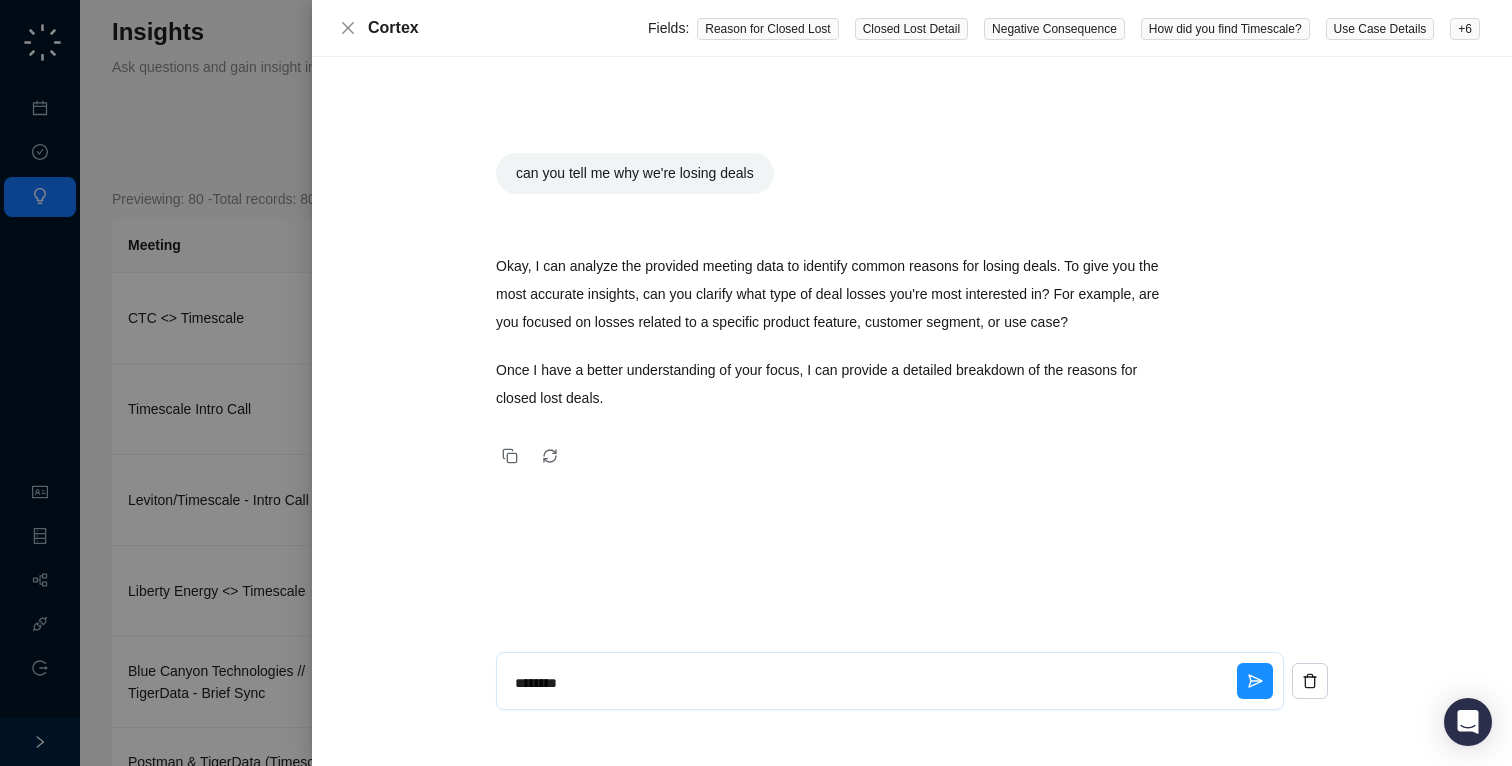 type on "*********" 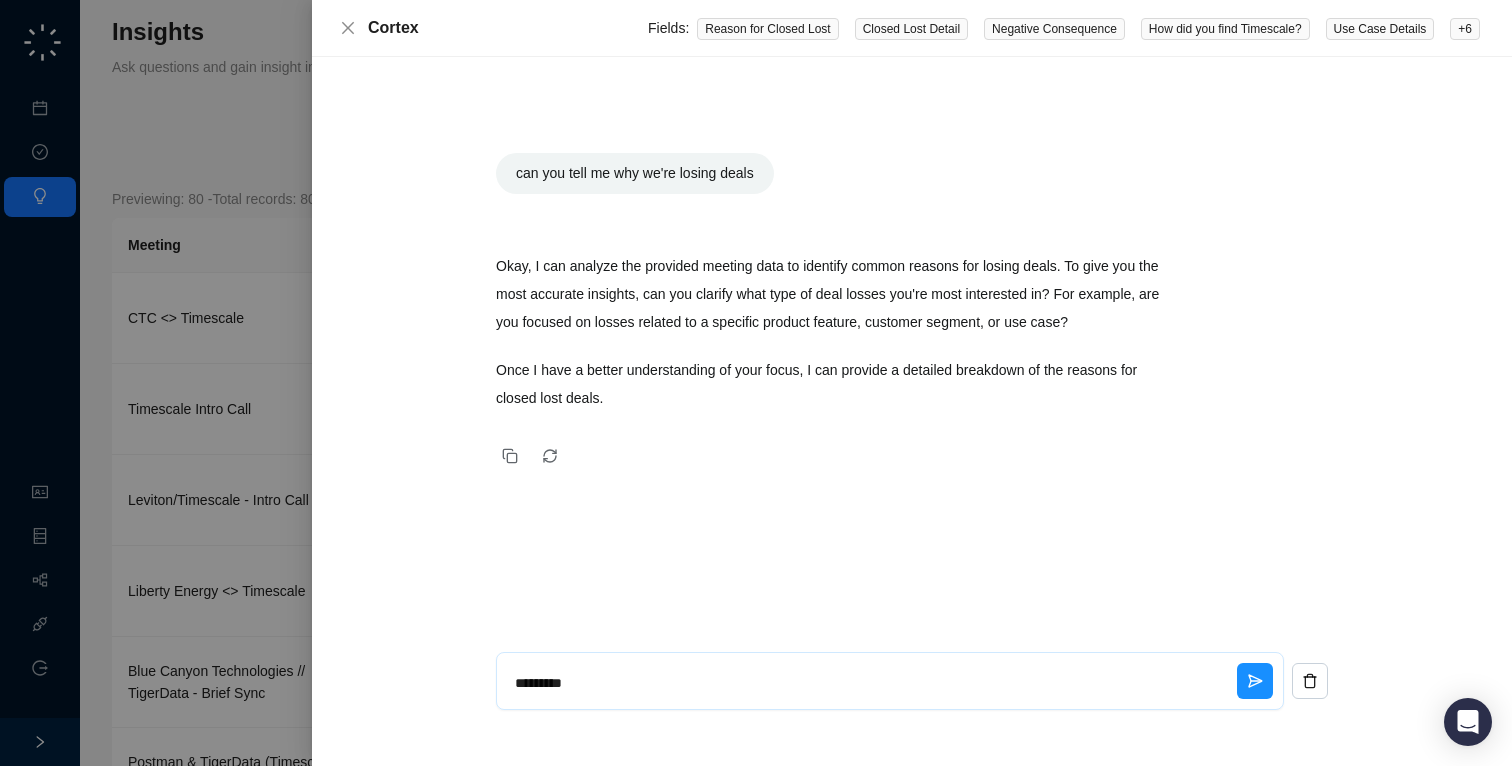 type on "*******" 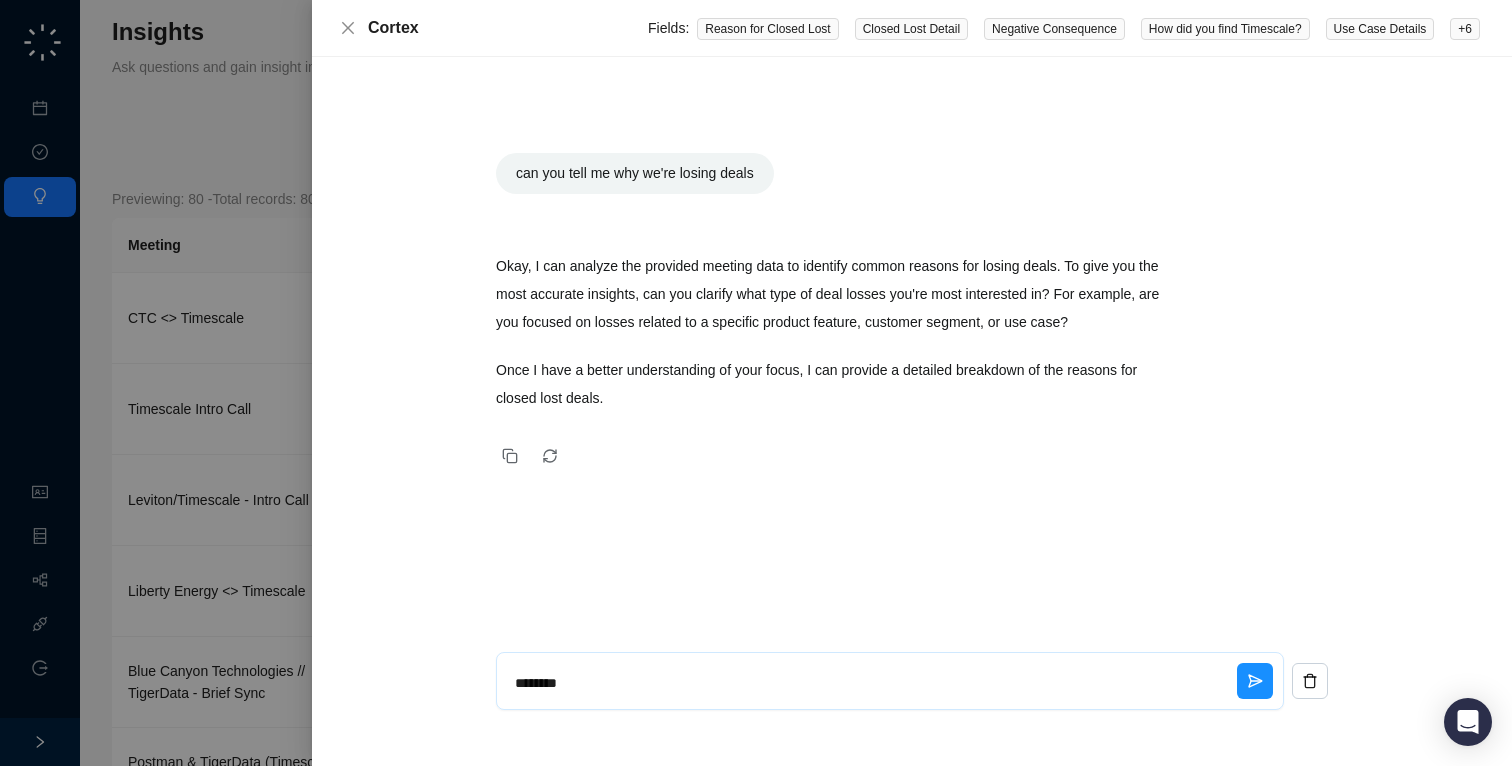 type on "*********" 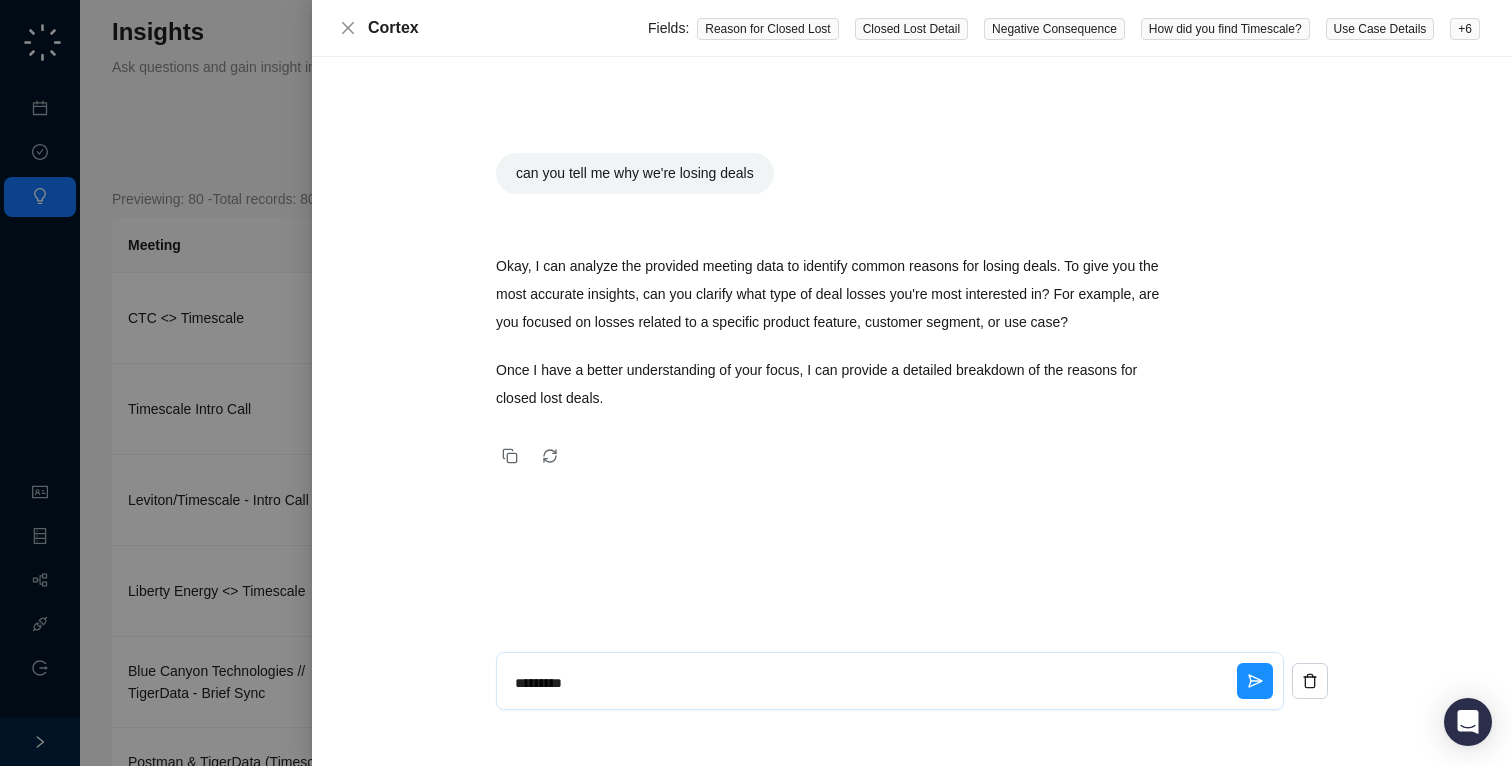 type on "**********" 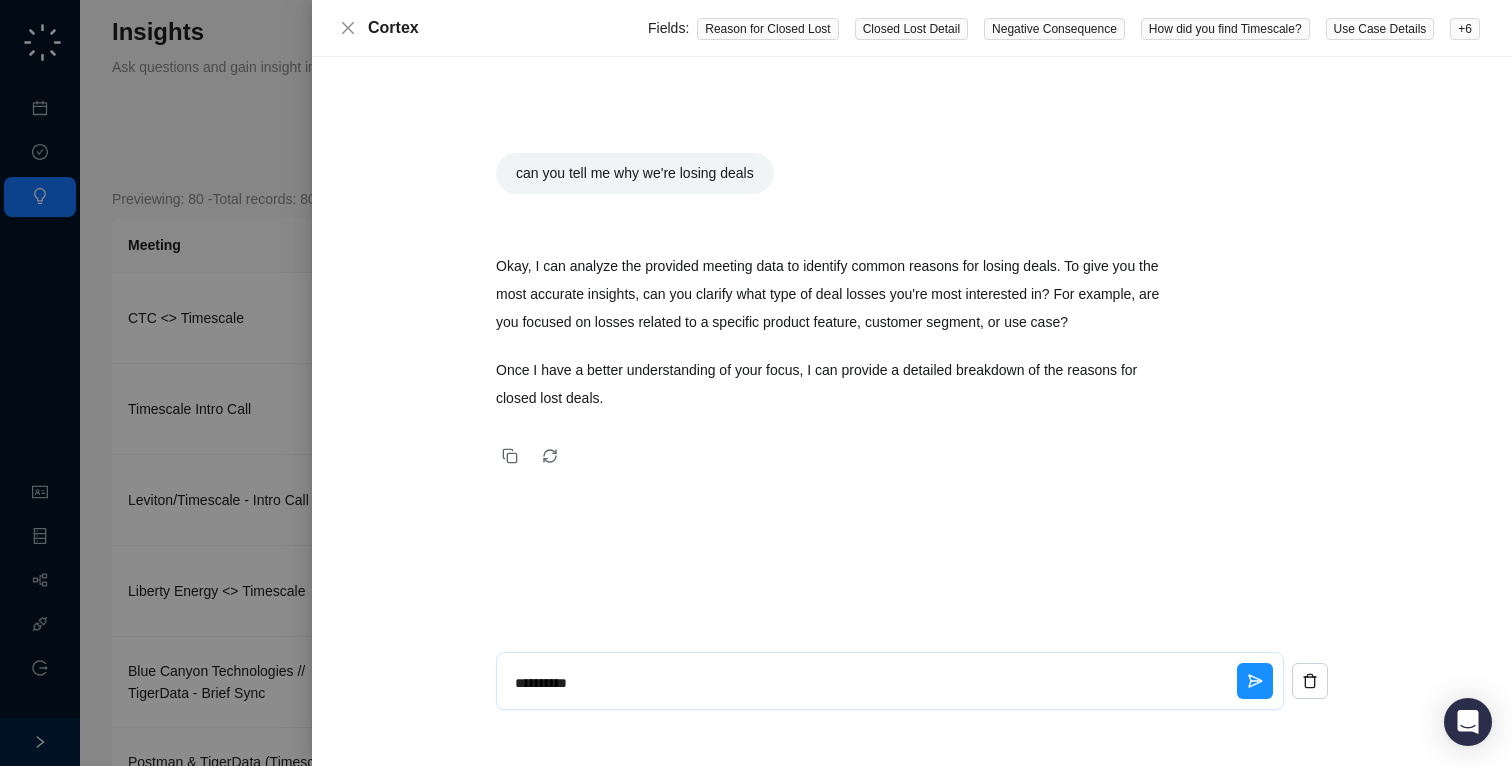 type on "**********" 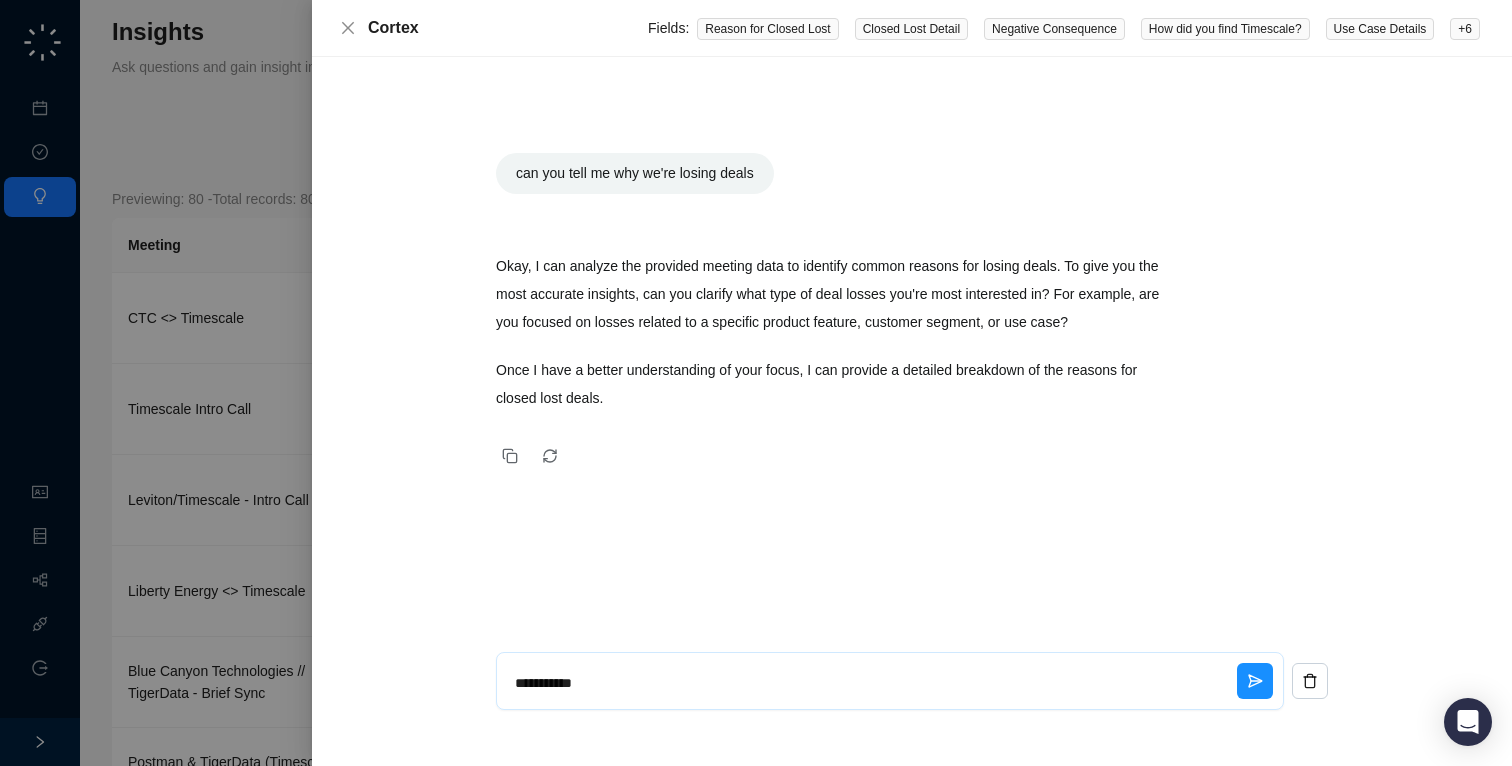 type on "**********" 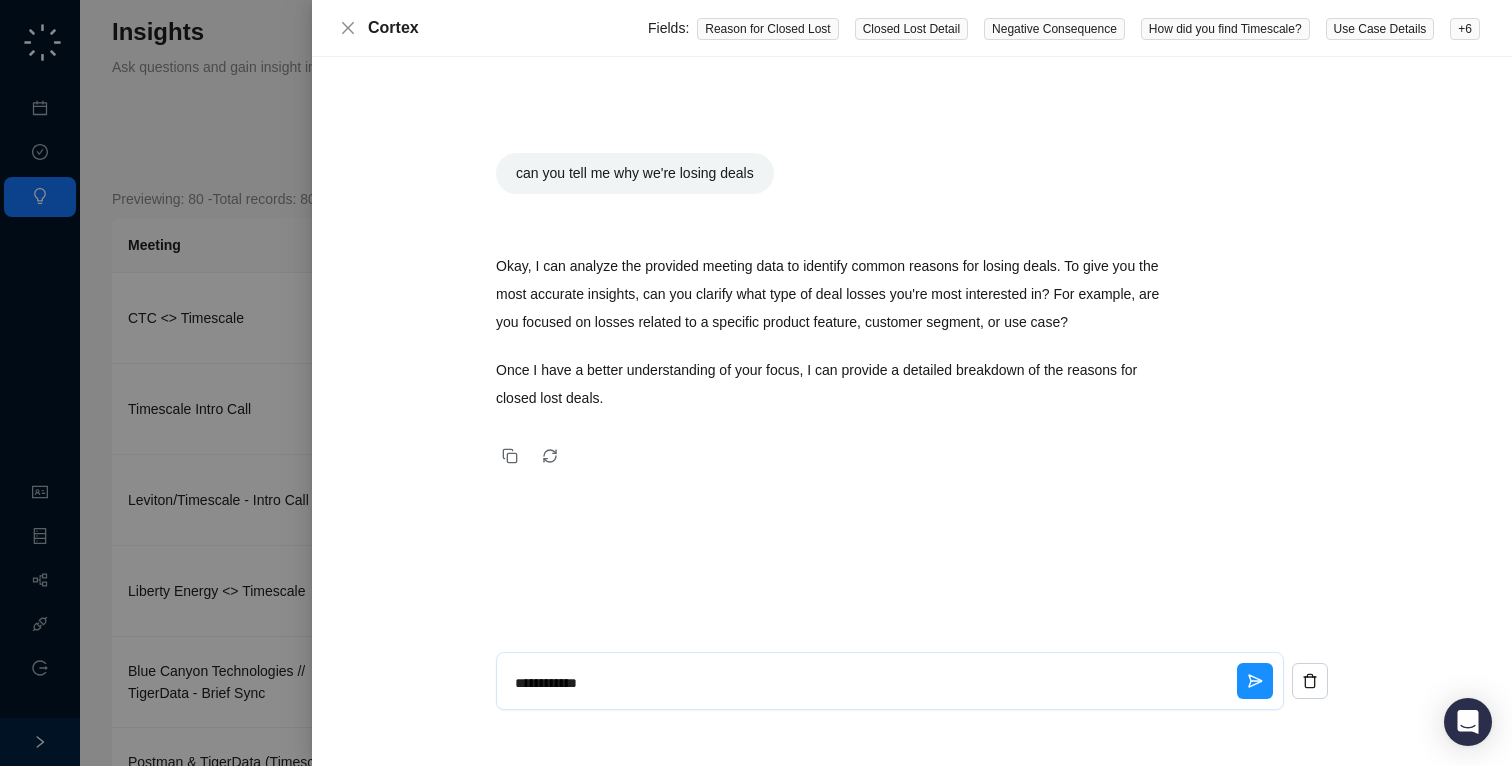 type on "**********" 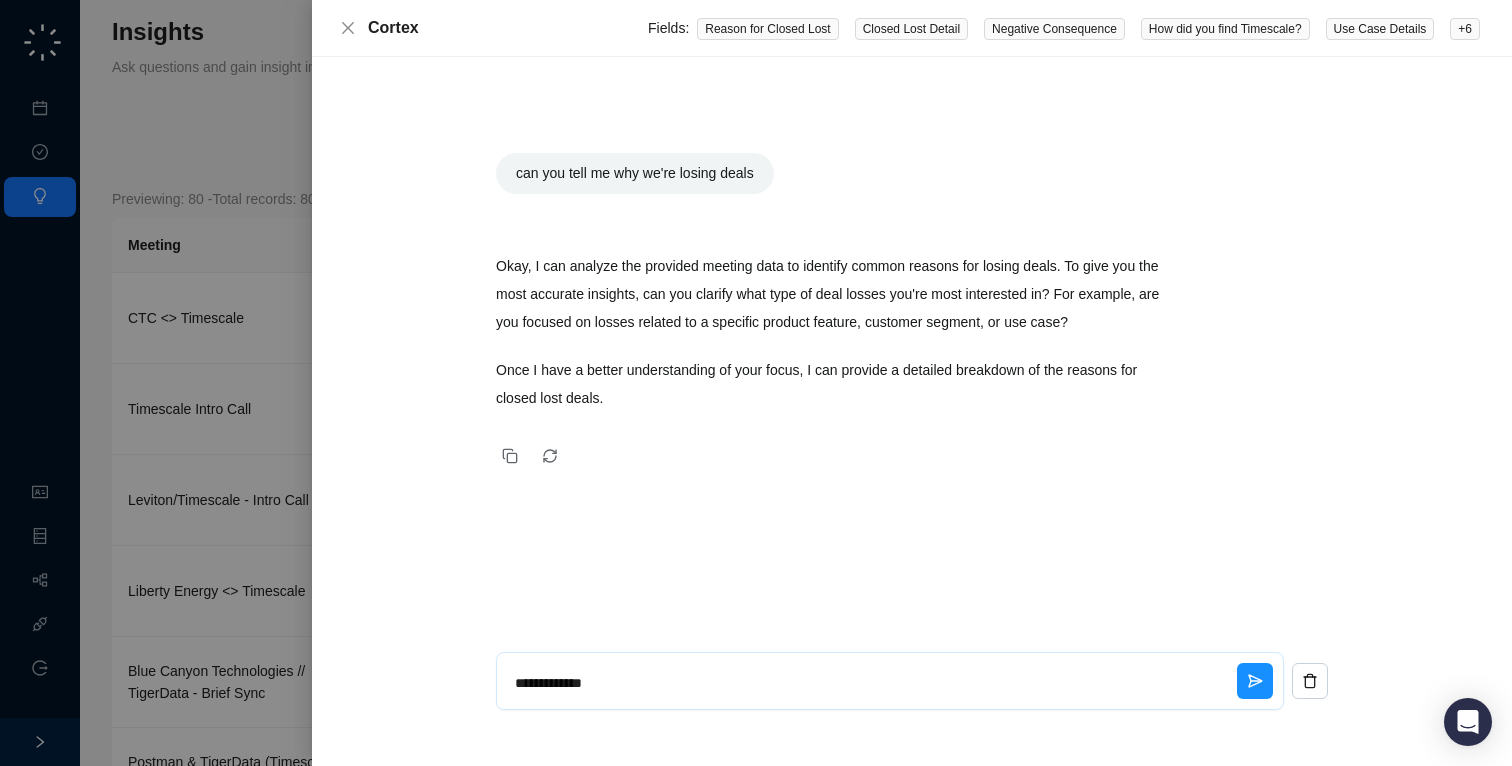 type on "**********" 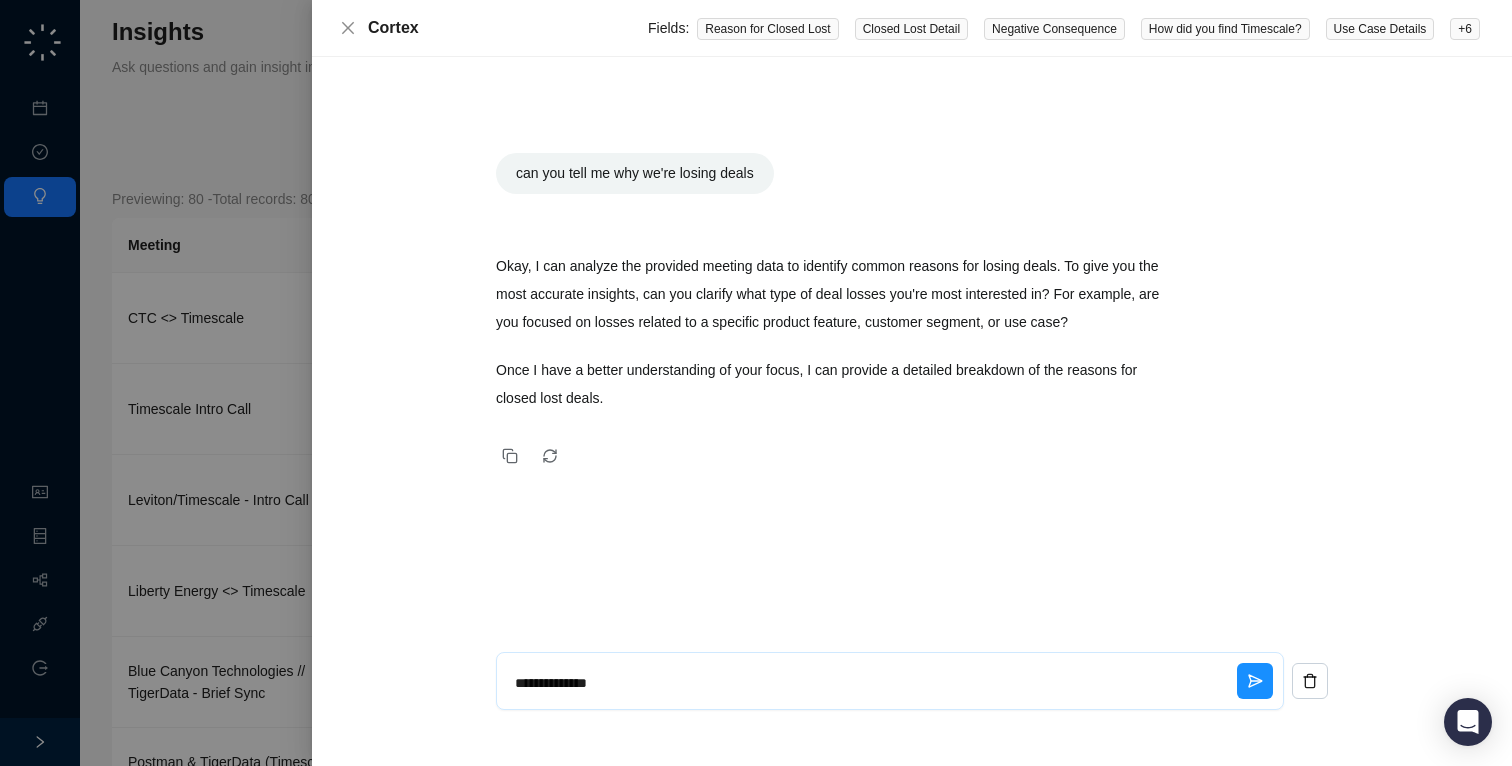 type on "**********" 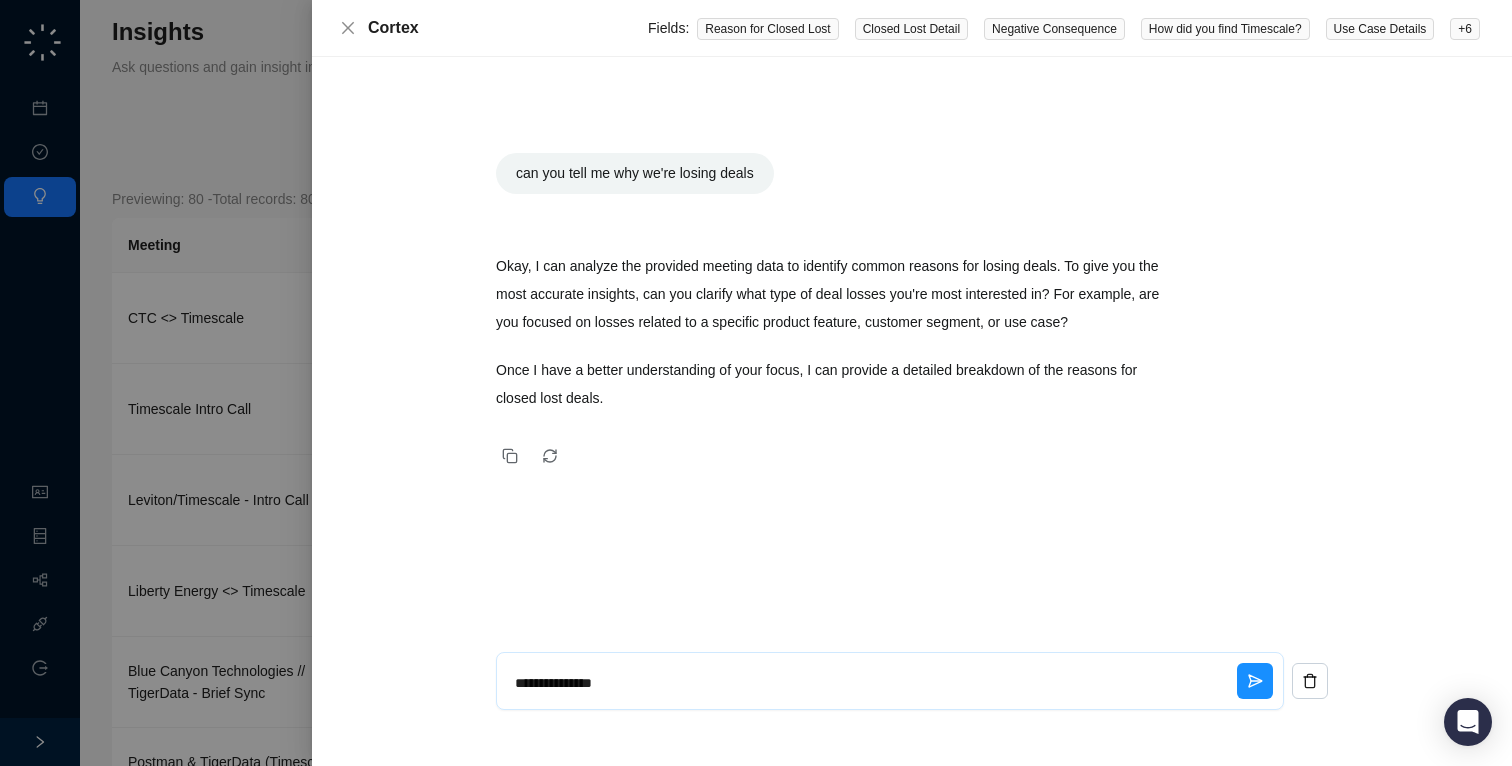 type on "**********" 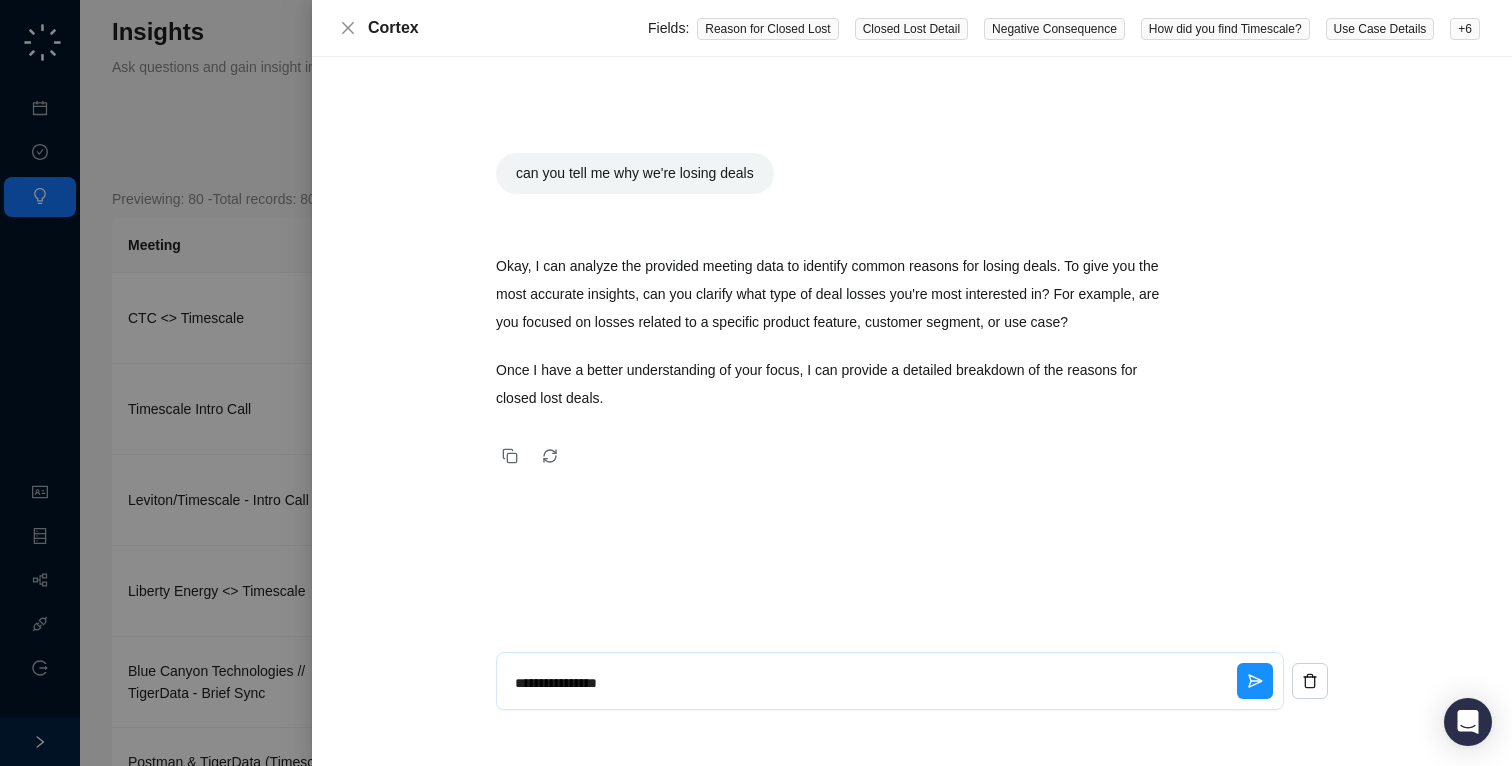 type on "**********" 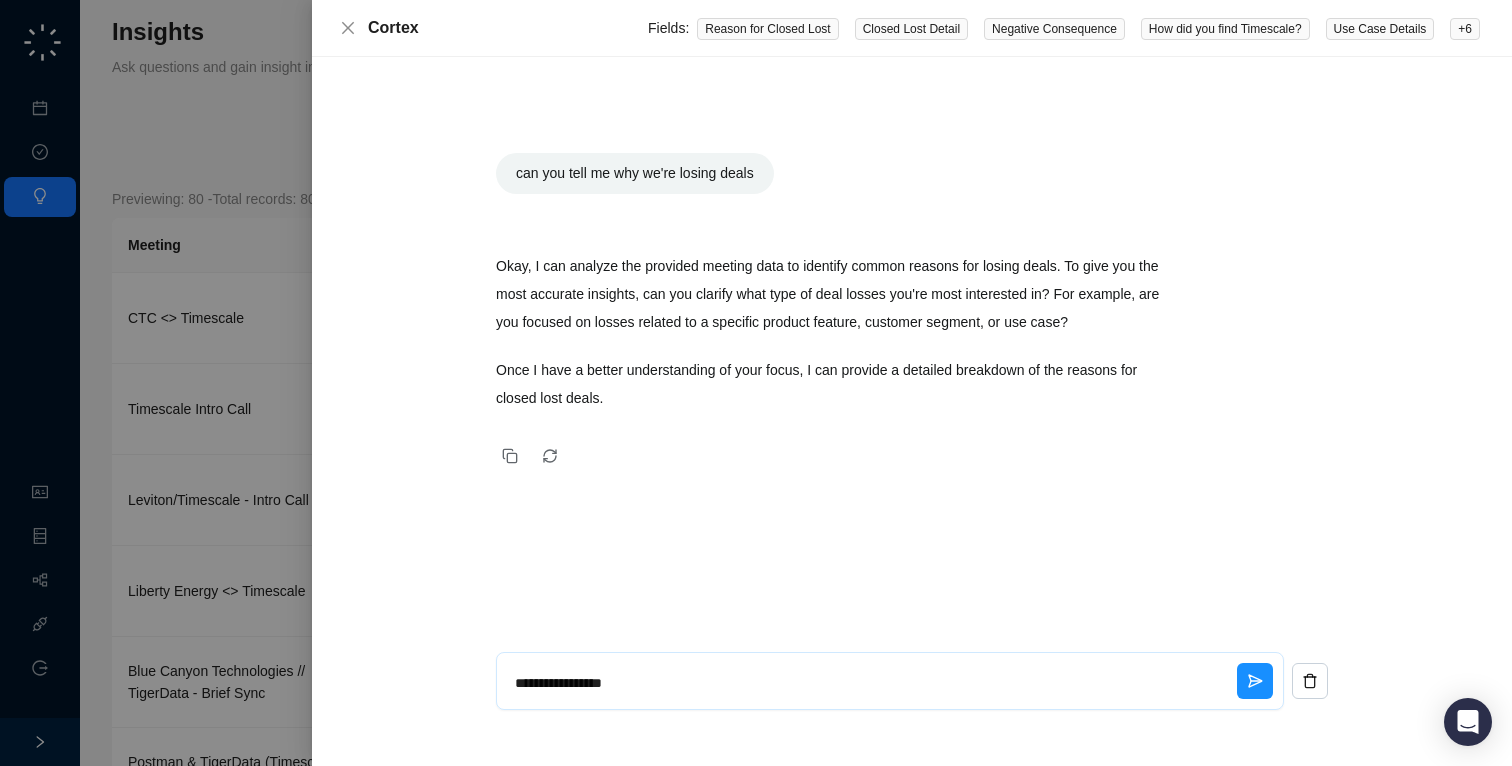 type on "**********" 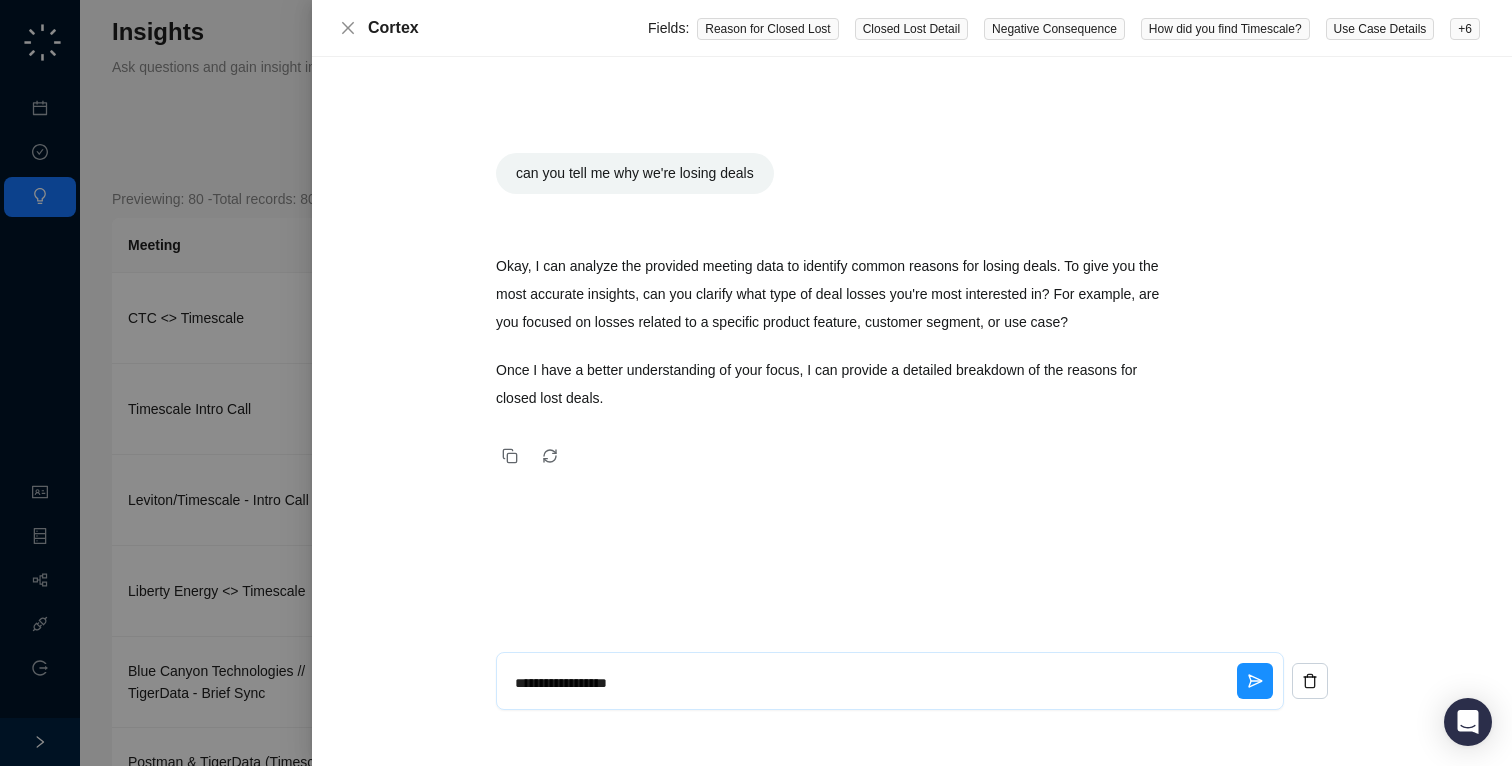 type on "**********" 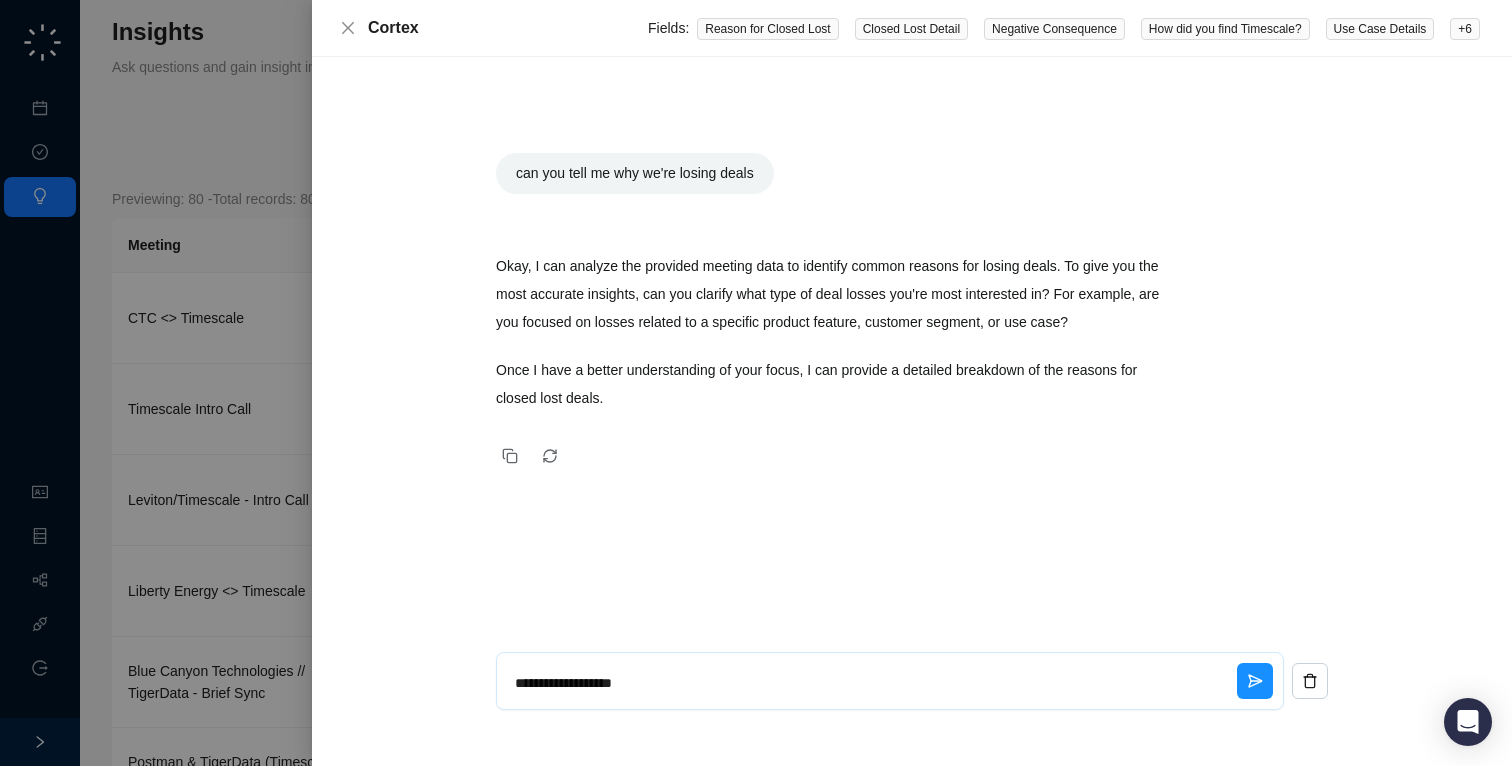 type on "**********" 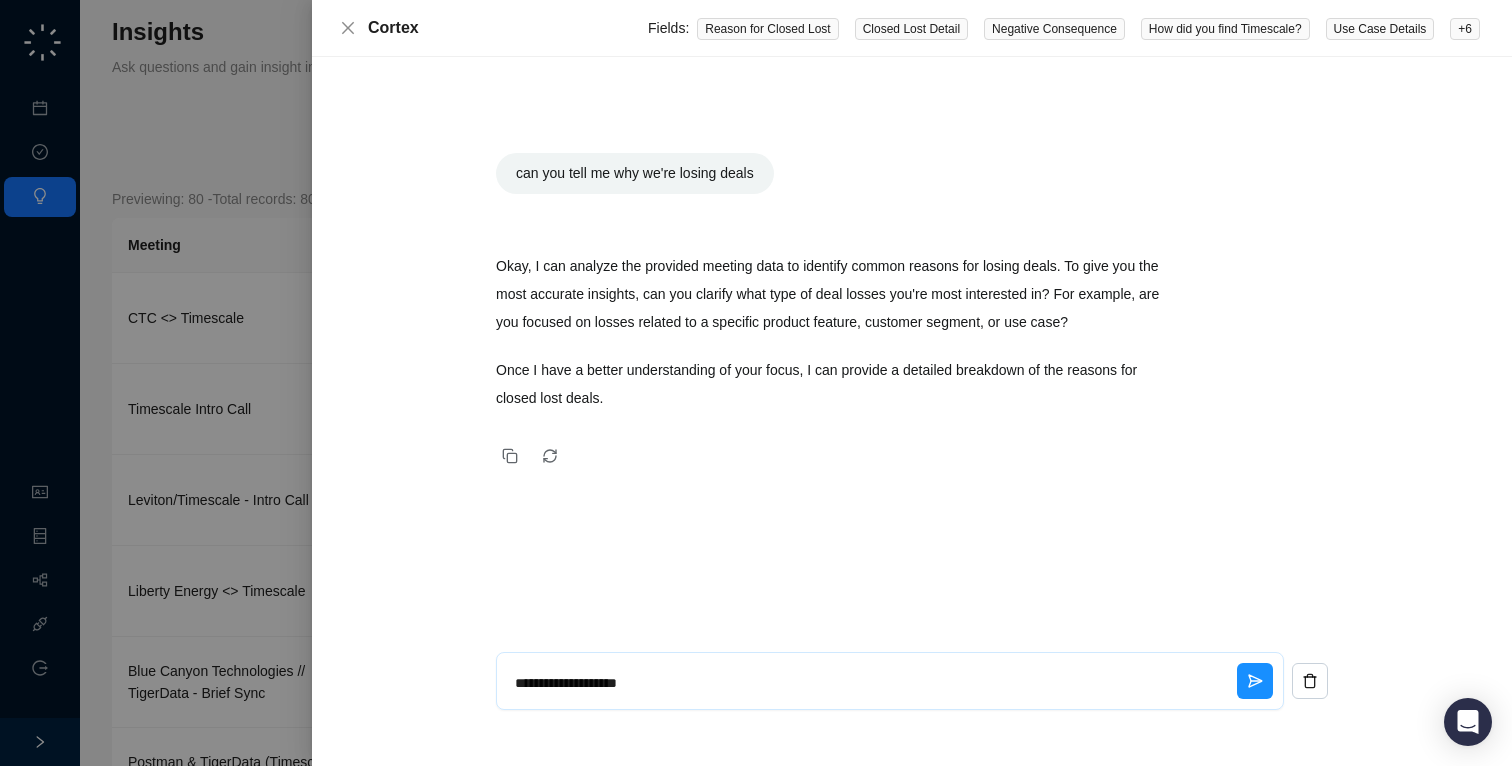 type on "**********" 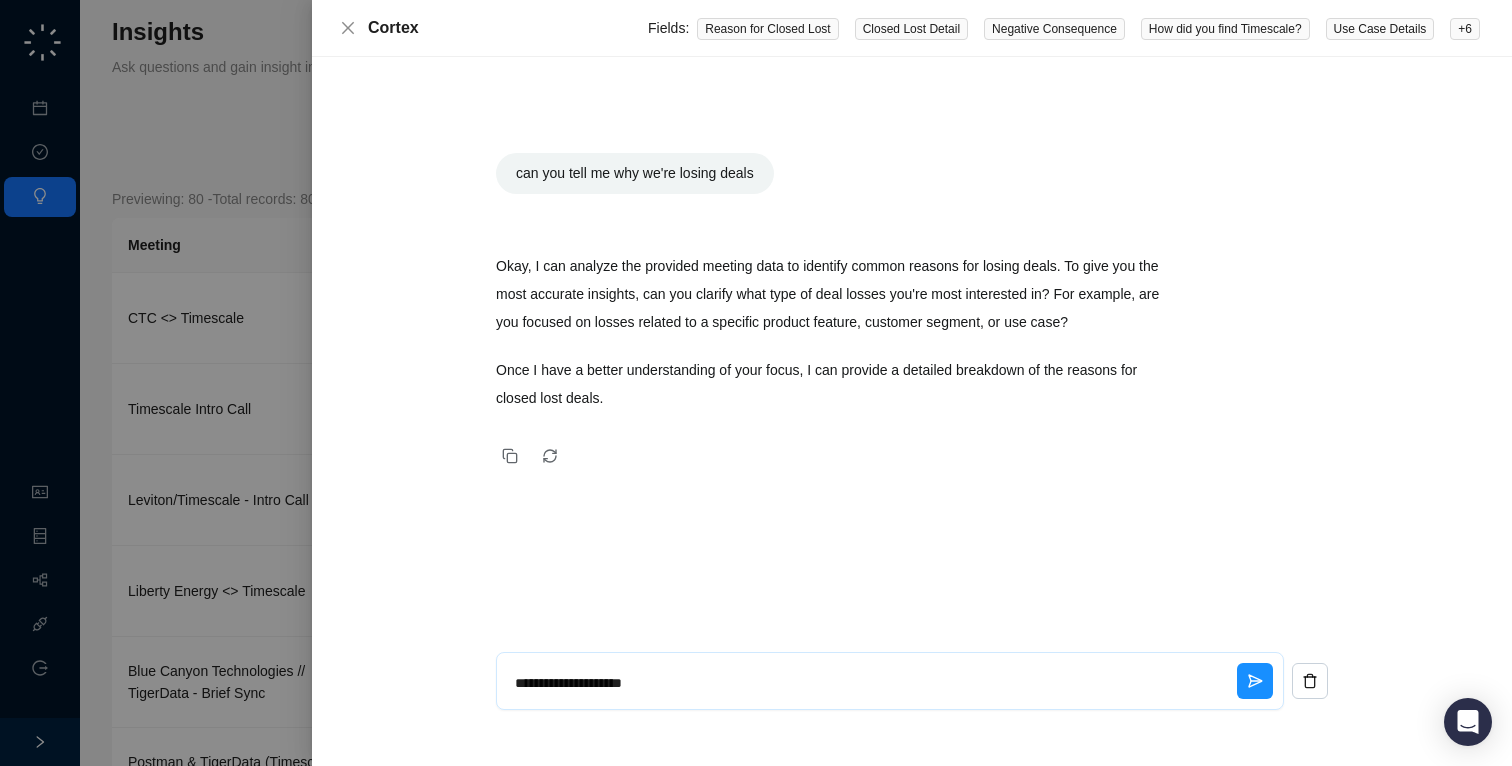 type on "**********" 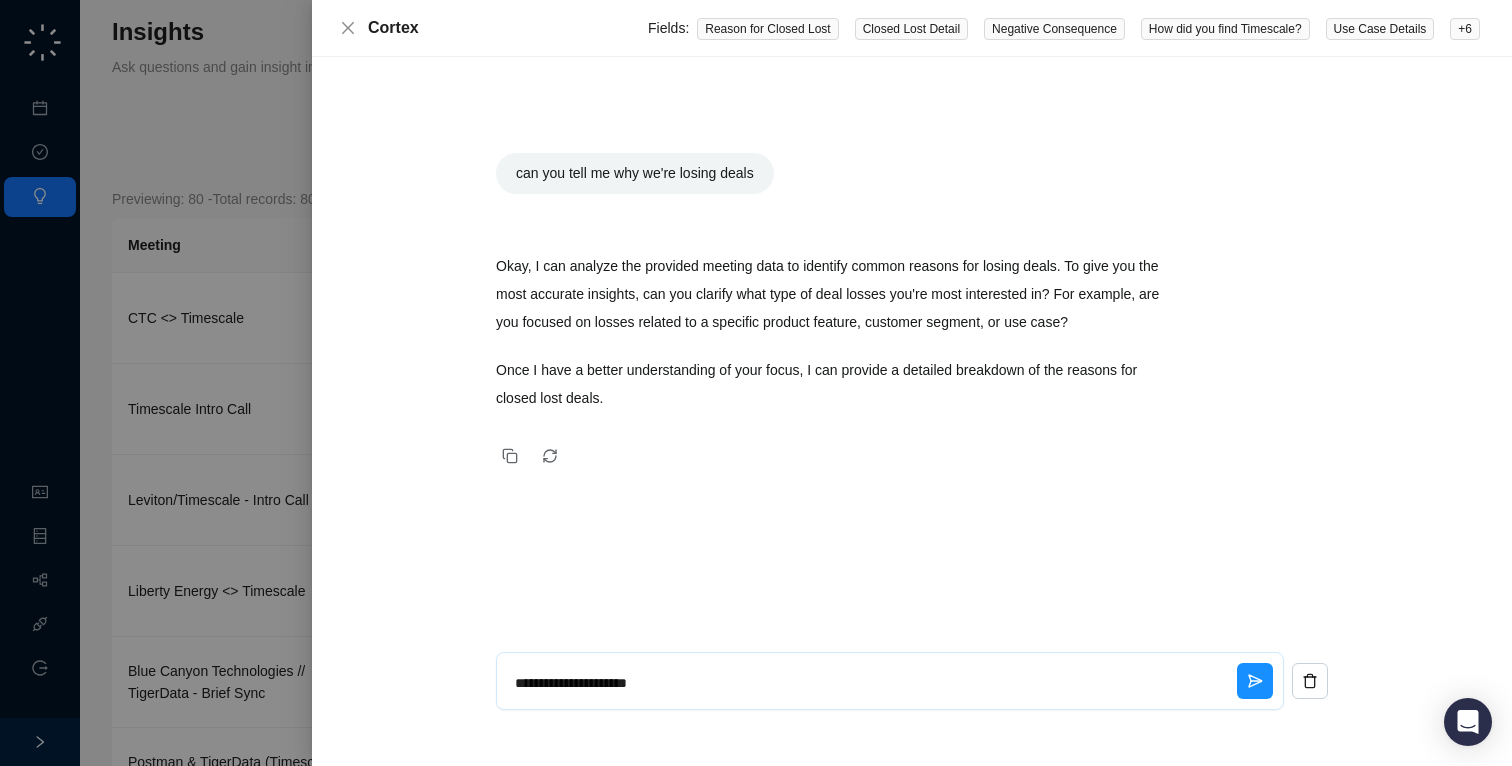type on "**********" 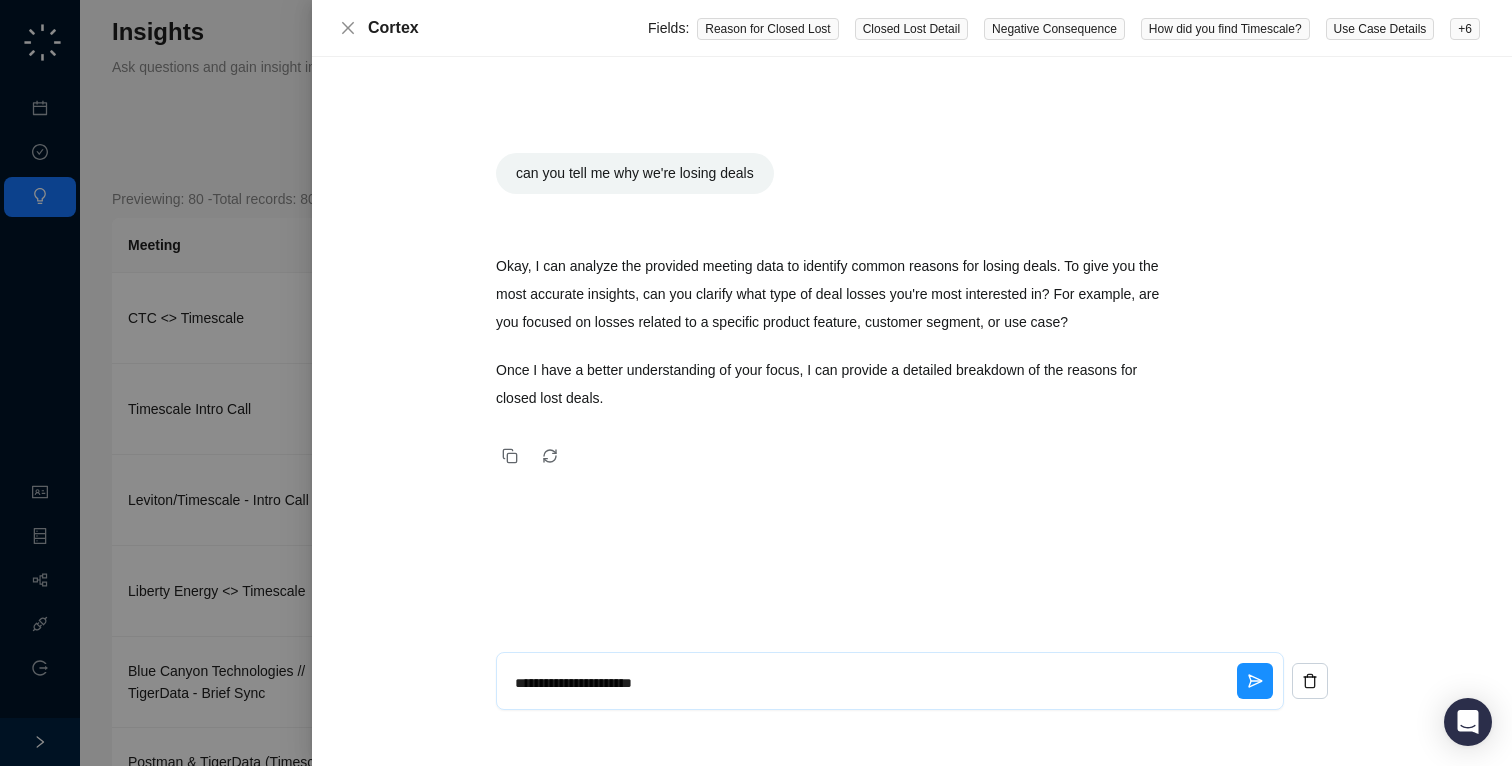 type on "**********" 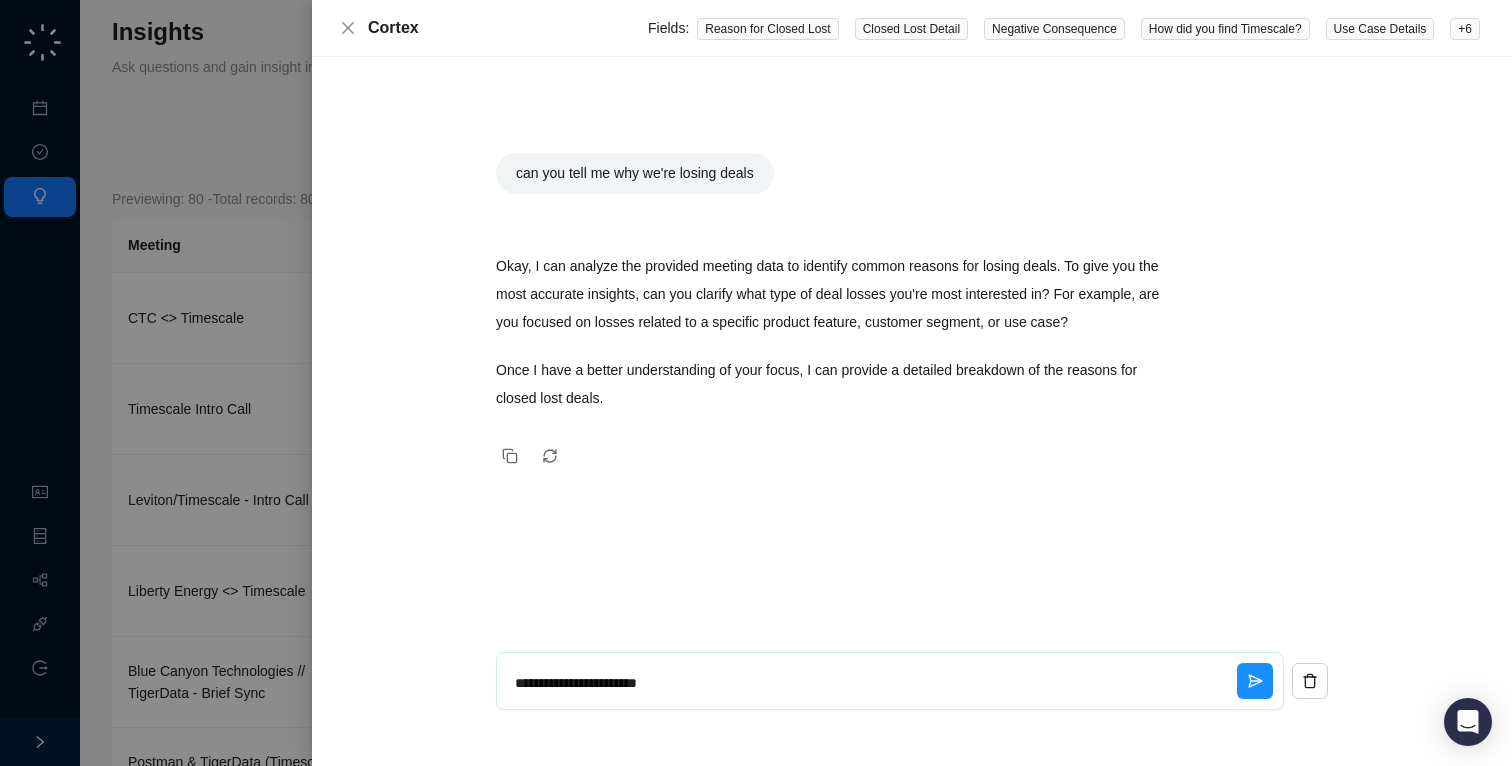 type on "**********" 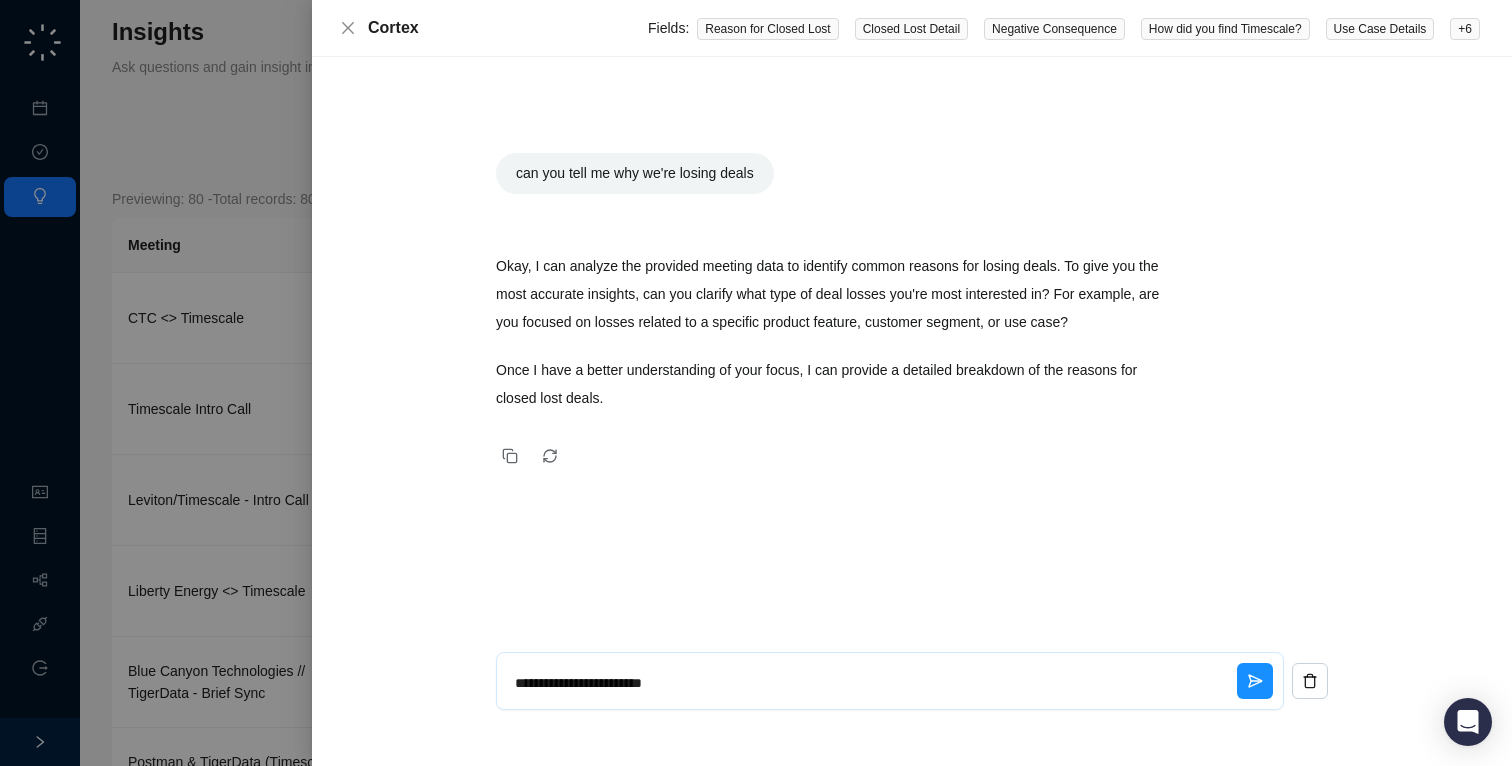 type on "**********" 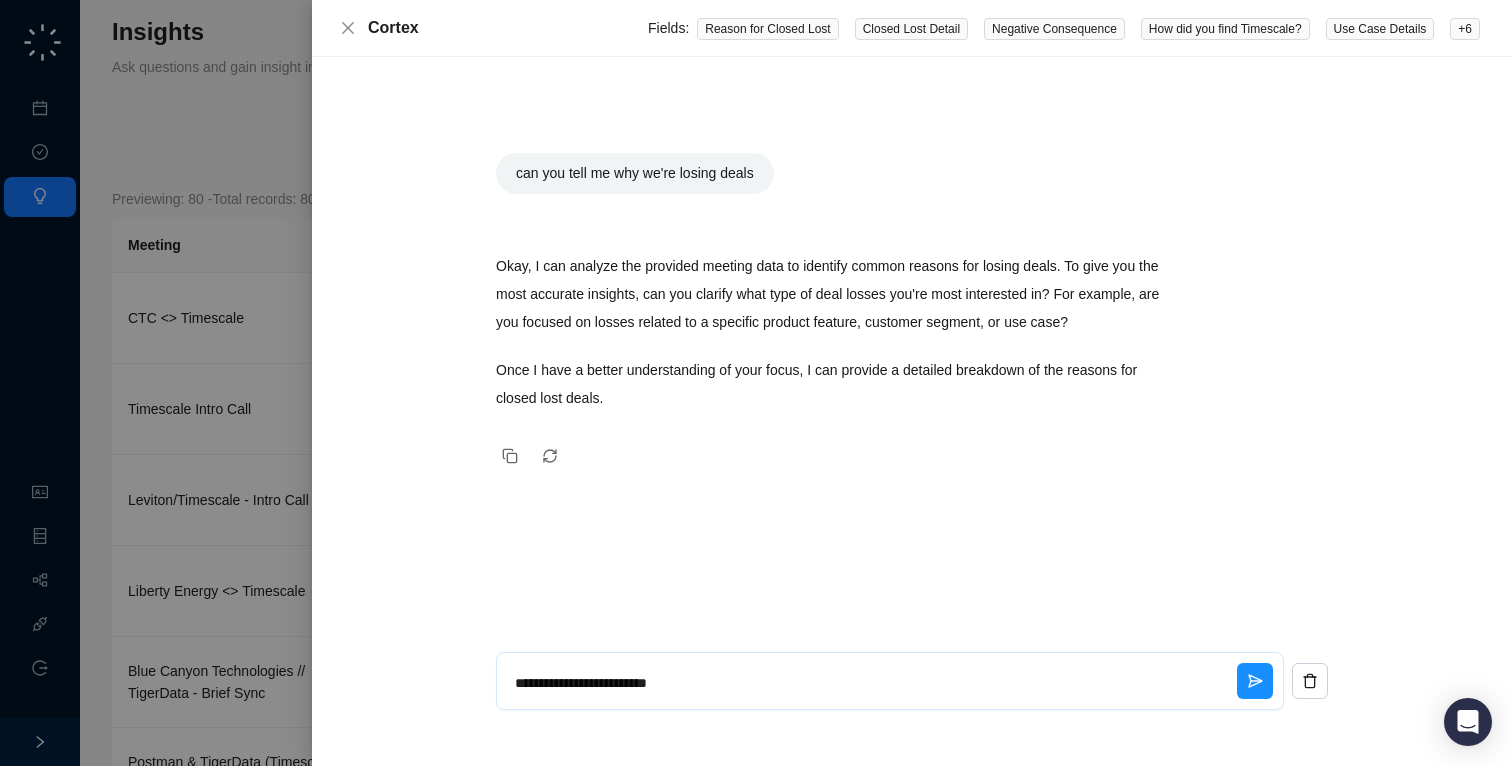type on "**********" 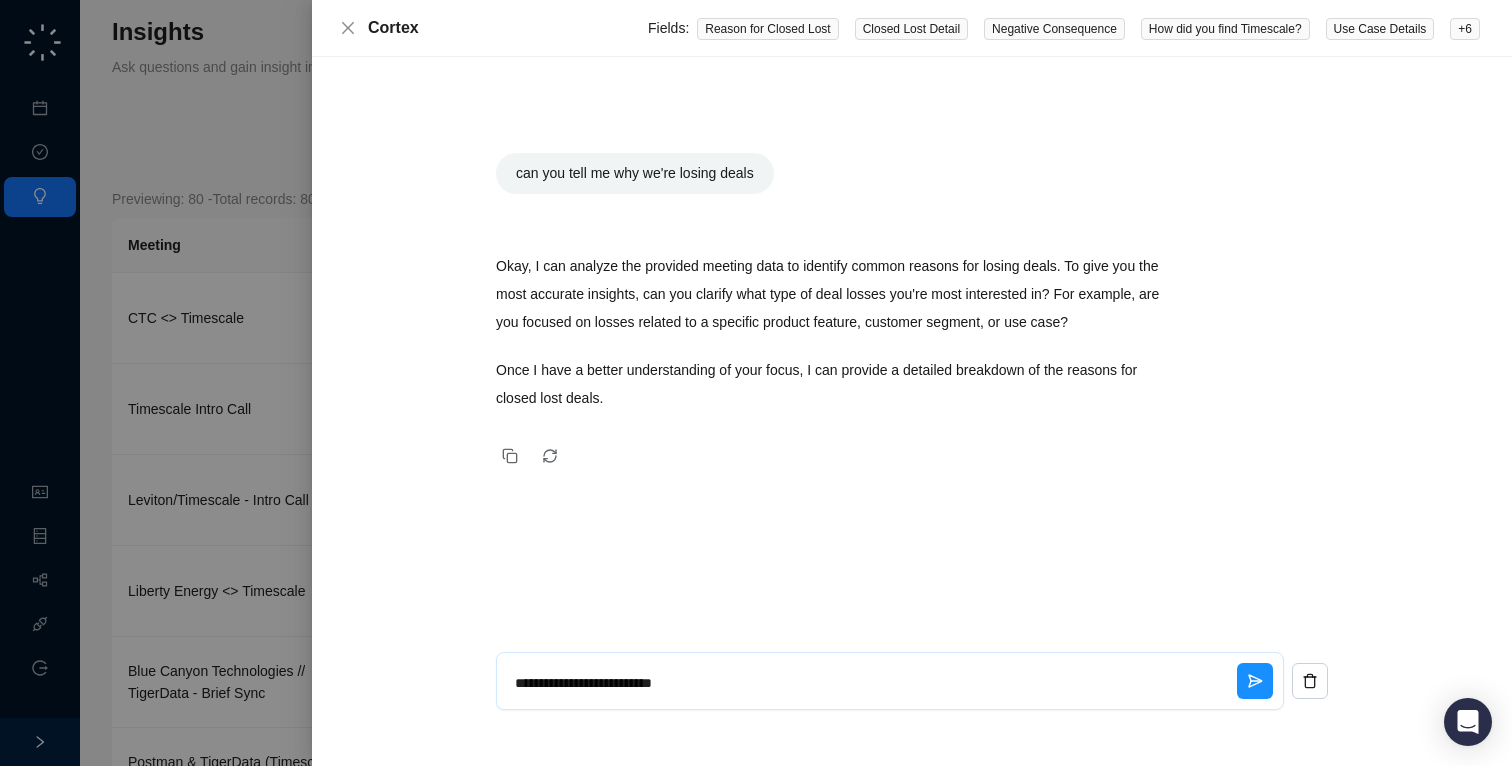 type on "**********" 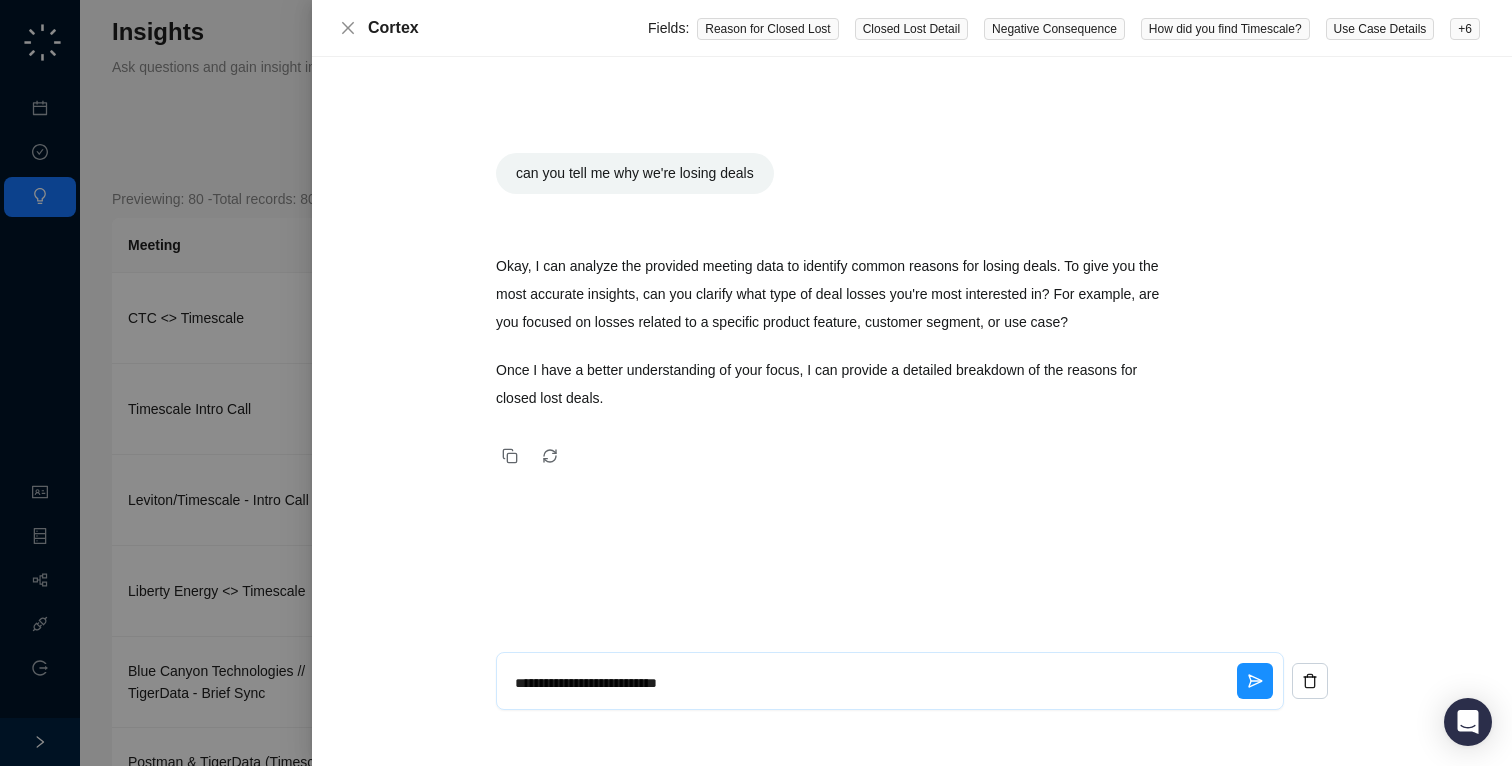 type on "**********" 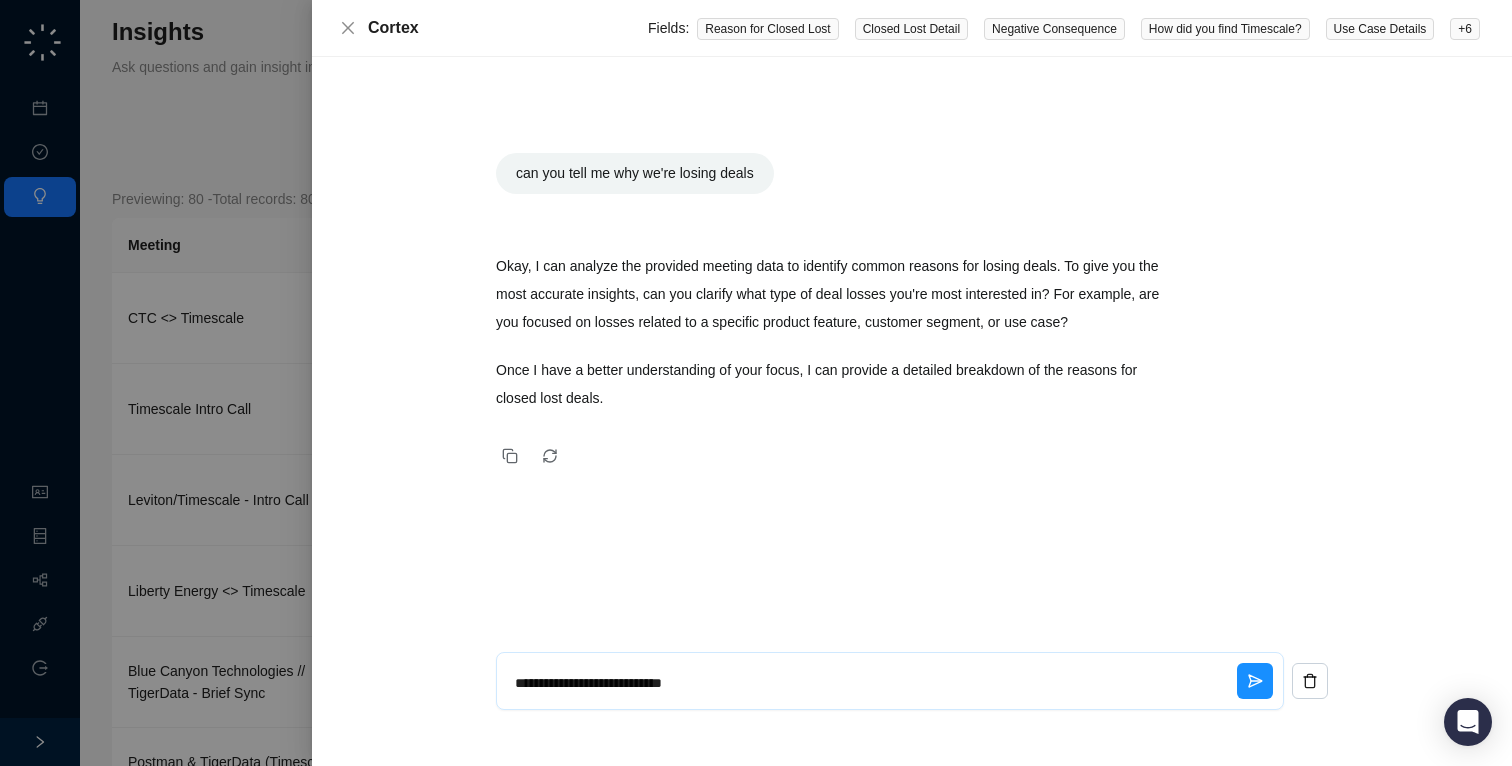 type on "**********" 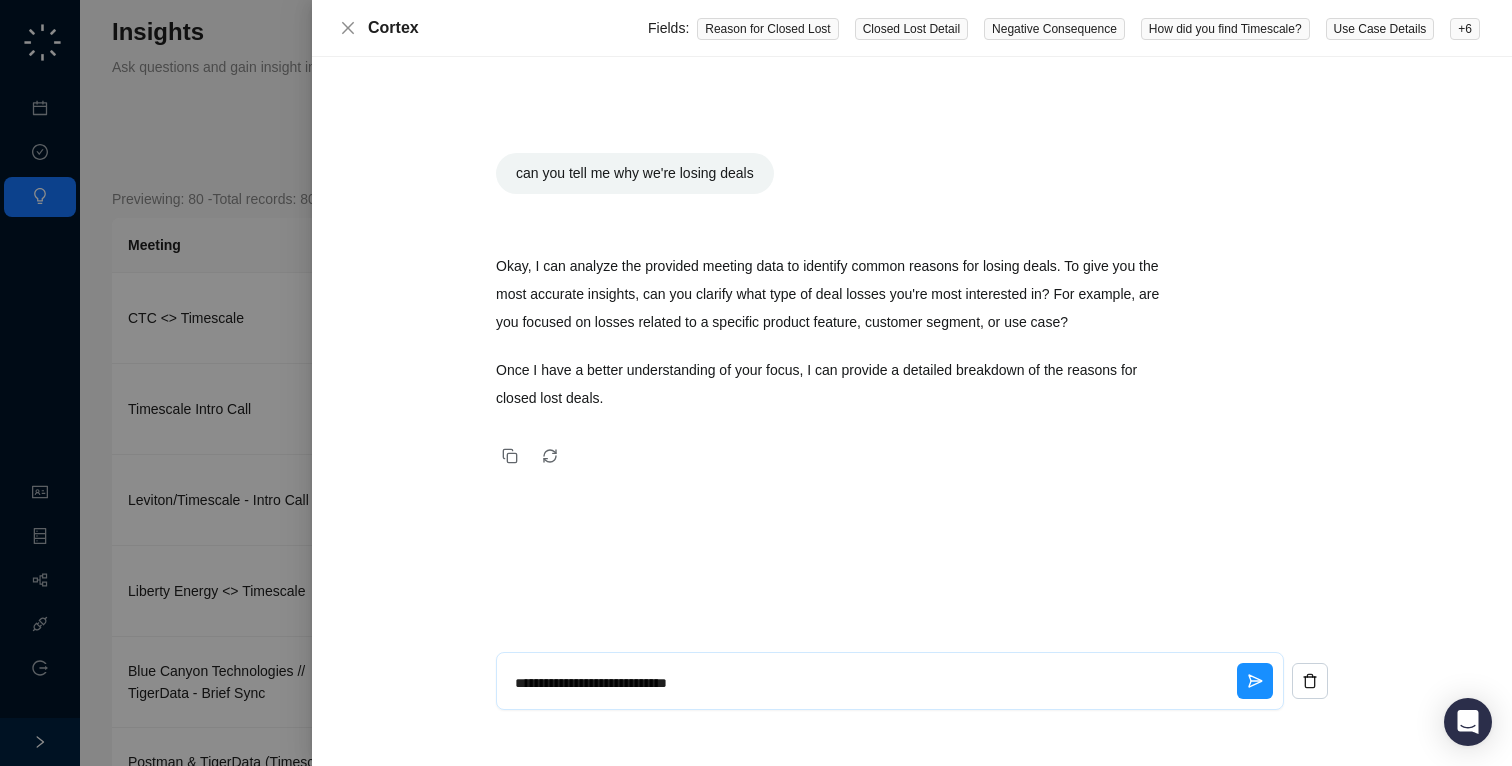 type on "*" 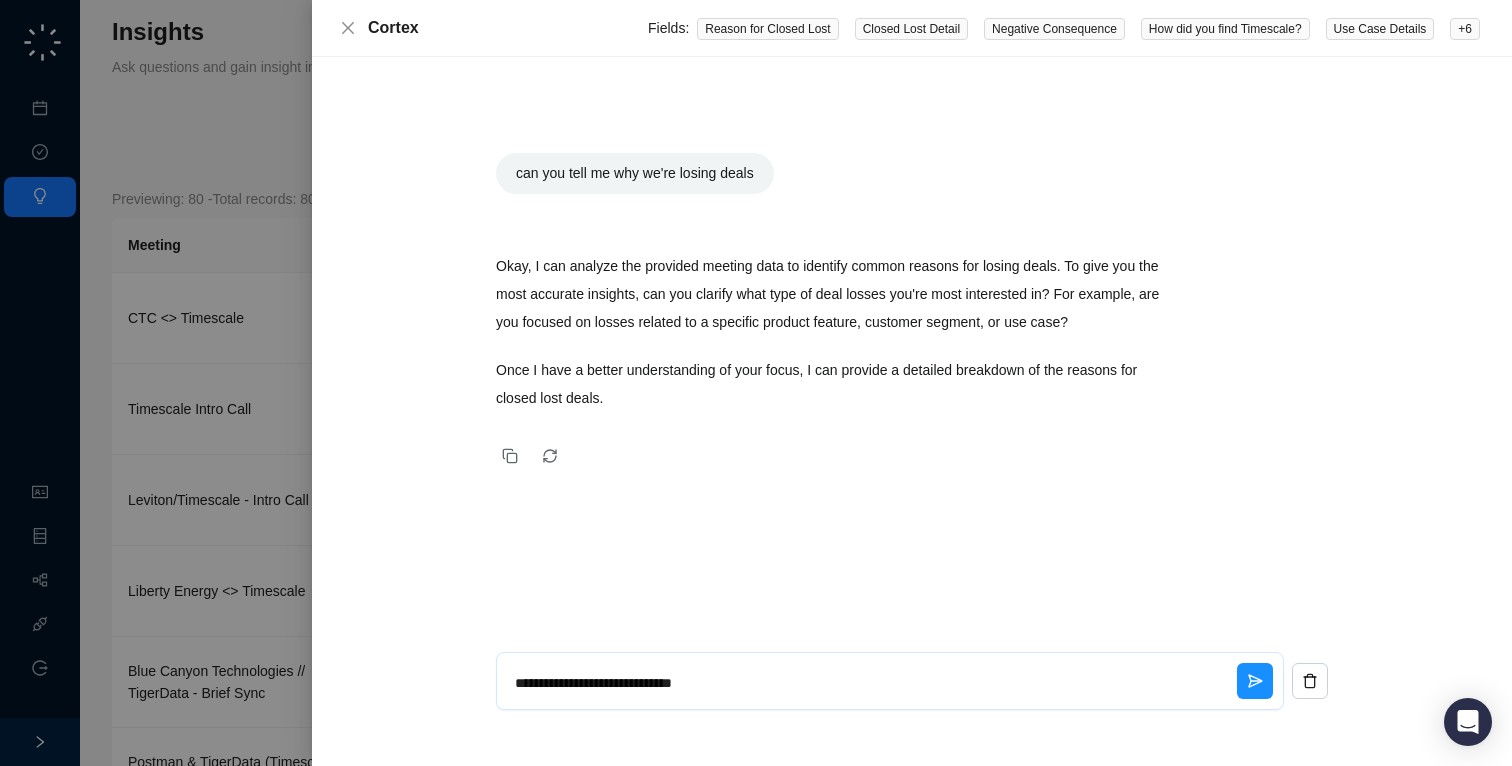 type on "**********" 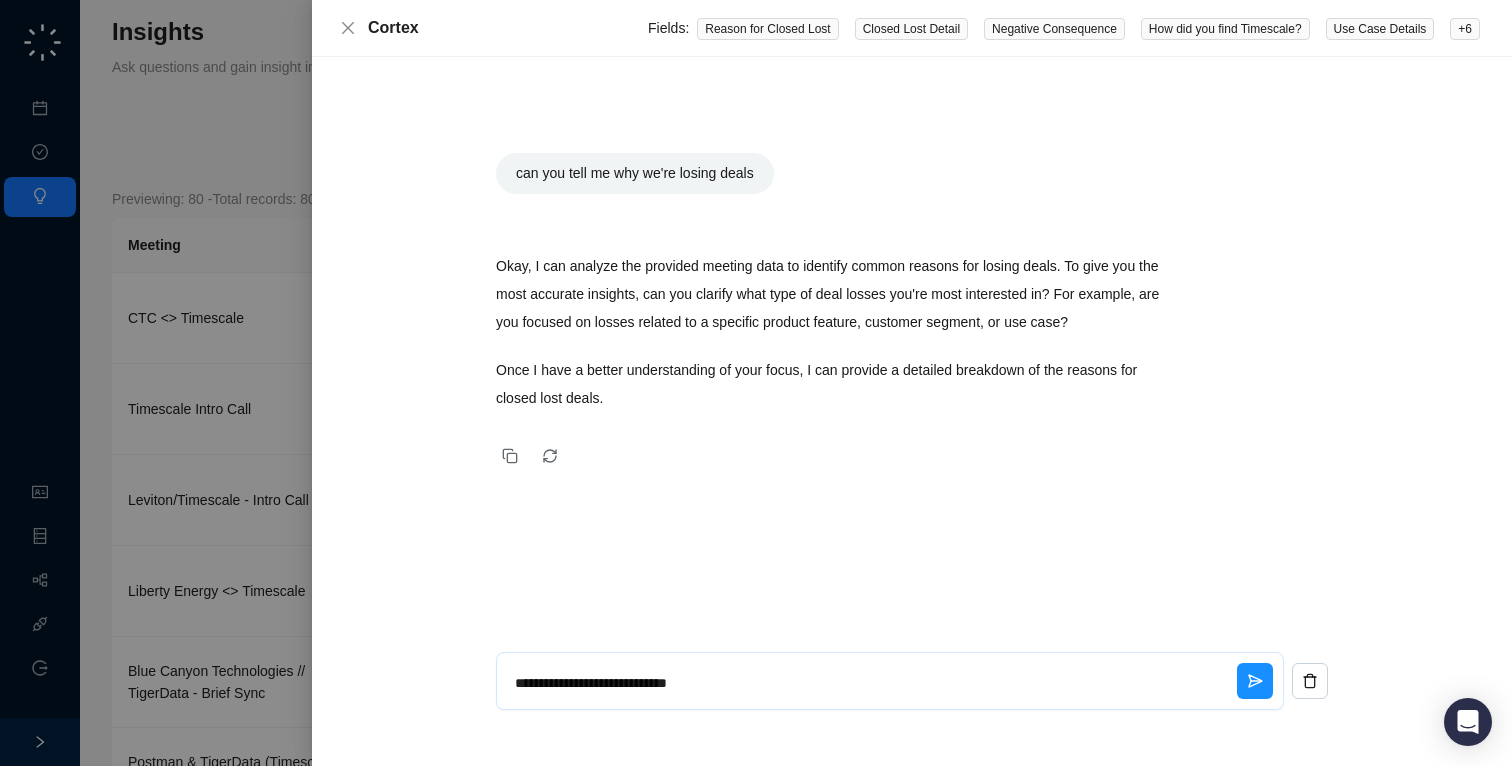type on "**********" 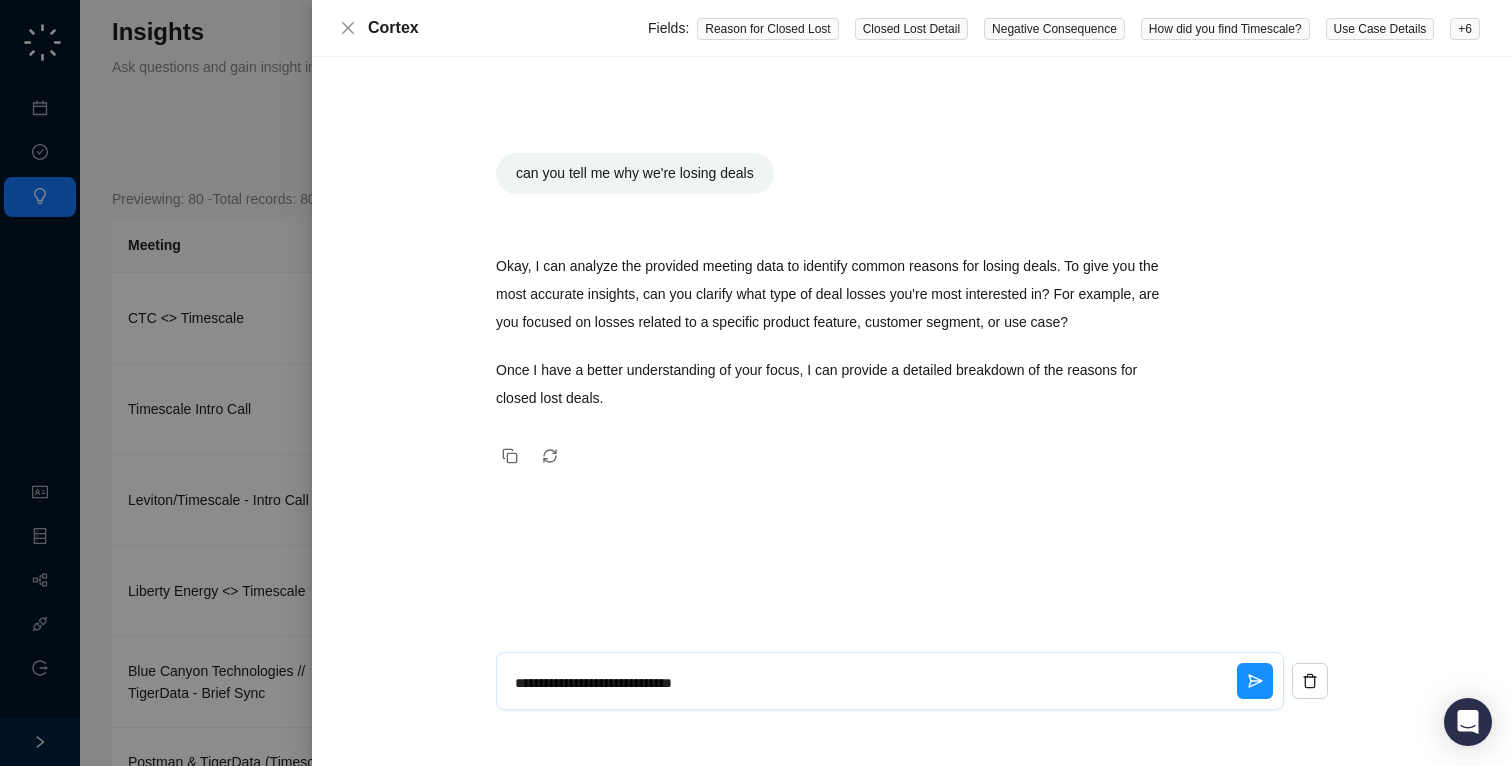 type on "**********" 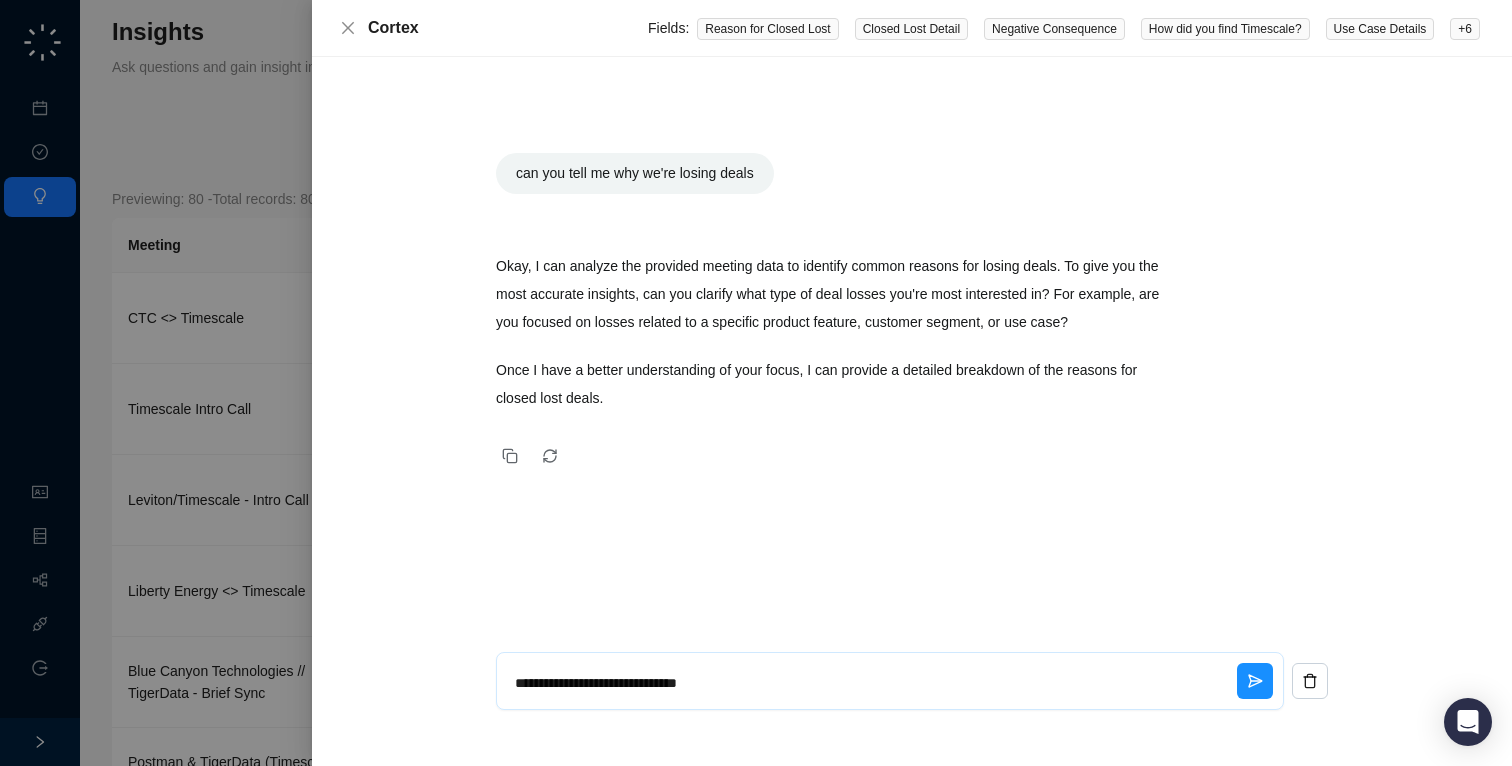 type on "**********" 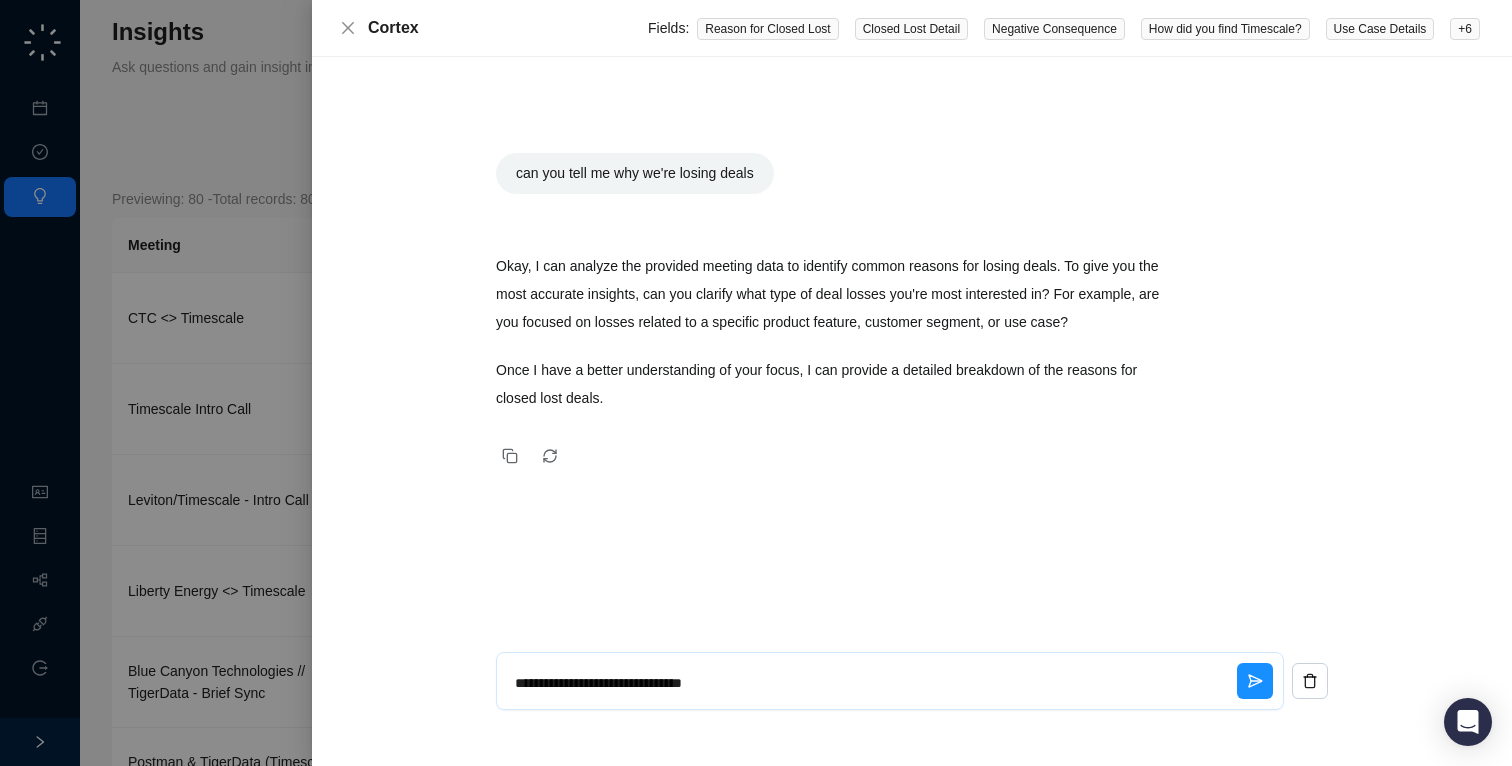 type on "**********" 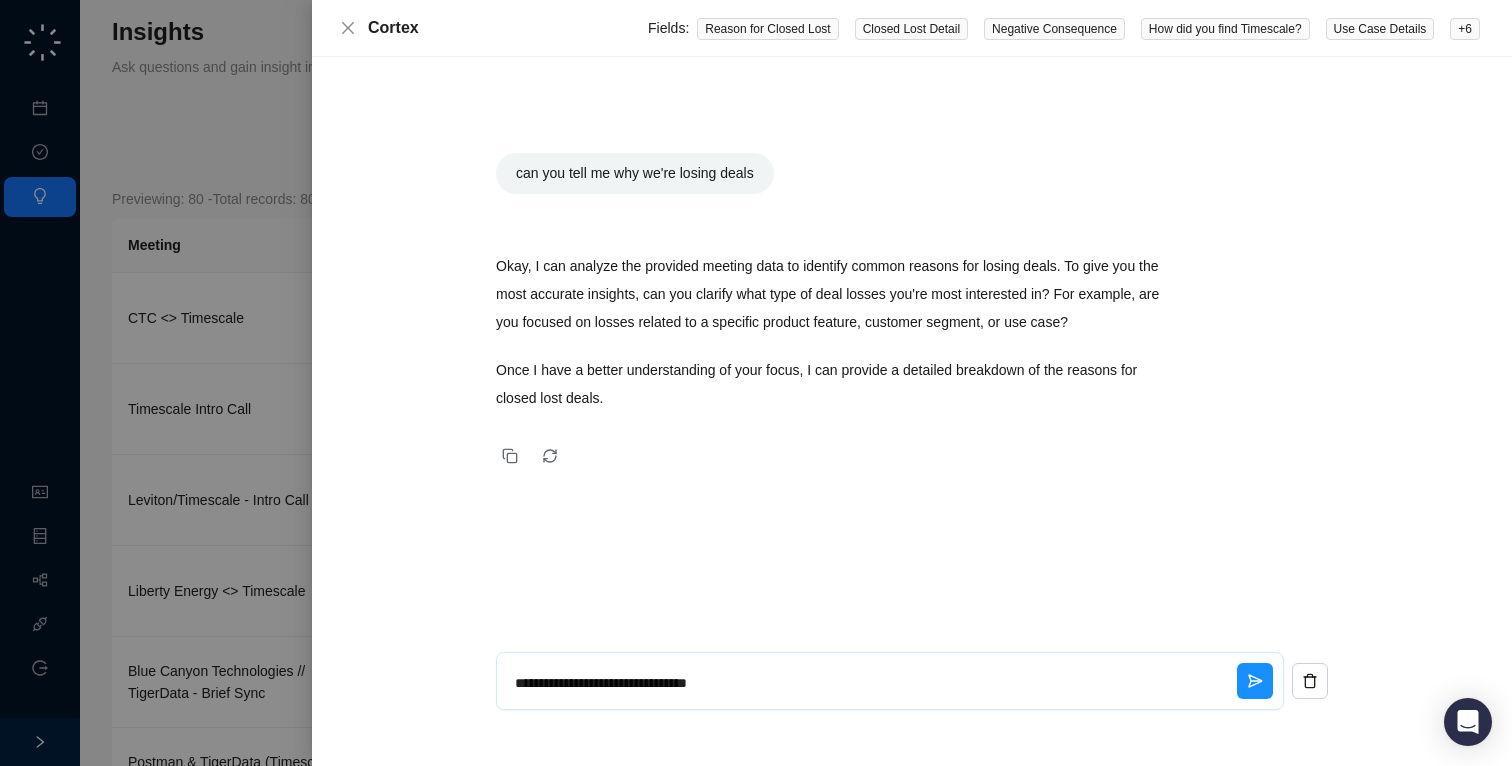 type on "**********" 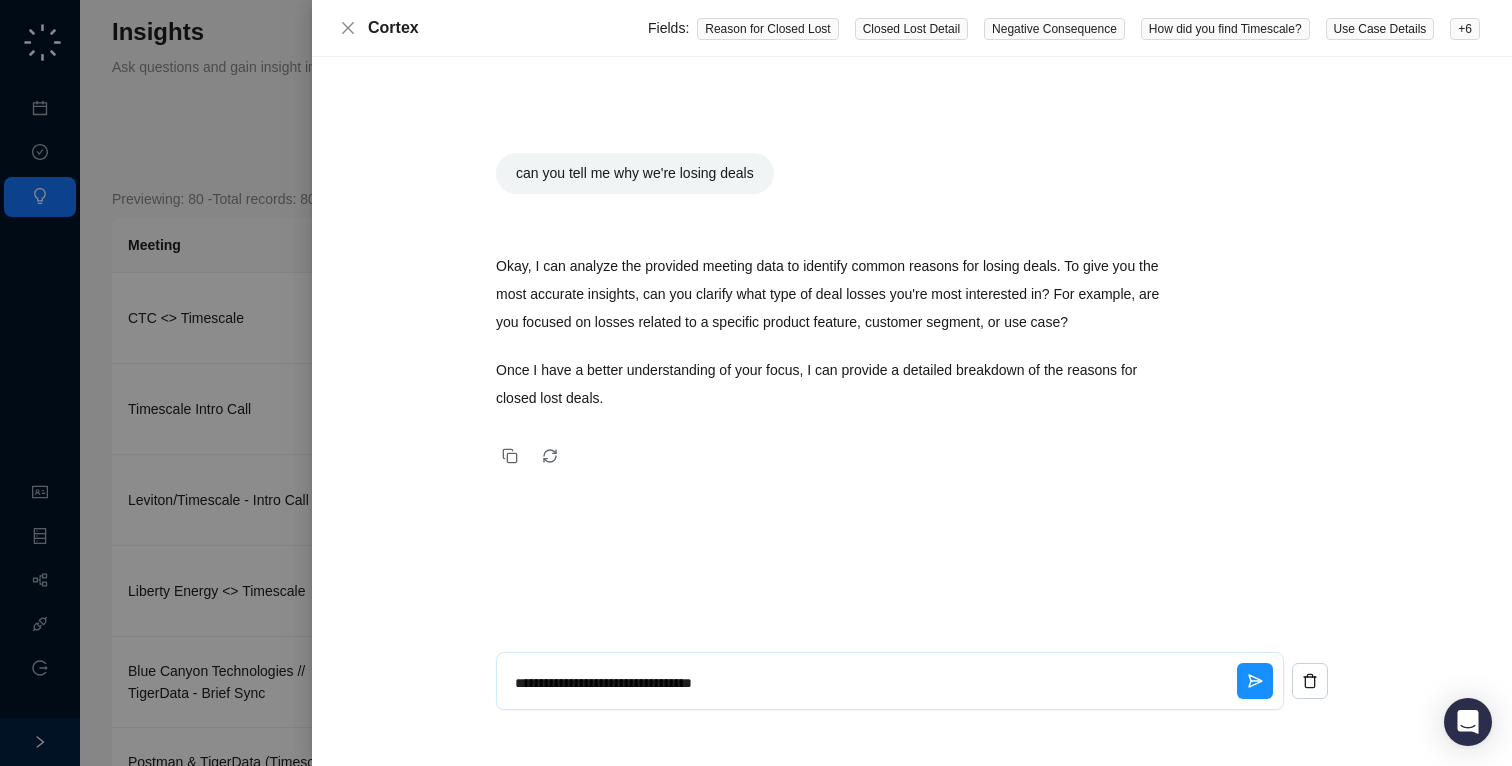 type on "**********" 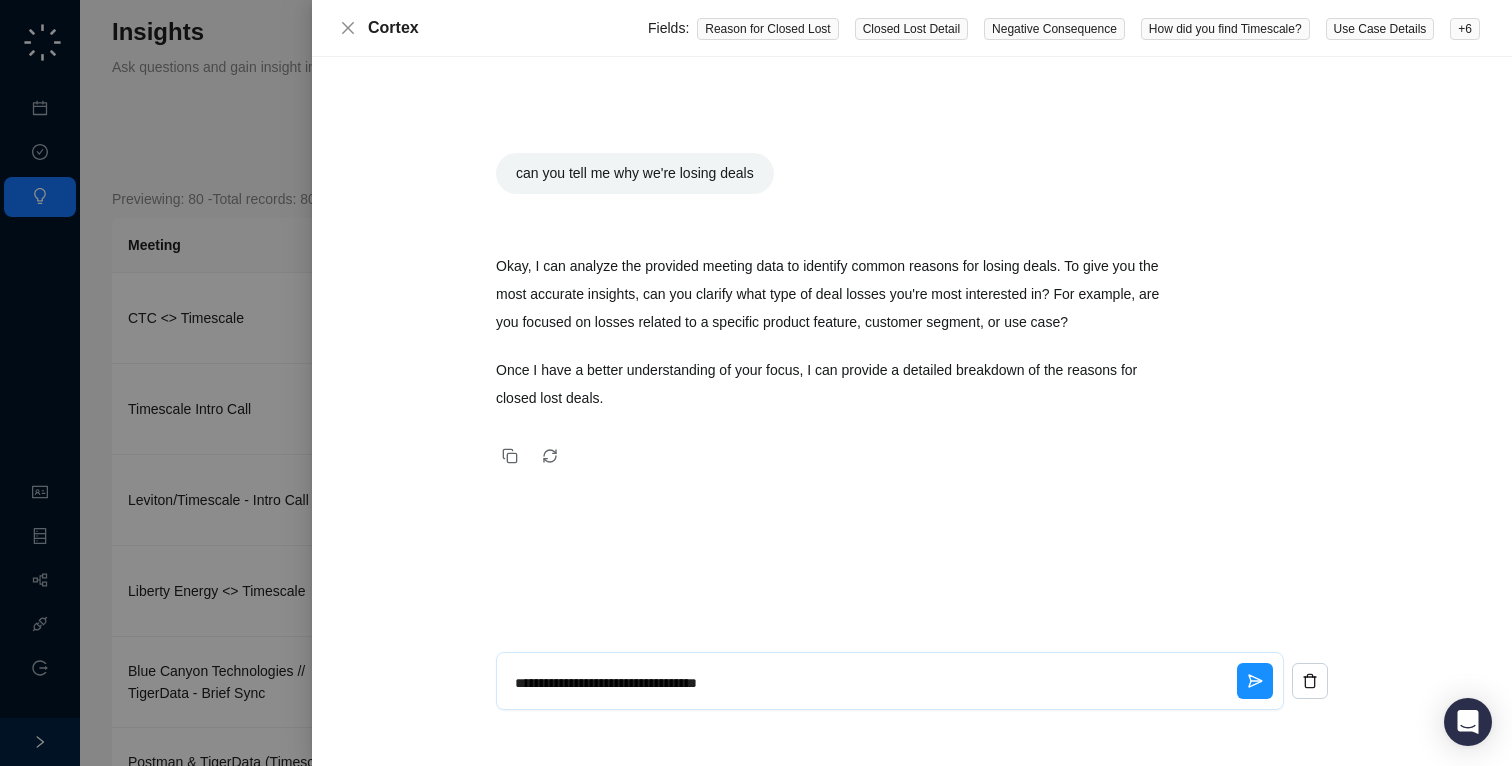 type on "**********" 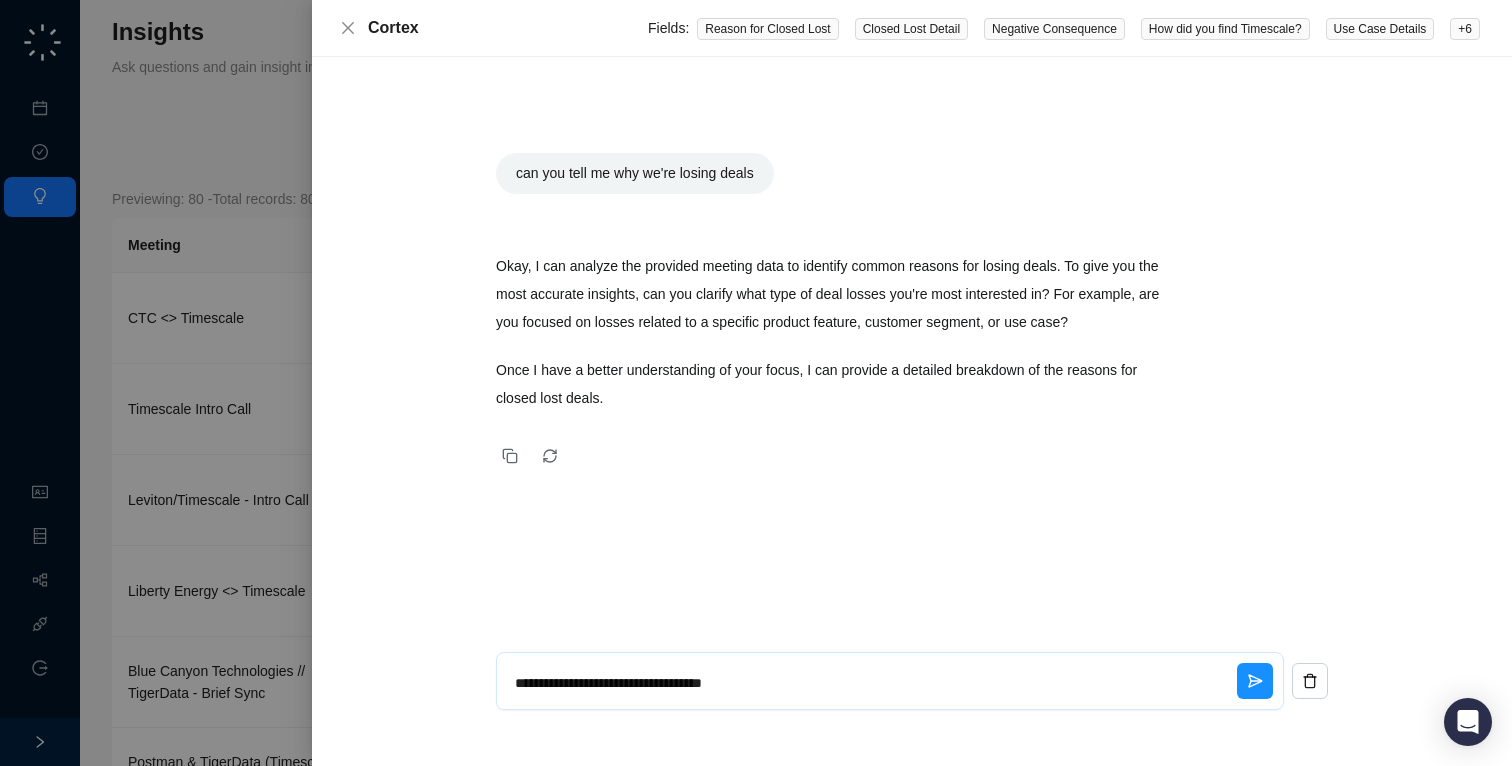 type on "**********" 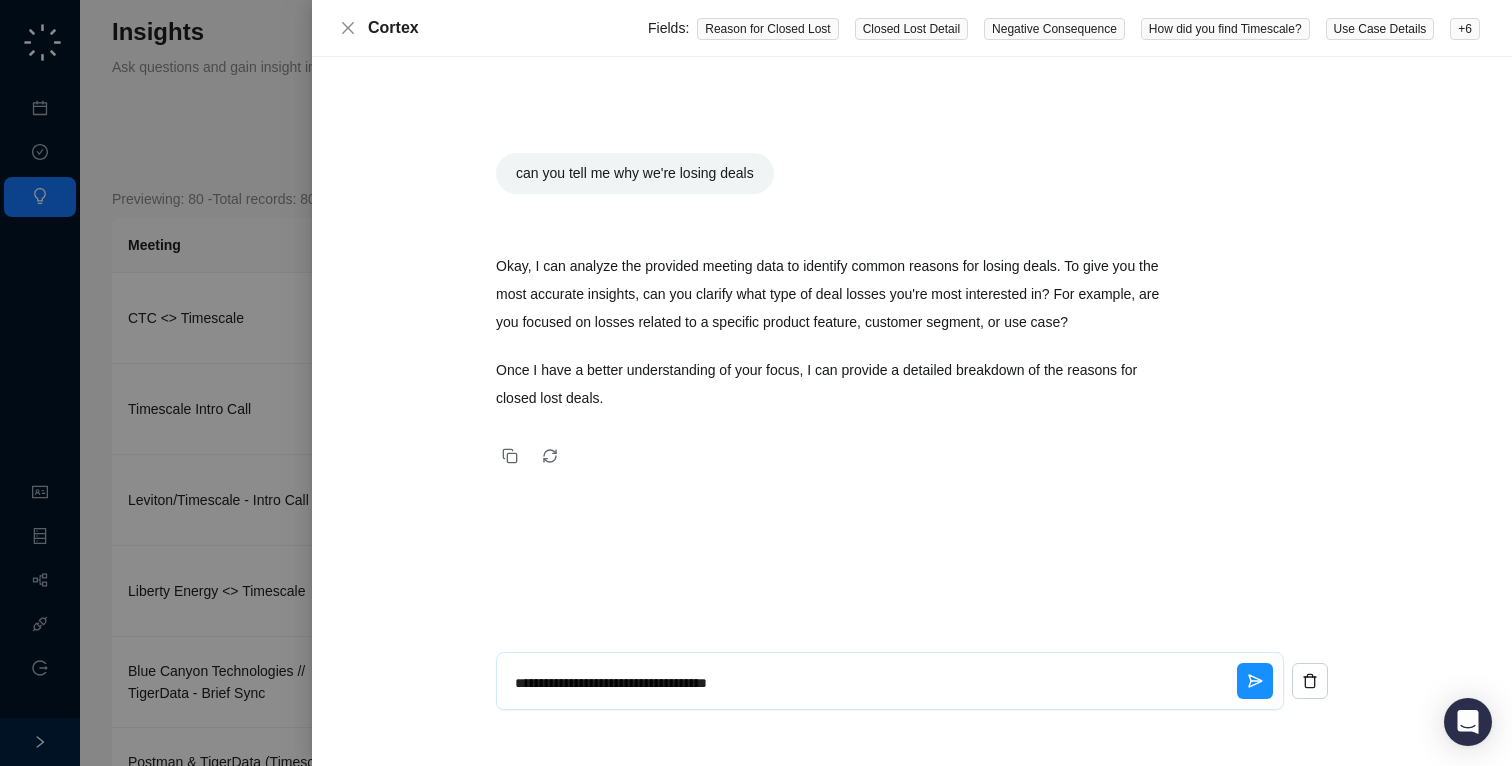 type on "**********" 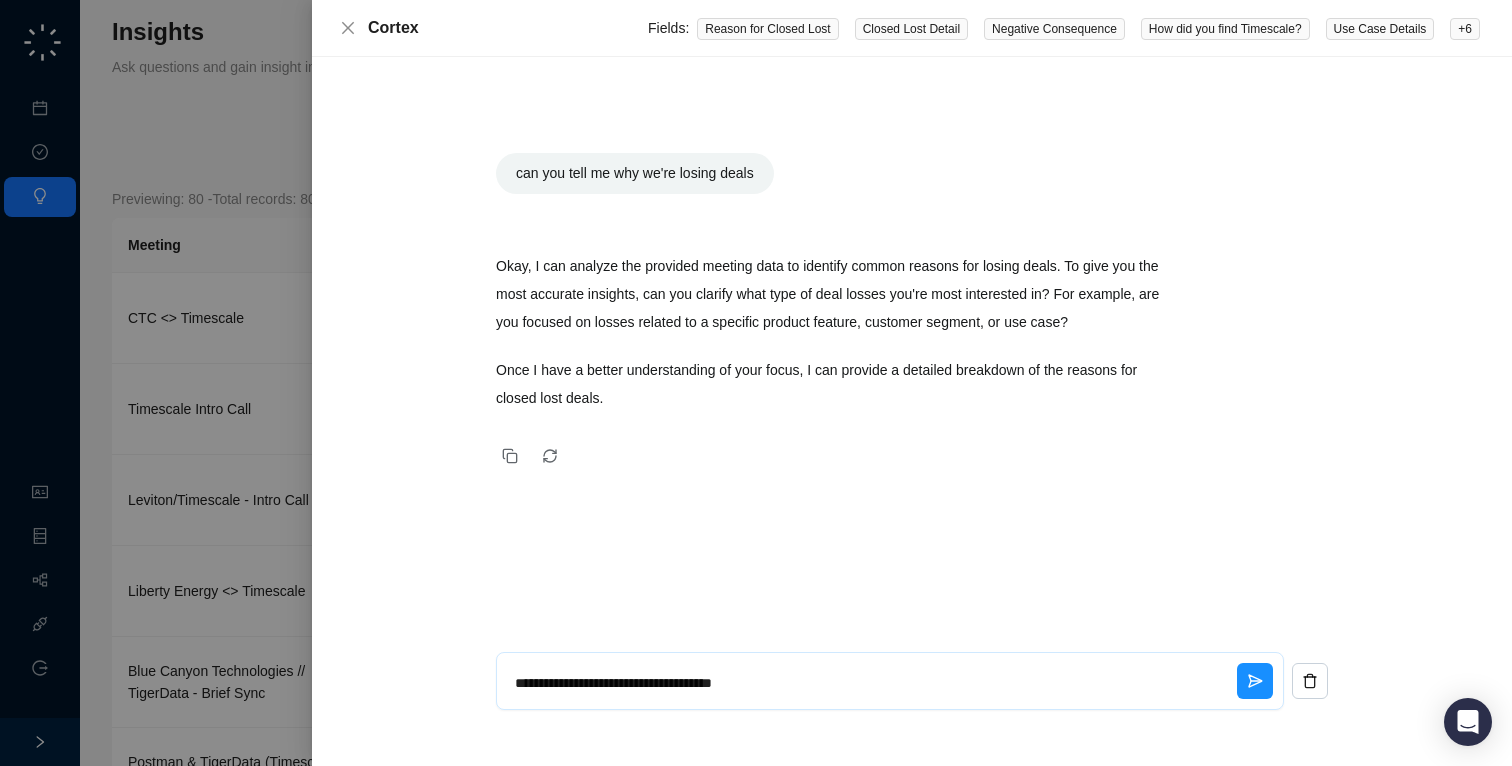 type on "**********" 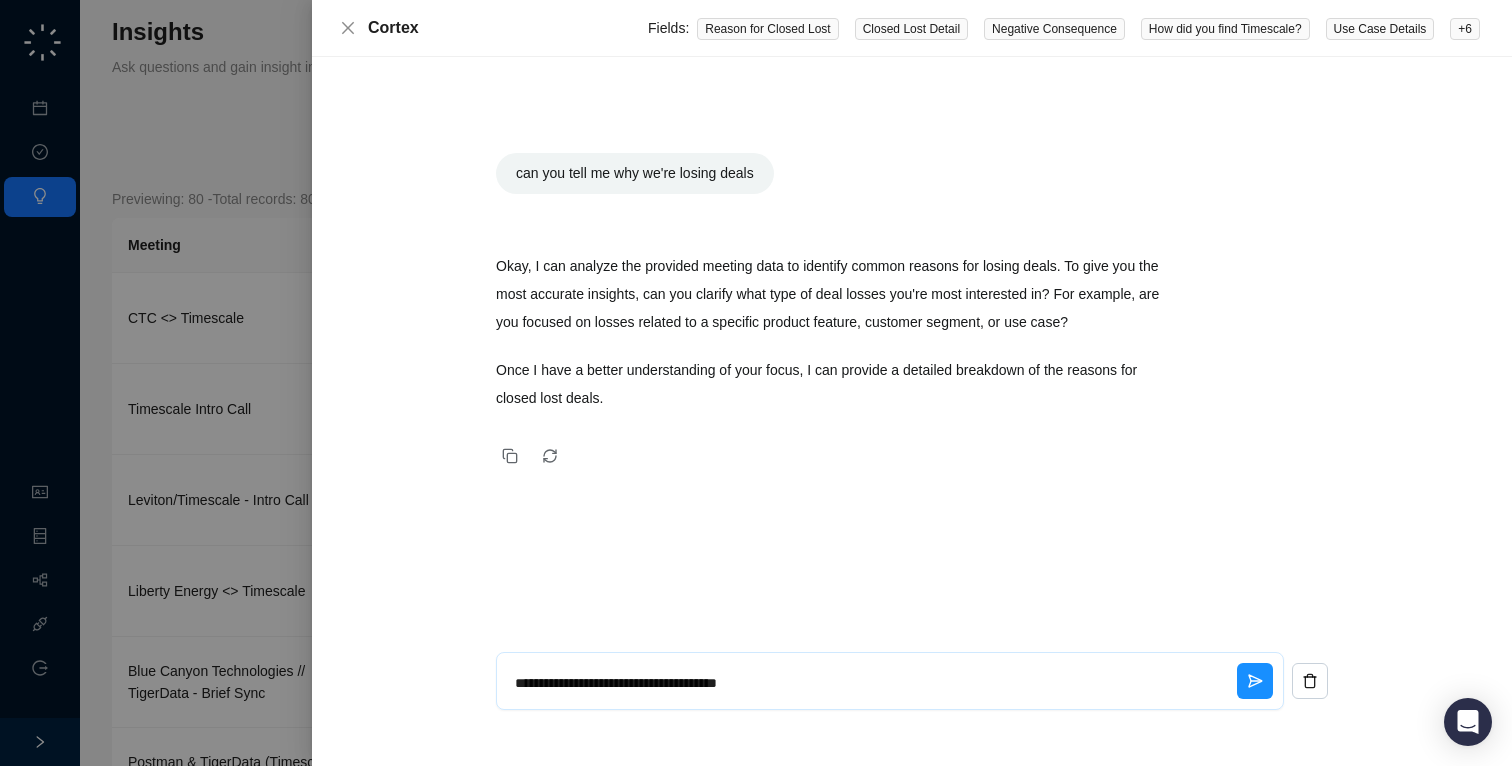 type on "**********" 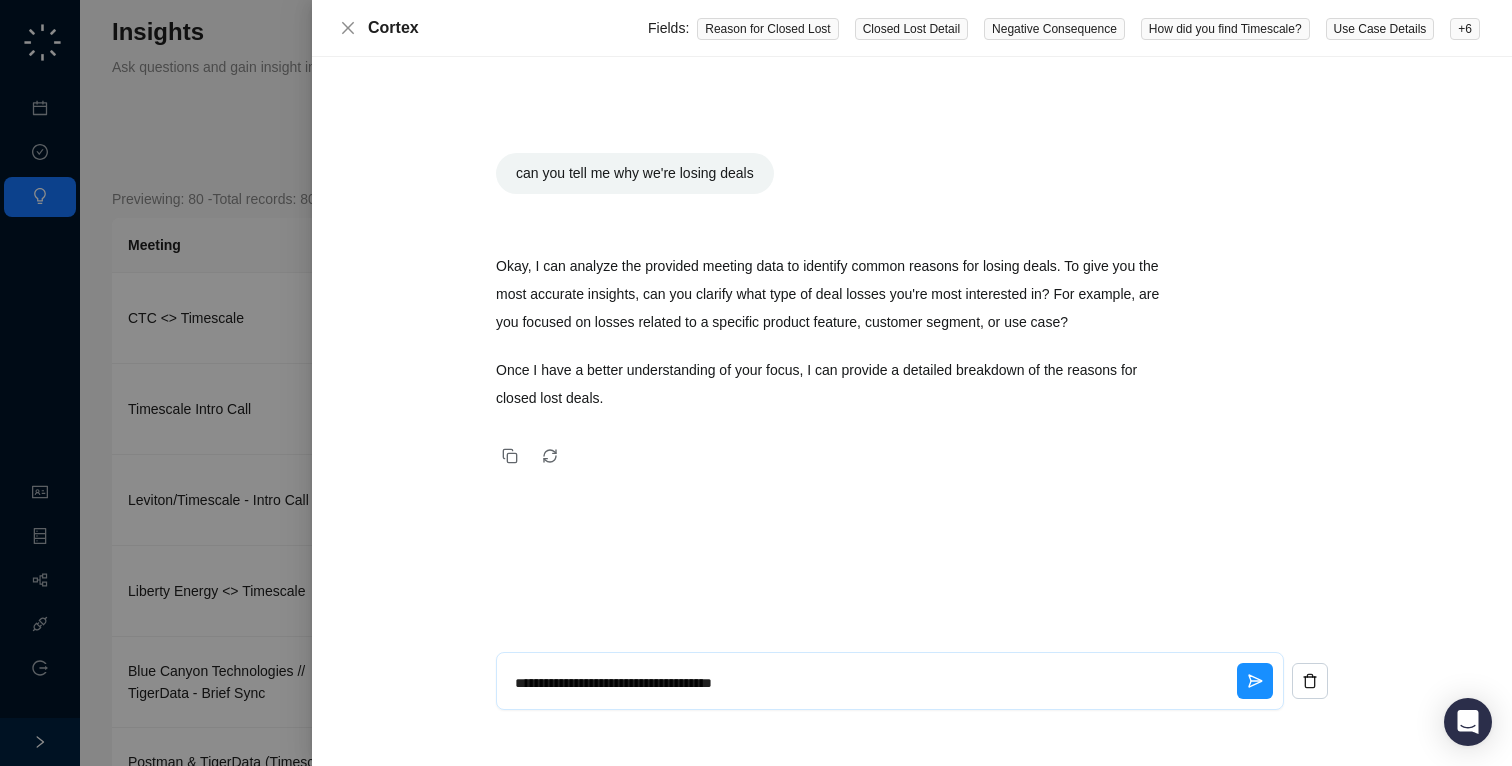 type on "**********" 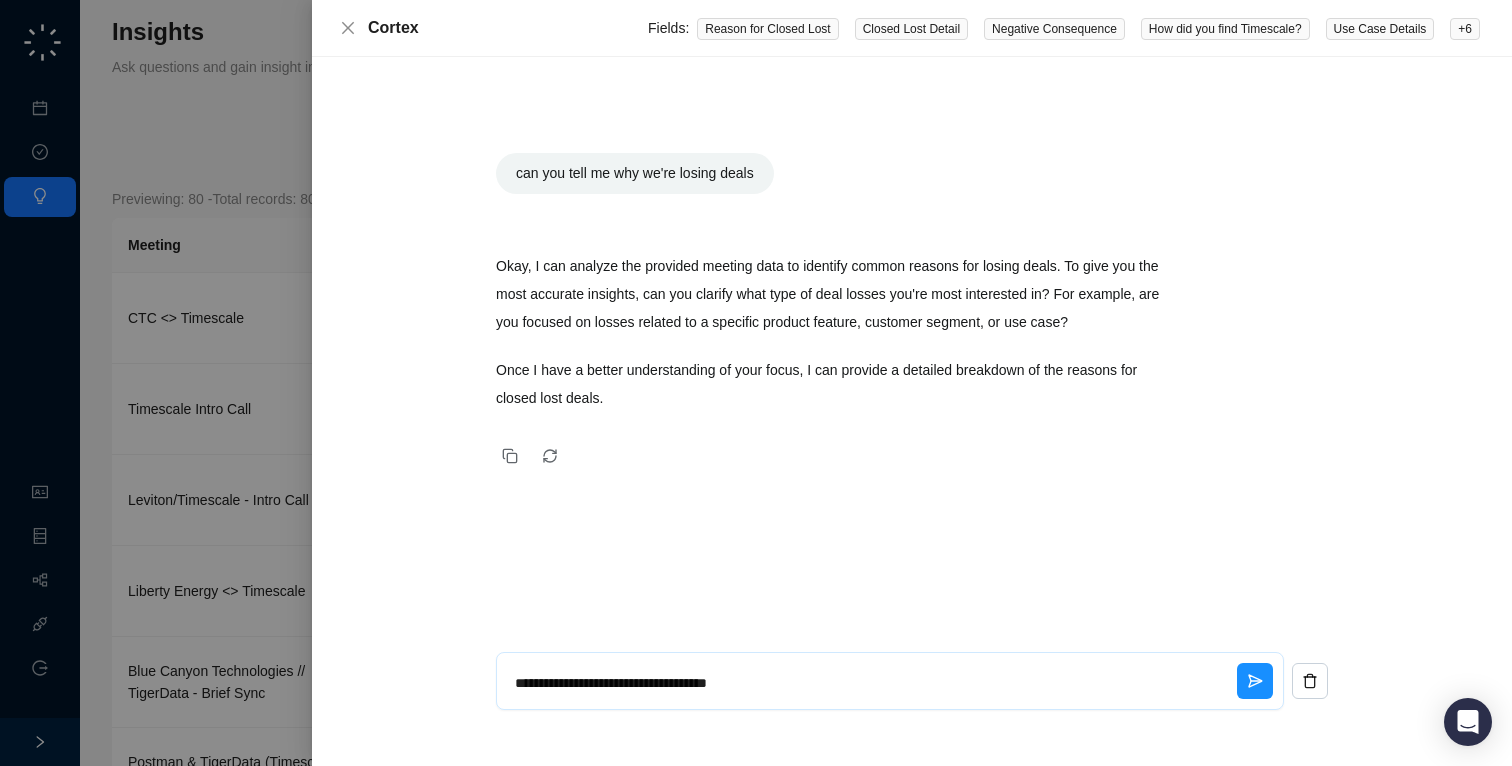 type on "**********" 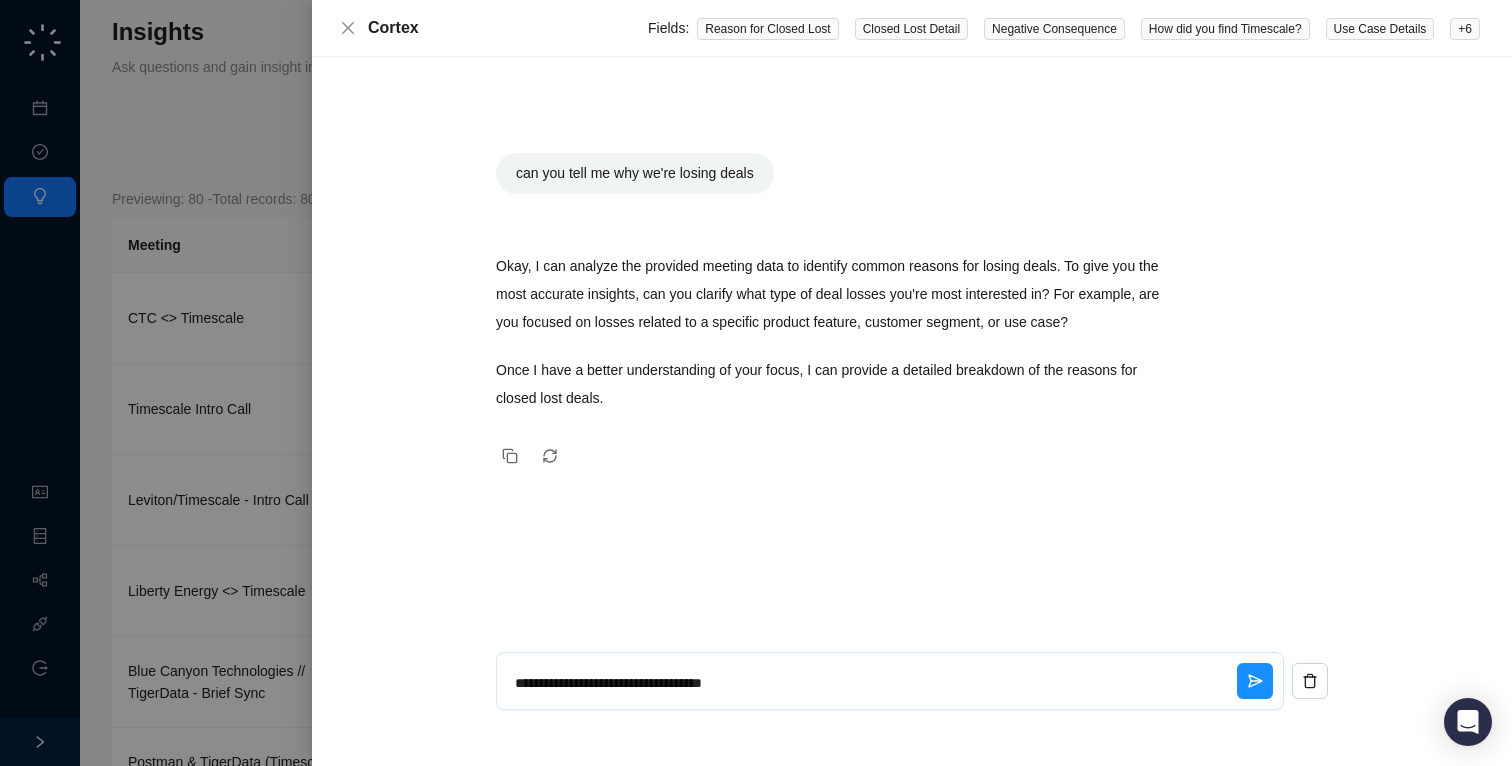 type on "**********" 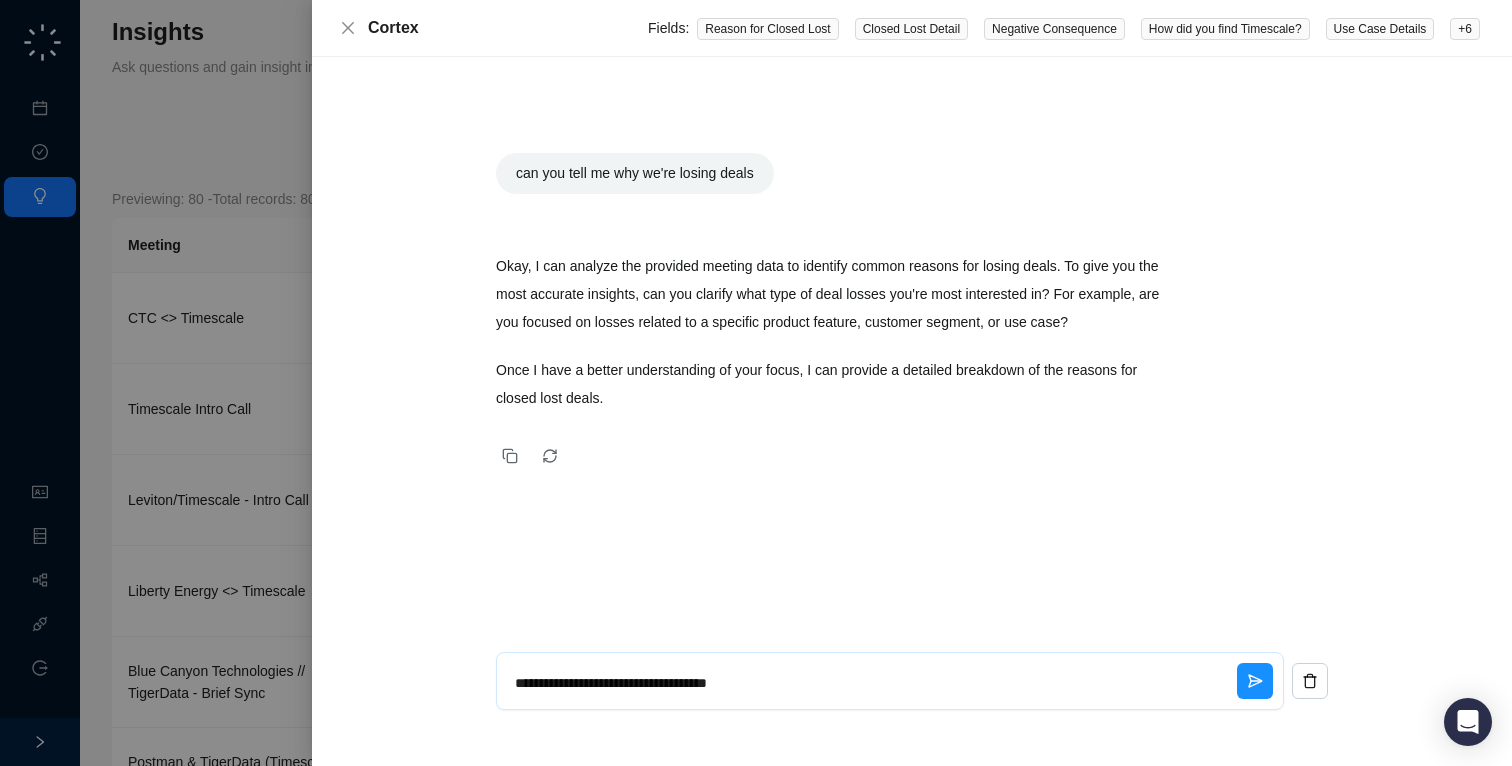 type on "**********" 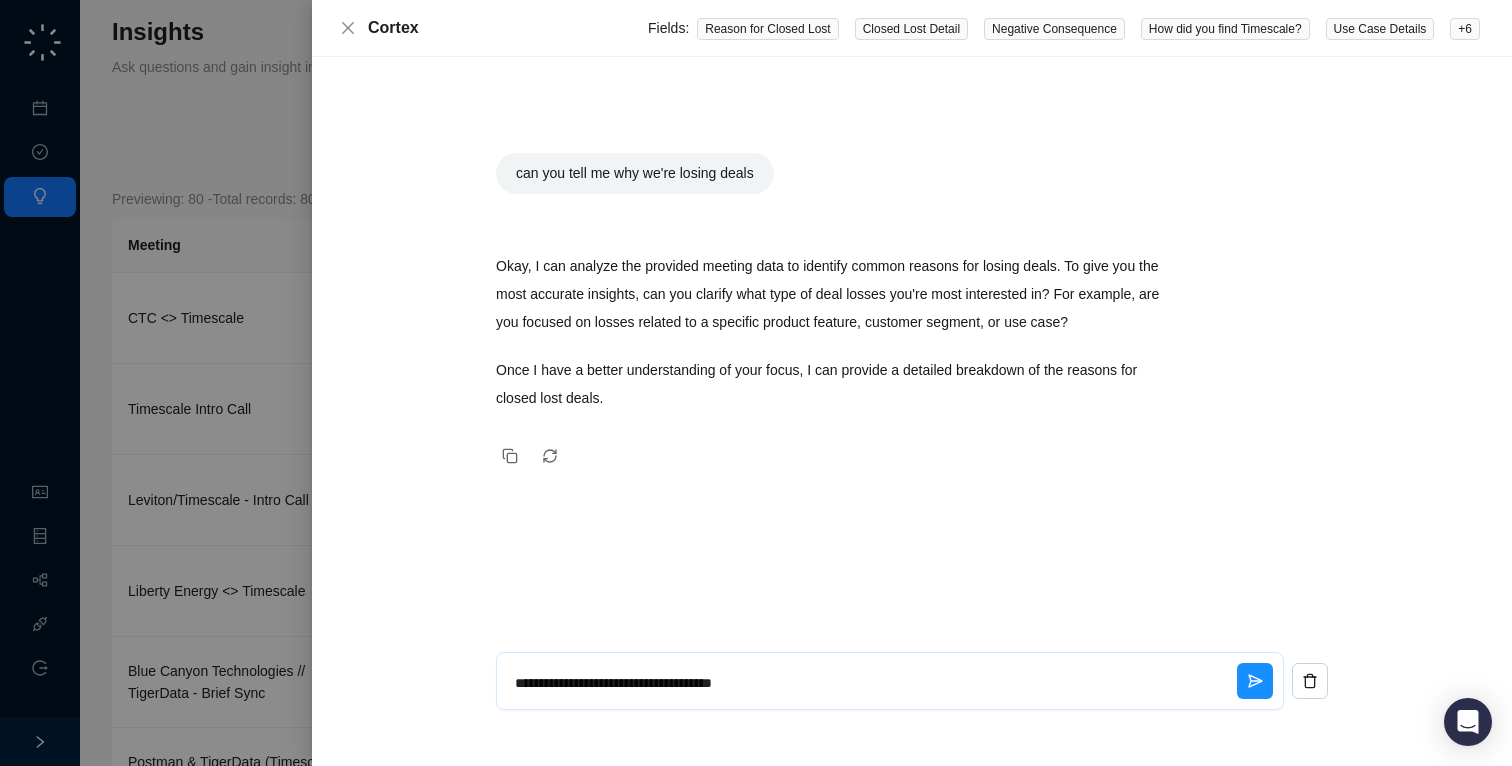 type on "**********" 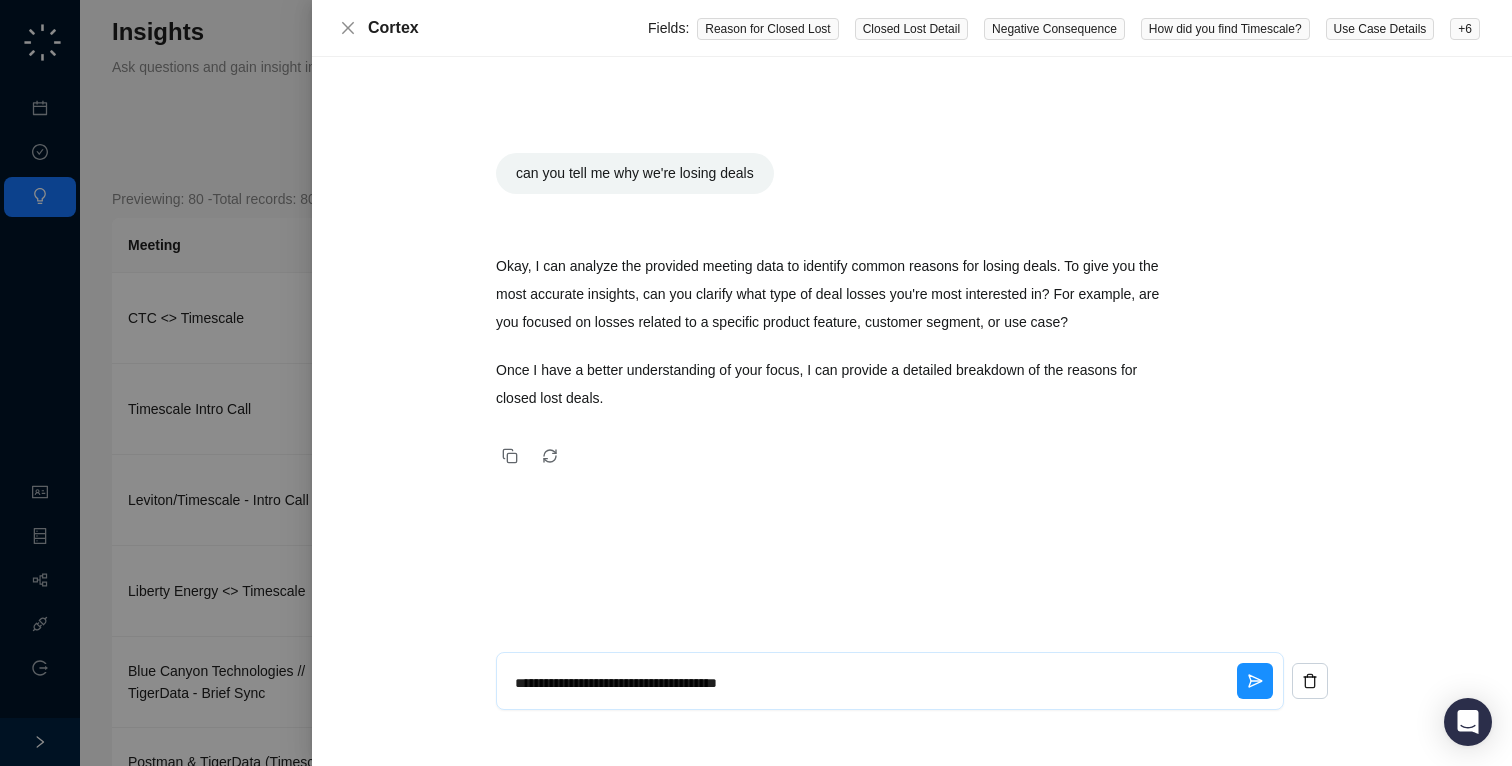 type on "**********" 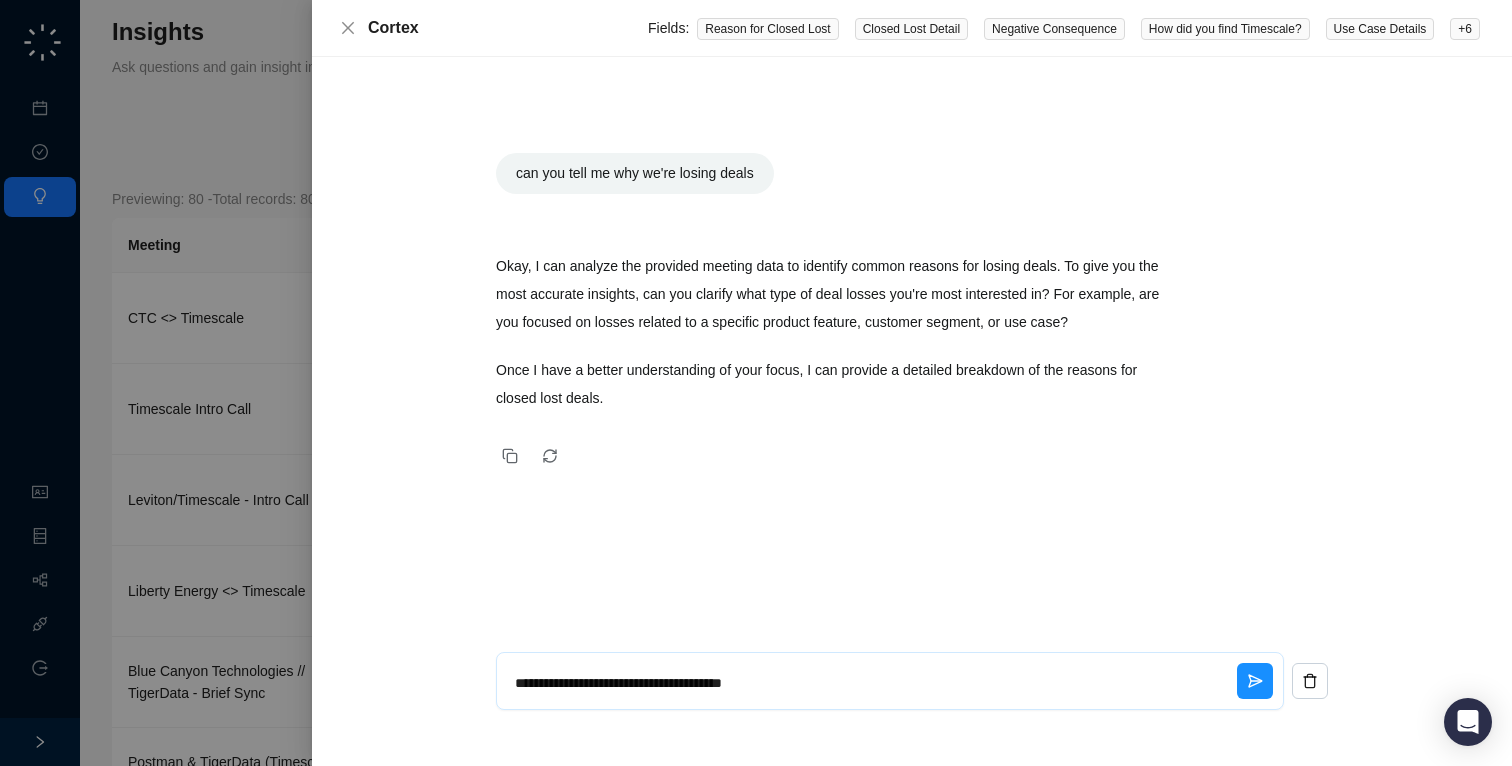 type on "**********" 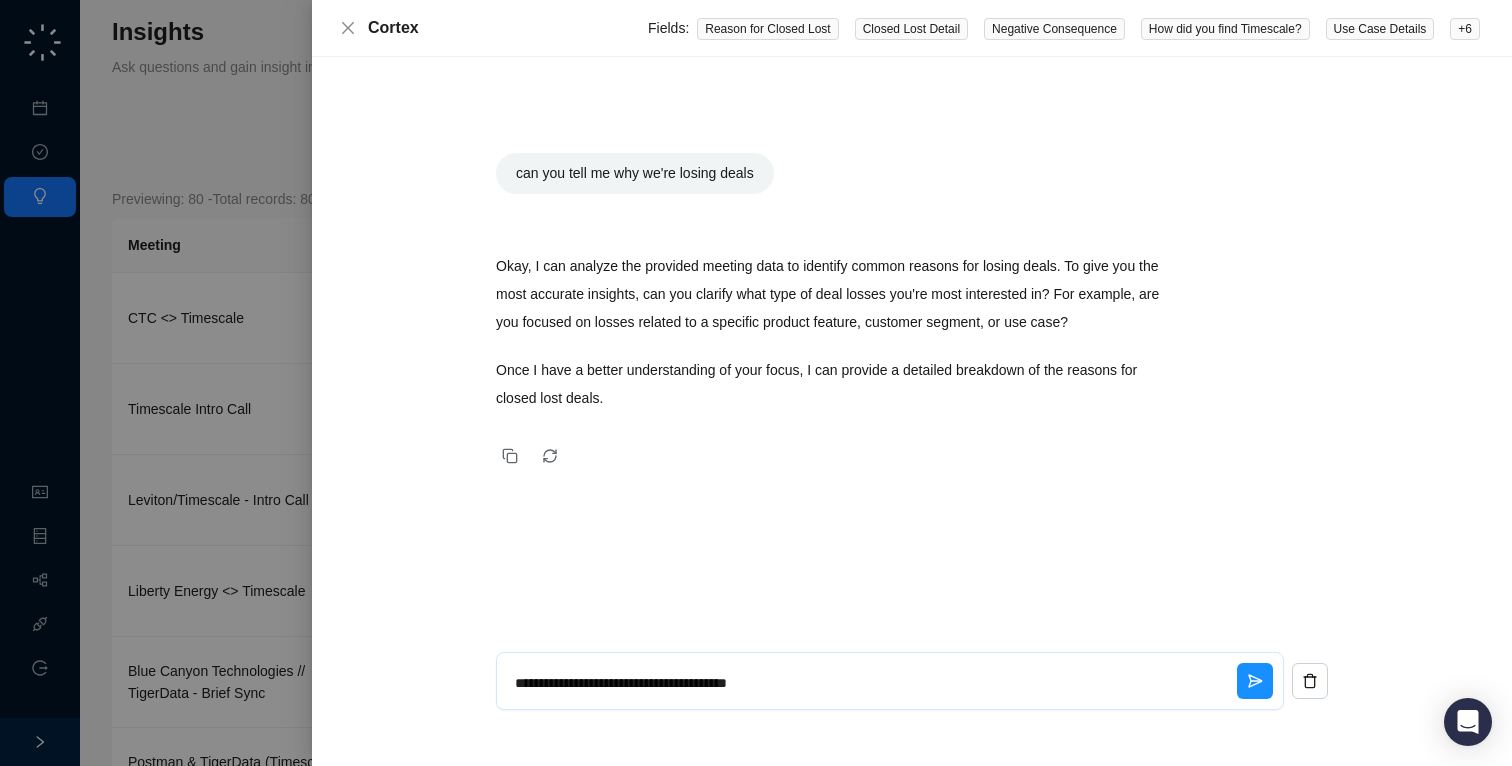 type on "**********" 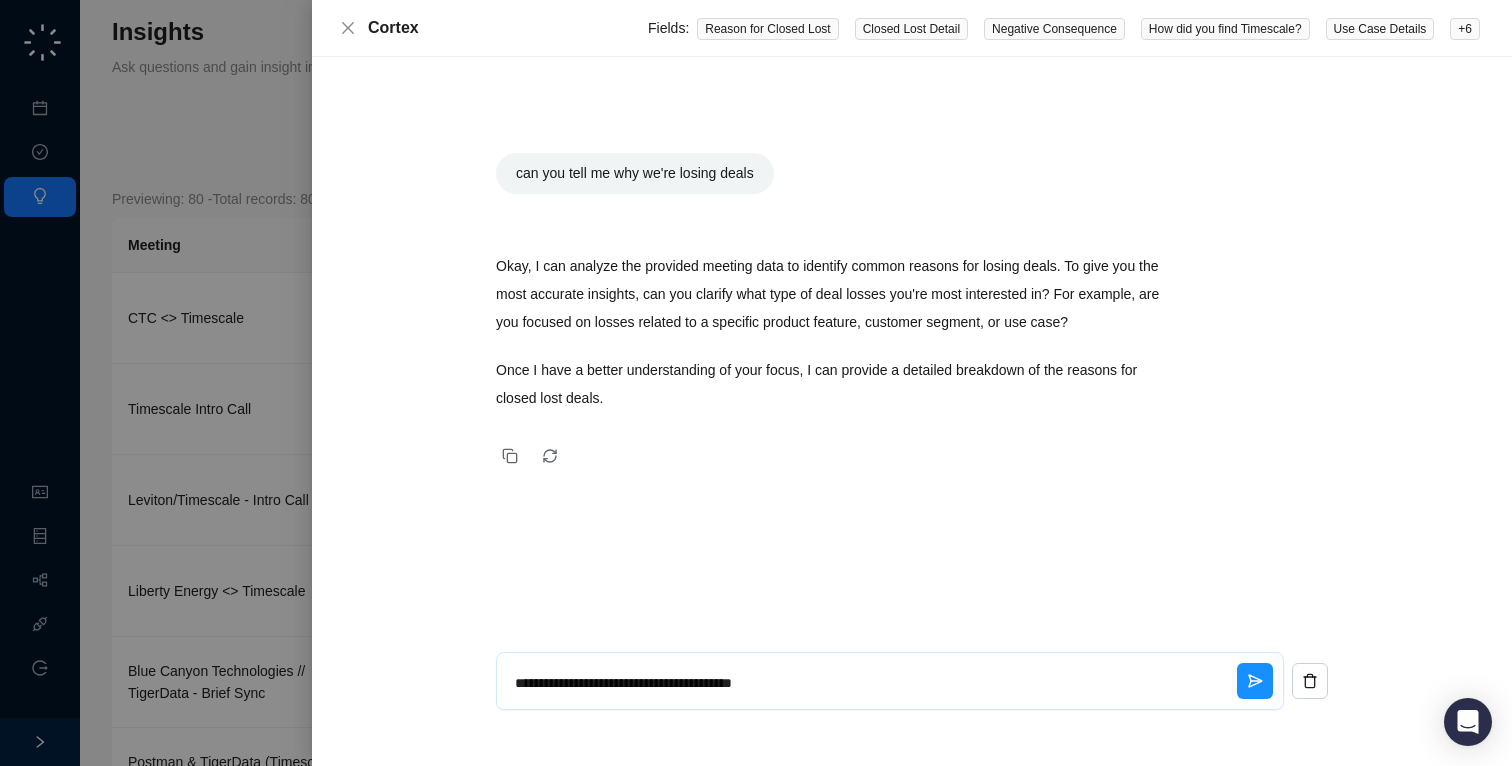 type on "**********" 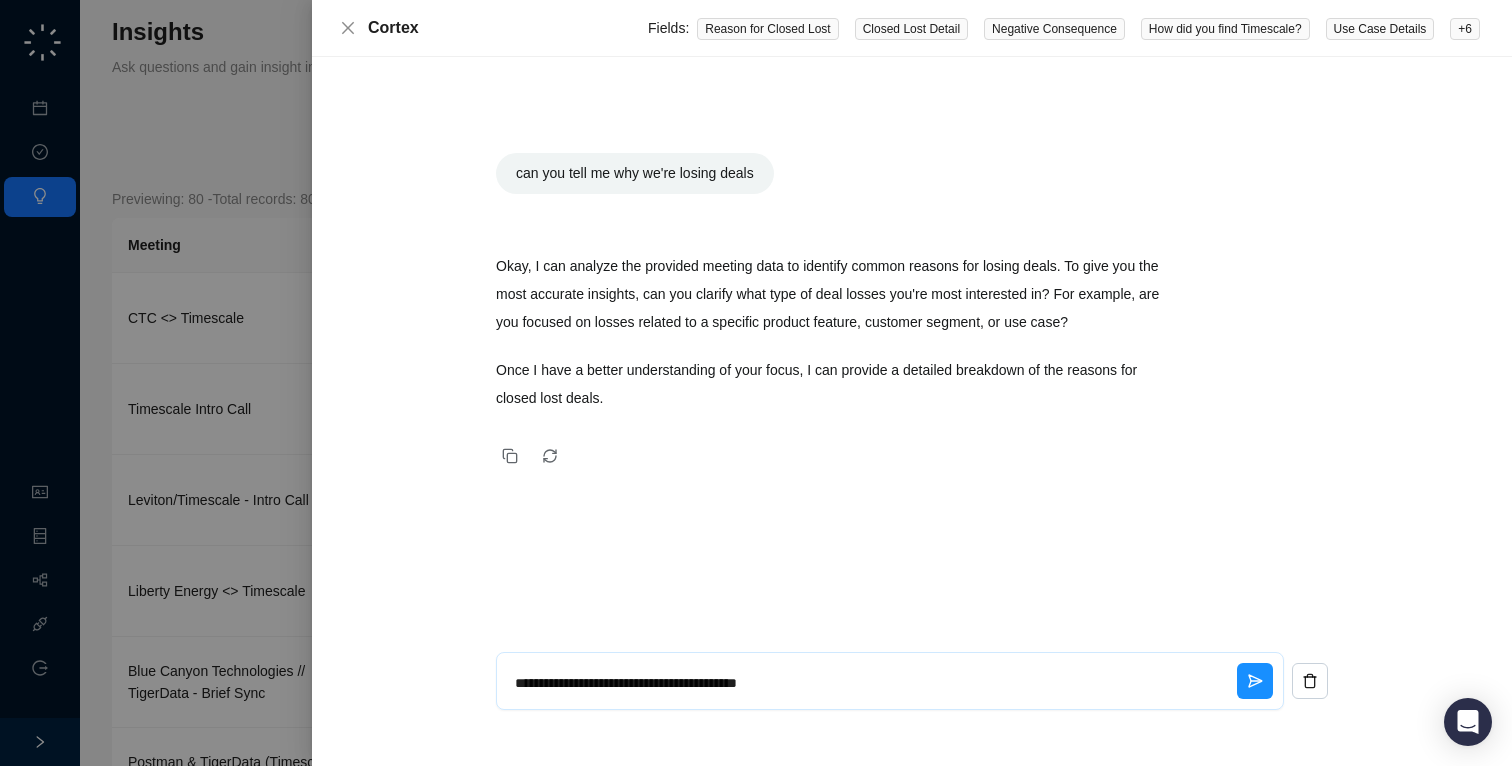 type 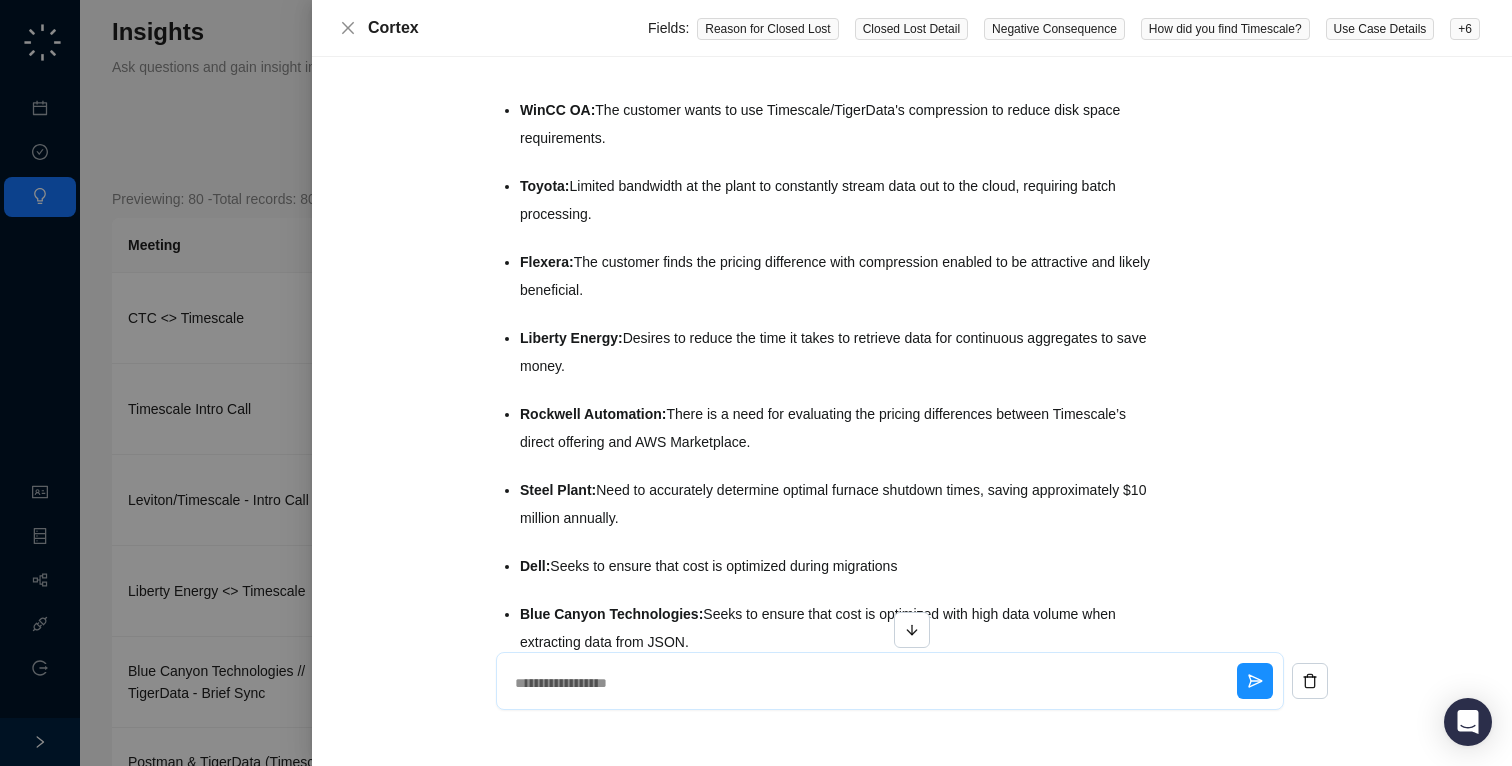 scroll, scrollTop: 1948, scrollLeft: 0, axis: vertical 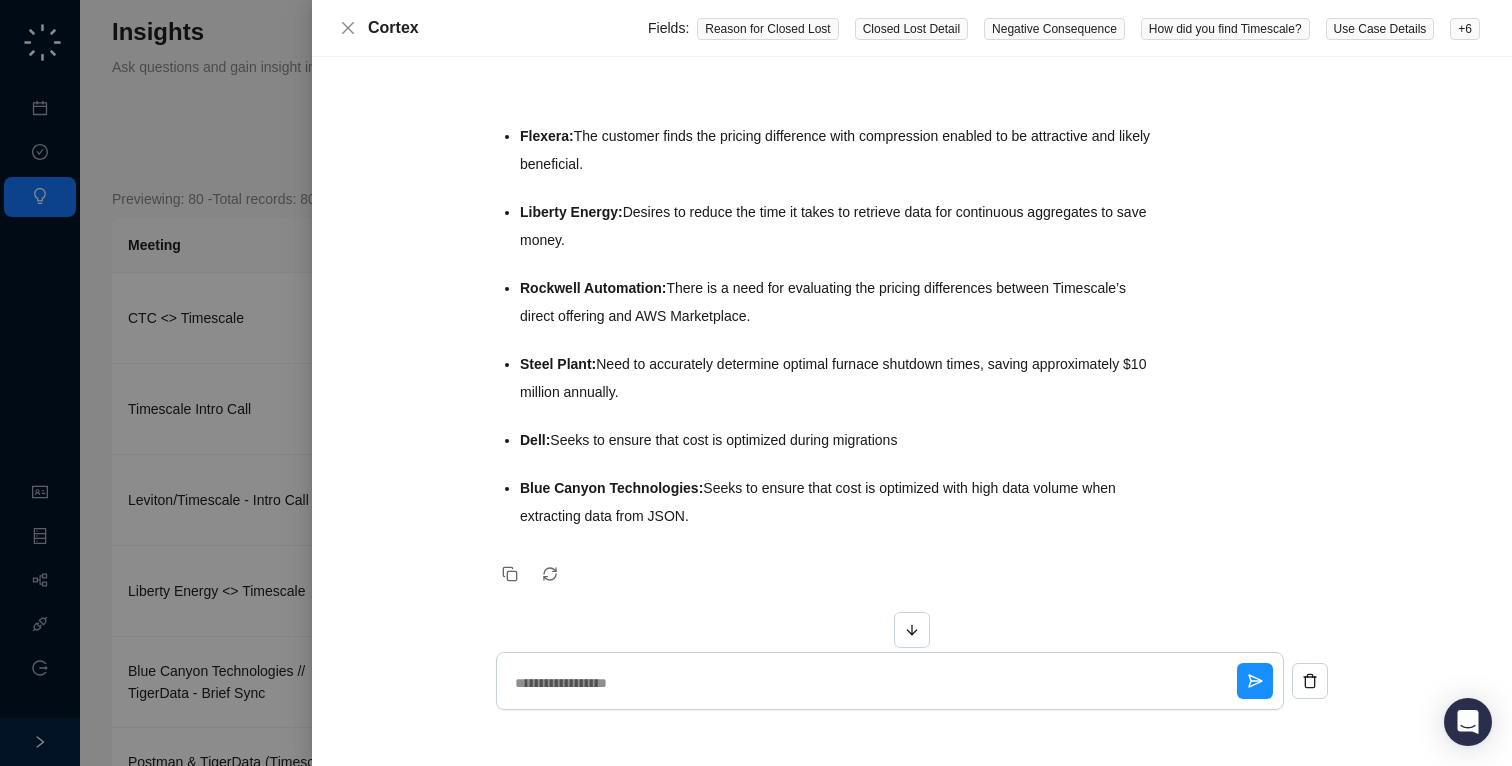click on "can you tell me why we're losing deals Okay, I can analyze the provided meeting data to identify common reasons for losing deals. To give you the most accurate insights, can you clarify what type of deal losses you're most interested in? For example, are you focused on losses related to a specific product feature, customer segment, or use case?
Once I have a better understanding of your focus, I can provide a detailed breakdown of the reasons for closed lost deals. can you tell me the biggest negative feedback we get Analyzing the provided data, here are some of the most significant pieces of negative feedback:
Challenges with Continuous Aggregates (CAGs):  Customers find it difficult to manage data if it is split across multiple hyper tables. Moreover, joins across continuous aggregates built on multiple hyper tables aren't supported and adding columns to a hyper table requires rebuilding the continuous aggregate.
Memory Pressure During Compression:
Lack of BYOK Encryption:" at bounding box center (912, 411) 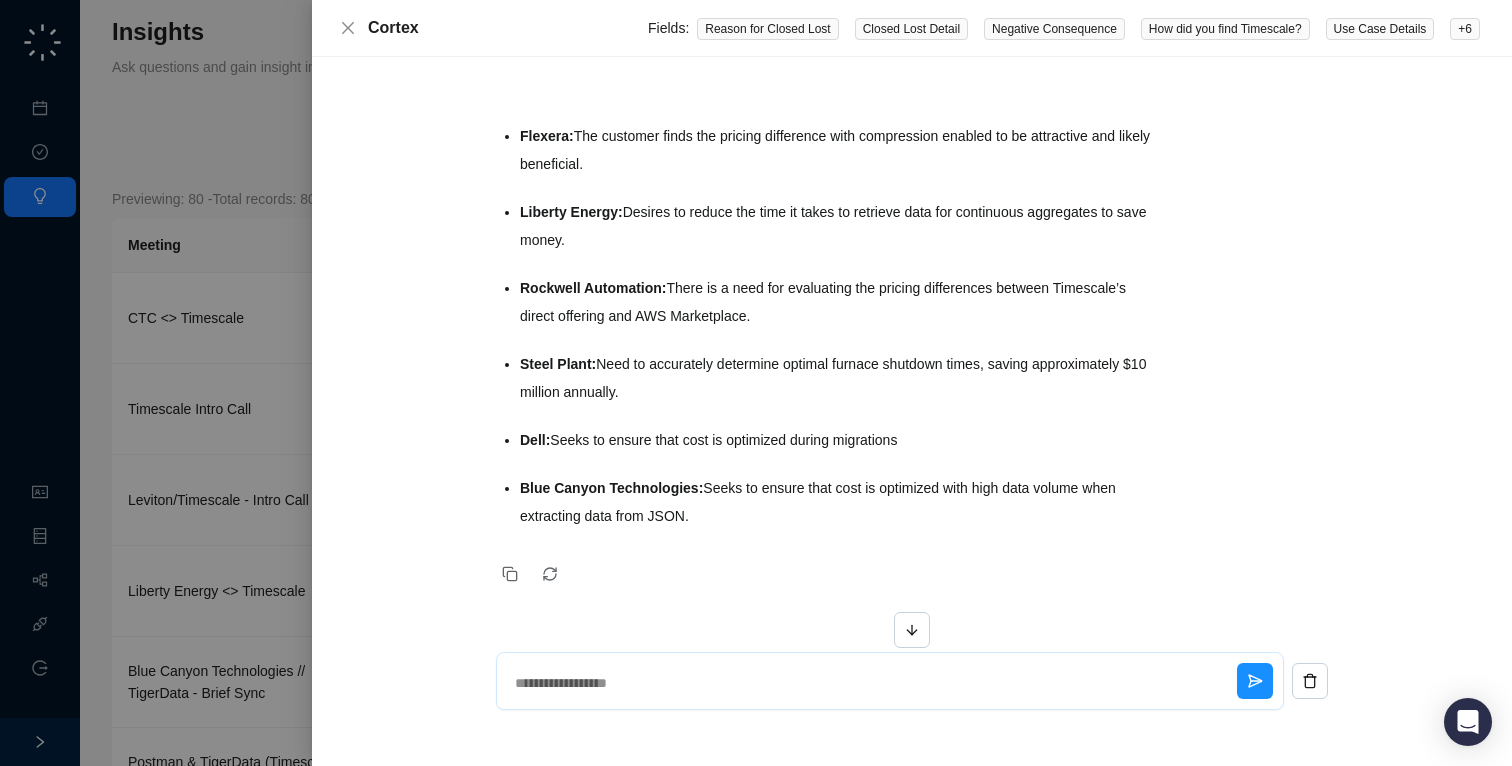 click at bounding box center (872, 683) 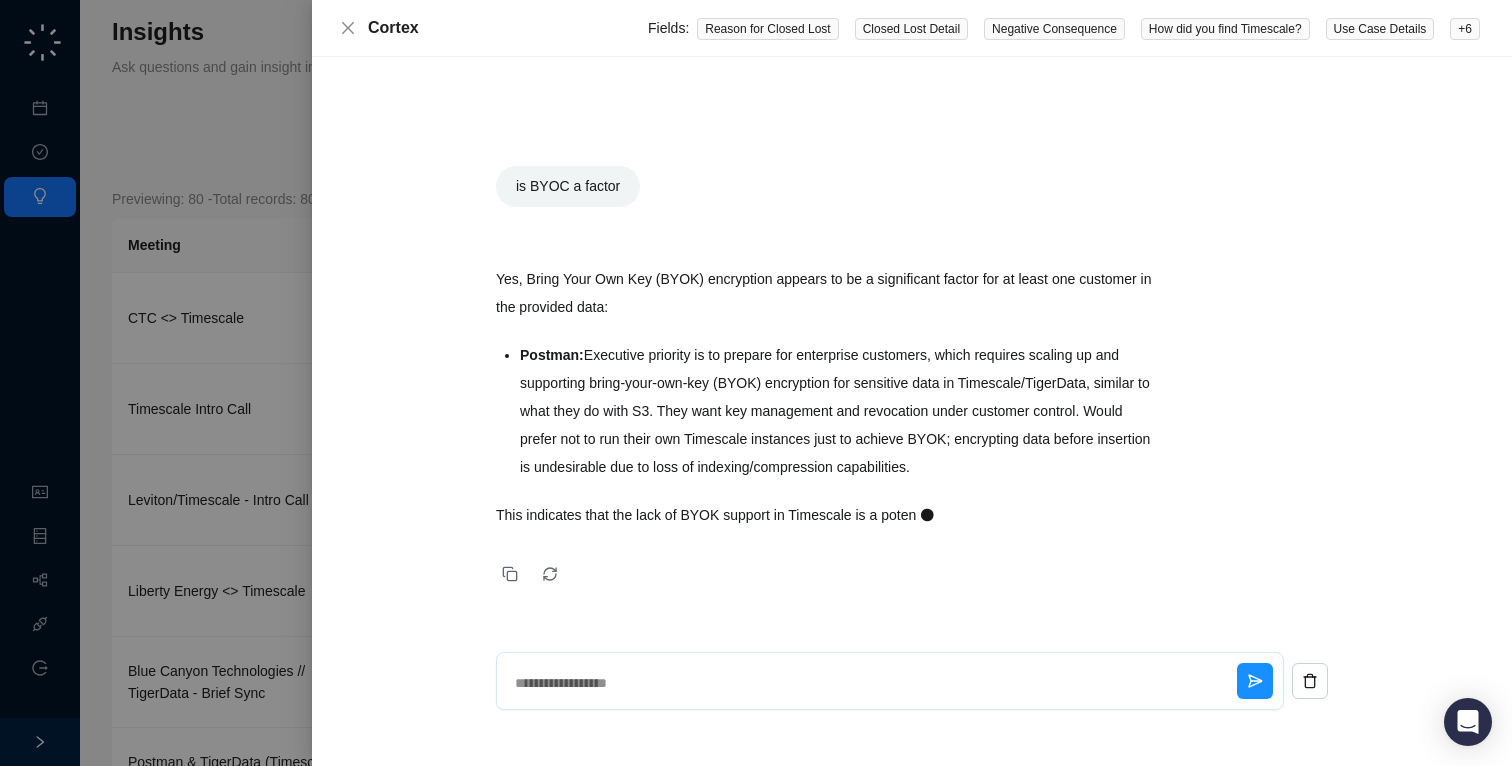 scroll, scrollTop: 2621, scrollLeft: 0, axis: vertical 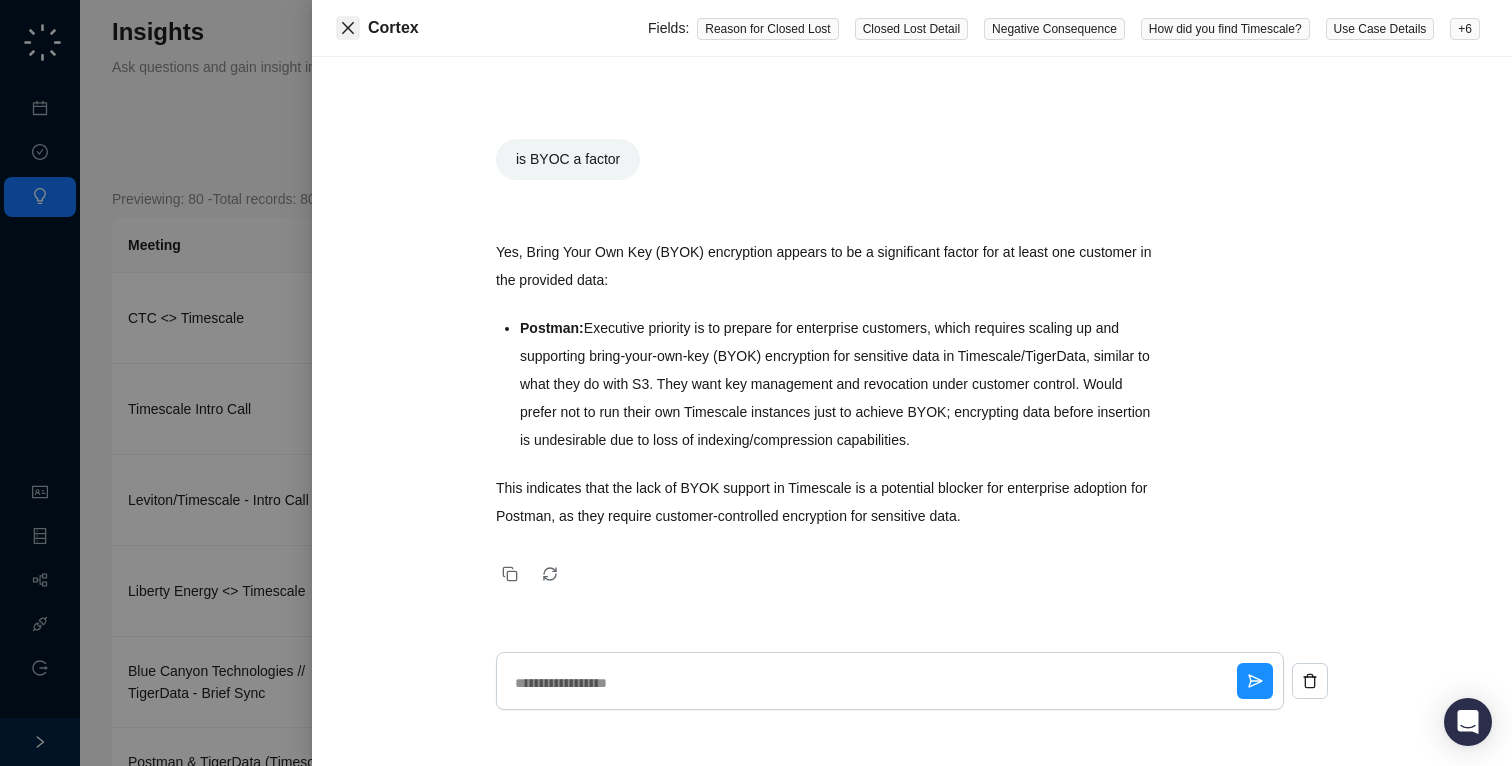 click 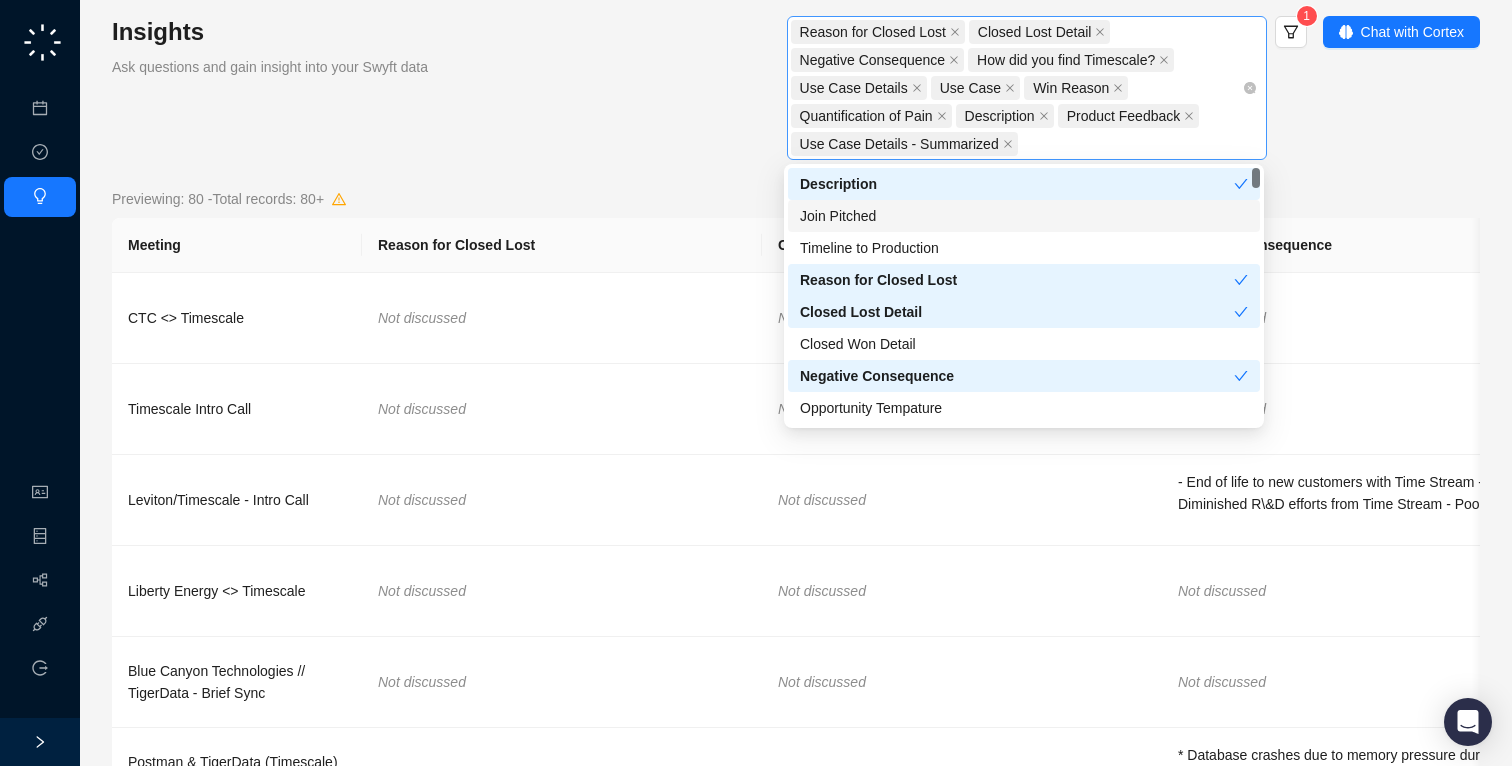 click on "Reason for Closed Lost Closed Lost Detail Negative Consequence How did you find Timescale? Use Case Details Use Case Win Reason Quantification of Pain Description Product Feedback Use Case Details - Summarized" at bounding box center (1016, 88) 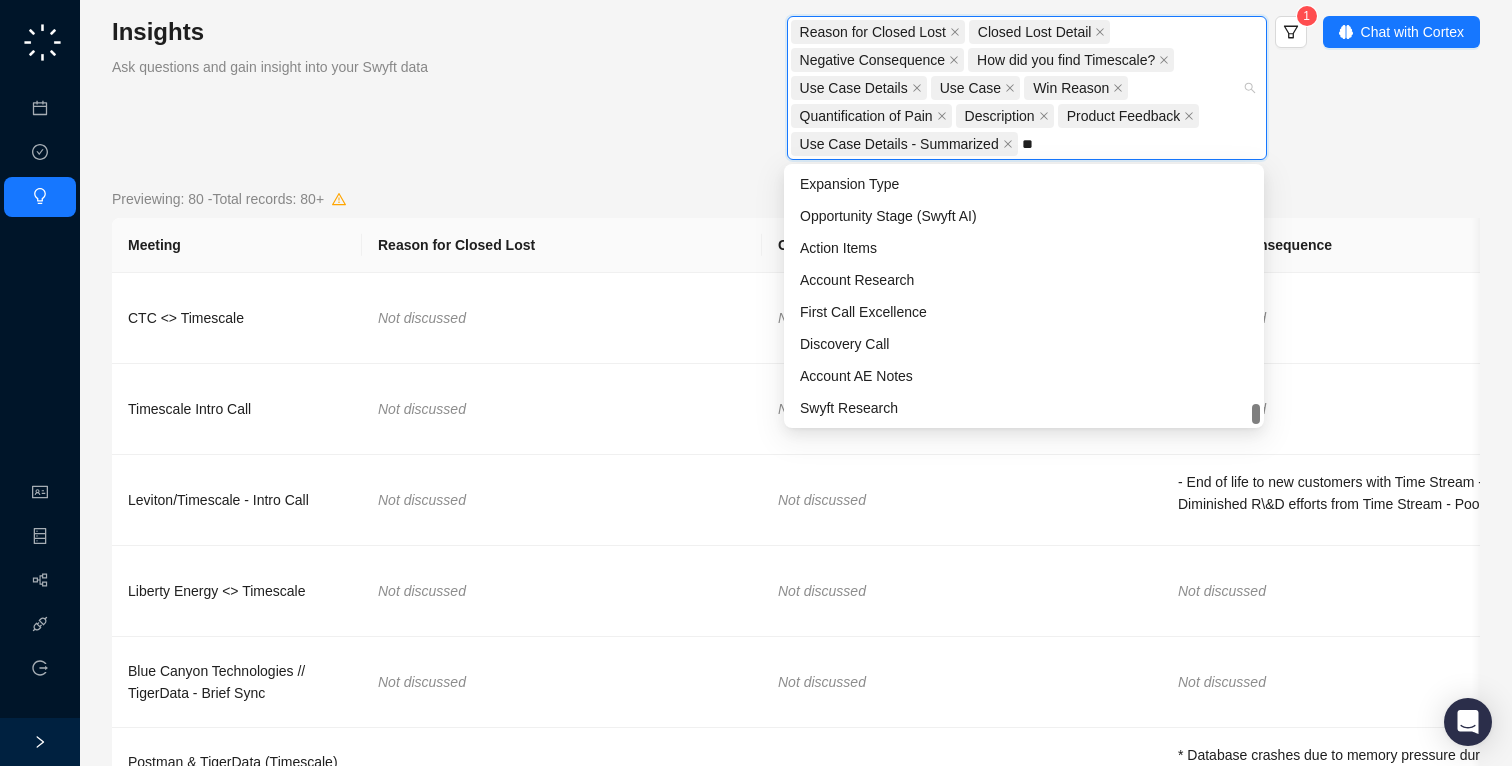 scroll, scrollTop: 0, scrollLeft: 0, axis: both 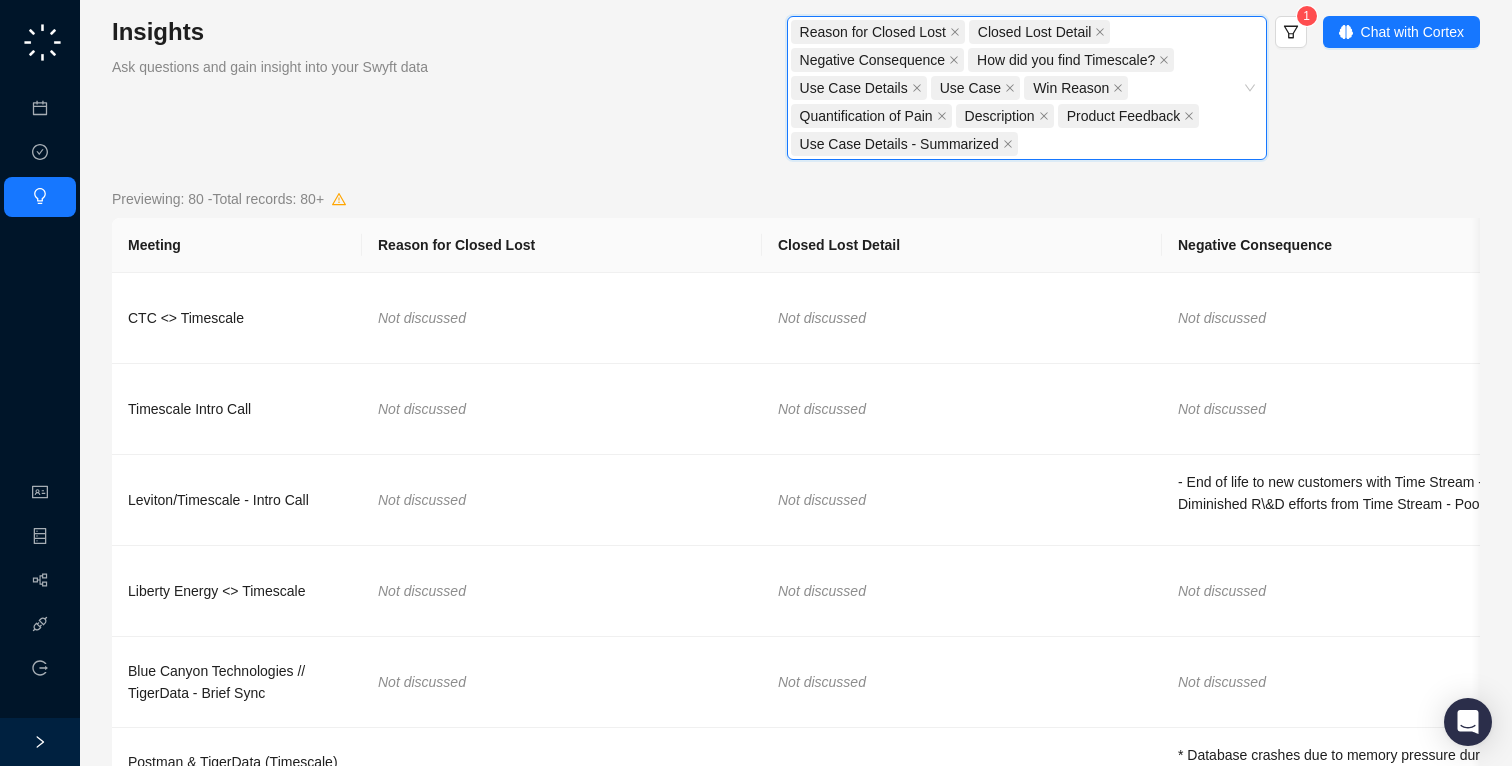 click on "Previewing: 80 -  Total records:   80+" at bounding box center [796, 199] 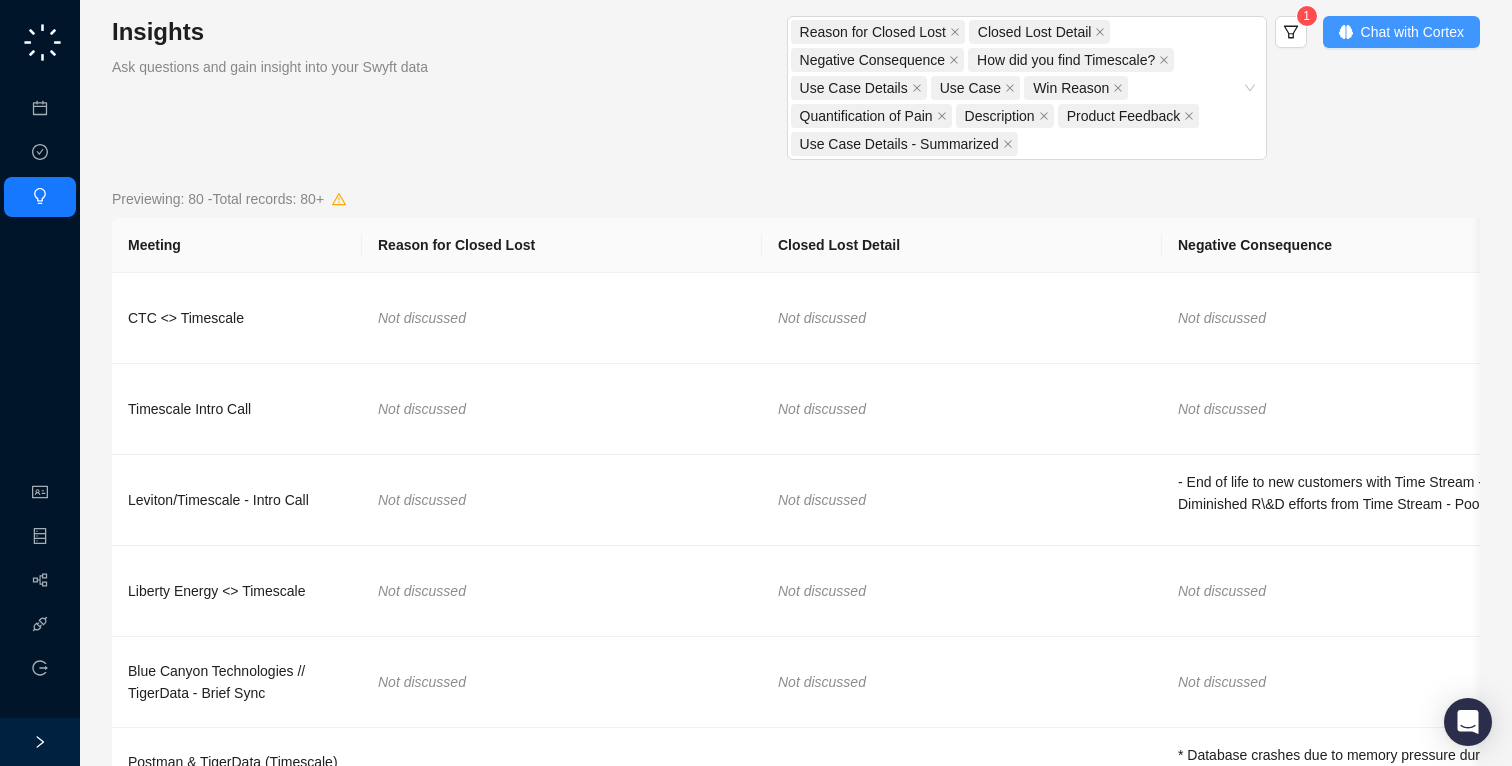 click on "Chat with Cortex" at bounding box center [1401, 32] 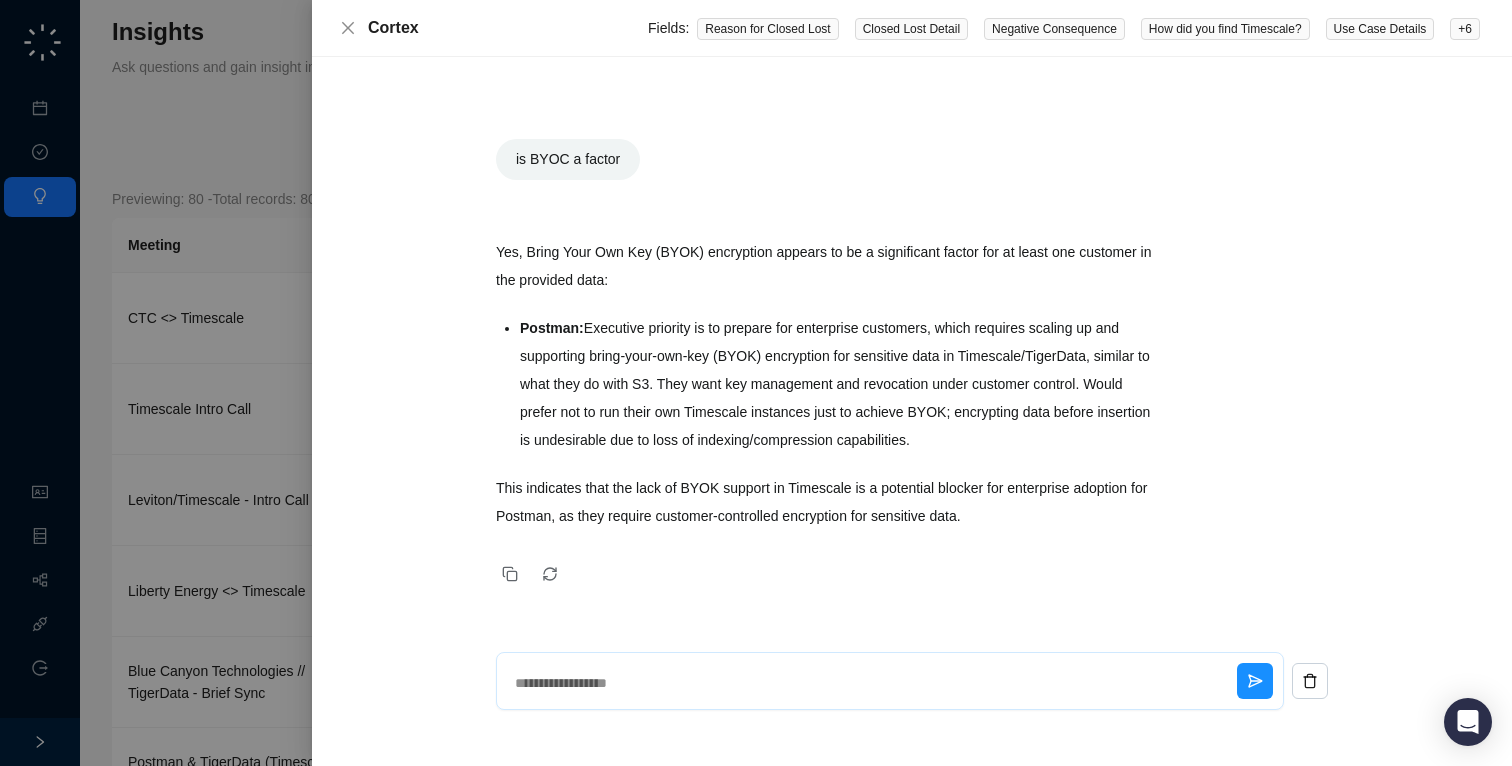 click at bounding box center [872, 683] 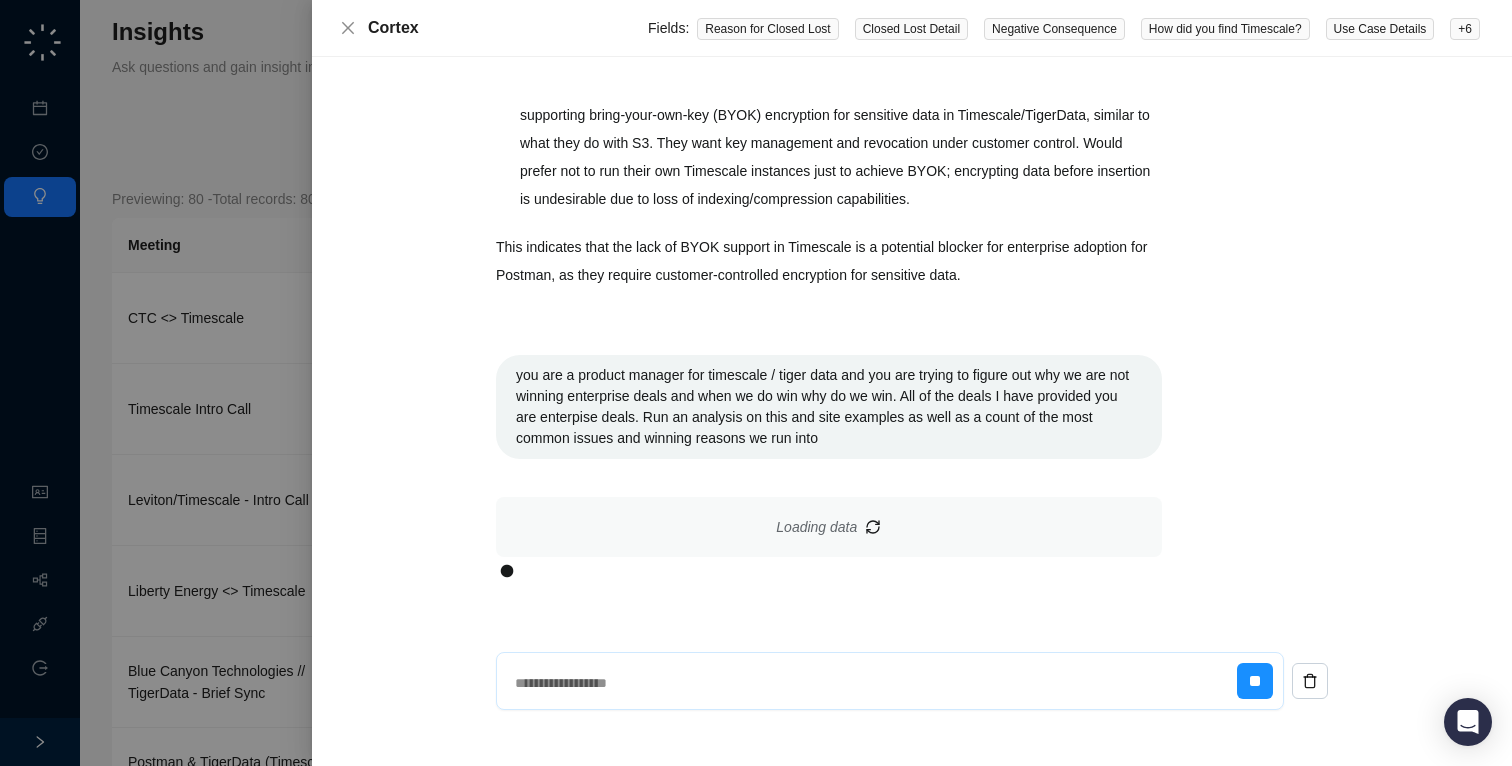 scroll, scrollTop: 2801, scrollLeft: 0, axis: vertical 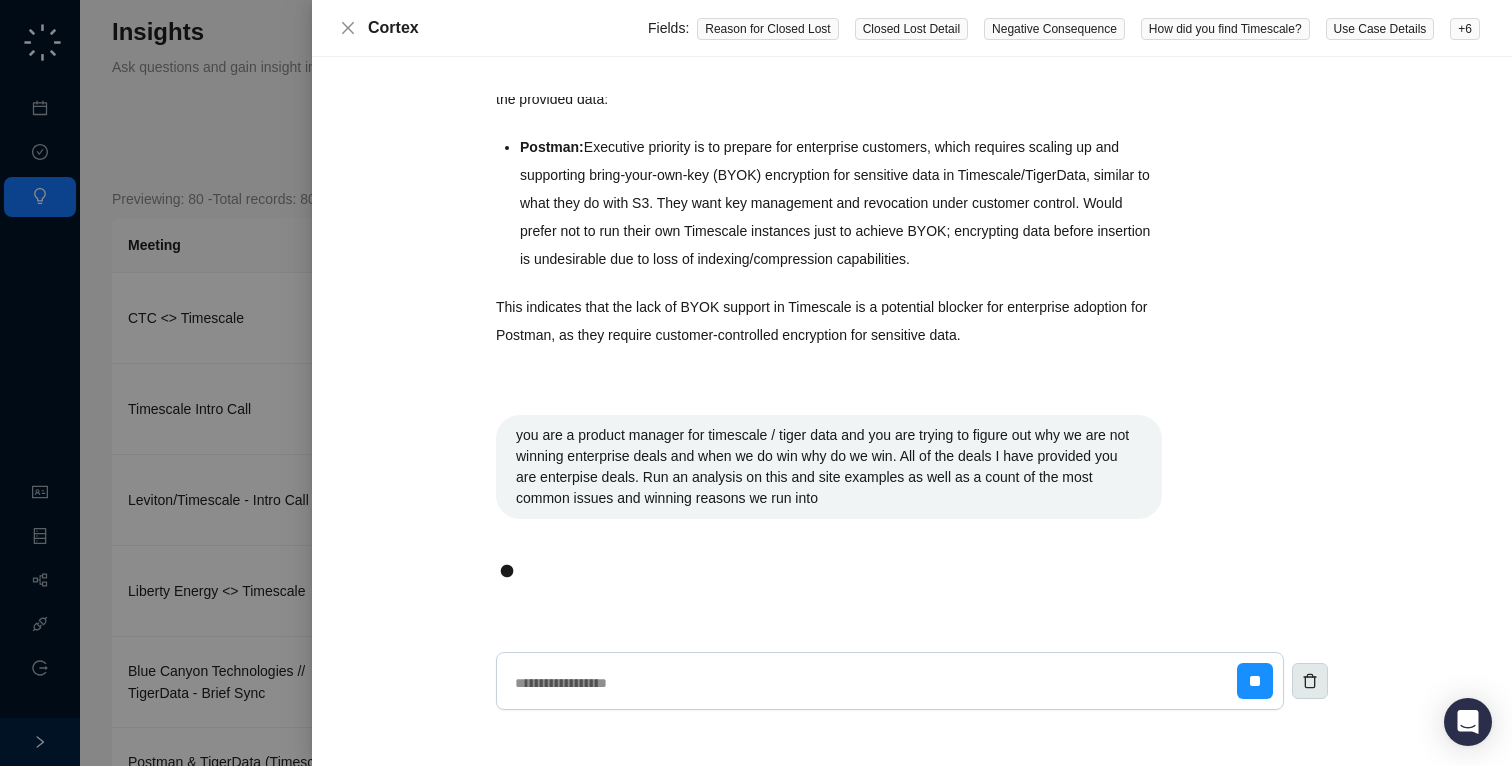 click on "Reset Session" at bounding box center [1310, 681] 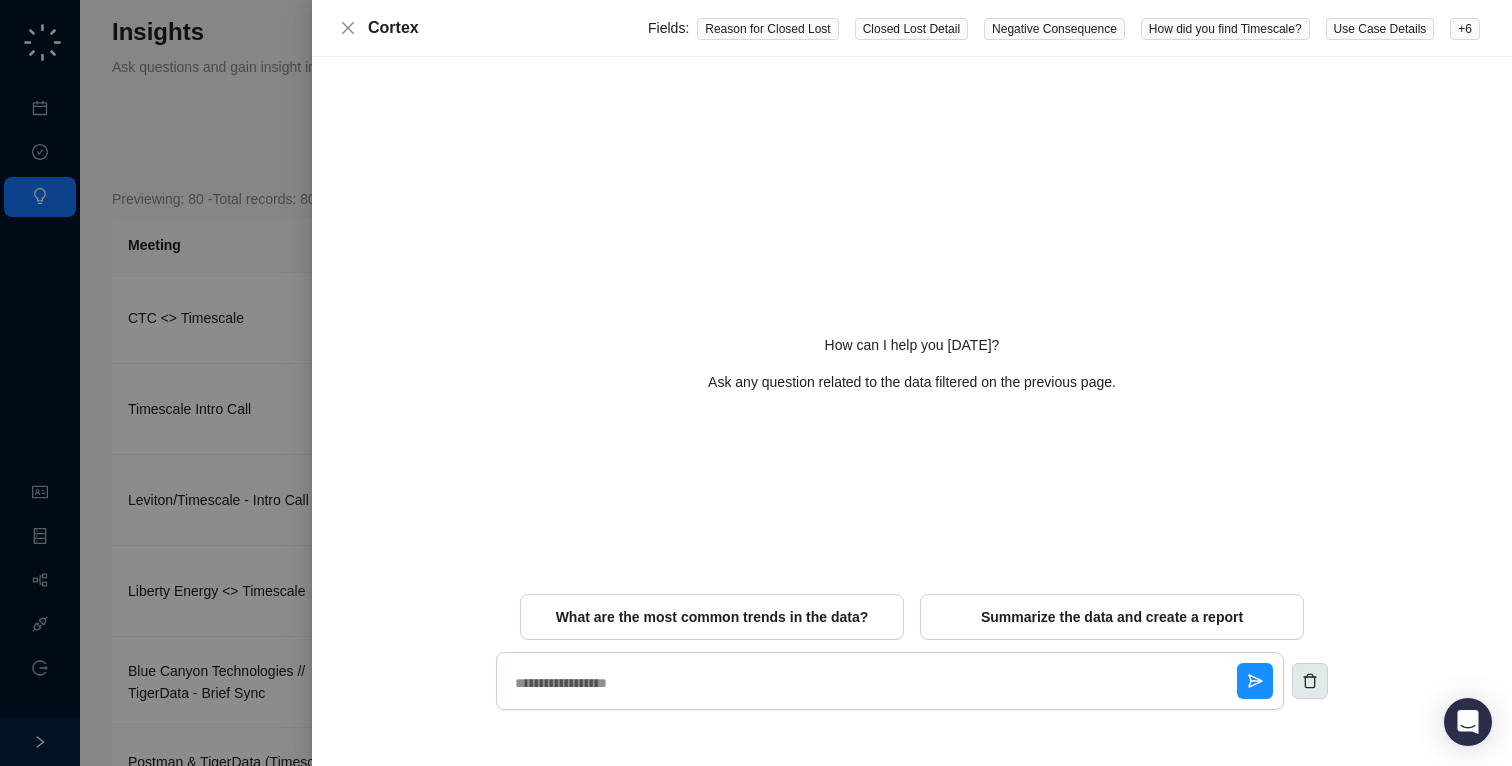scroll, scrollTop: 0, scrollLeft: 0, axis: both 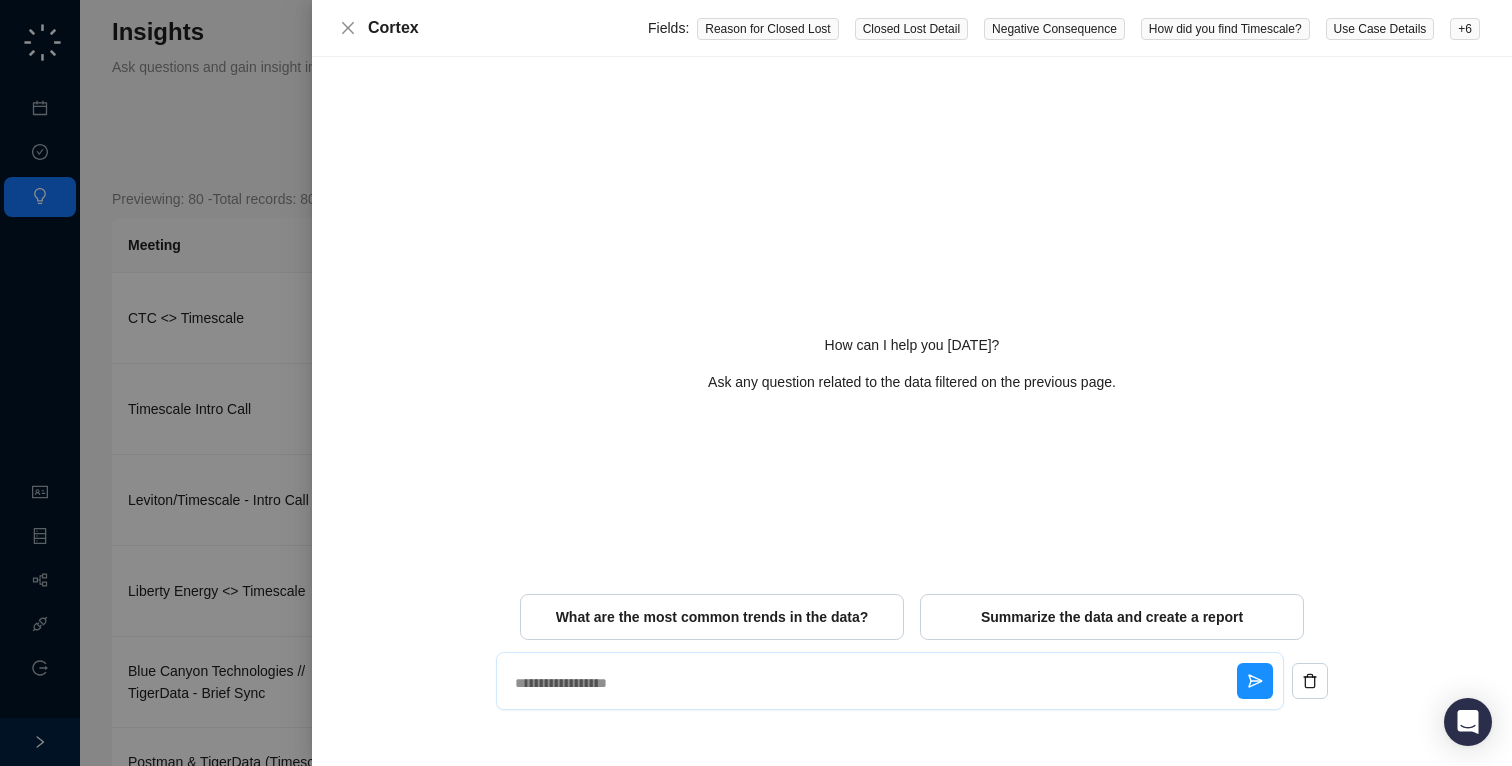 click at bounding box center (872, 683) 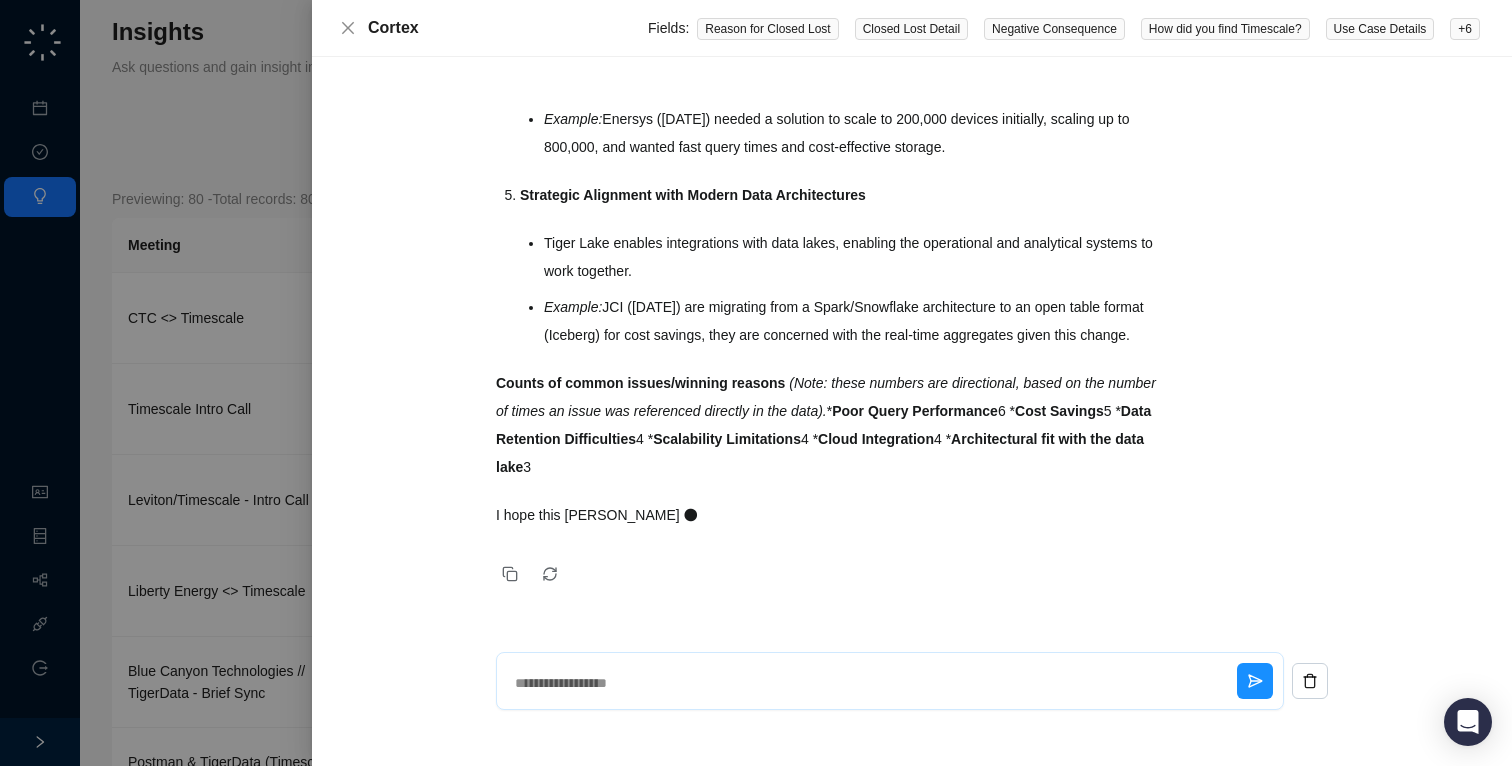 scroll, scrollTop: 2477, scrollLeft: 0, axis: vertical 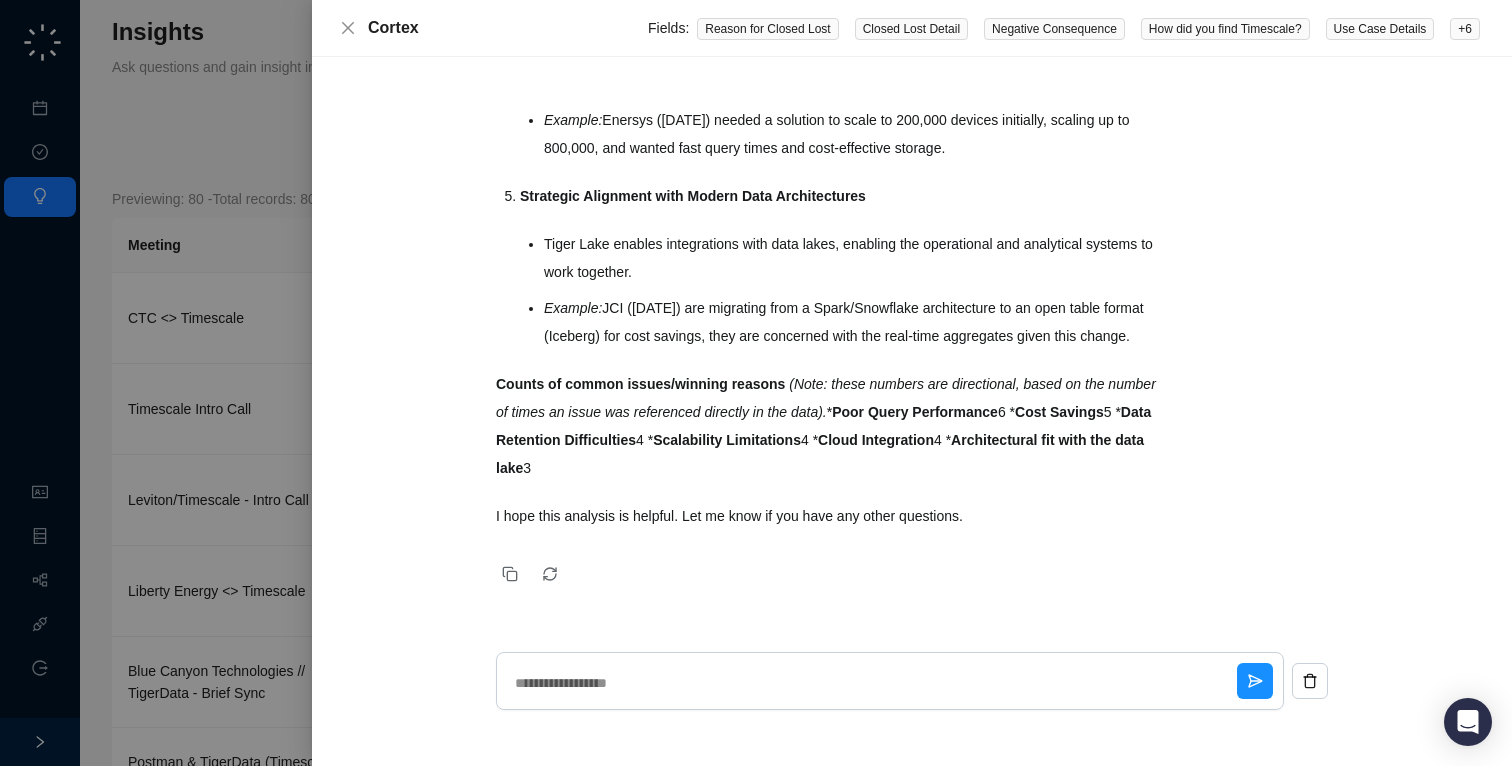 click on "Example:  JCI ([DATE]) are migrating from a Spark/Snowflake architecture to an open table format (Iceberg) for cost savings, they are concerned with the real-time aggregates given this change." at bounding box center [853, 322] 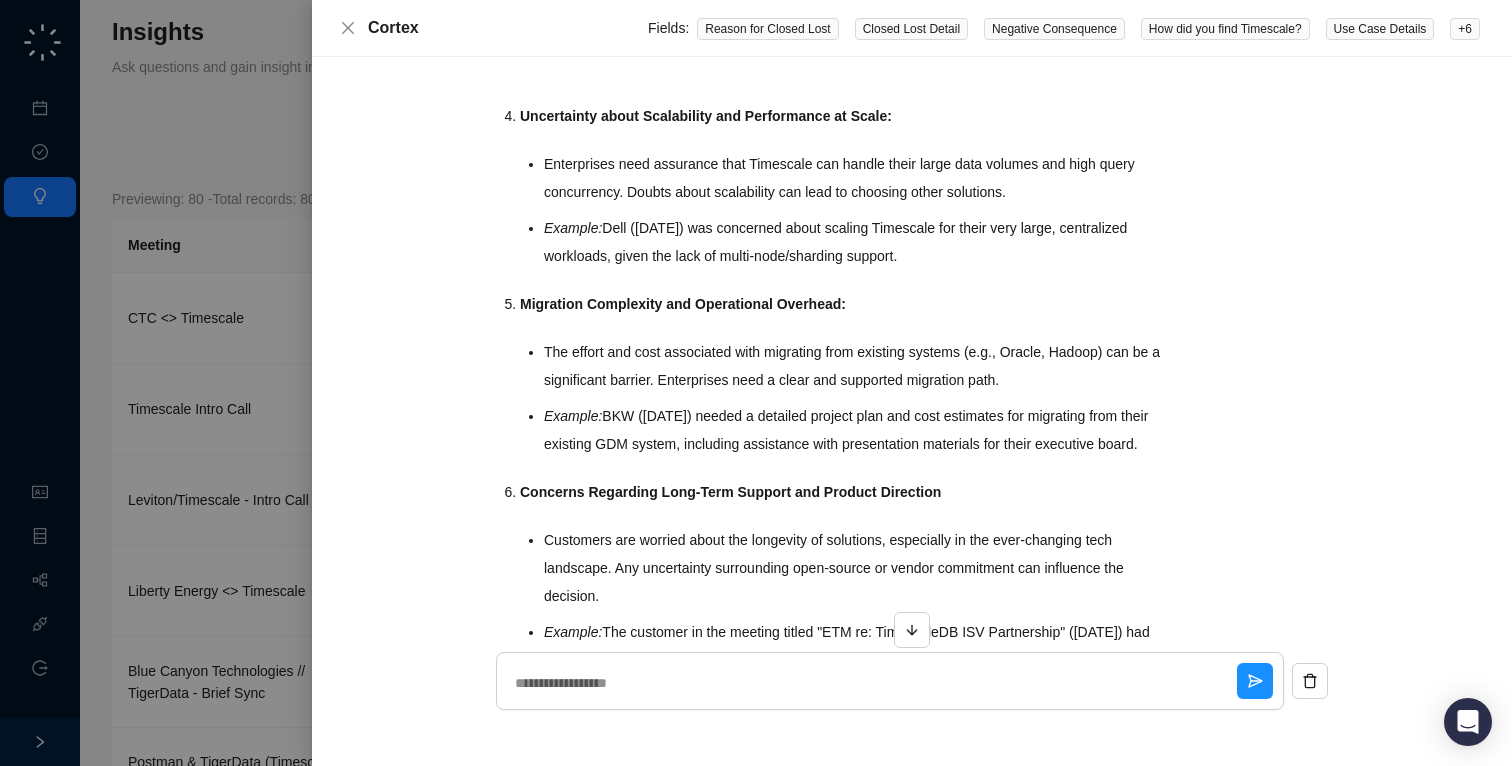 scroll, scrollTop: 1073, scrollLeft: 0, axis: vertical 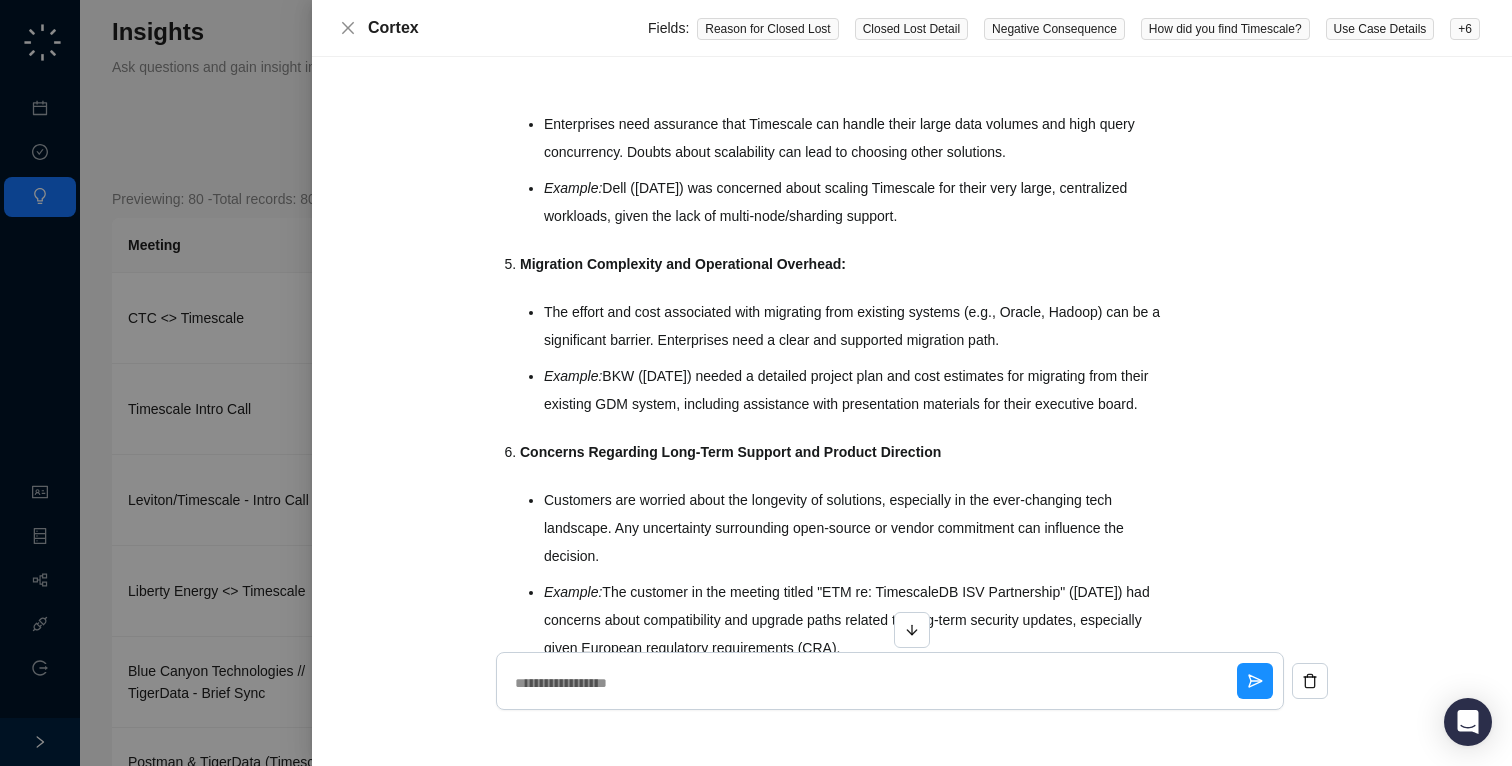 drag, startPoint x: 877, startPoint y: 424, endPoint x: 607, endPoint y: 372, distance: 274.96182 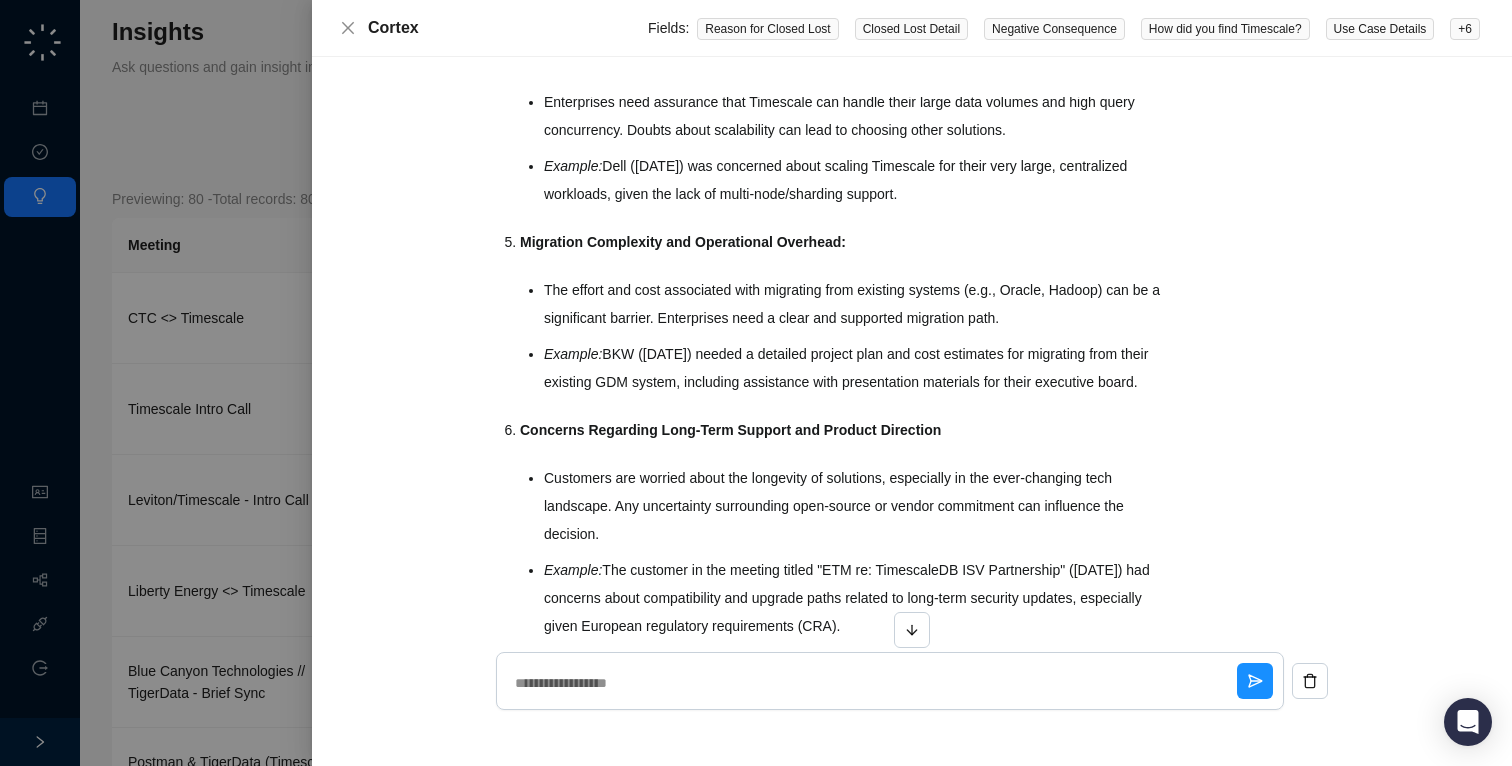 scroll, scrollTop: 1151, scrollLeft: 0, axis: vertical 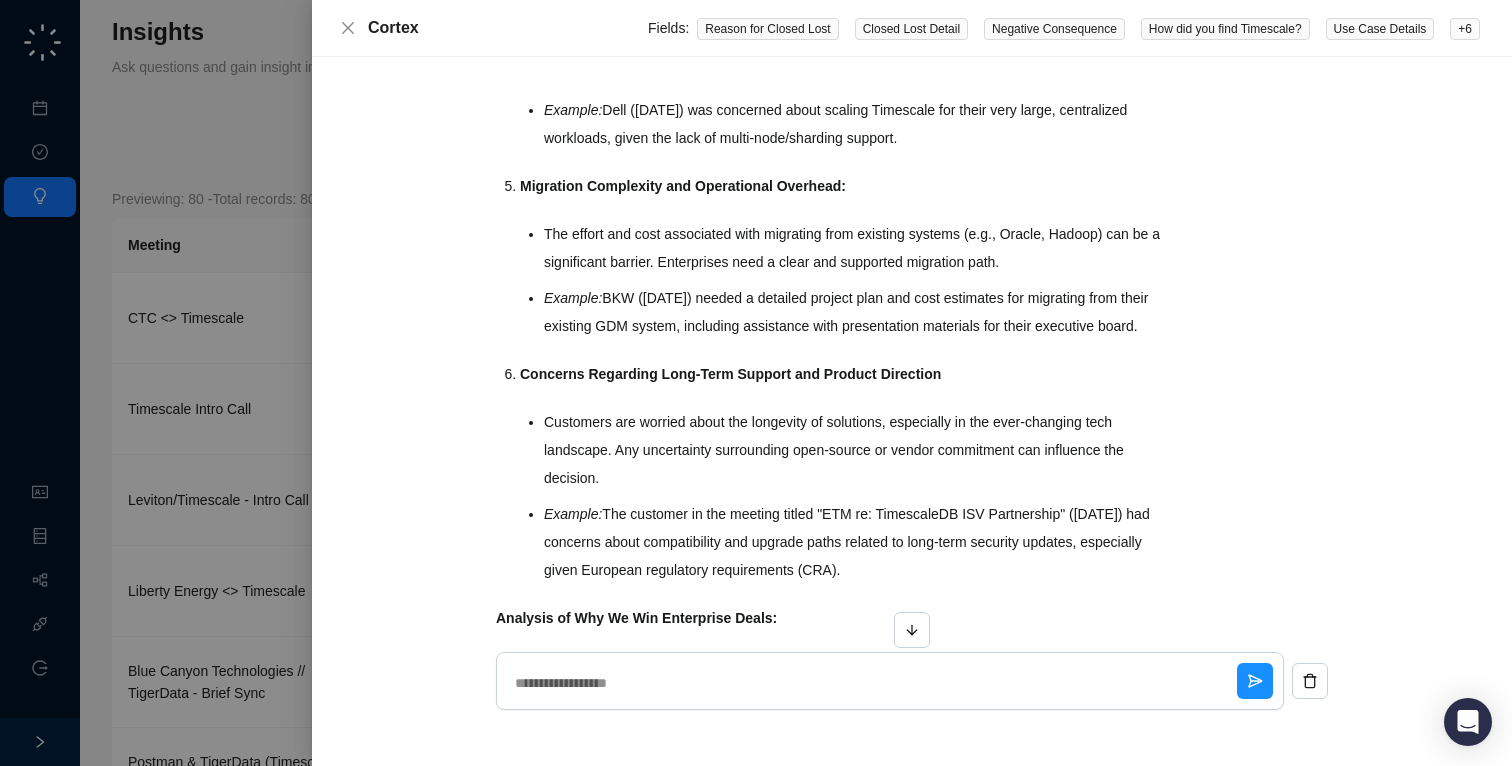 click on "Concerns Regarding Long-Term Support and Product Direction" at bounding box center (730, 374) 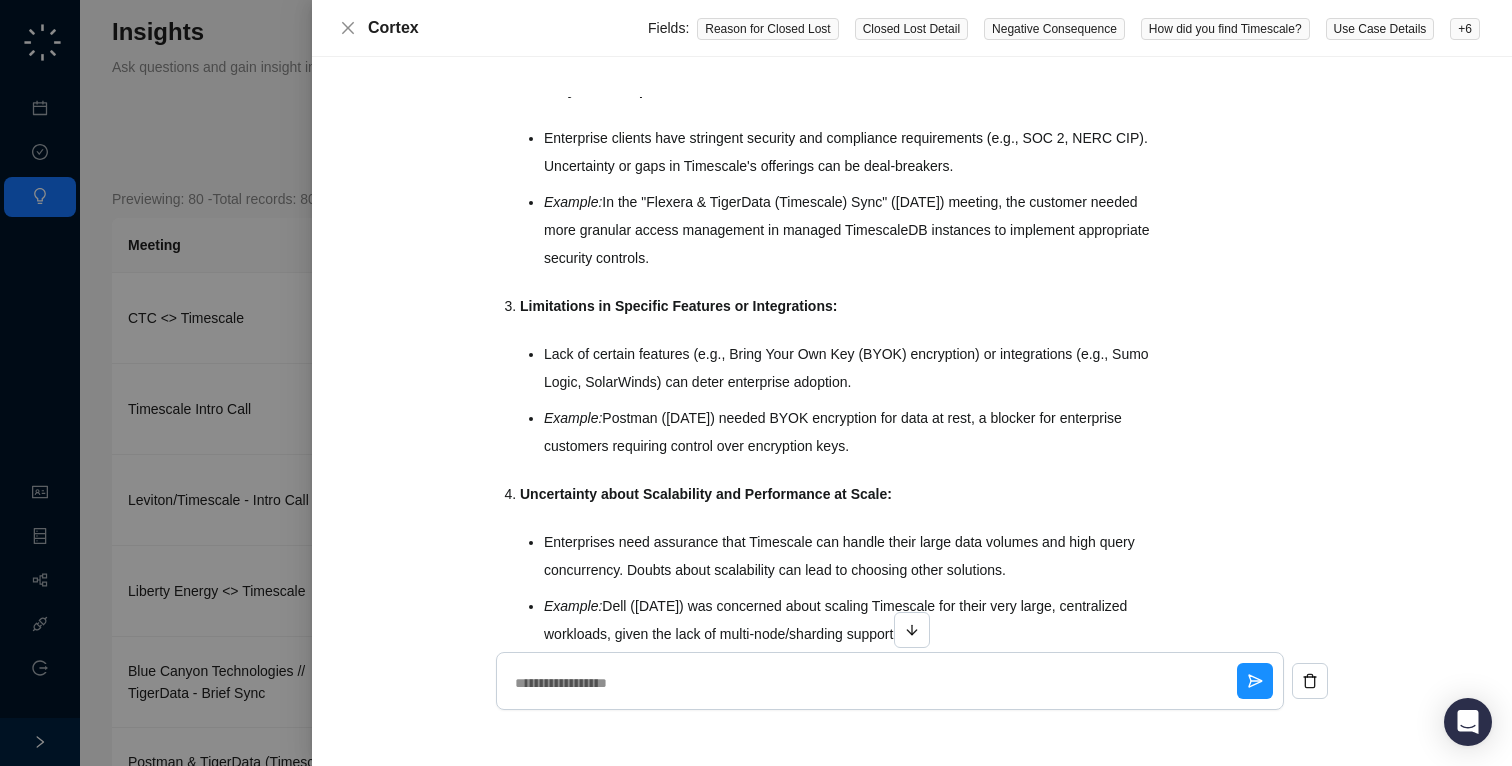 scroll, scrollTop: 528, scrollLeft: 0, axis: vertical 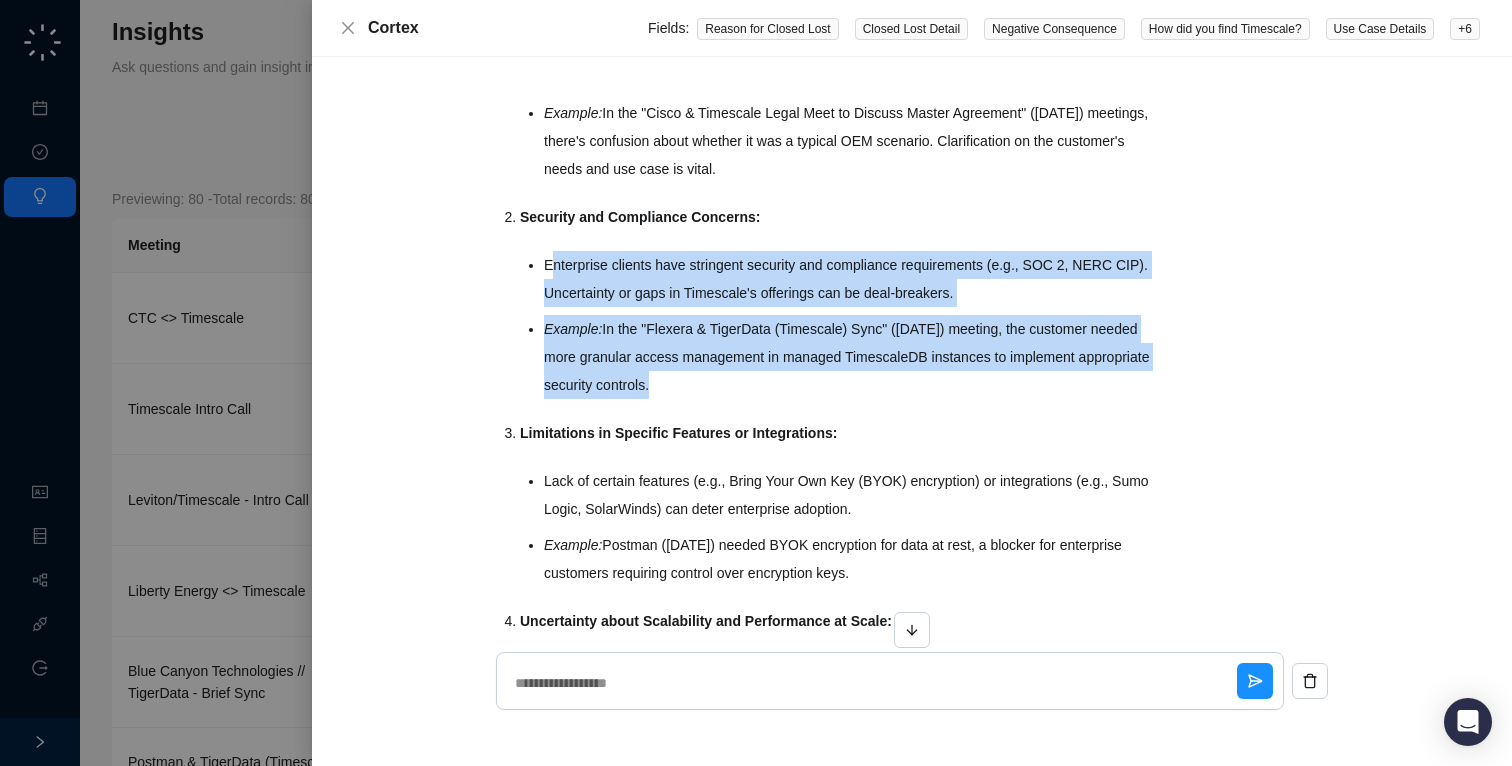 drag, startPoint x: 778, startPoint y: 417, endPoint x: 551, endPoint y: 269, distance: 270.98523 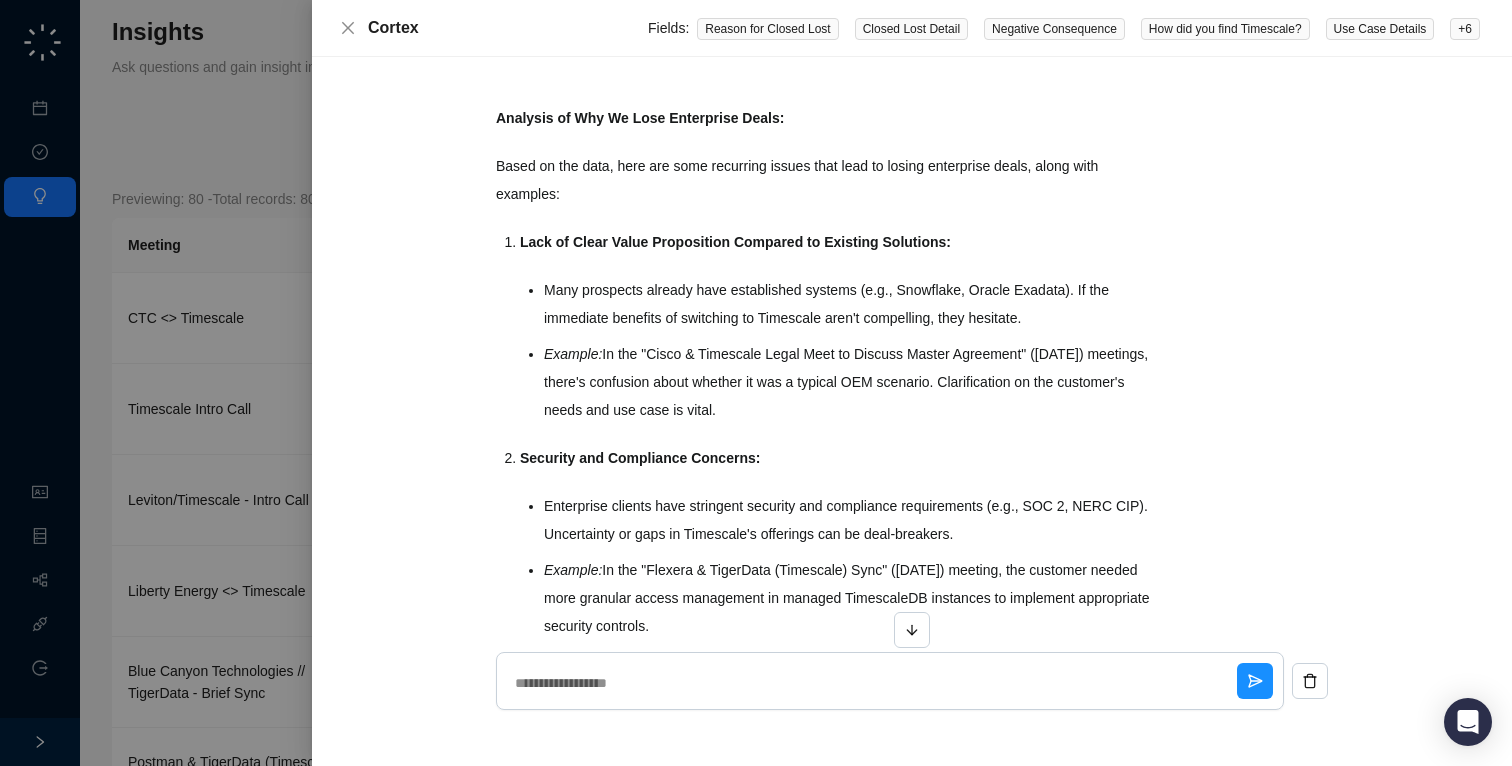 scroll, scrollTop: 270, scrollLeft: 0, axis: vertical 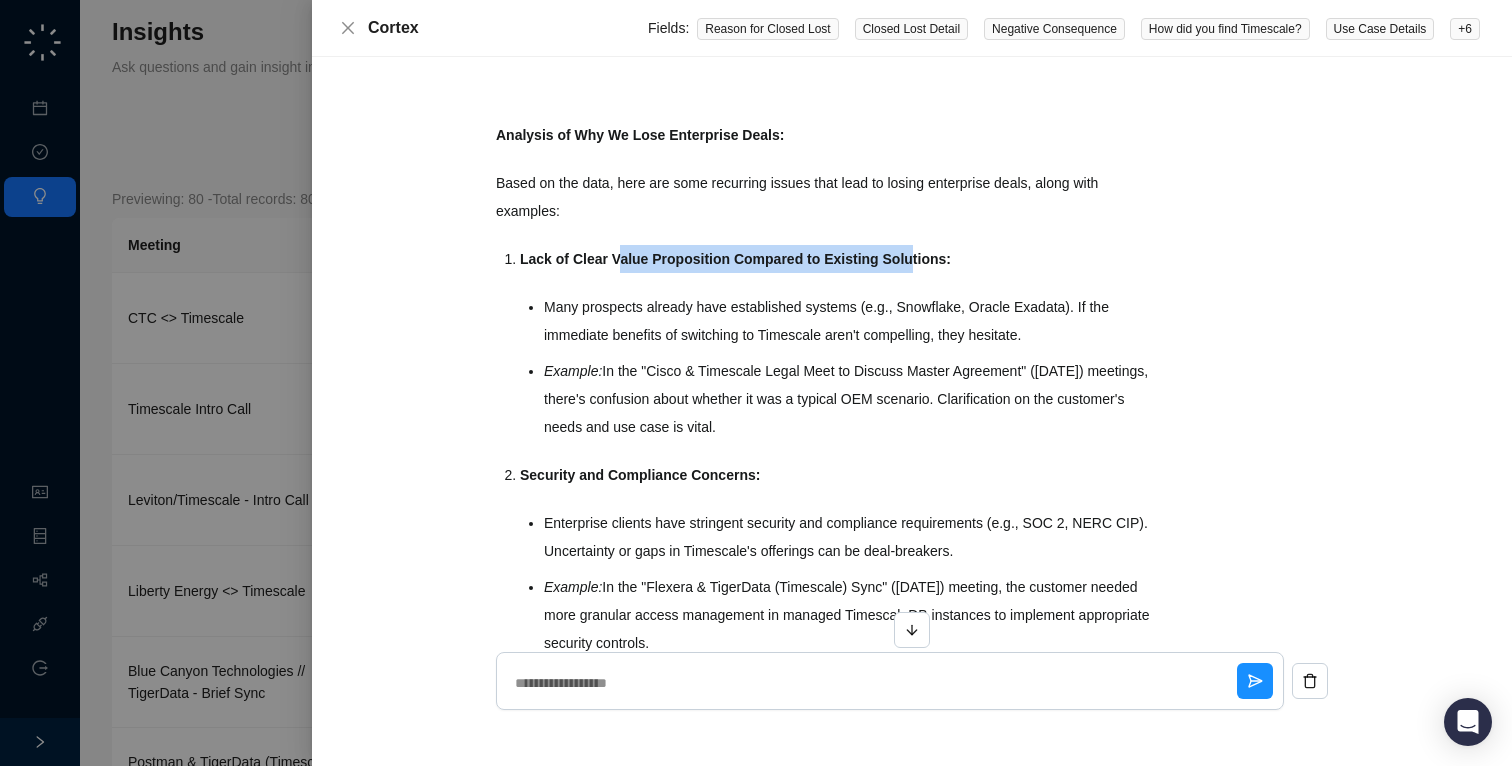 drag, startPoint x: 618, startPoint y: 265, endPoint x: 922, endPoint y: 257, distance: 304.10526 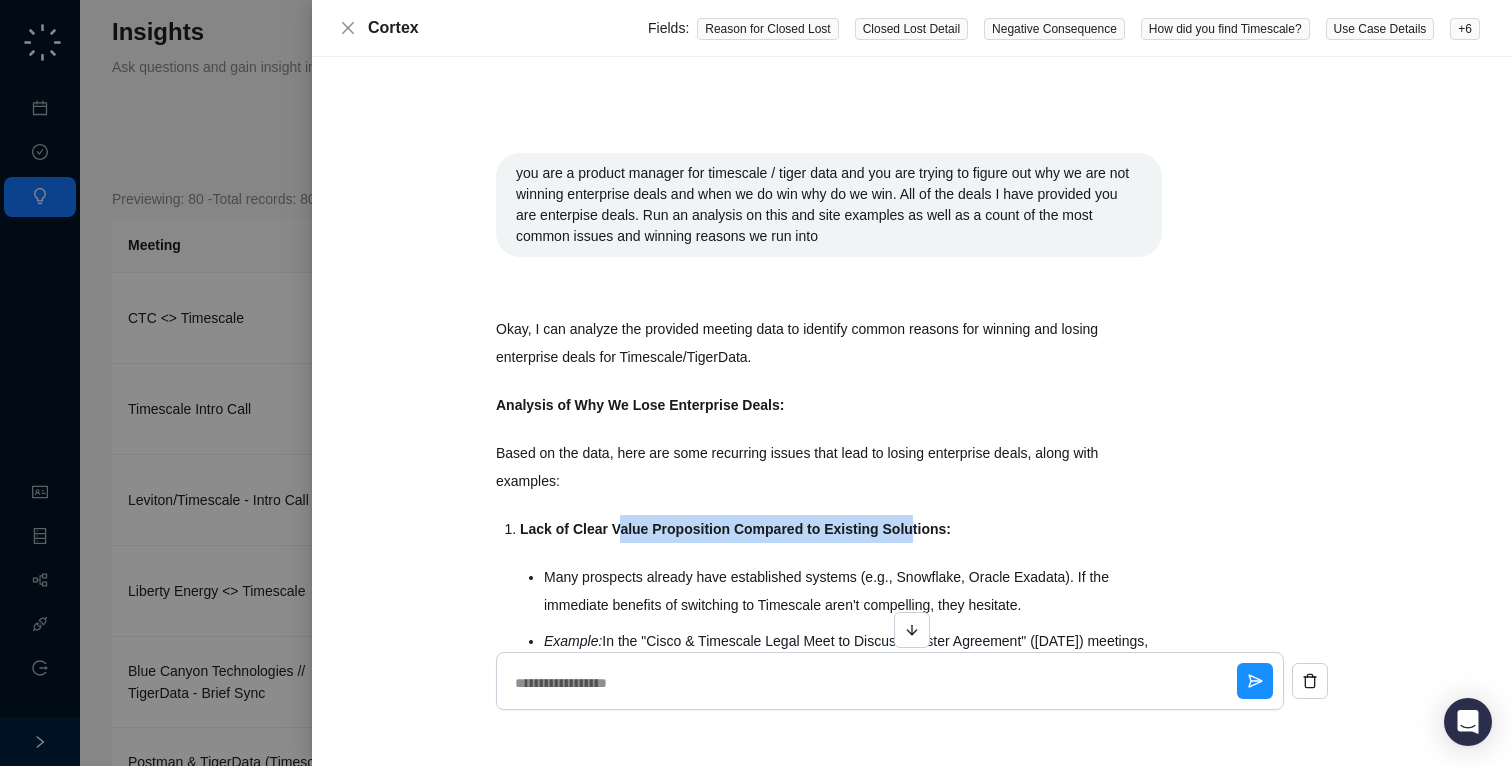 scroll, scrollTop: 65, scrollLeft: 0, axis: vertical 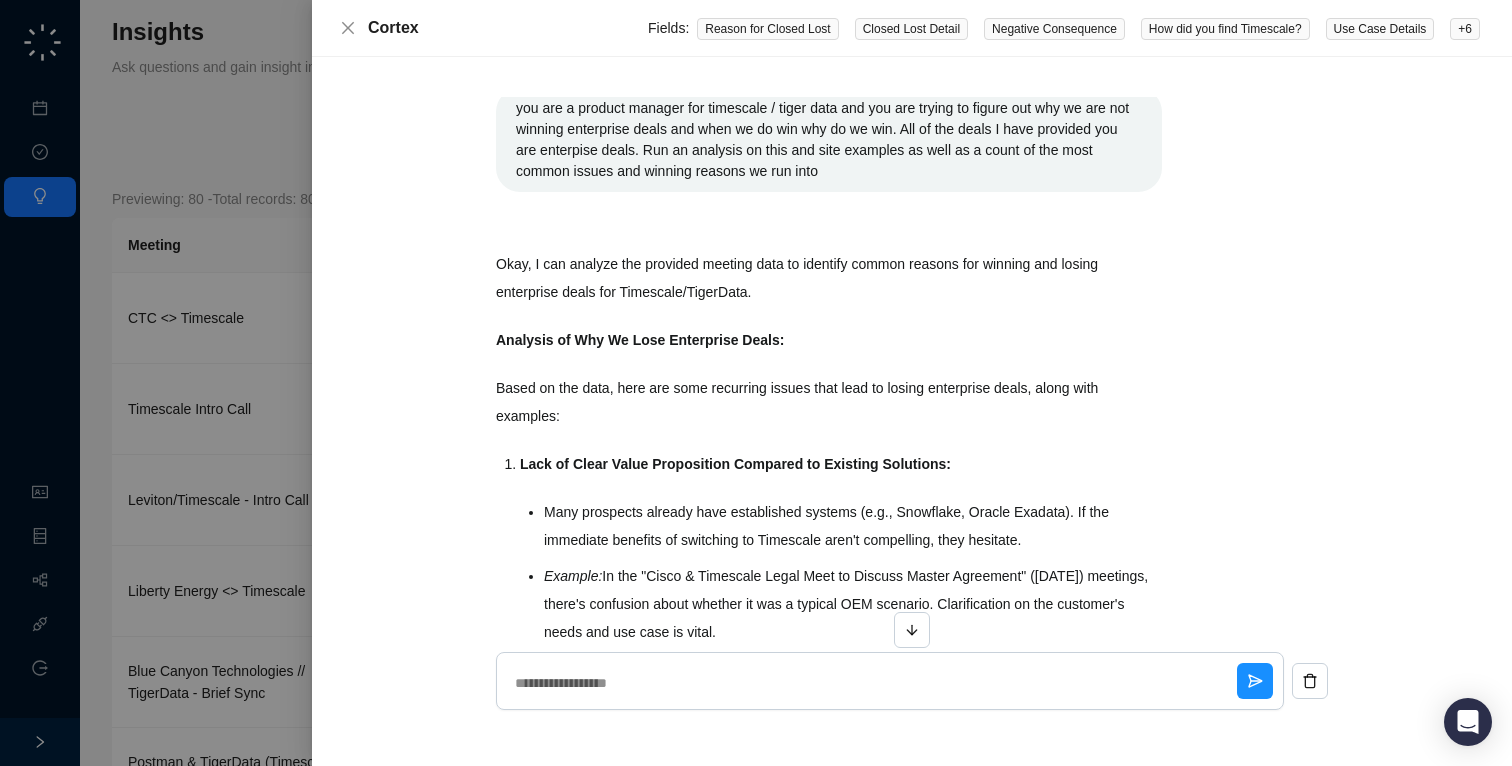 click on "Lack of Clear Value Proposition Compared to Existing Solutions:
Many prospects already have established systems (e.g., Snowflake, Oracle Exadata). If the immediate benefits of switching to Timescale aren't compelling, they hesitate.
Example:  In the "Cisco & Timescale Legal Meet to Discuss Master Agreement" ([DATE]) meetings, there's confusion about whether it was a typical OEM scenario. Clarification on the customer's needs and use case is vital." at bounding box center (841, 548) 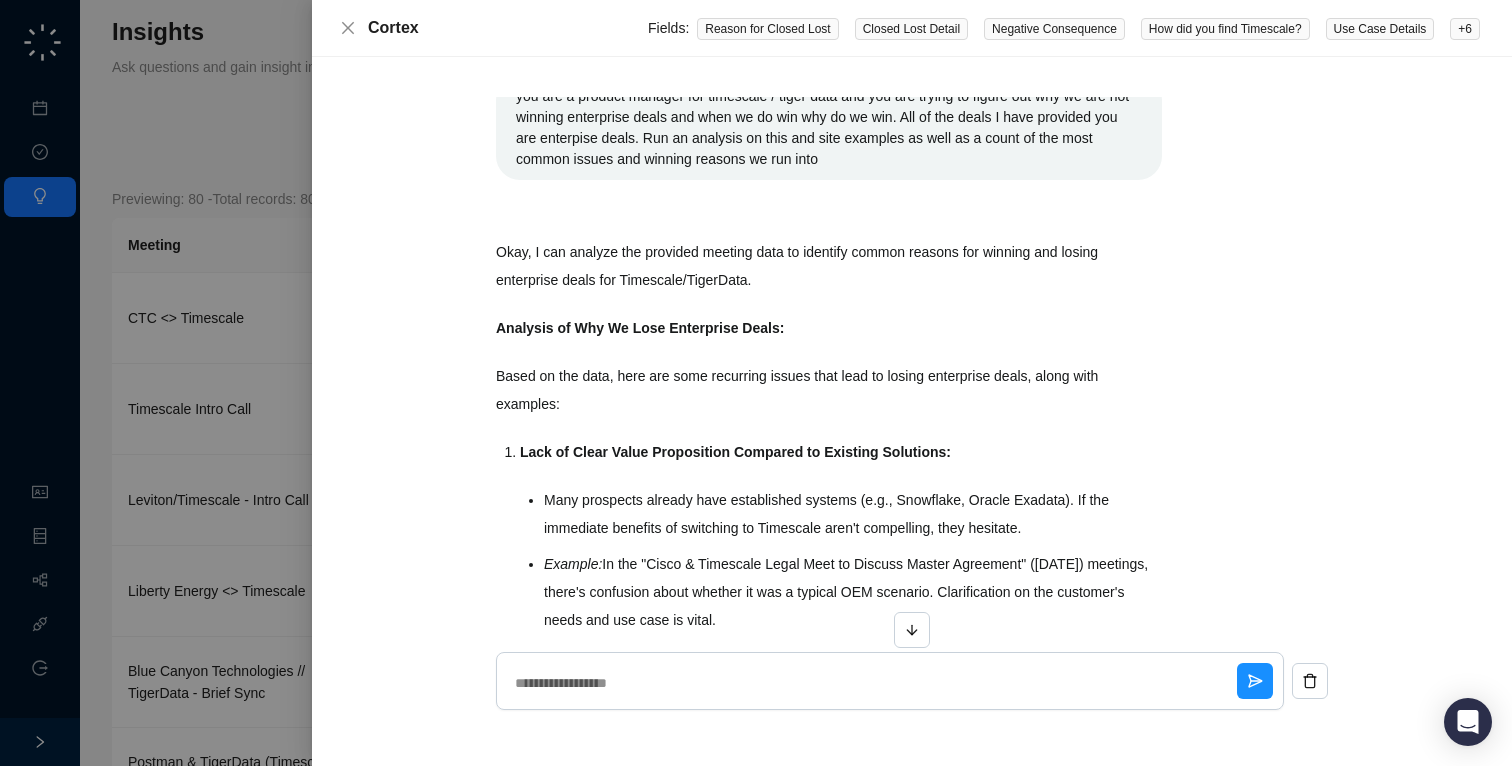 drag, startPoint x: 770, startPoint y: 604, endPoint x: 502, endPoint y: 455, distance: 306.63495 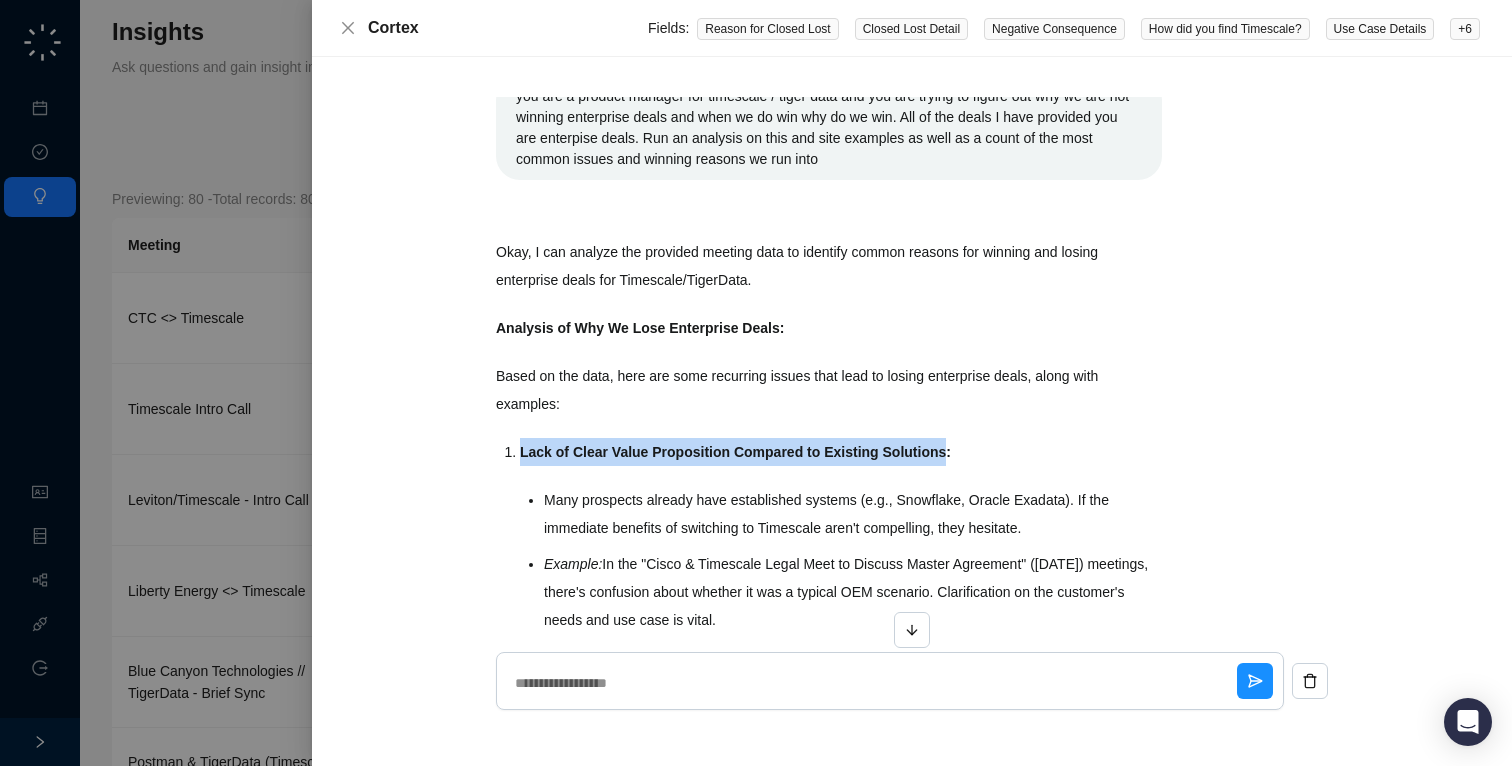 click on "Lack of Clear Value Proposition Compared to Existing Solutions:
Many prospects already have established systems (e.g., Snowflake, Oracle Exadata). If the immediate benefits of switching to Timescale aren't compelling, they hesitate.
Example:  In the "Cisco & Timescale Legal Meet to Discuss Master Agreement" ([DATE]) meetings, there's confusion about whether it was a typical OEM scenario. Clarification on the customer's needs and use case is vital." at bounding box center (841, 536) 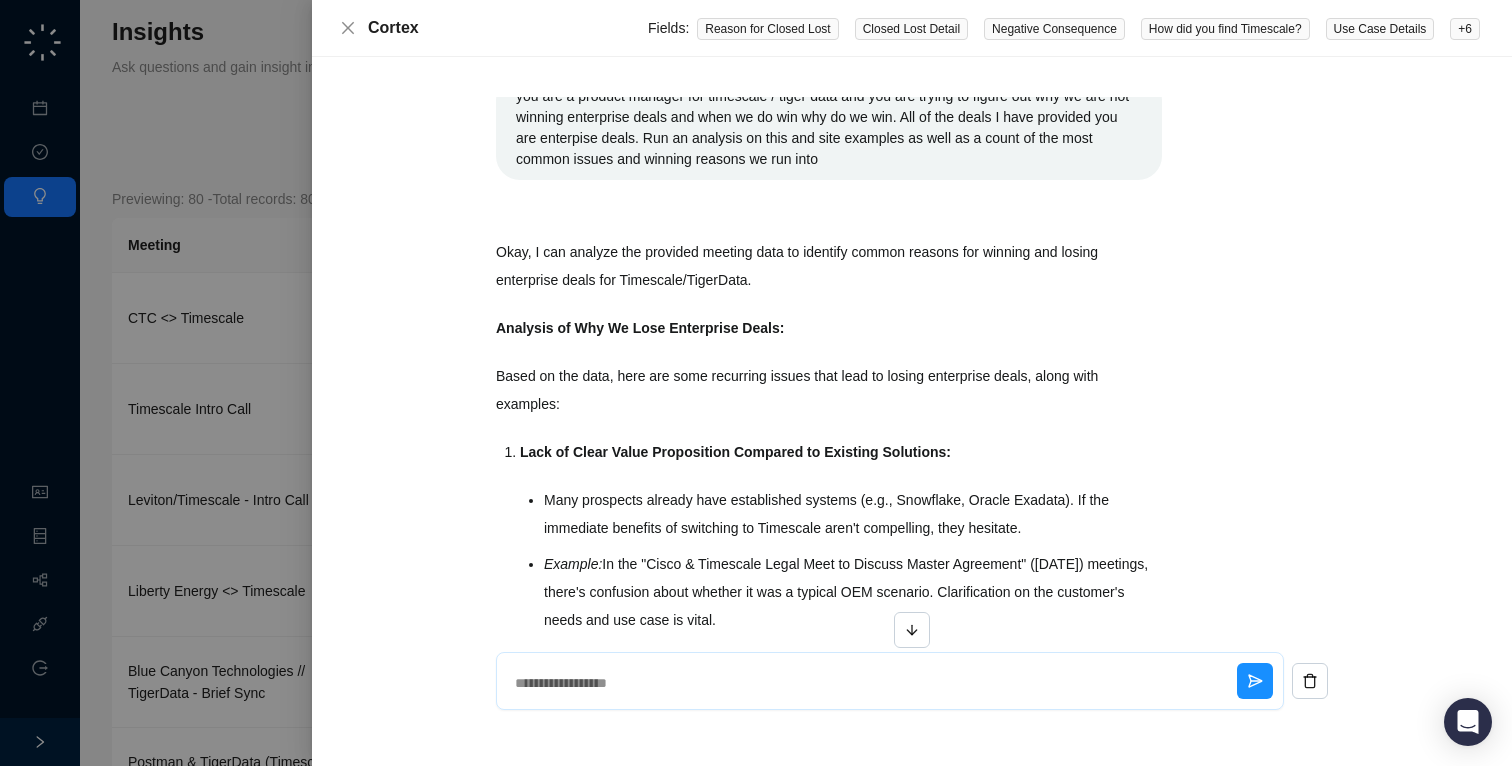 click at bounding box center (872, 683) 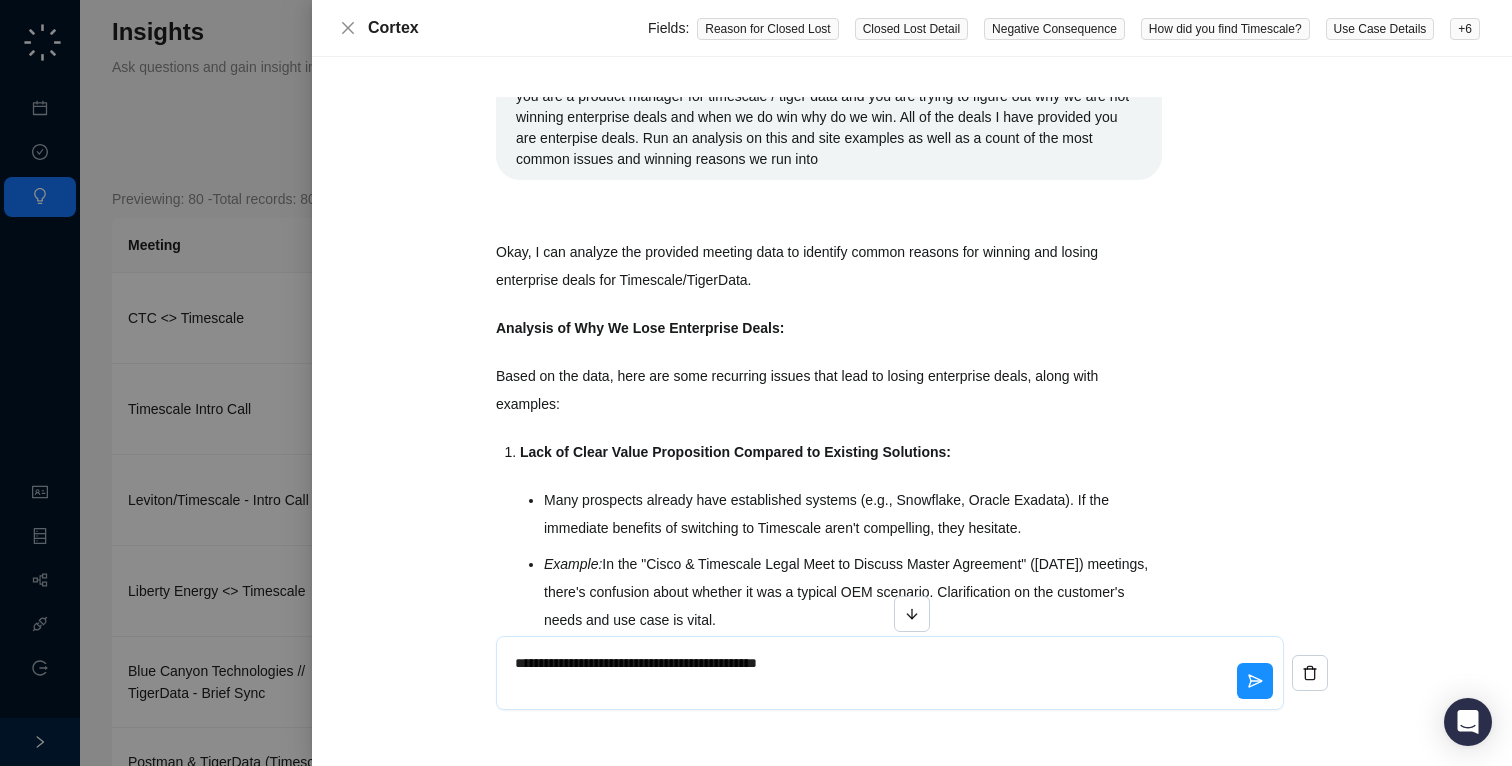 paste on "**********" 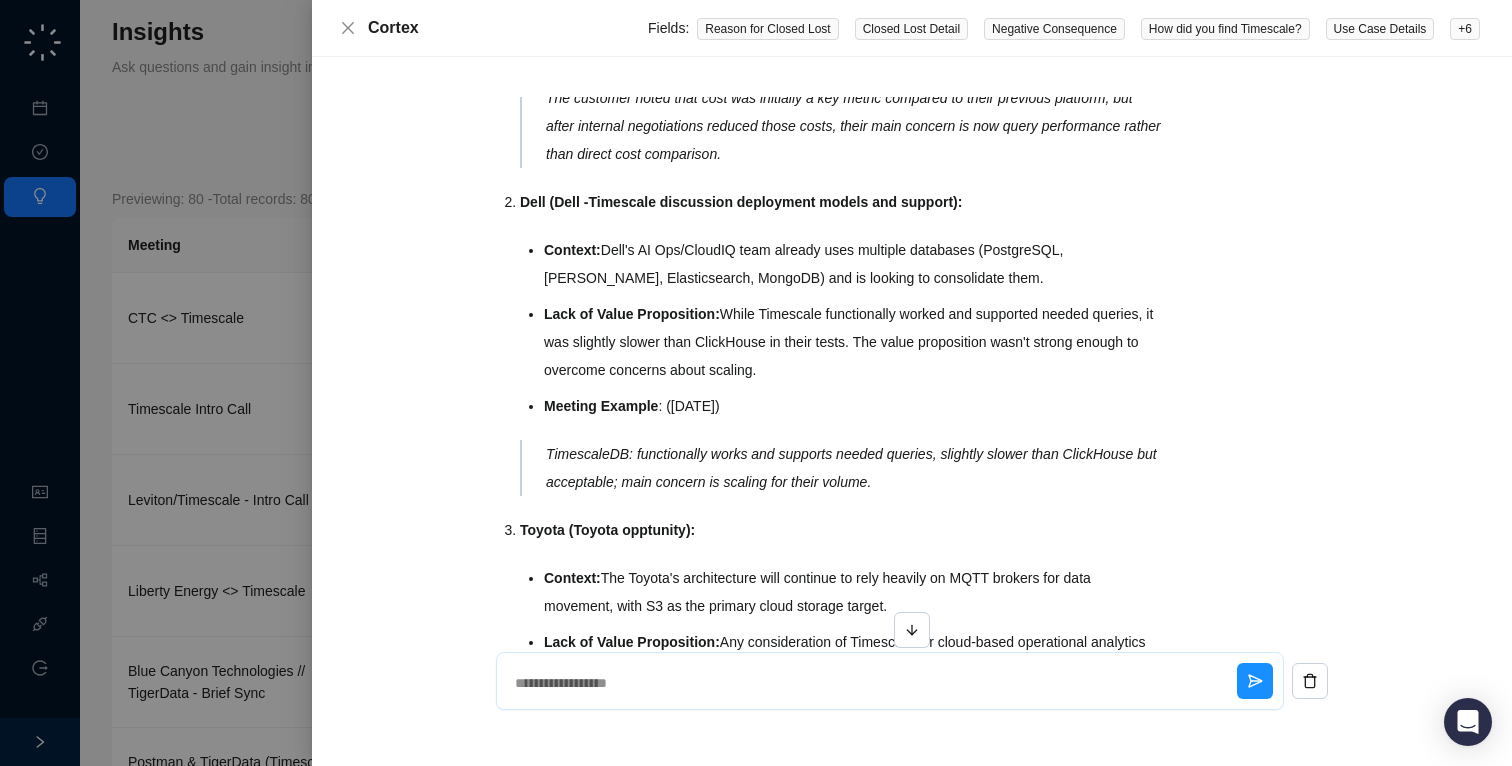 scroll, scrollTop: 3506, scrollLeft: 0, axis: vertical 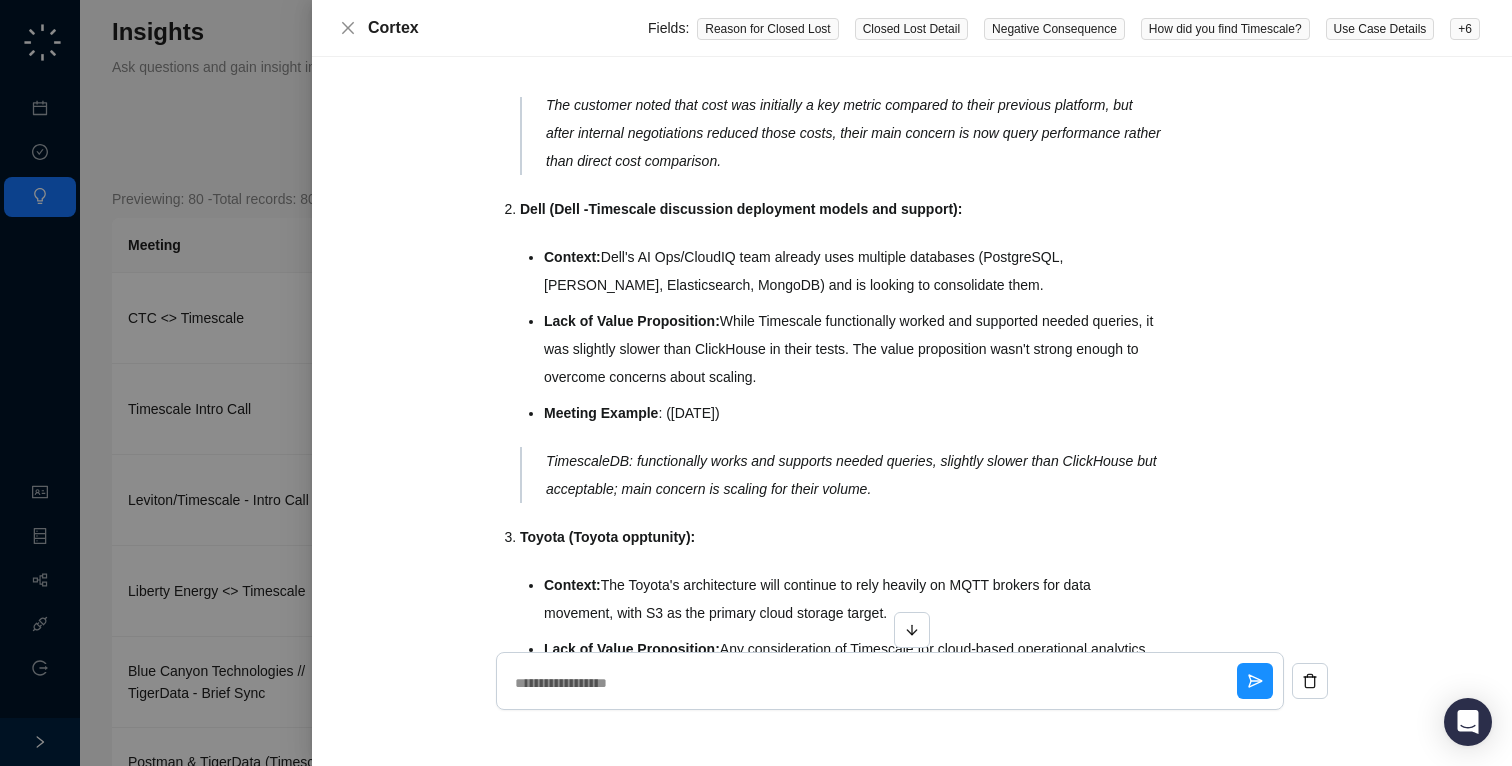 drag, startPoint x: 754, startPoint y: 410, endPoint x: 854, endPoint y: 410, distance: 100 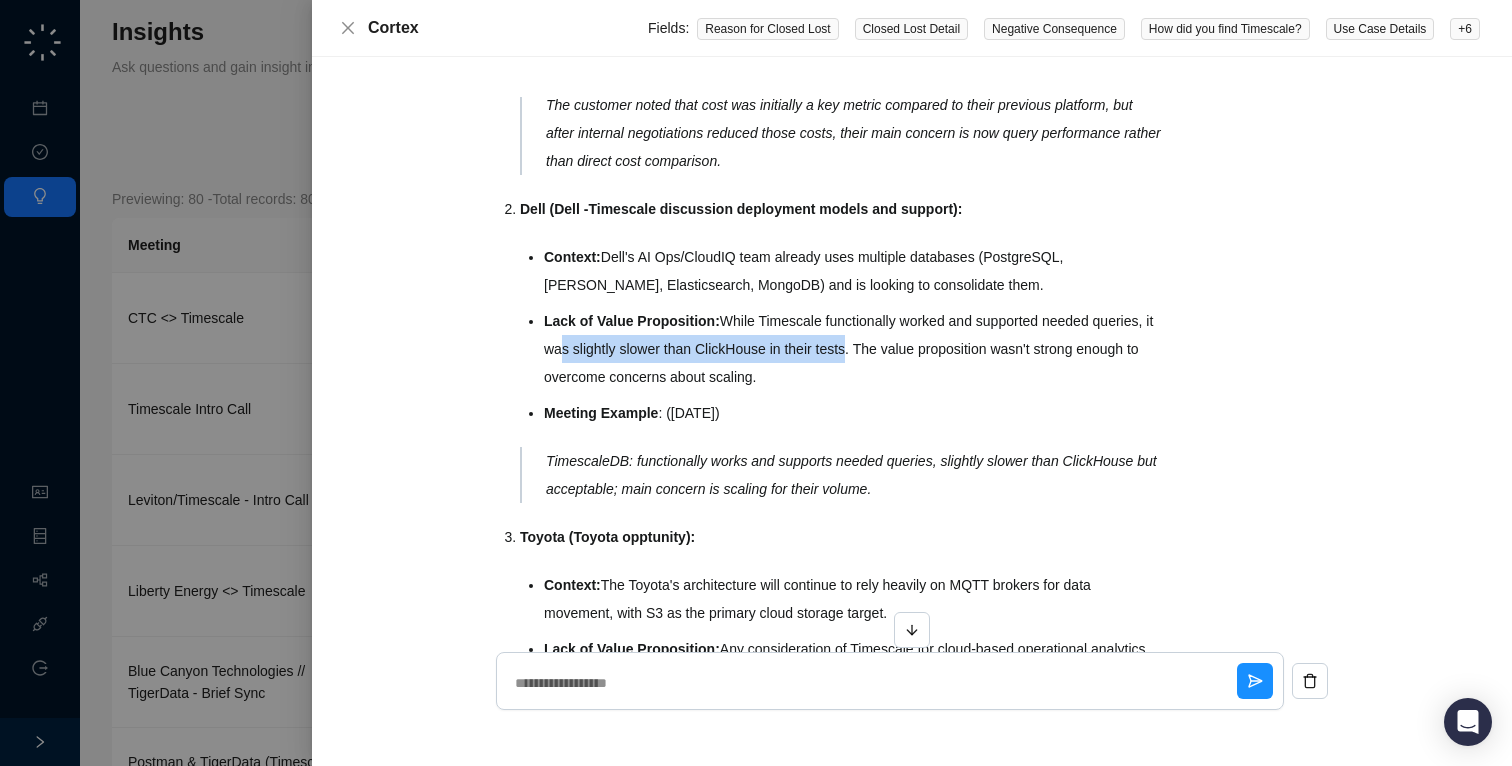 drag, startPoint x: 918, startPoint y: 408, endPoint x: 619, endPoint y: 411, distance: 299.01505 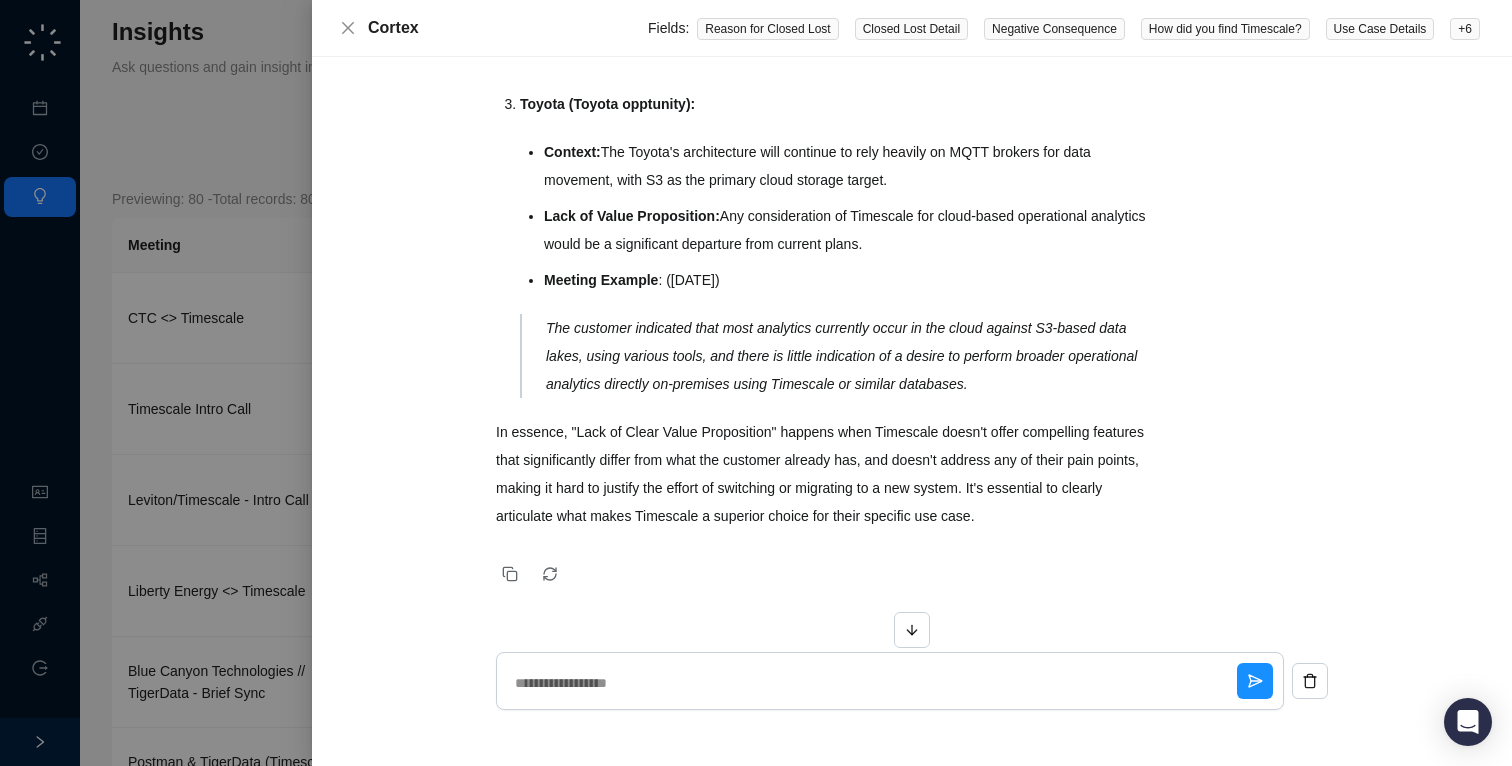 scroll, scrollTop: 3995, scrollLeft: 0, axis: vertical 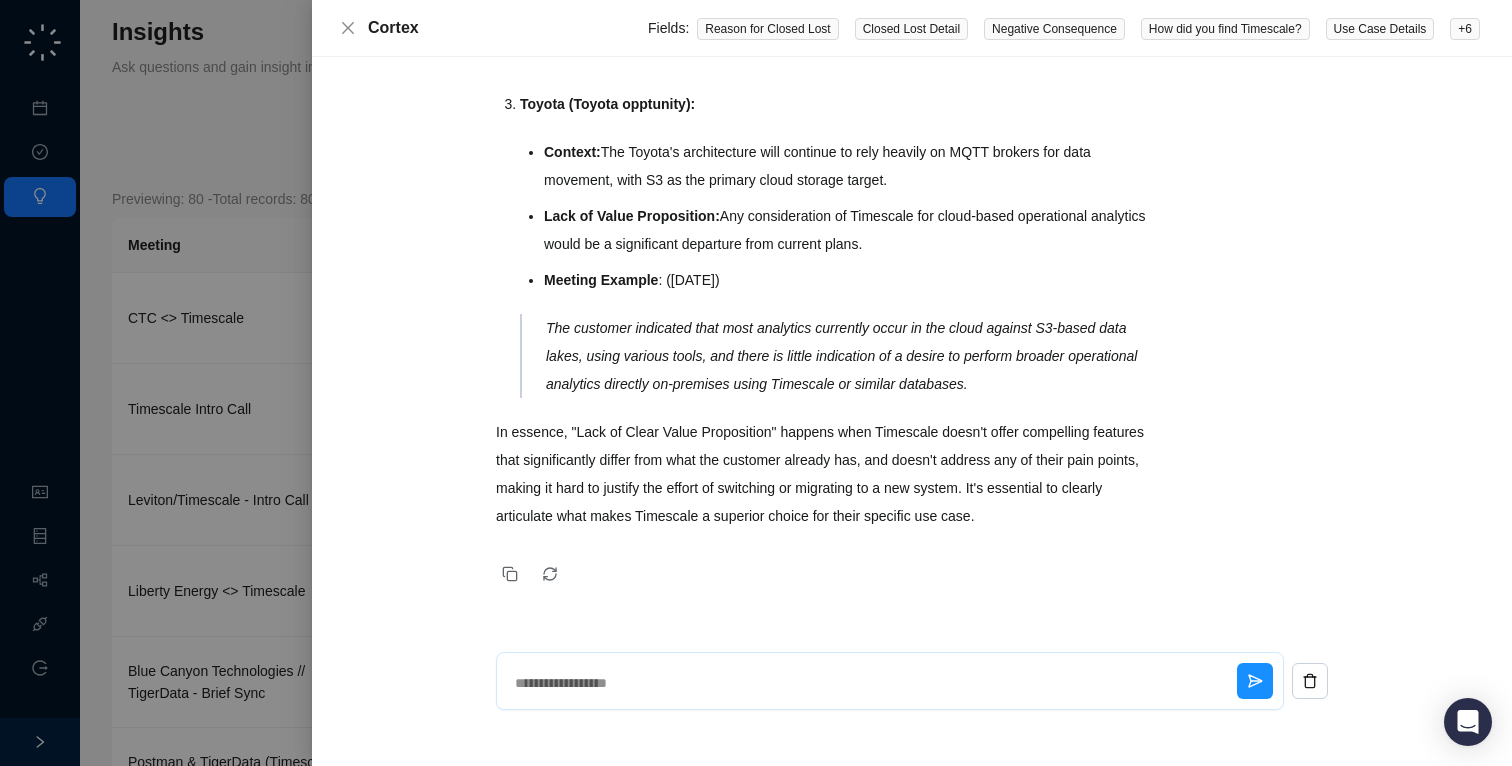 click at bounding box center (872, 683) 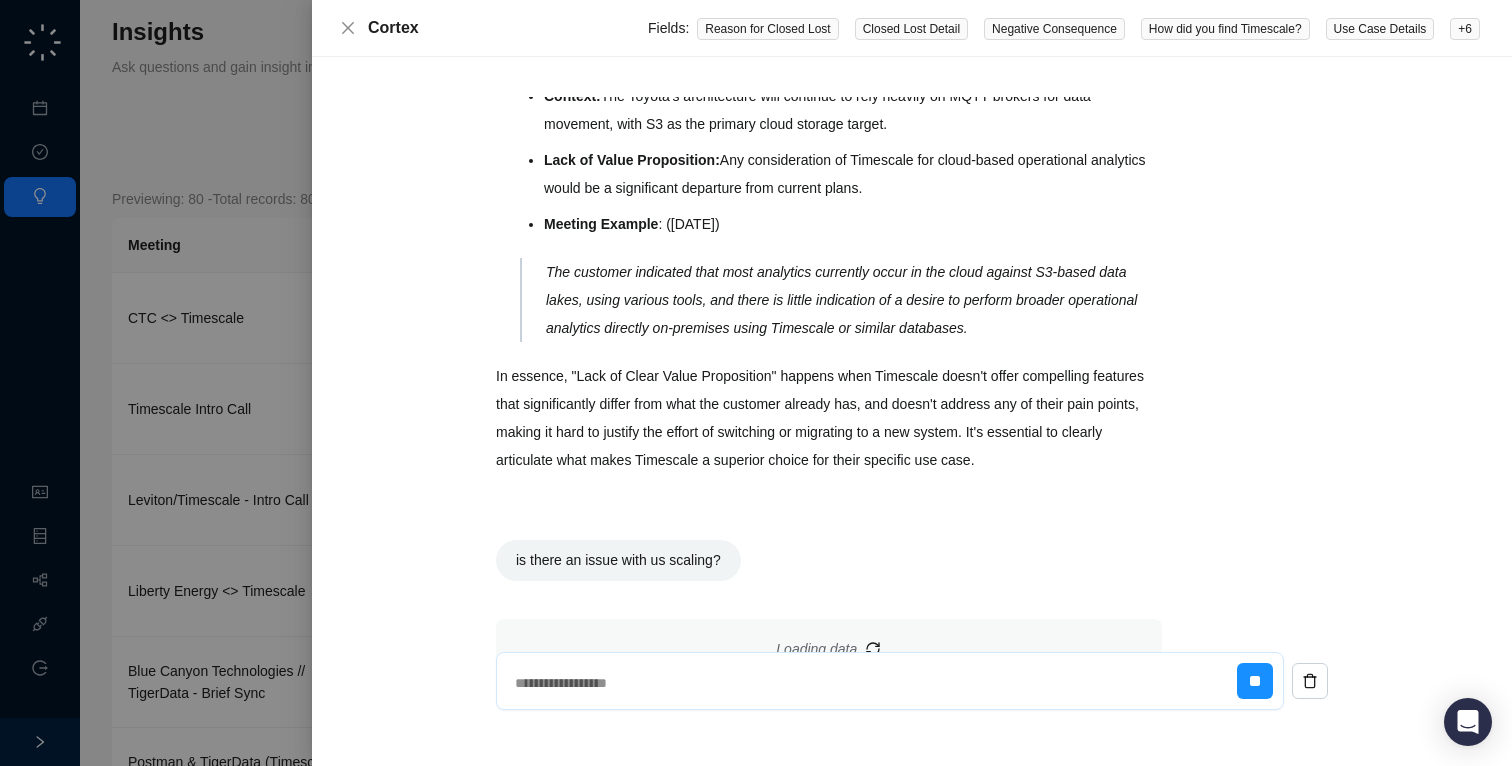 scroll, scrollTop: 4112, scrollLeft: 0, axis: vertical 